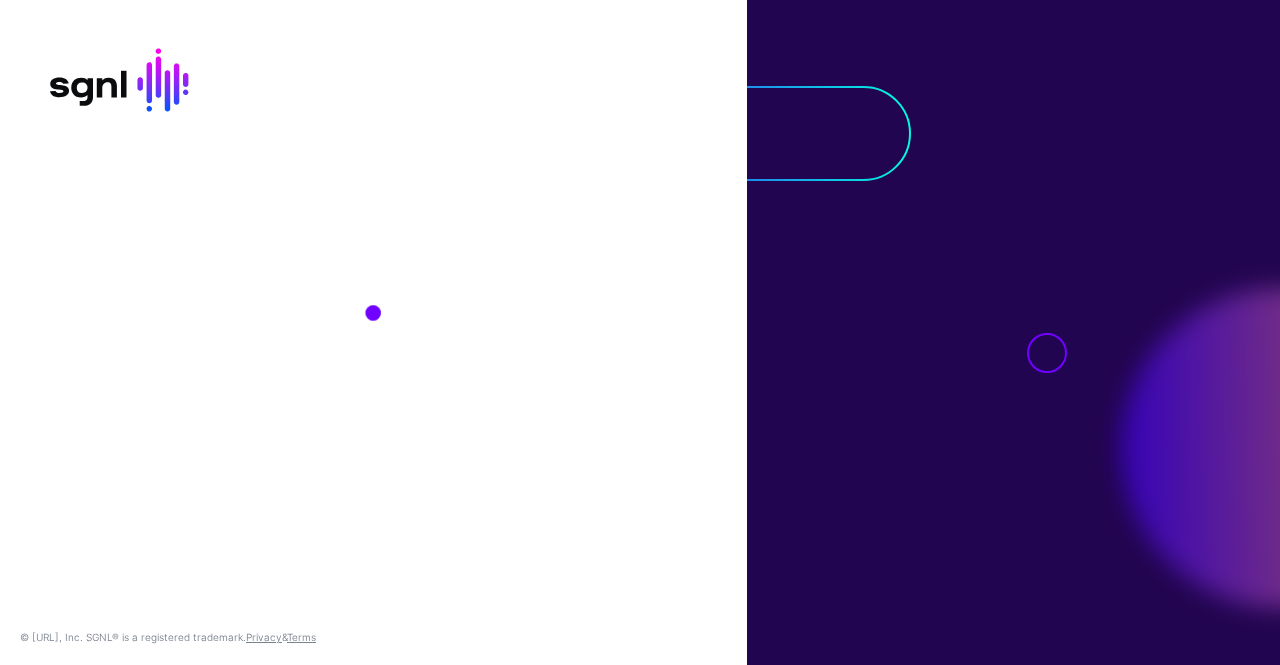 scroll, scrollTop: 0, scrollLeft: 0, axis: both 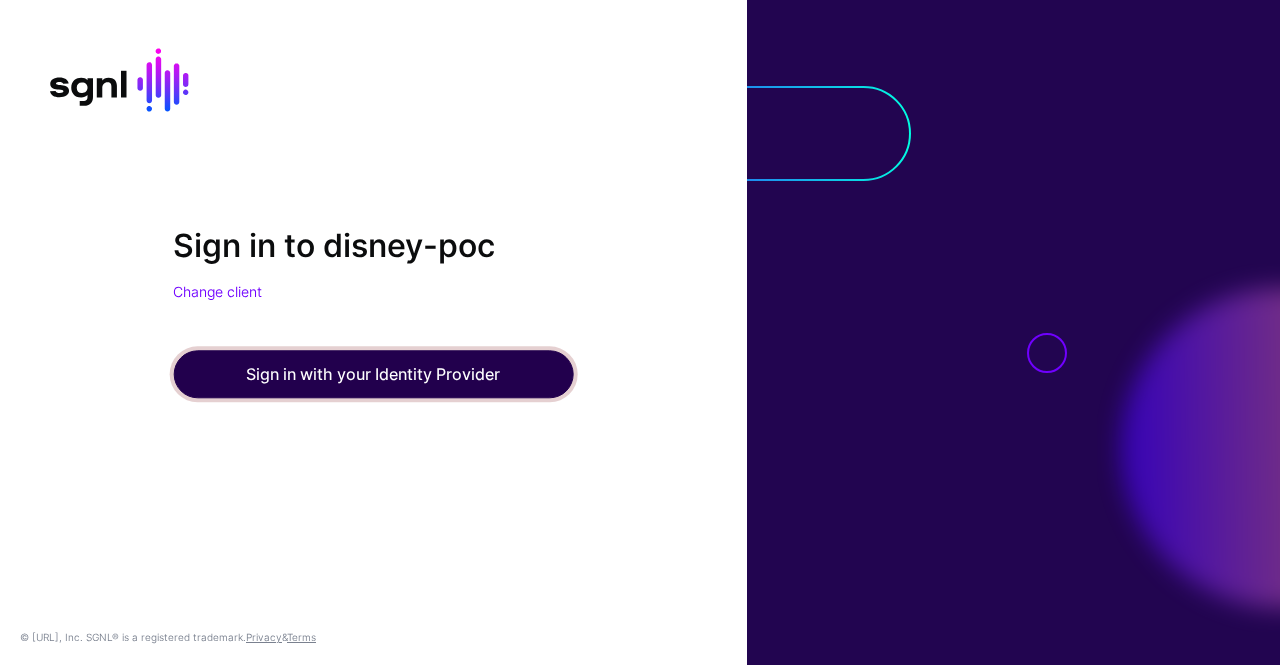 click on "Sign in with your Identity Provider" 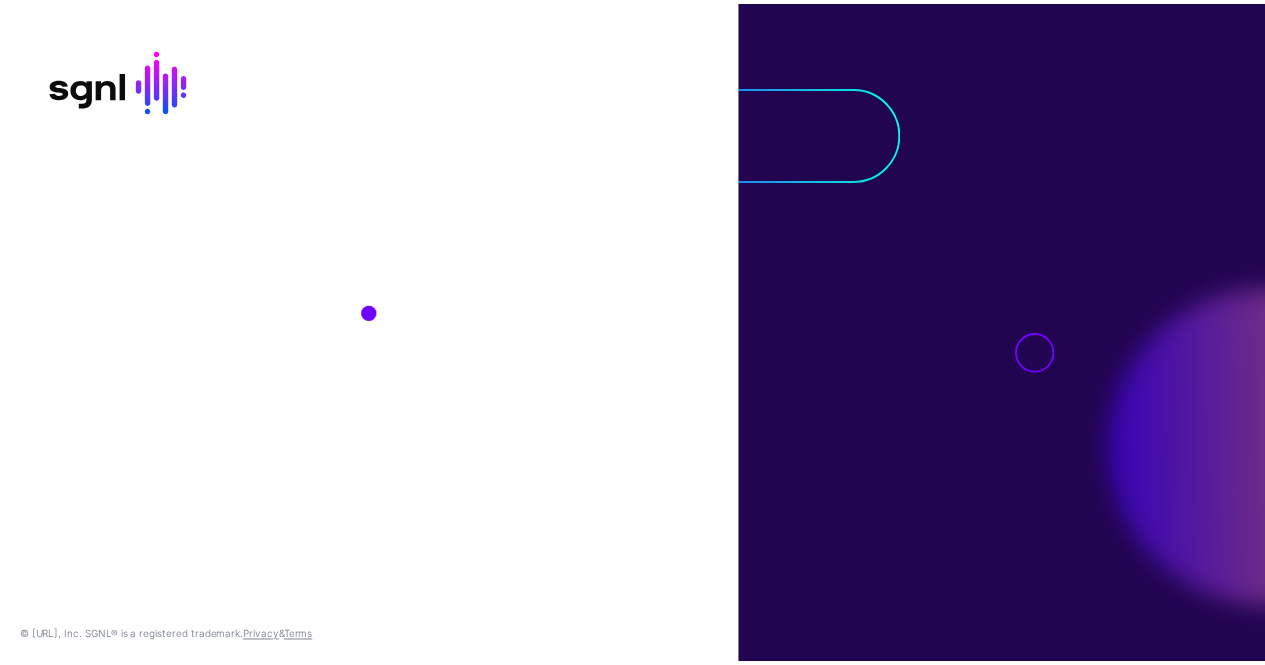 scroll, scrollTop: 0, scrollLeft: 0, axis: both 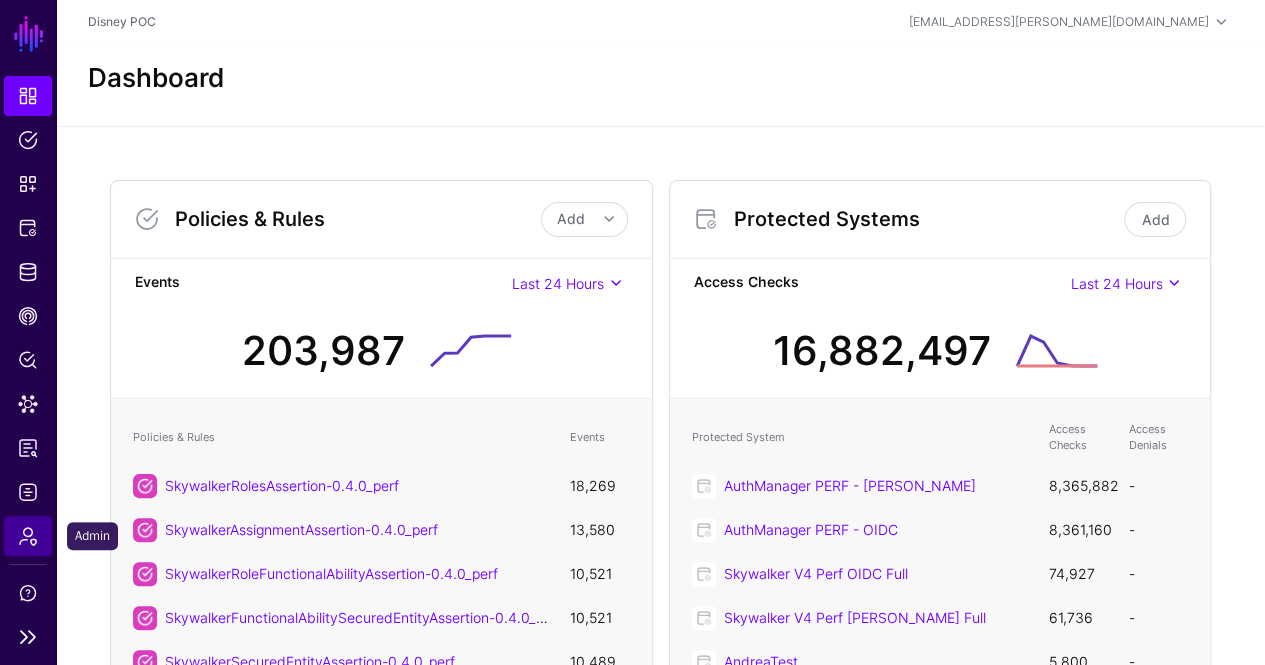 click on "Admin" 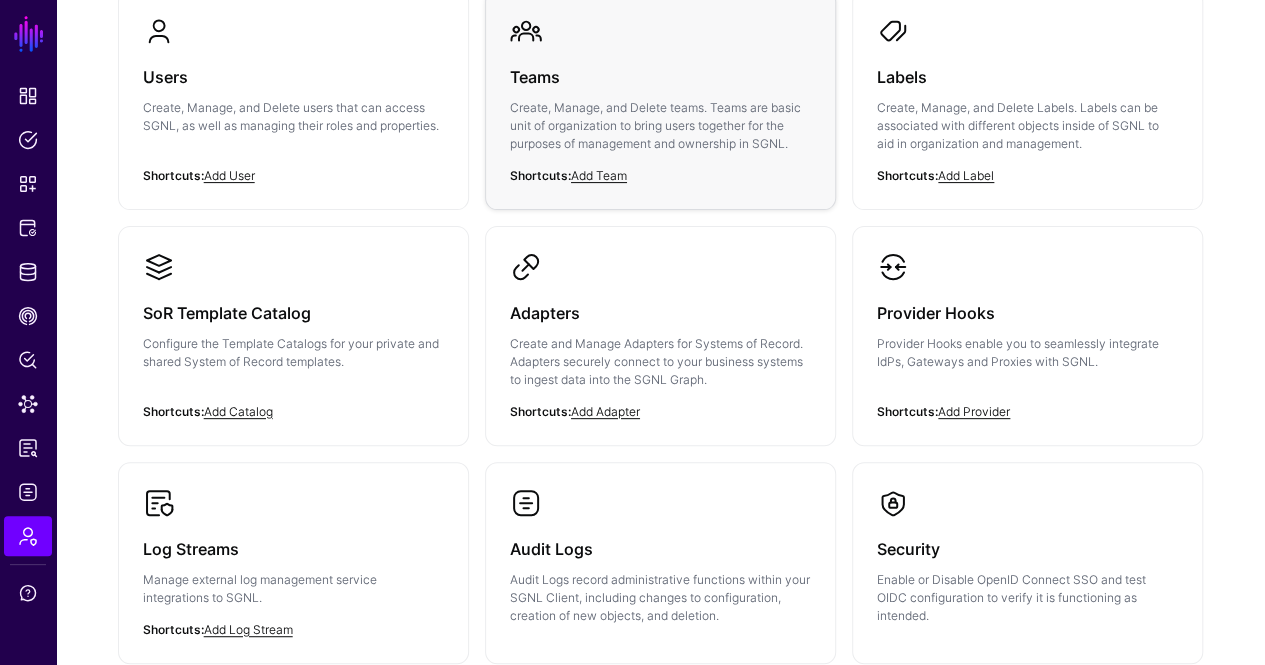 scroll, scrollTop: 500, scrollLeft: 0, axis: vertical 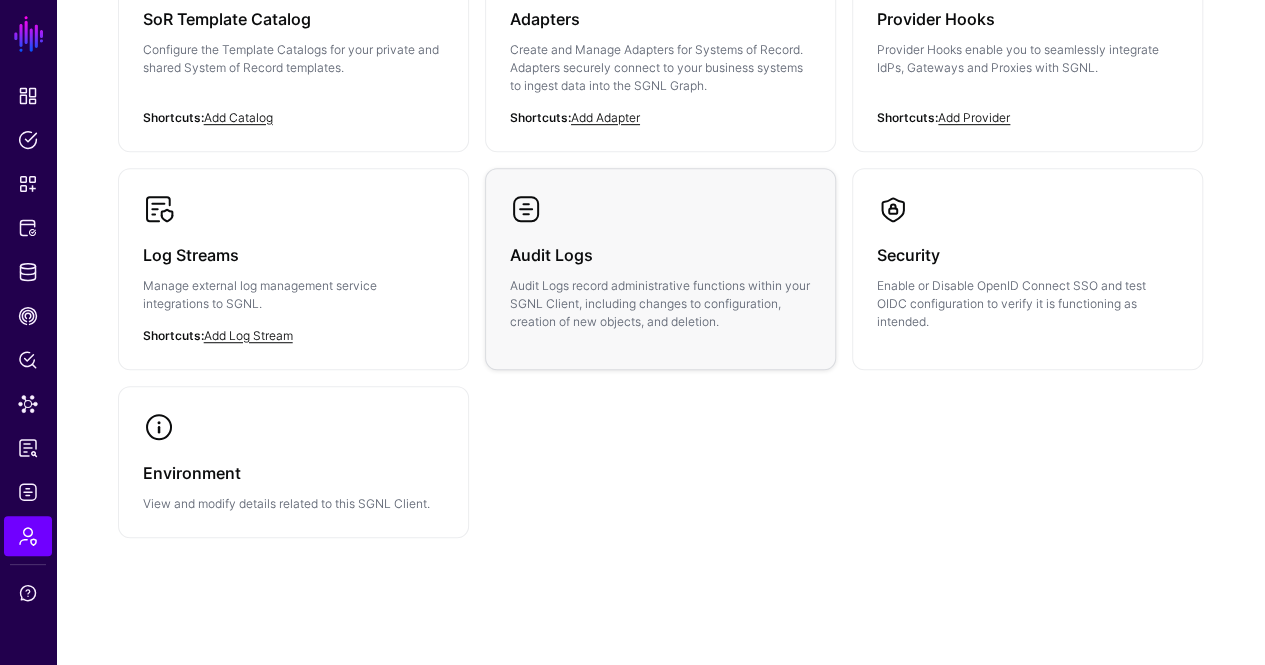 click on "Audit Logs  Audit Logs record administrative functions within your SGNL Client, including changes to configuration, creation of new objects, and deletion." 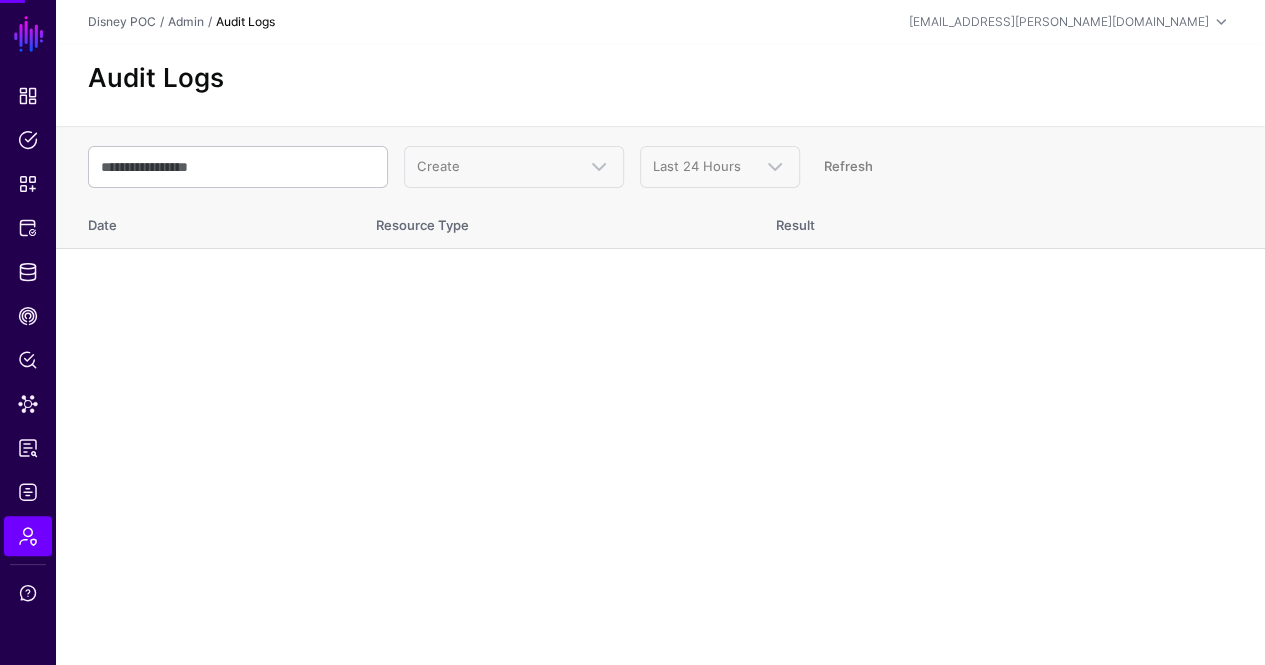 scroll, scrollTop: 0, scrollLeft: 0, axis: both 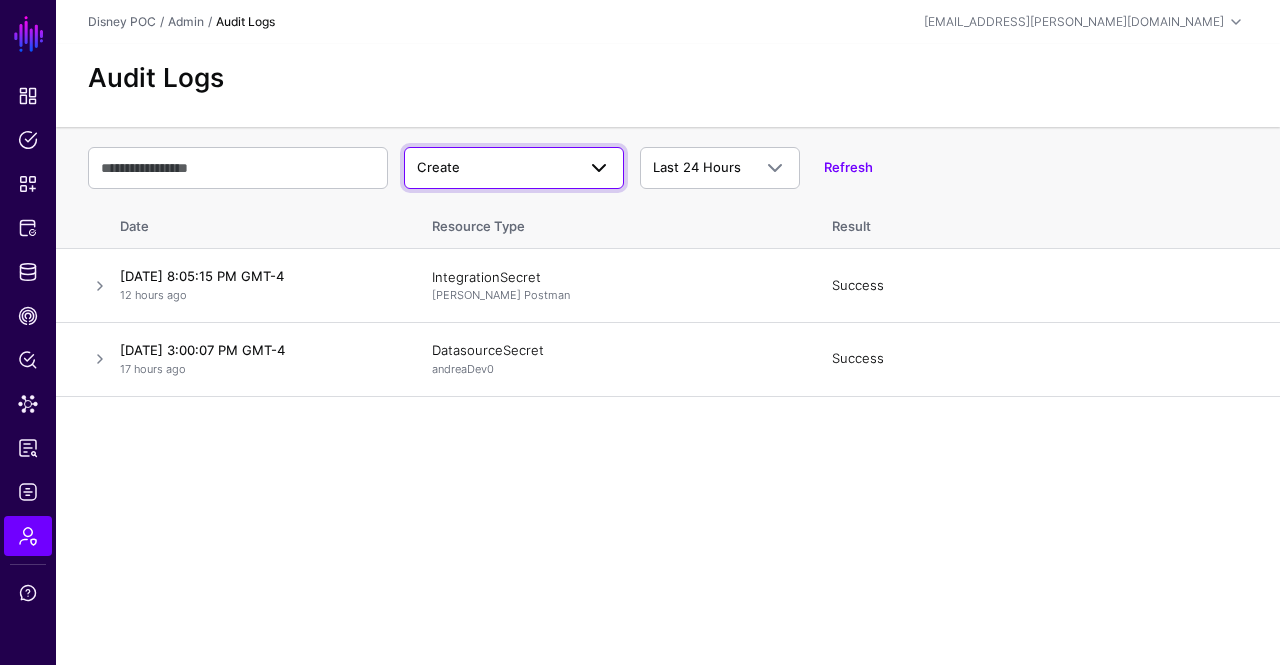 click on "Create" at bounding box center [496, 168] 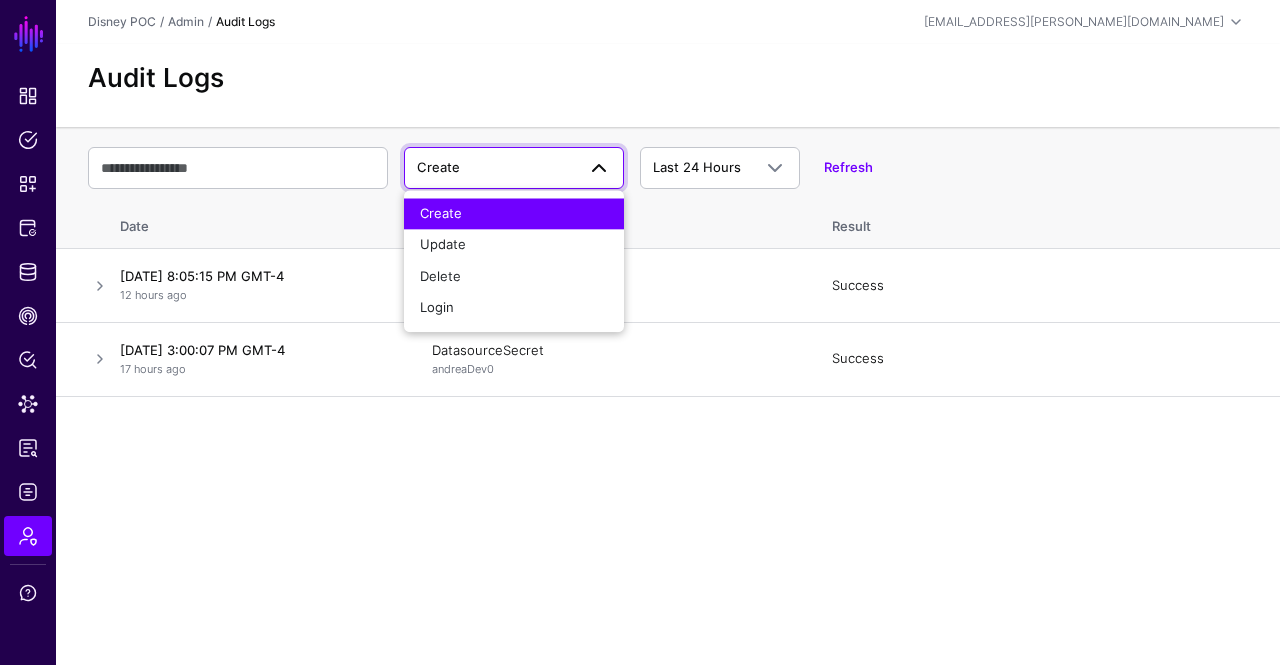 click on "Audit Logs" 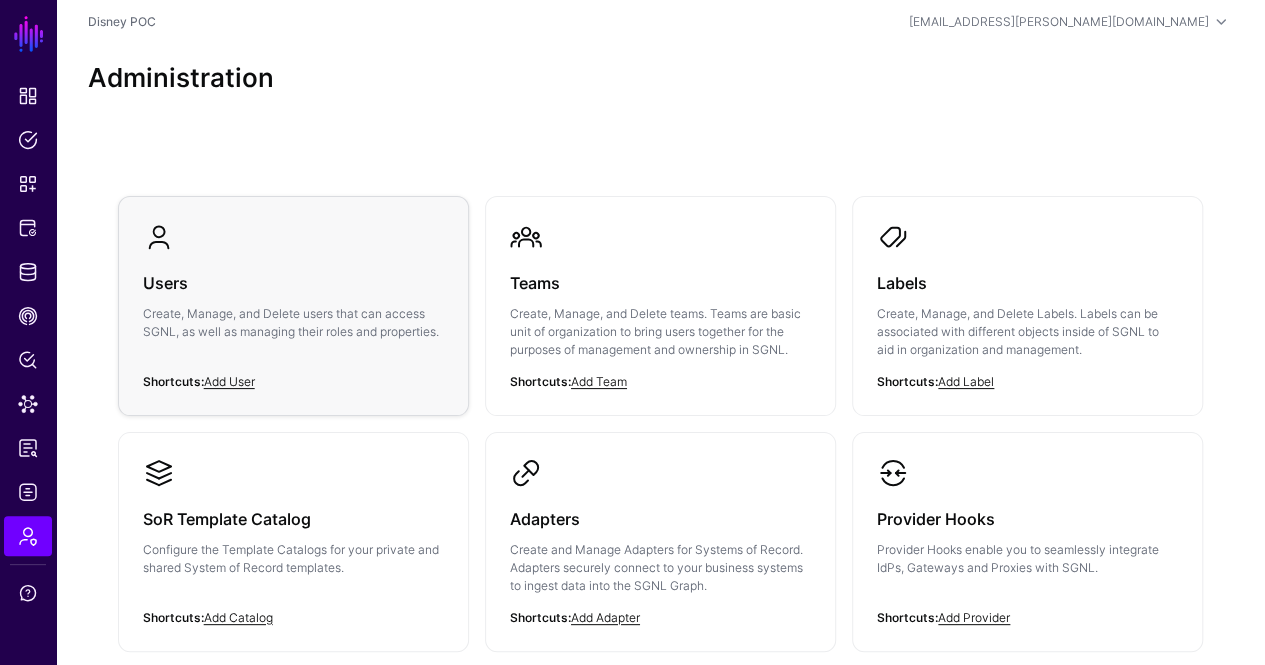 click on "Users" 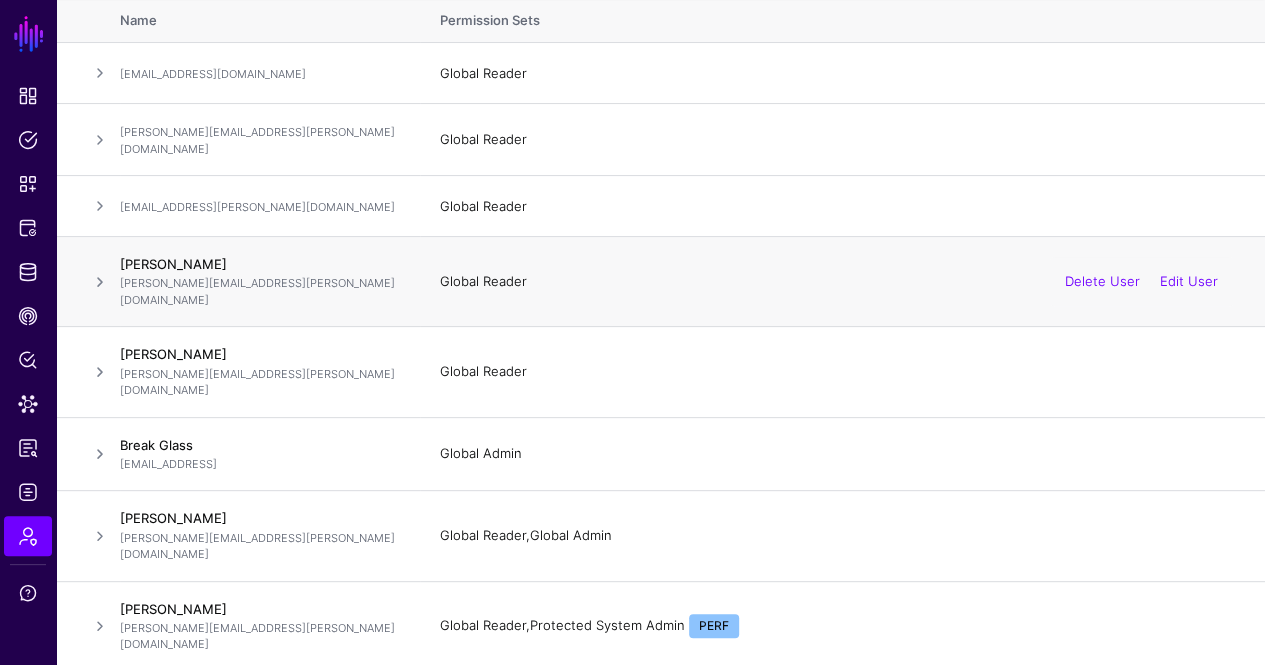 scroll, scrollTop: 0, scrollLeft: 0, axis: both 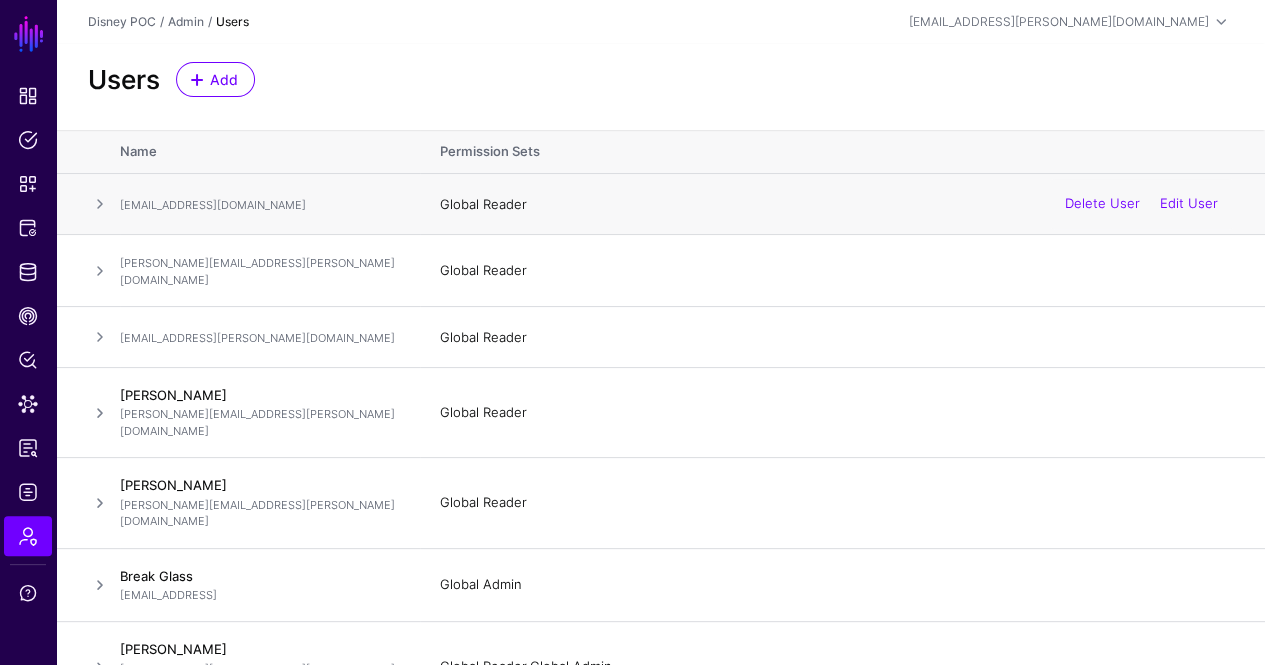 click 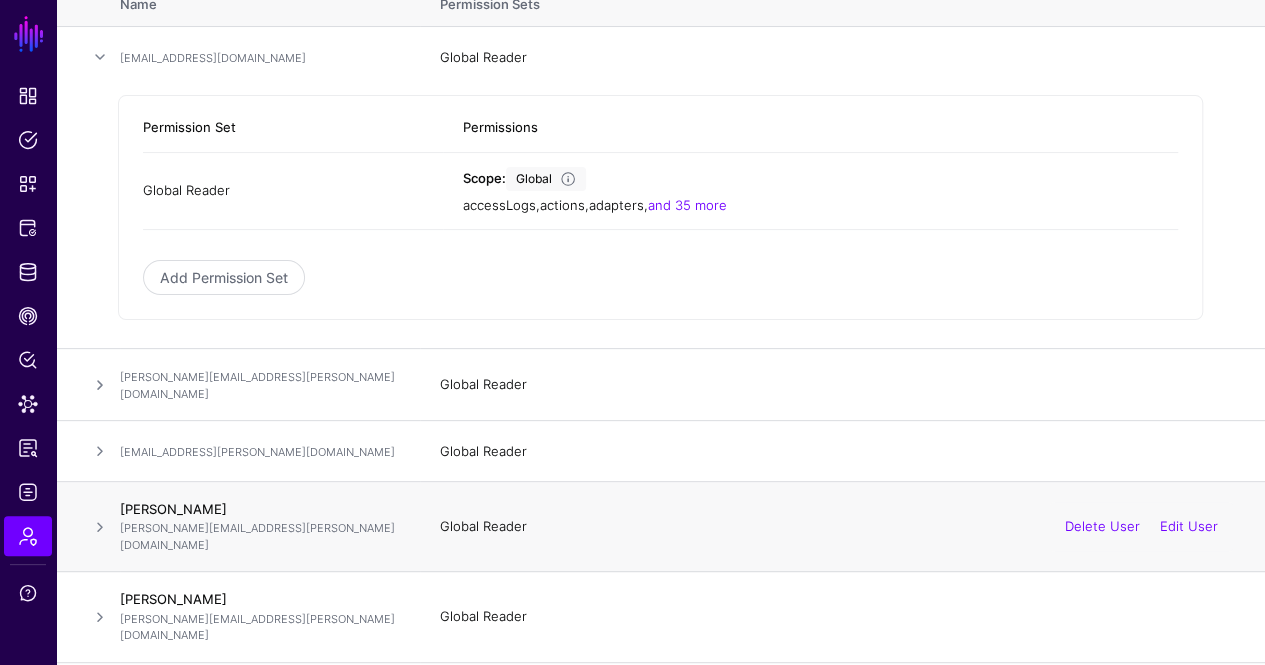 scroll, scrollTop: 300, scrollLeft: 0, axis: vertical 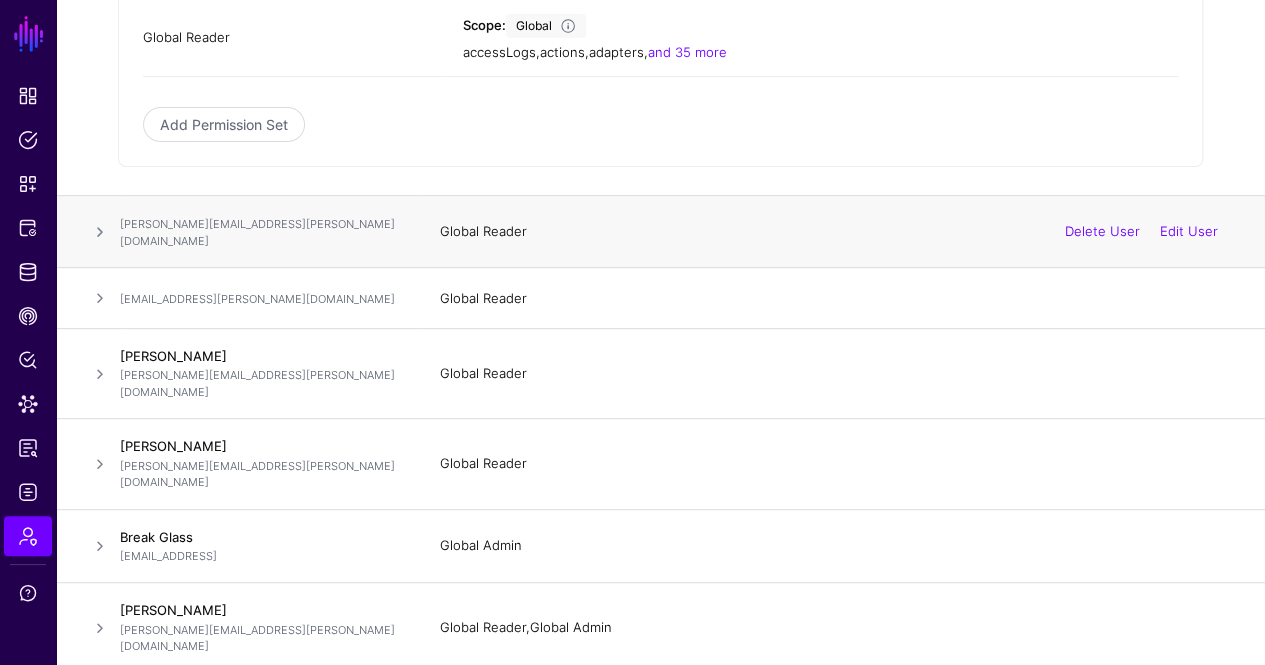 click 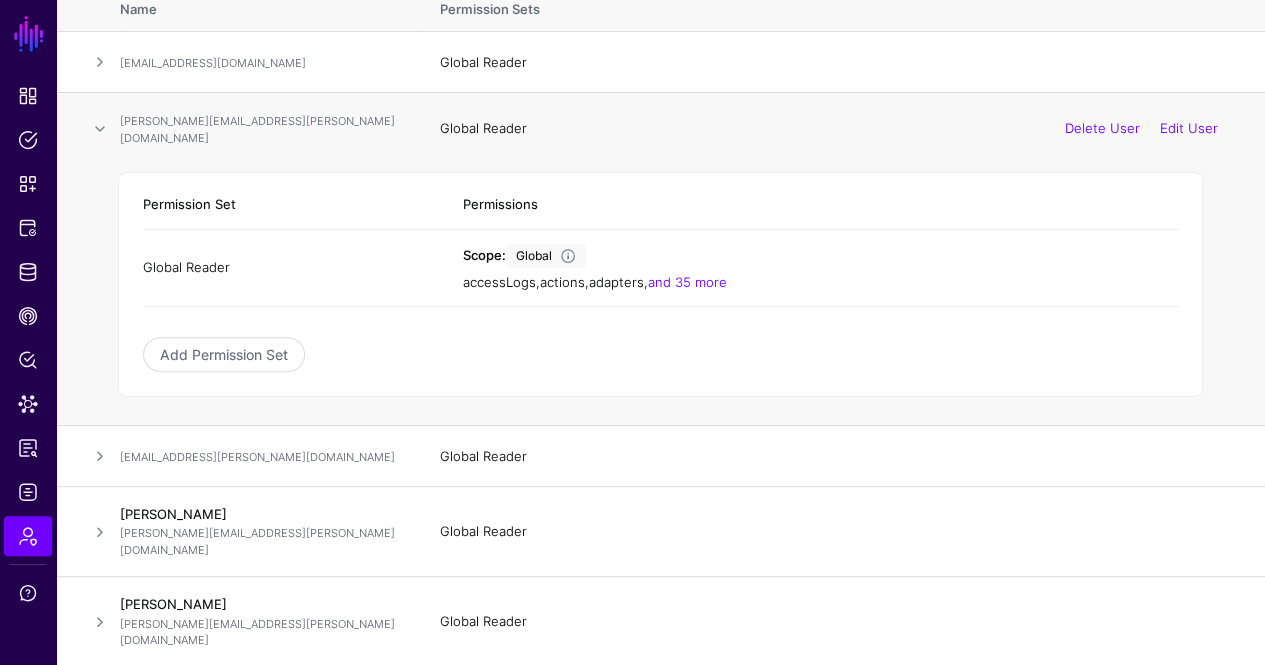 scroll, scrollTop: 0, scrollLeft: 0, axis: both 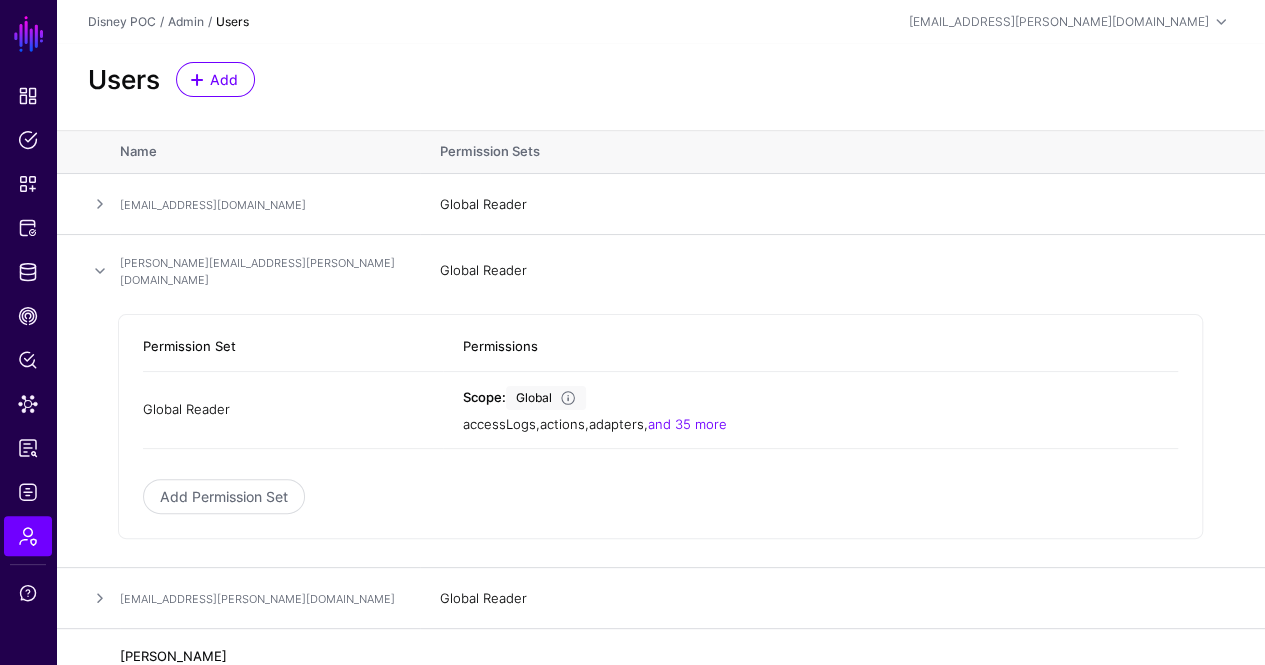 click on "Users Add" 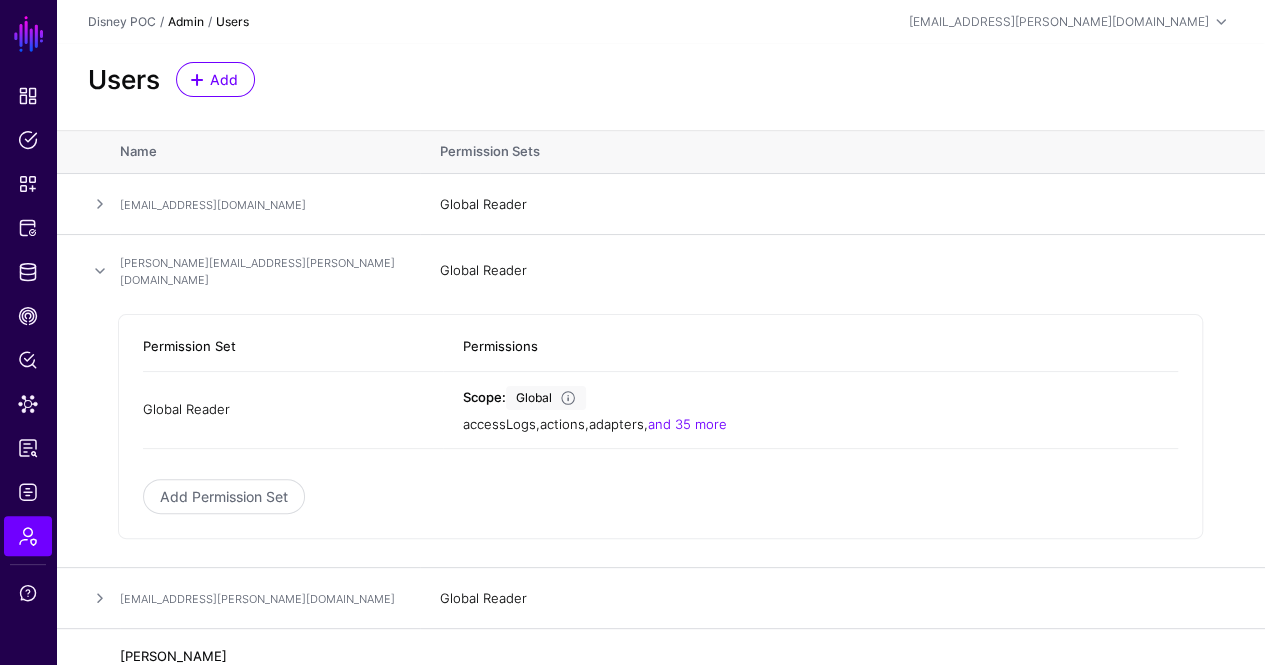 click on "Admin" 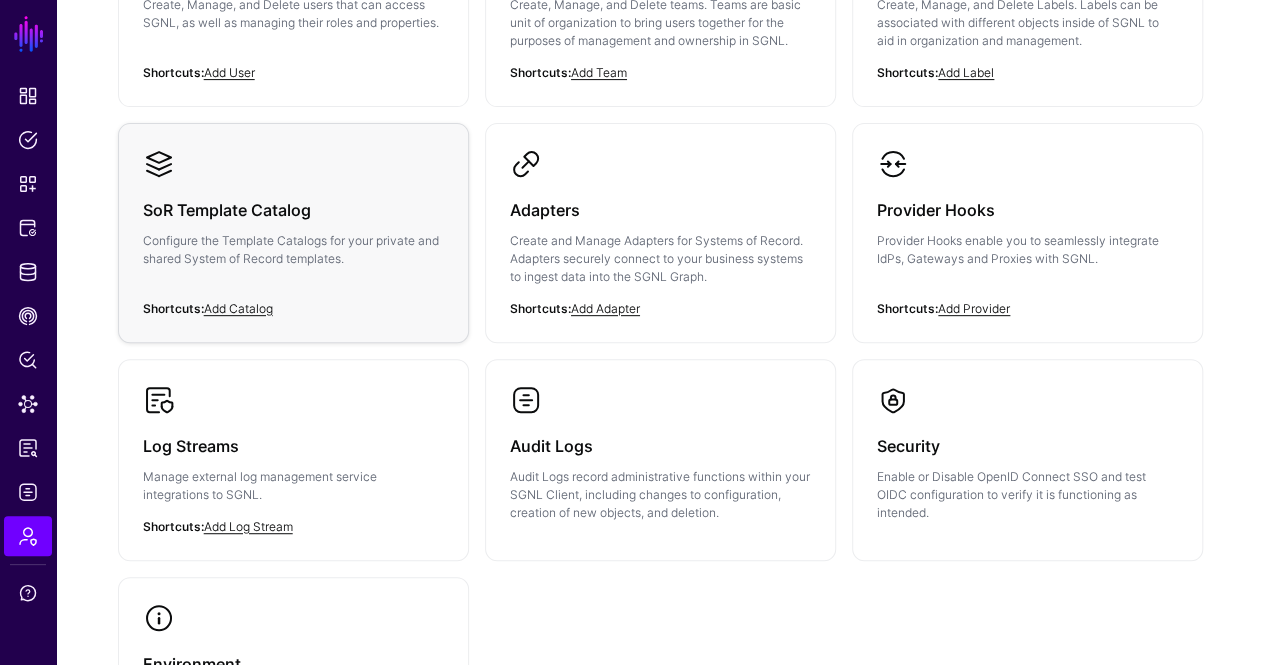 scroll, scrollTop: 0, scrollLeft: 0, axis: both 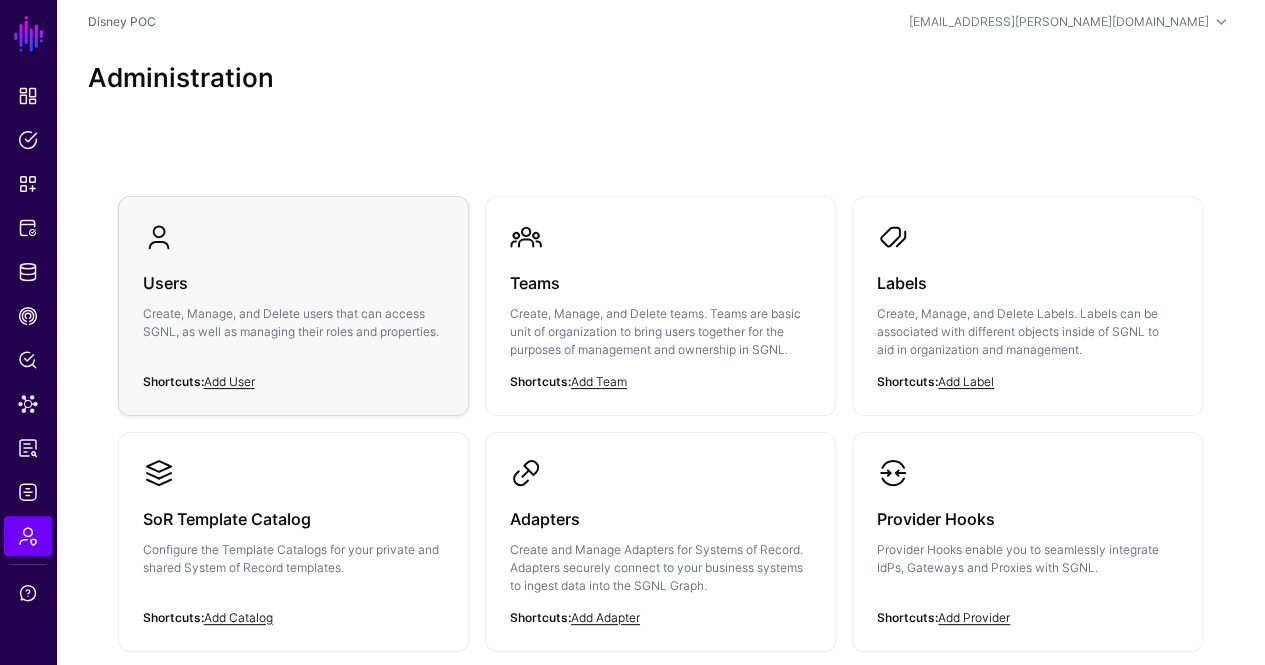 click on "Users  Create, Manage, and Delete users that can access SGNL, as well as managing their roles and properties." 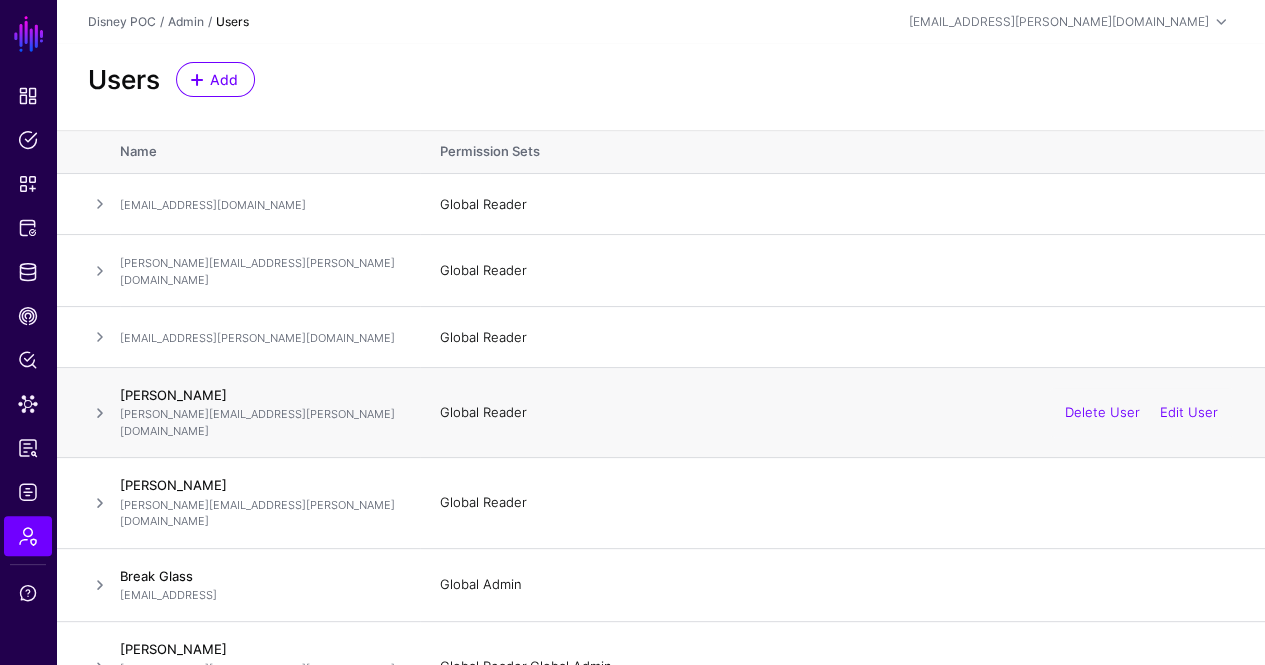 click 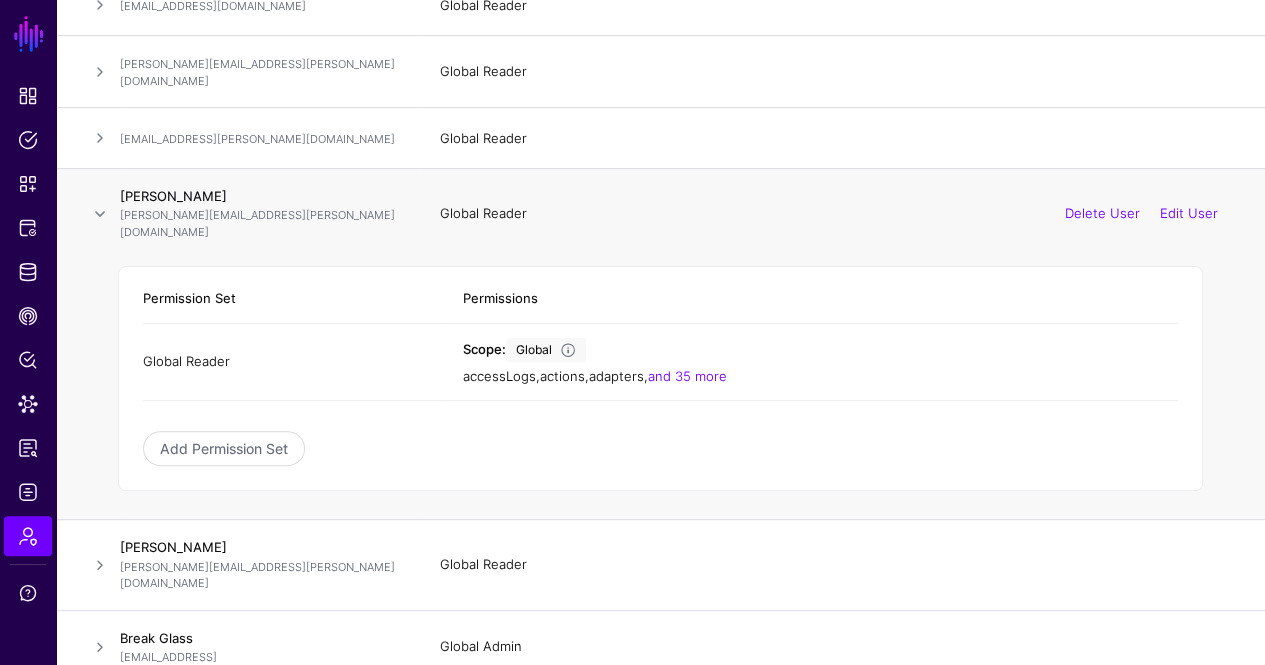 scroll, scrollTop: 200, scrollLeft: 0, axis: vertical 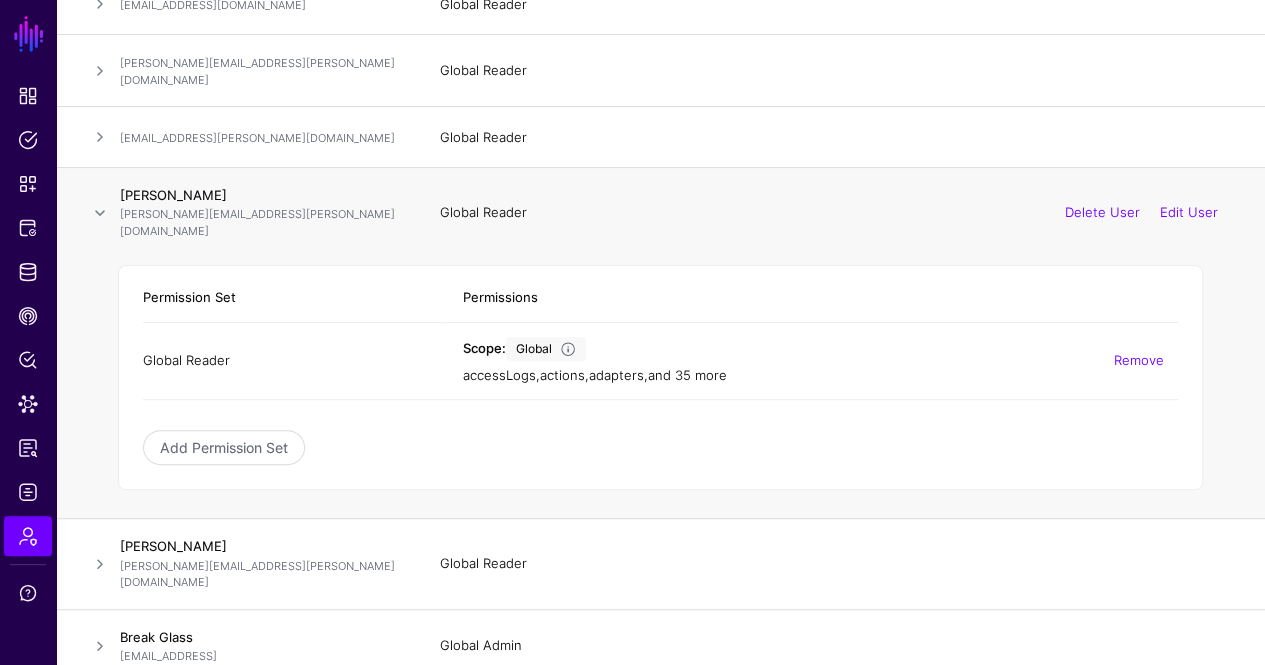 click on "and 35 more" 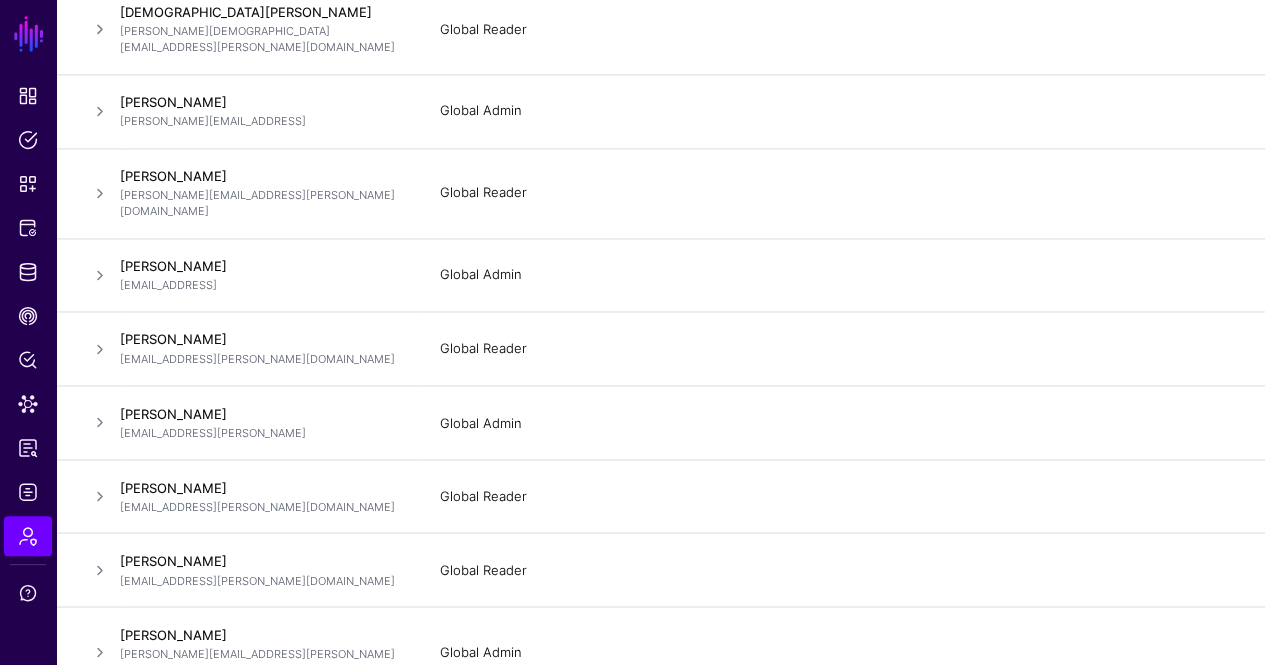 scroll, scrollTop: 1568, scrollLeft: 0, axis: vertical 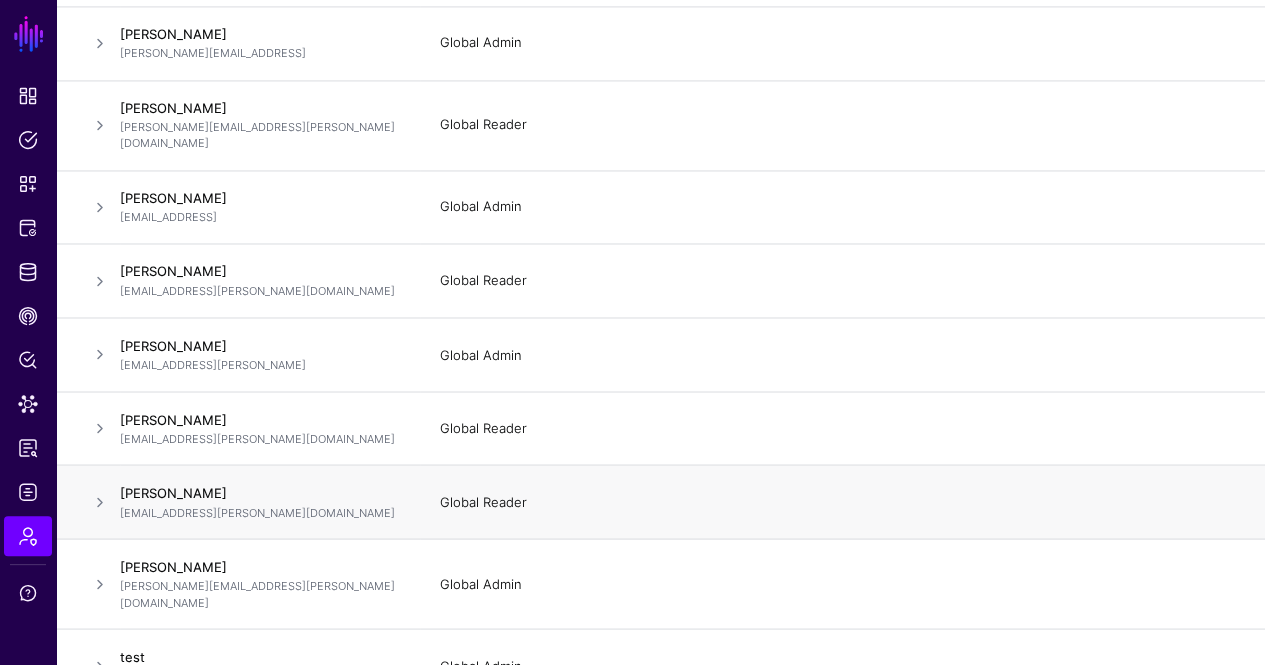 click 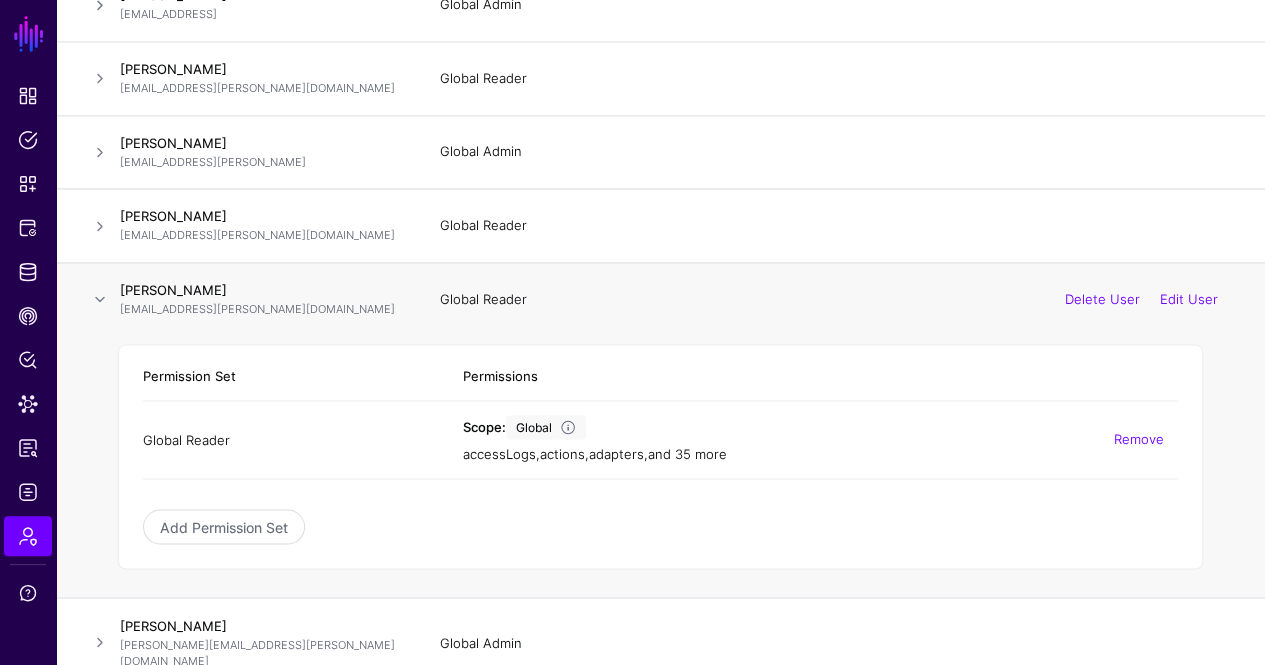 click on "and 35 more" 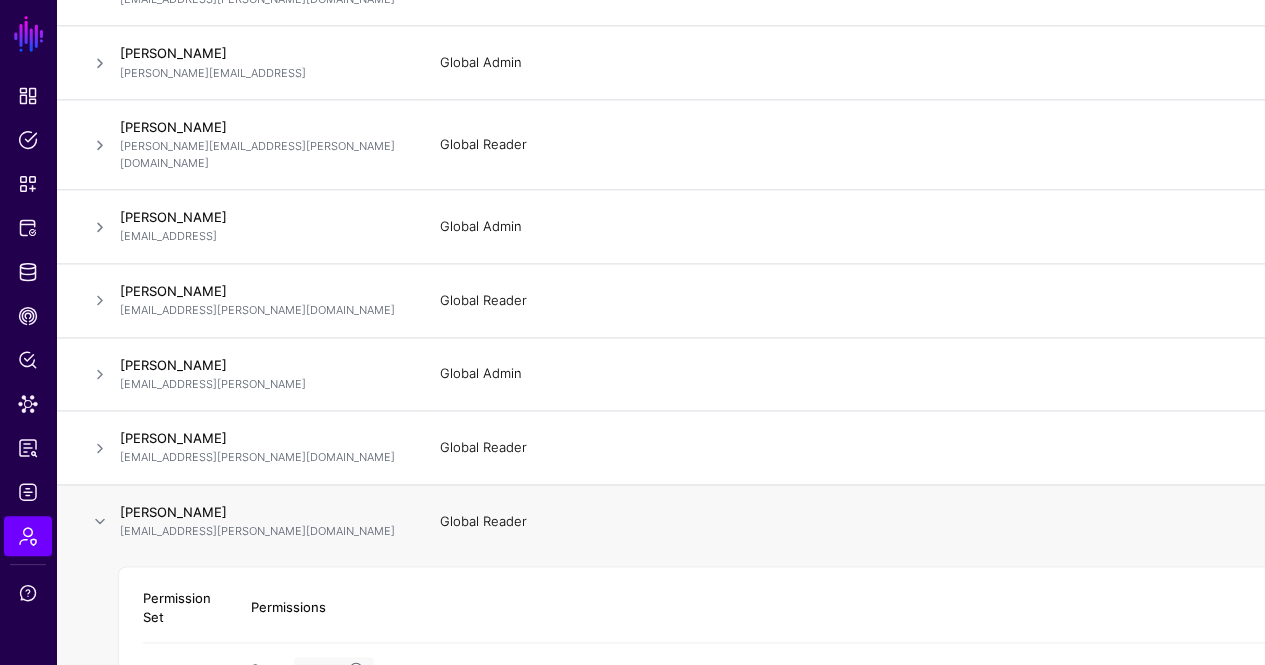 scroll, scrollTop: 1300, scrollLeft: 0, axis: vertical 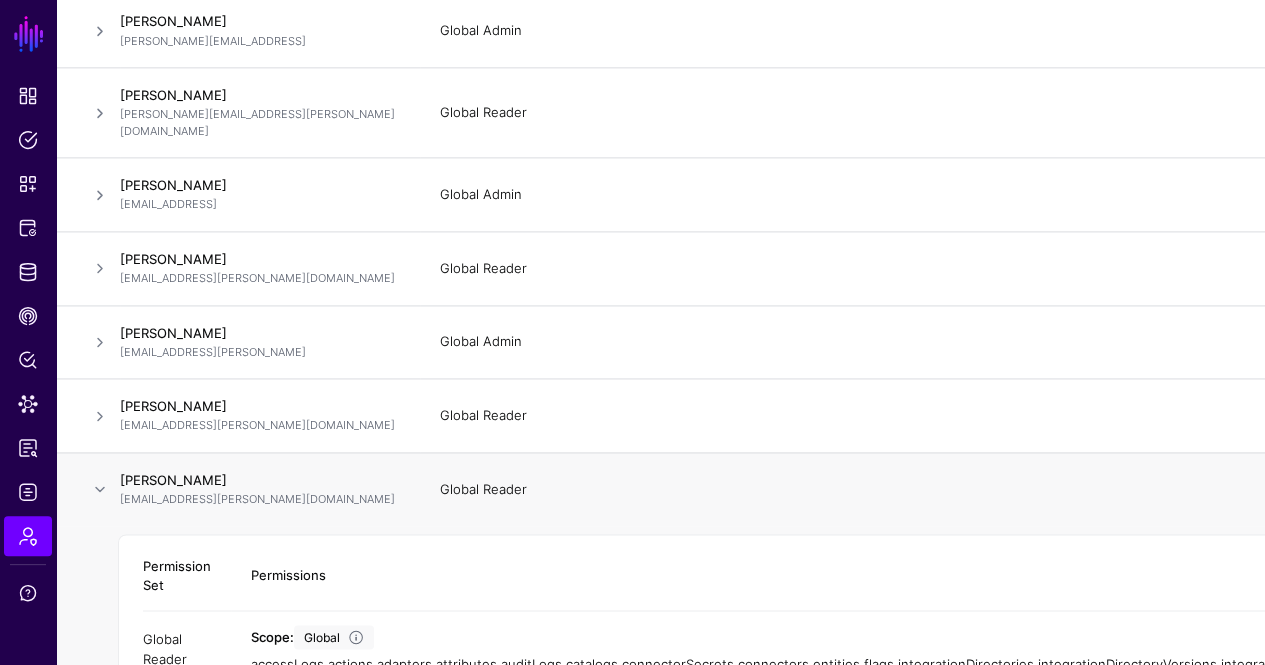 click 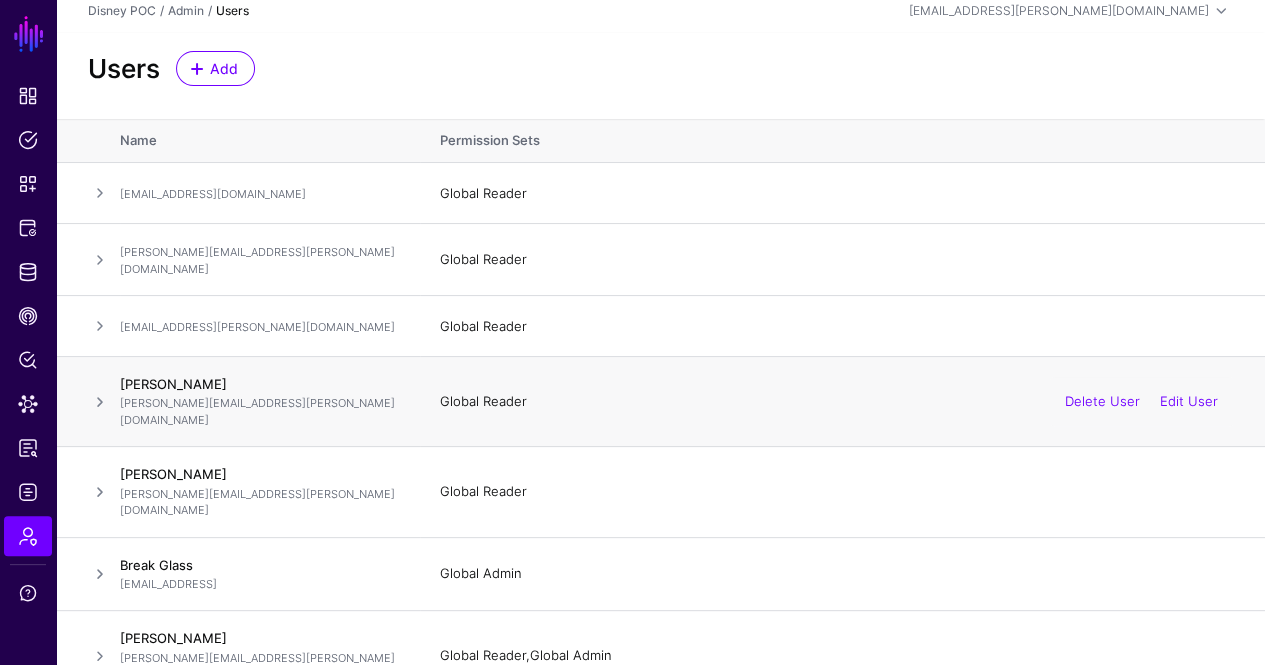 scroll, scrollTop: 0, scrollLeft: 0, axis: both 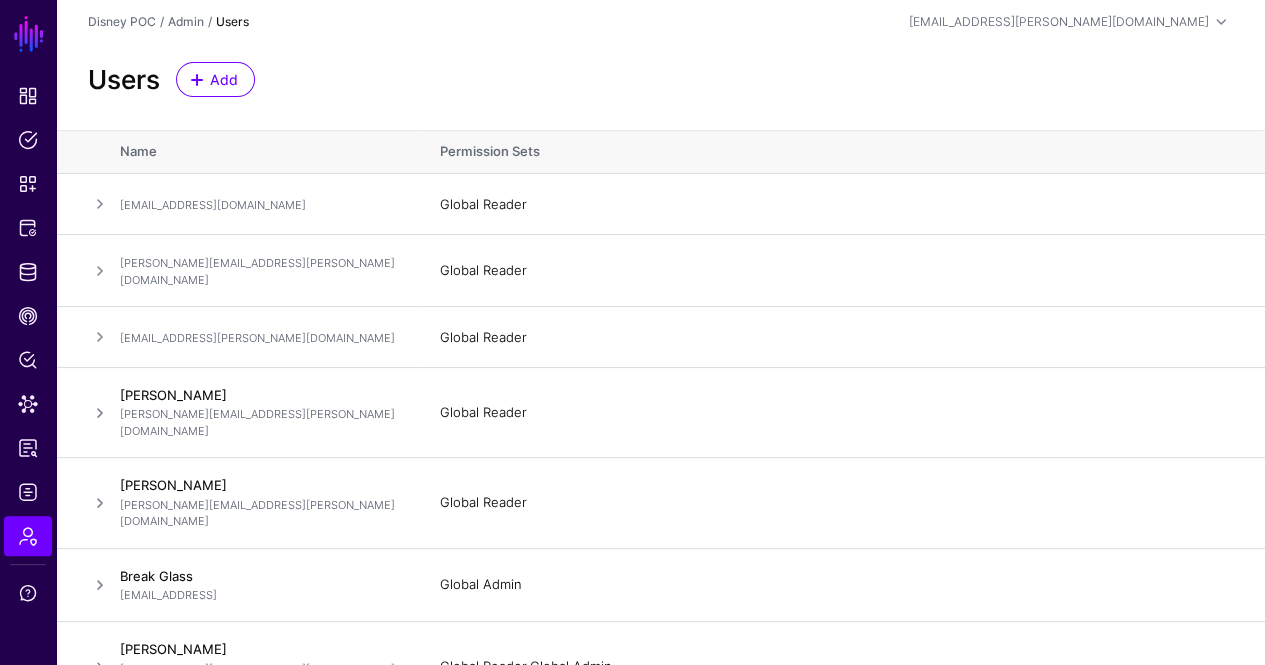 click on "Admin" 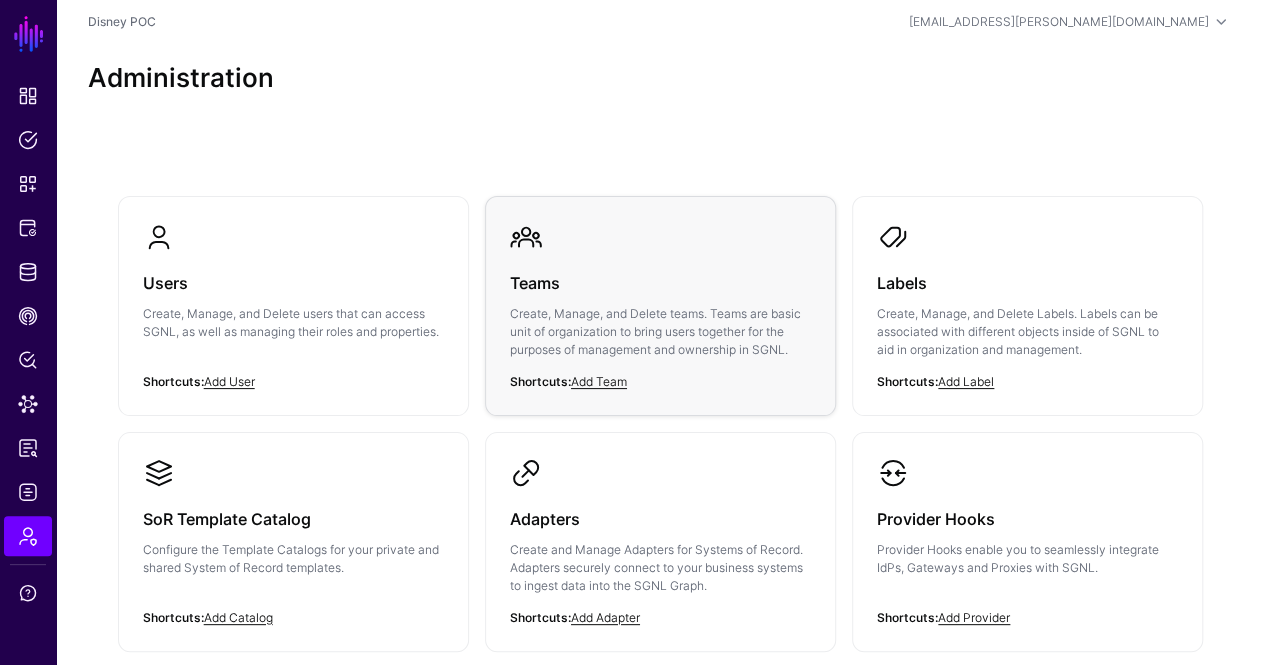 click on "Teams  Create, Manage, and Delete teams. Teams are basic unit of organization to bring users together for the purposes of management and ownership in SGNL." 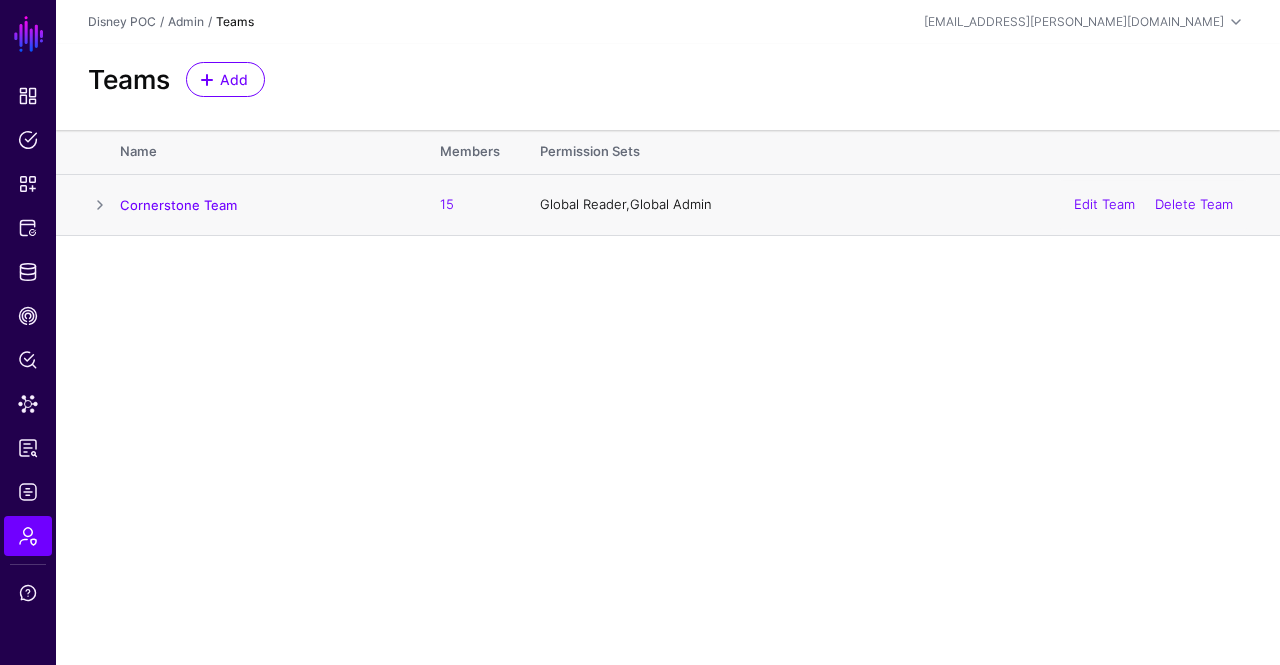 click 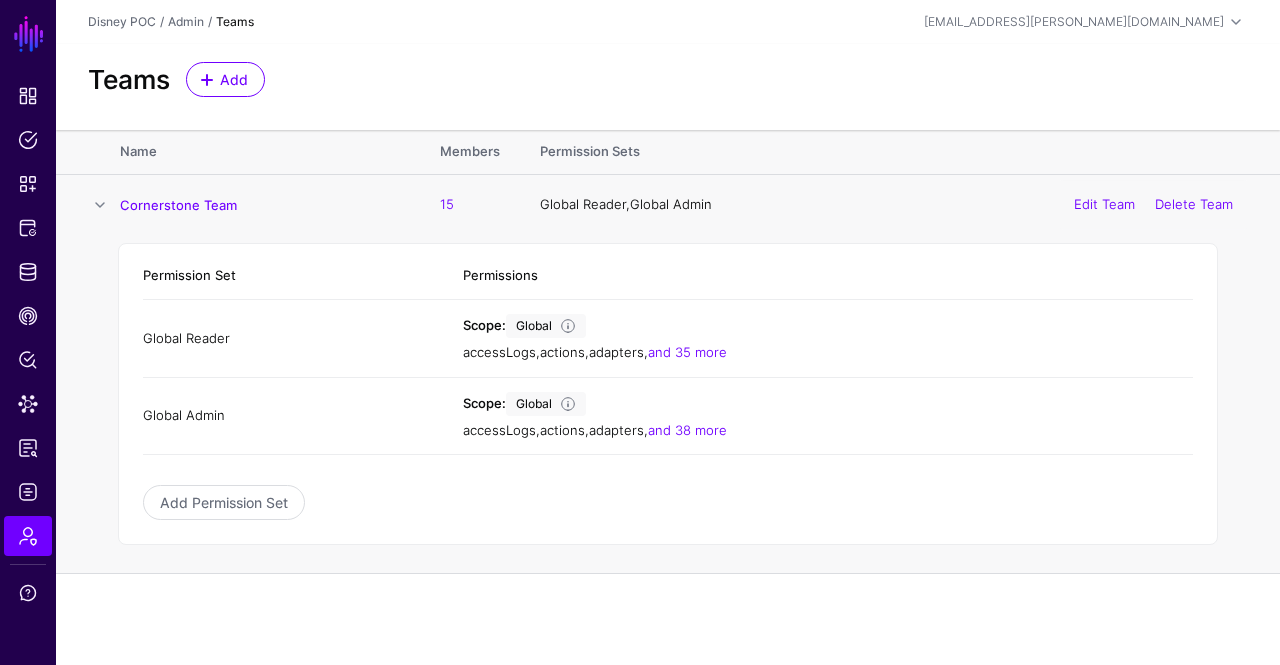 click 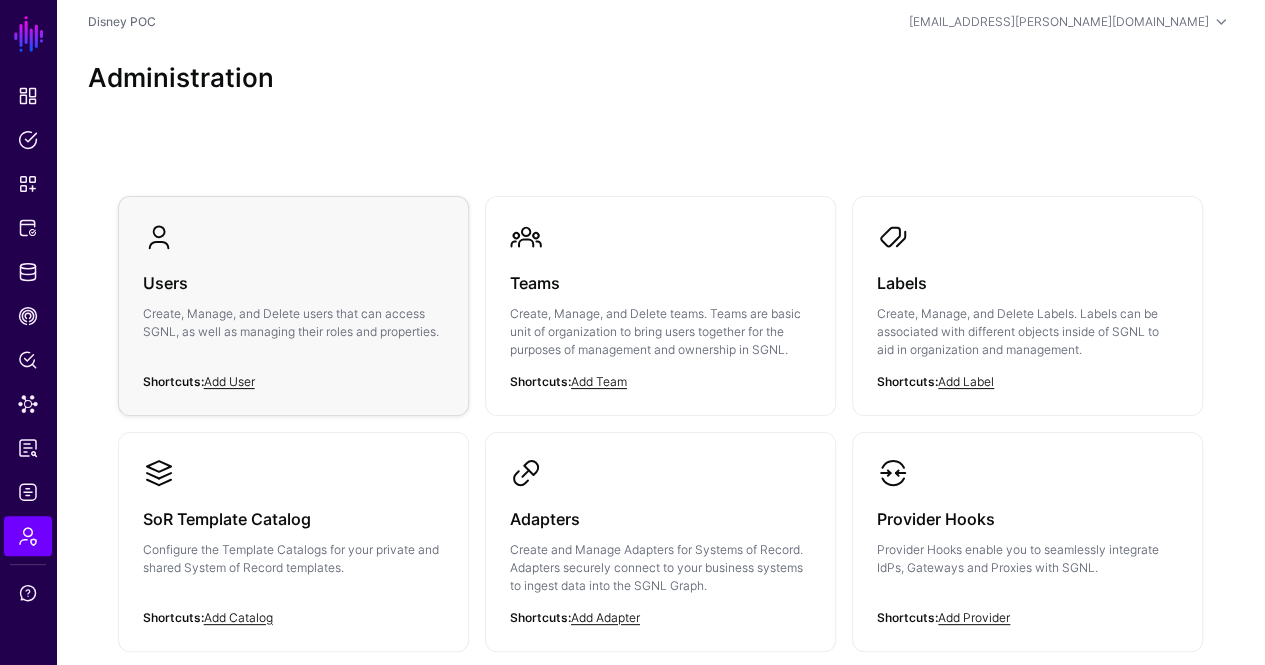 click on "Users  Create, Manage, and Delete users that can access SGNL, as well as managing their roles and properties." 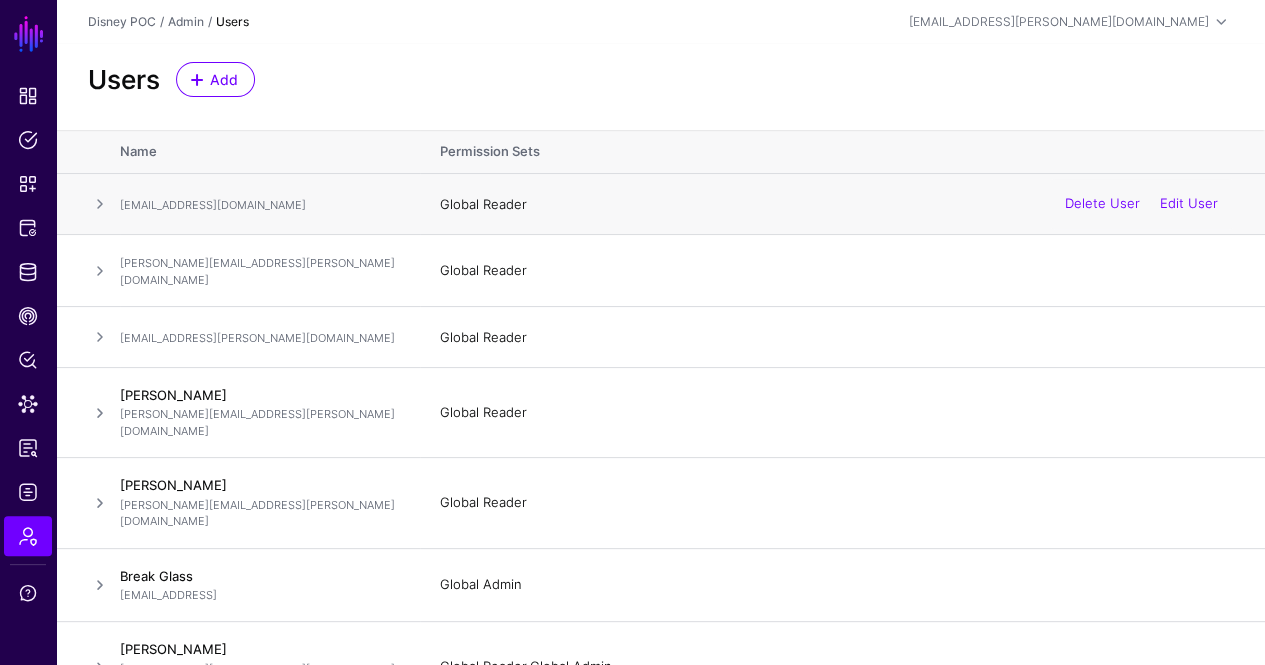 click 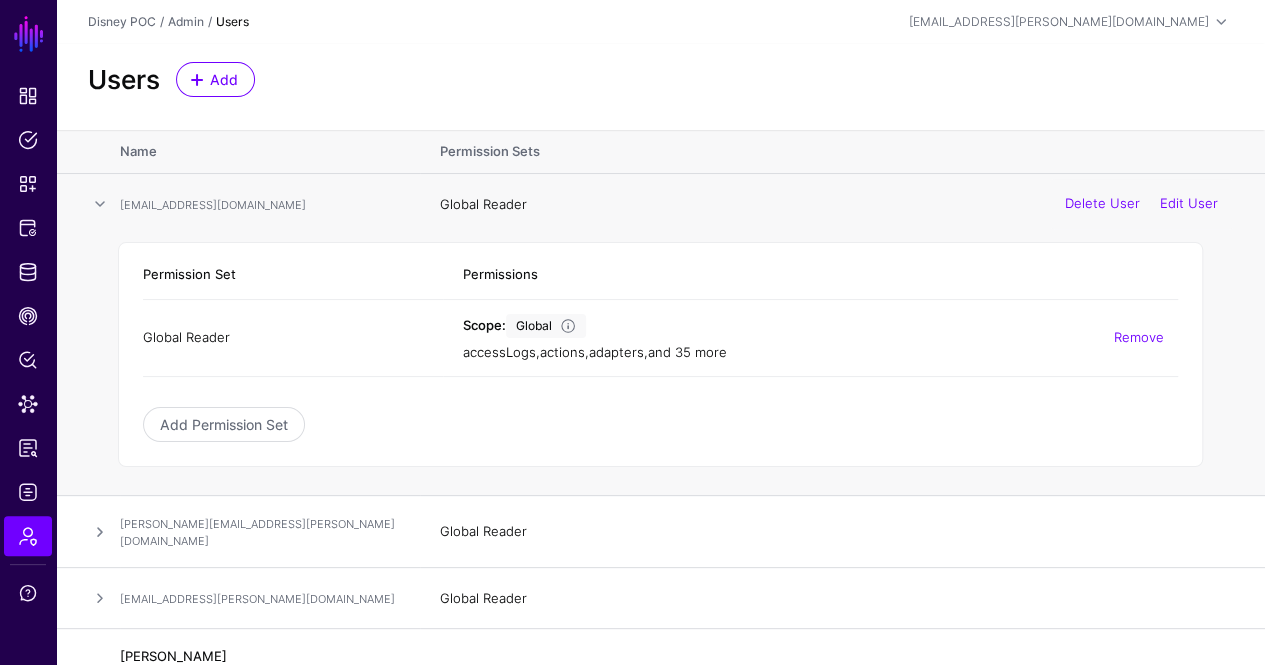 click on "and 35 more" 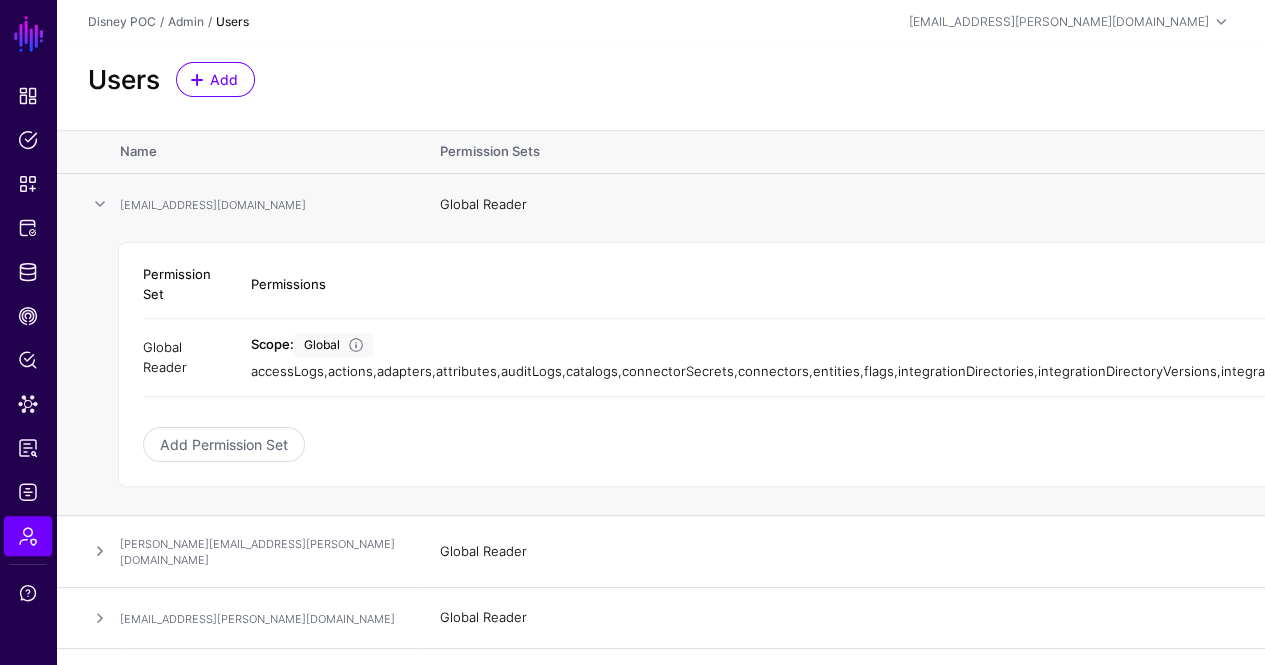 scroll, scrollTop: 400, scrollLeft: 0, axis: vertical 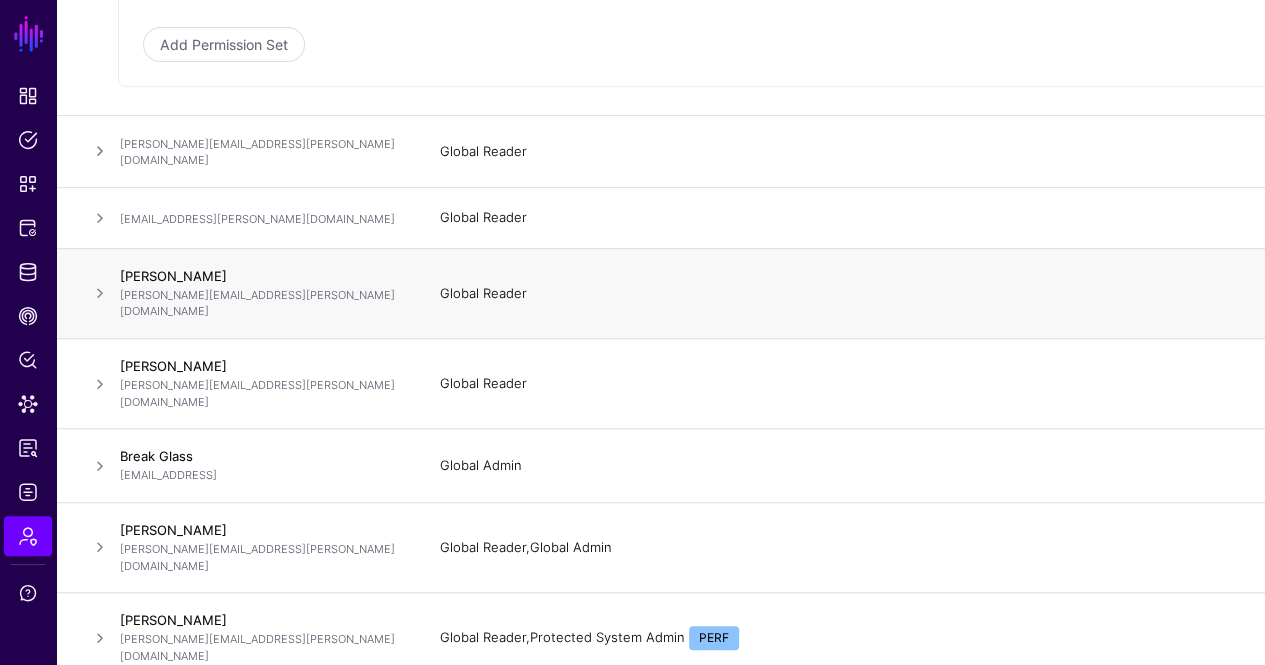 click 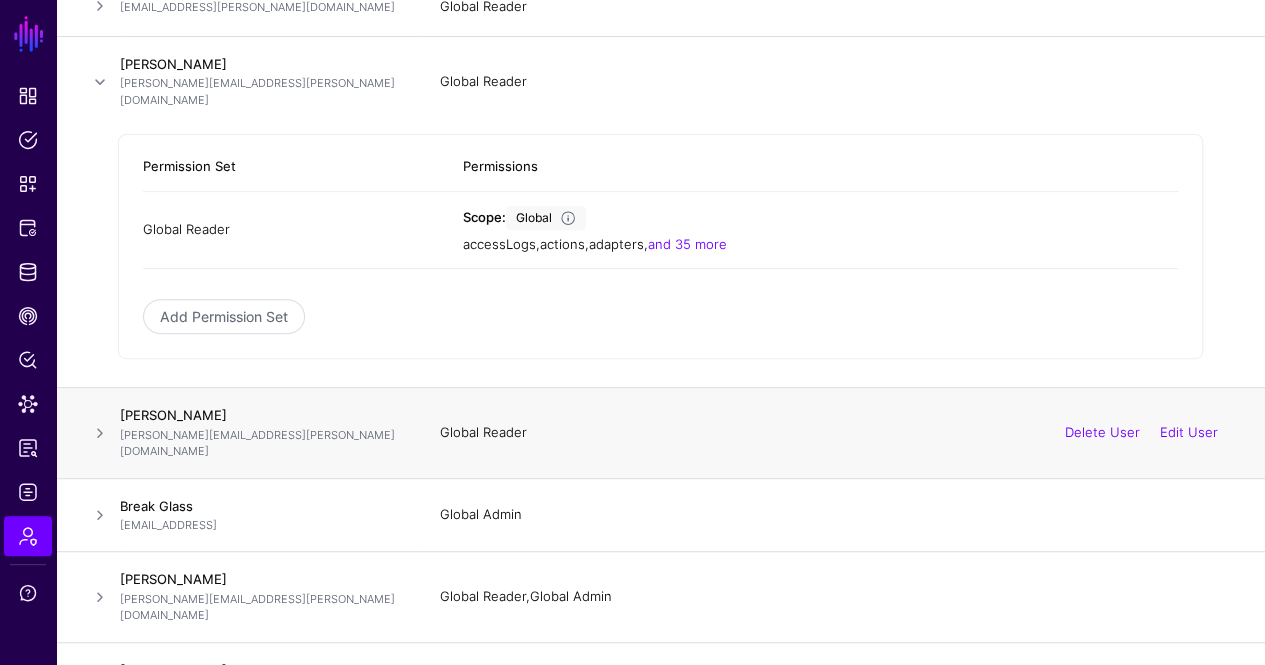 scroll, scrollTop: 300, scrollLeft: 0, axis: vertical 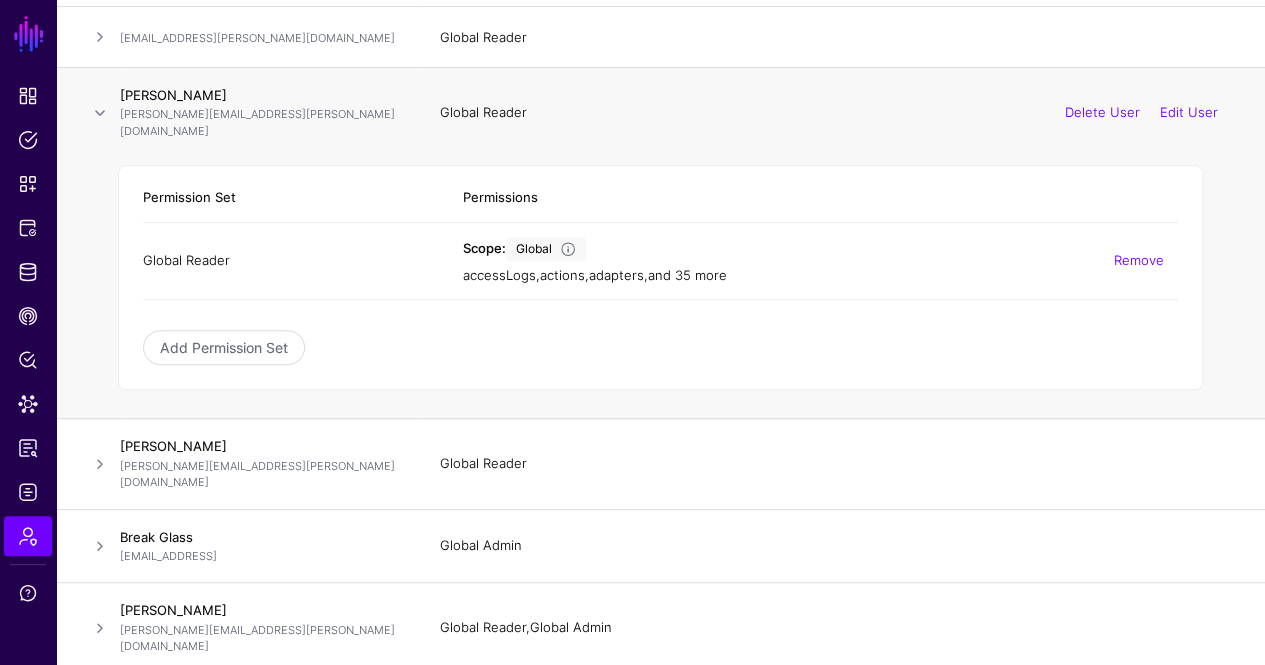 click on "and 35 more" 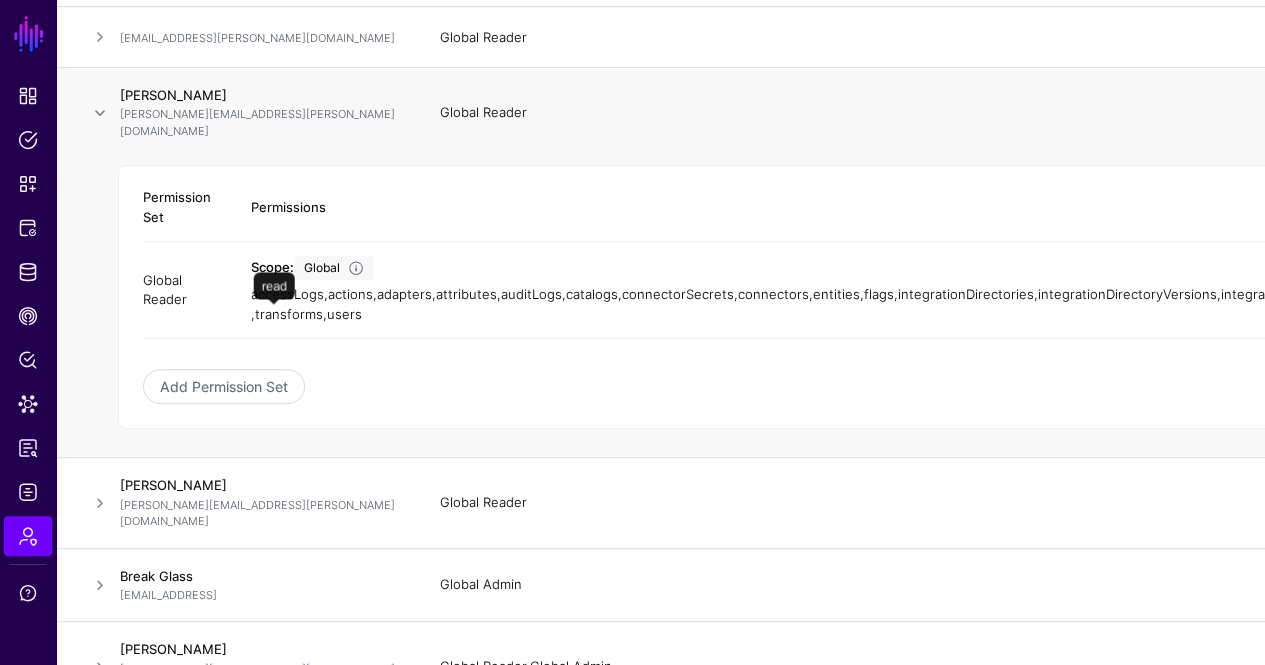 scroll, scrollTop: 200, scrollLeft: 0, axis: vertical 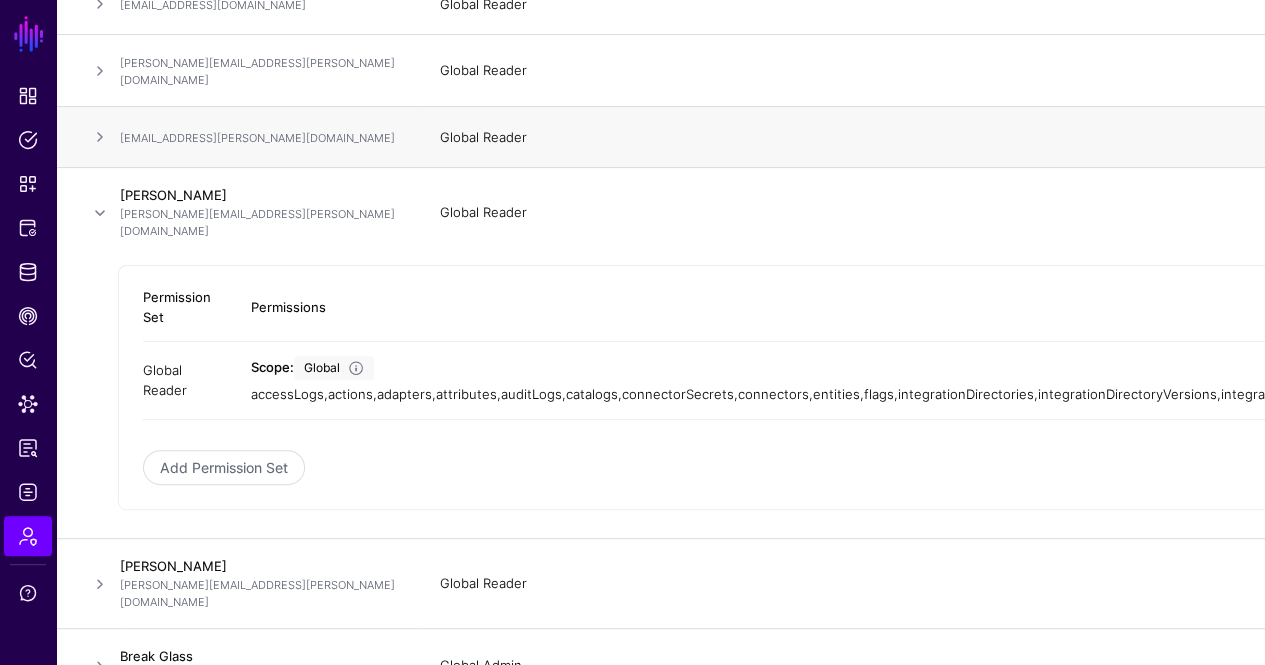click 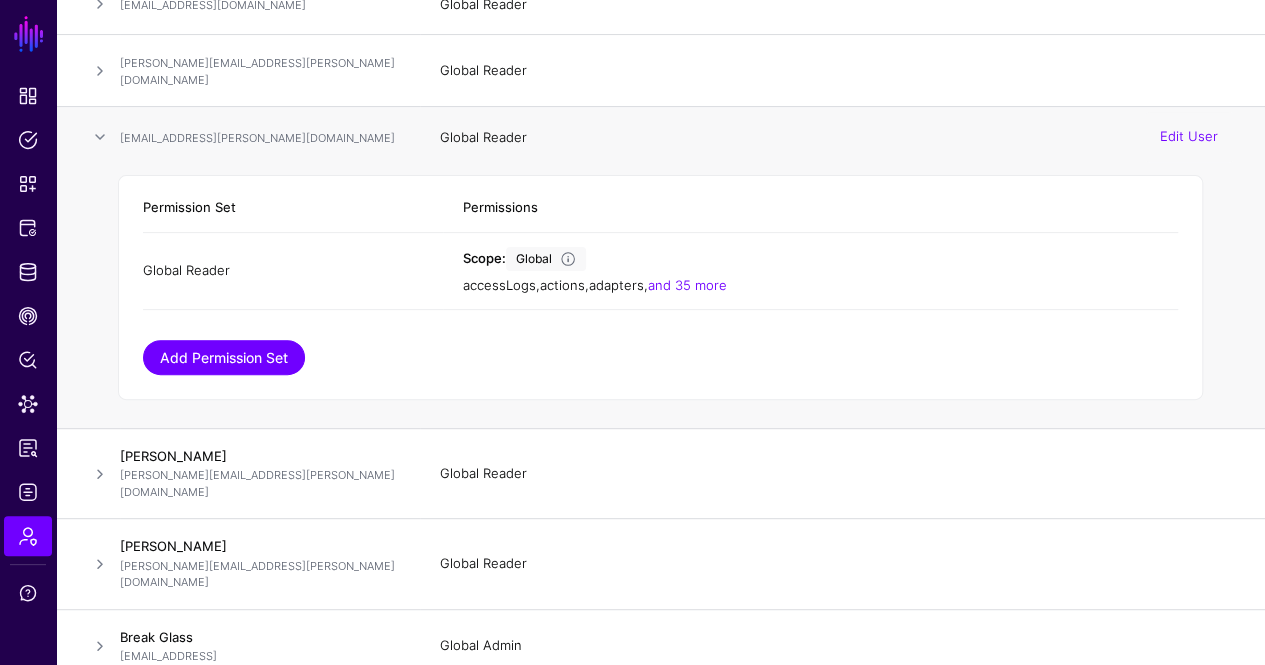 click on "Add Permission Set" 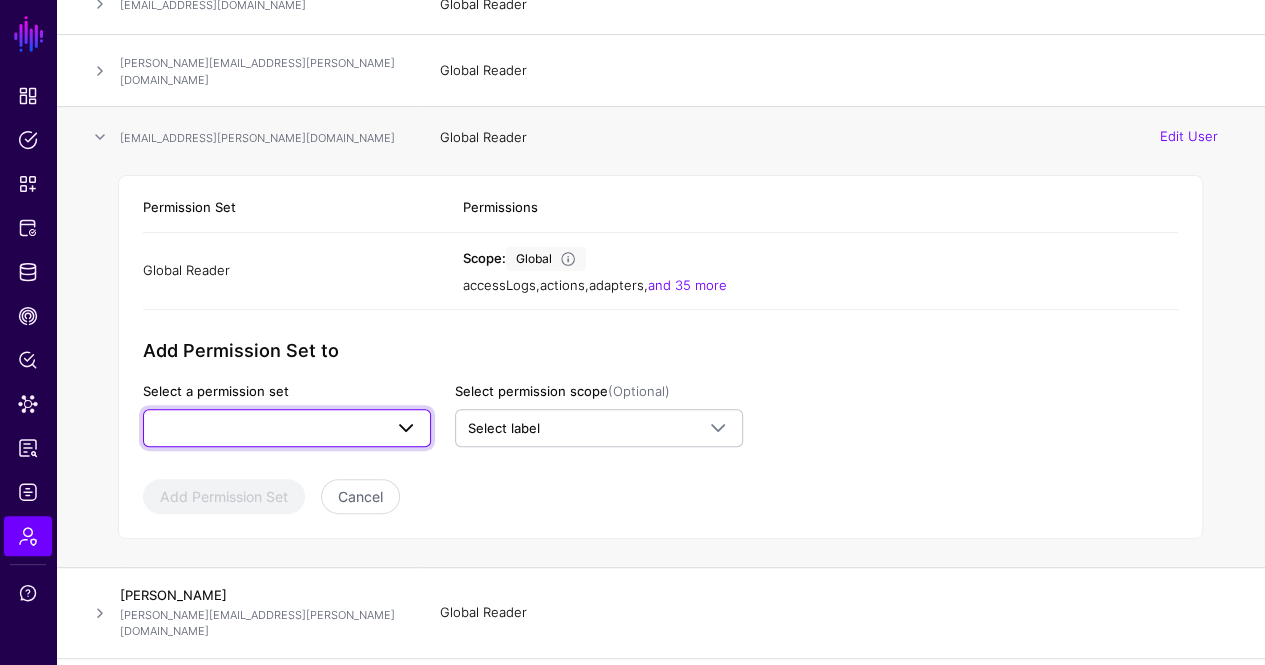 click at bounding box center (400, 428) 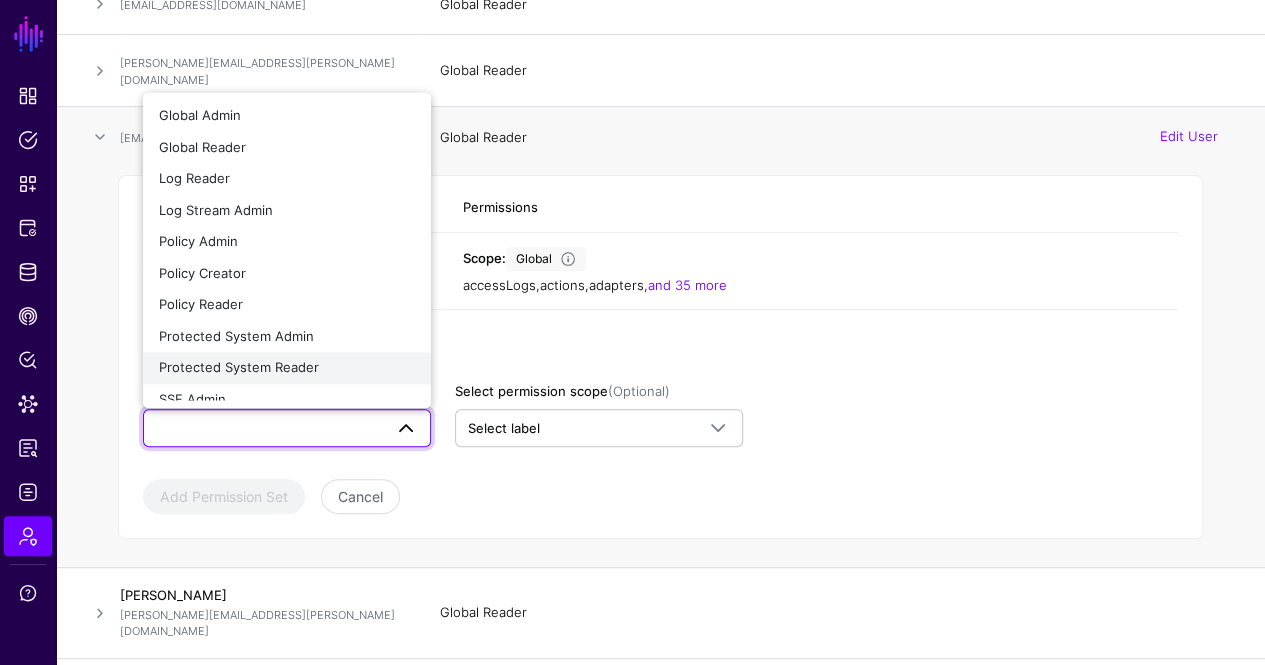scroll, scrollTop: 109, scrollLeft: 0, axis: vertical 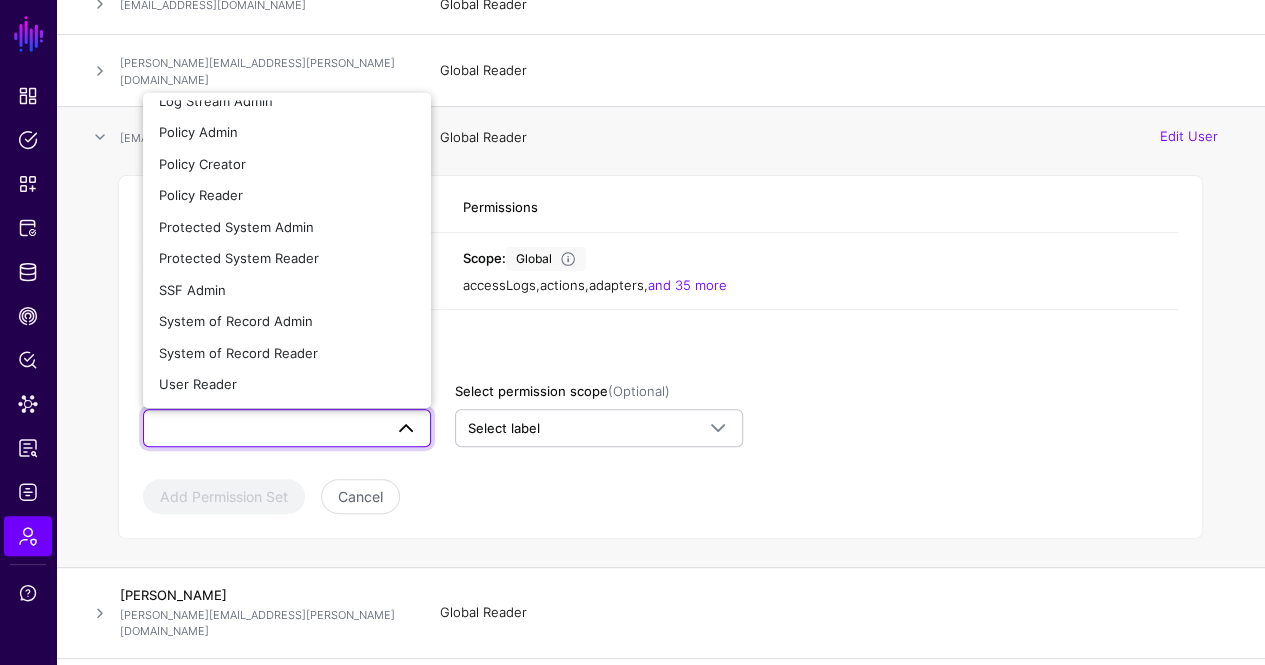 click on "Permission Set Permissions Global Reader Scope:  Global accessLogs ,   actions ,   adapters ,   and 35 more  Remove  Add Permission Set to  Select a permission set     Global Admin   Global Reader   Log Reader   Log Stream Admin   Policy Admin   Policy Creator   Policy Reader   Protected System Admin   Protected System Reader   SSF Admin   System of Record Admin   System of Record Reader   User Reader   Select permission scope  (Optional)  Select label   Skywalker-latest   Staging   Keystone-v0.1.*   SkywalkerAdmin-v0   Keystone-v0.*.*   Non-Prod Data   Demo   Mock   Skywalker-v0.3.2   PERF   DEPRACATED   Prod Data   POC   QA   Skywalker-0.3.*   Production   Auth Manager   Keystone-v0.2.*   Debug   Skywalker-v0.4.*   Add Permission Set   Cancel" 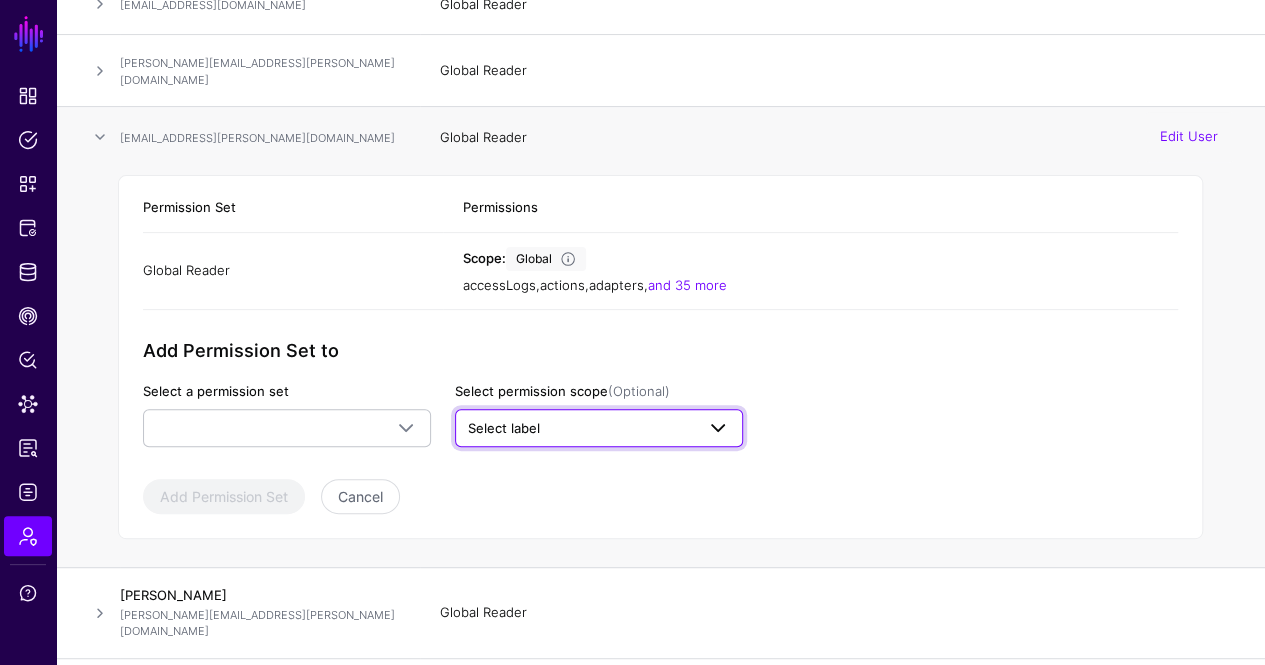 click on "Select label" at bounding box center (504, 428) 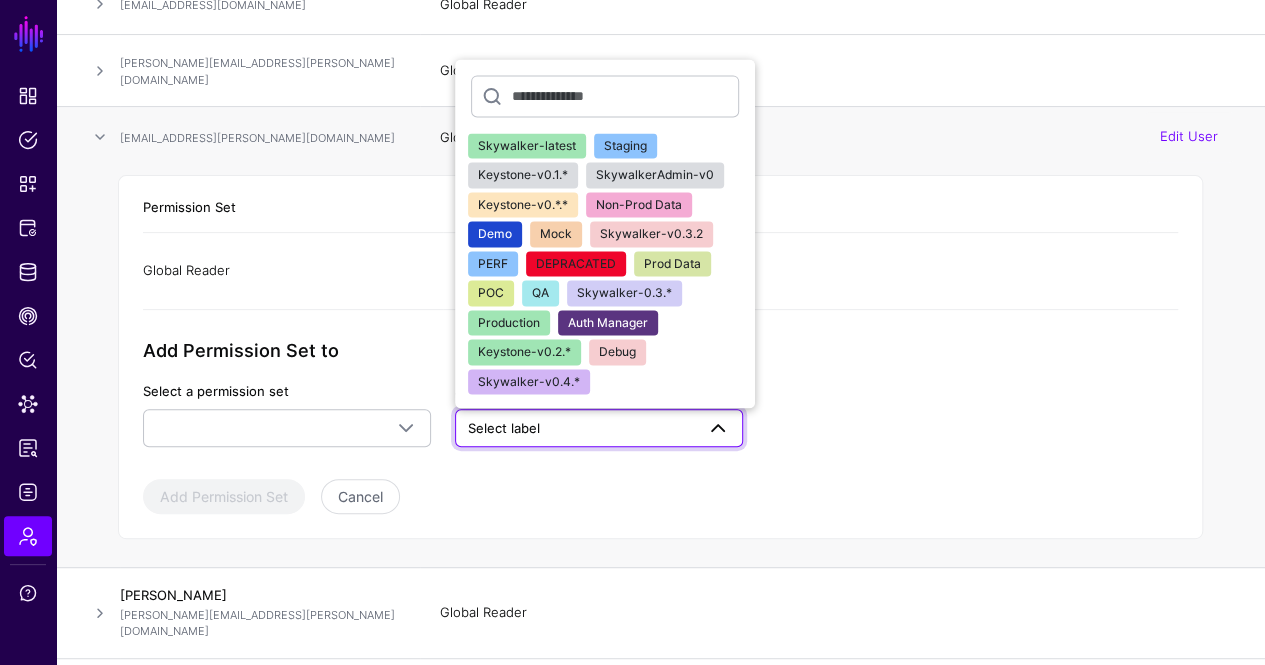 click on "Permission Set Permissions Global Reader Scope:  Global accessLogs ,   actions ,   adapters ,   and 35 more  Remove  Add Permission Set to  Select a permission set     Global Admin   Global Reader   Log Reader   Log Stream Admin   Policy Admin   Policy Creator   Policy Reader   Protected System Admin   Protected System Reader   SSF Admin   System of Record Admin   System of Record Reader   User Reader   Select permission scope  (Optional)  Select label   Skywalker-latest   Staging   Keystone-v0.1.*   SkywalkerAdmin-v0   Keystone-v0.*.*   Non-Prod Data   Demo   Mock   Skywalker-v0.3.2   PERF   DEPRACATED   Prod Data   POC   QA   Skywalker-0.3.*   Production   Auth Manager   Keystone-v0.2.*   Debug   Skywalker-v0.4.*   Add Permission Set   Cancel" 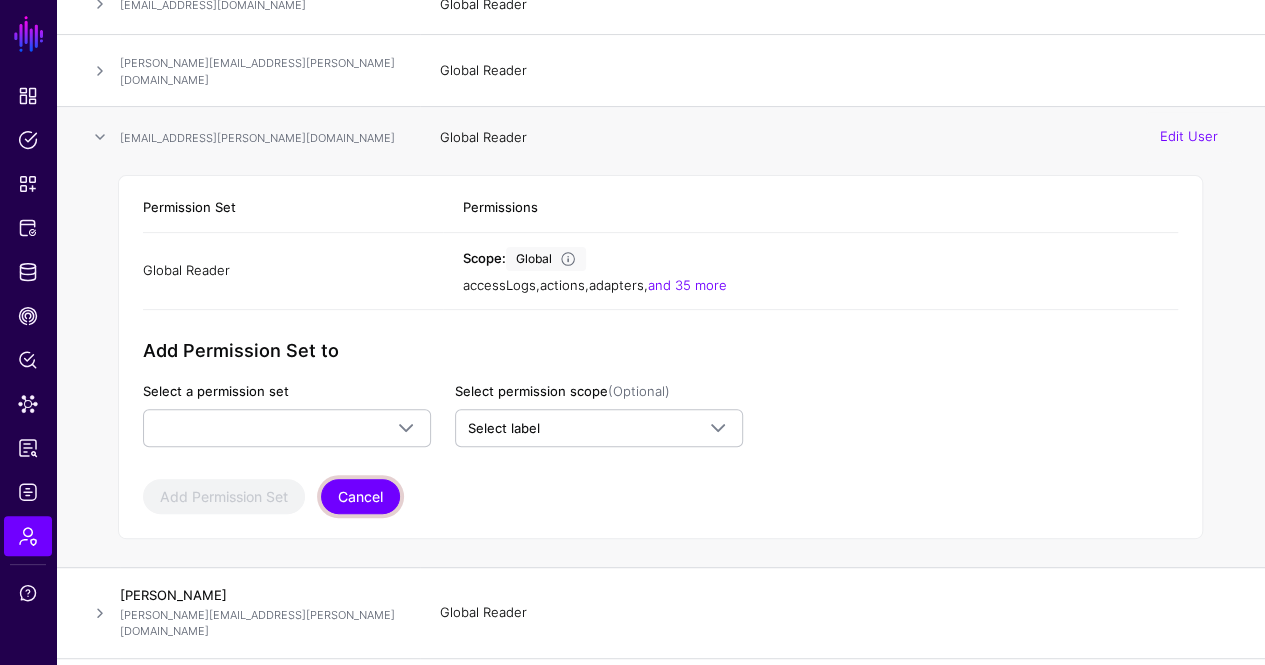 click on "Cancel" 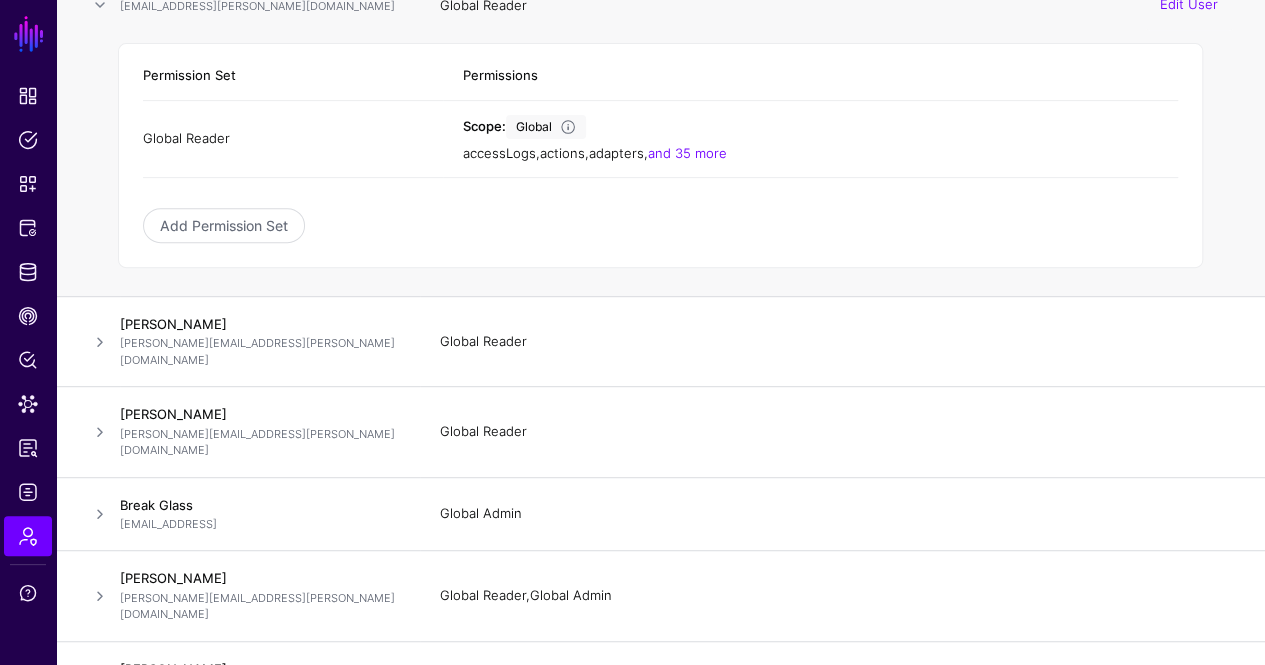 scroll, scrollTop: 400, scrollLeft: 0, axis: vertical 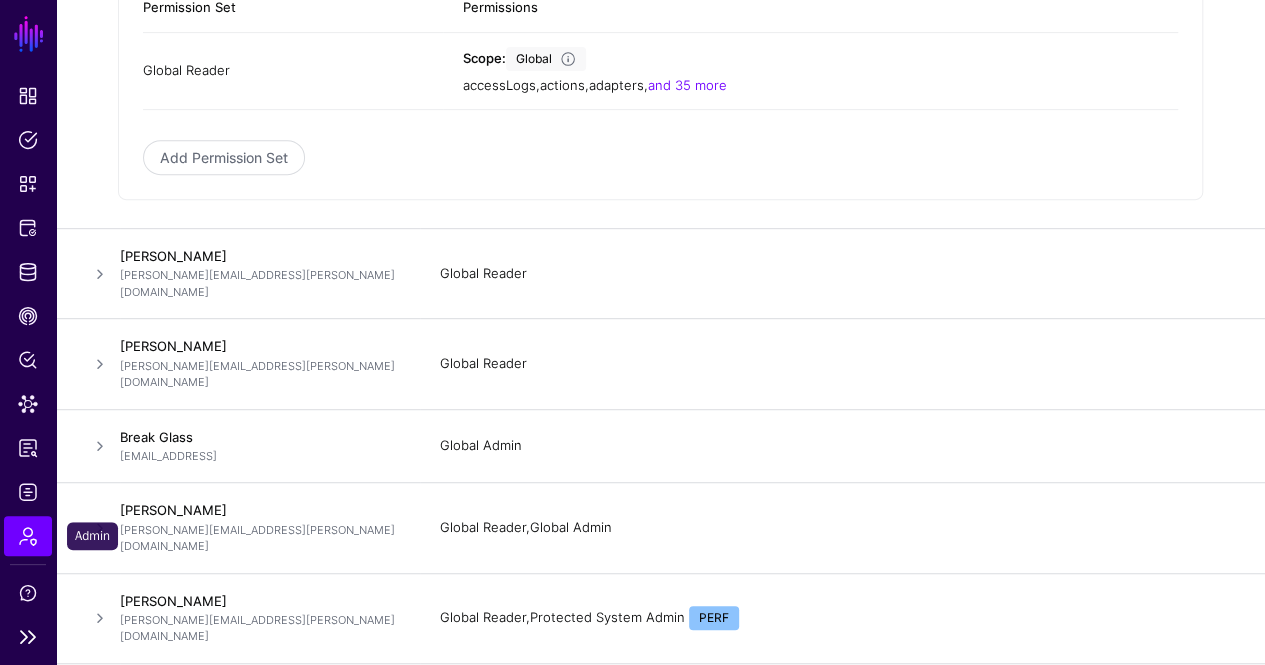 click on "Admin" 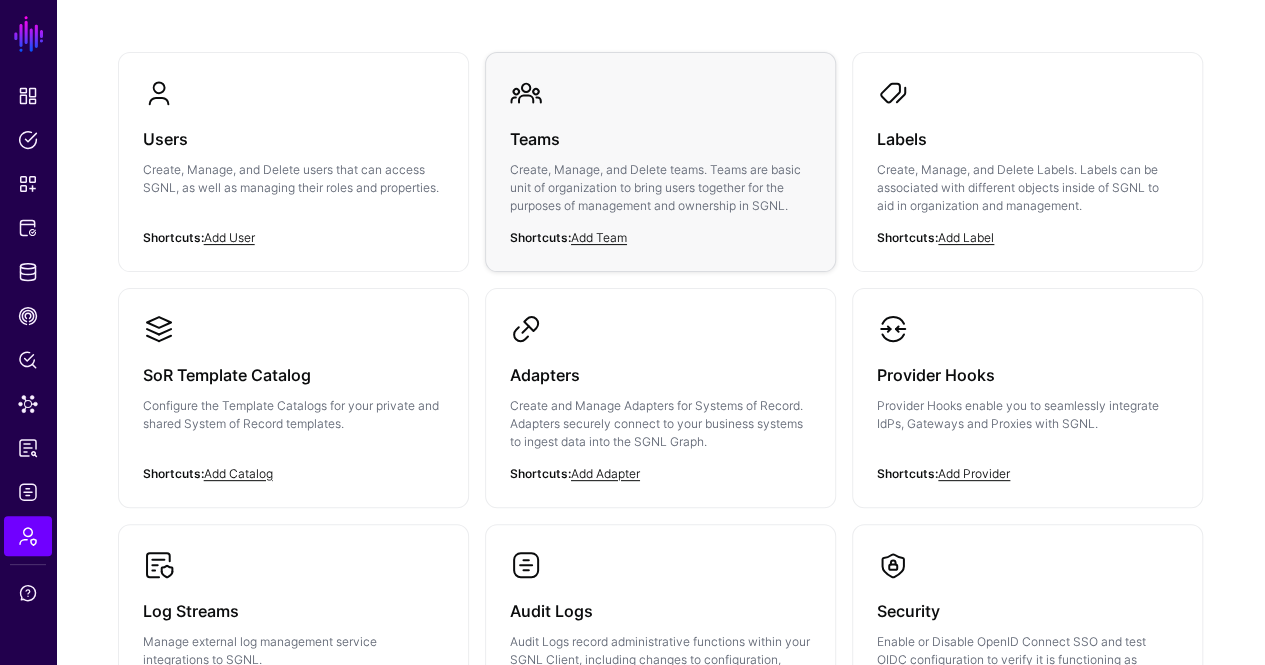 scroll, scrollTop: 0, scrollLeft: 0, axis: both 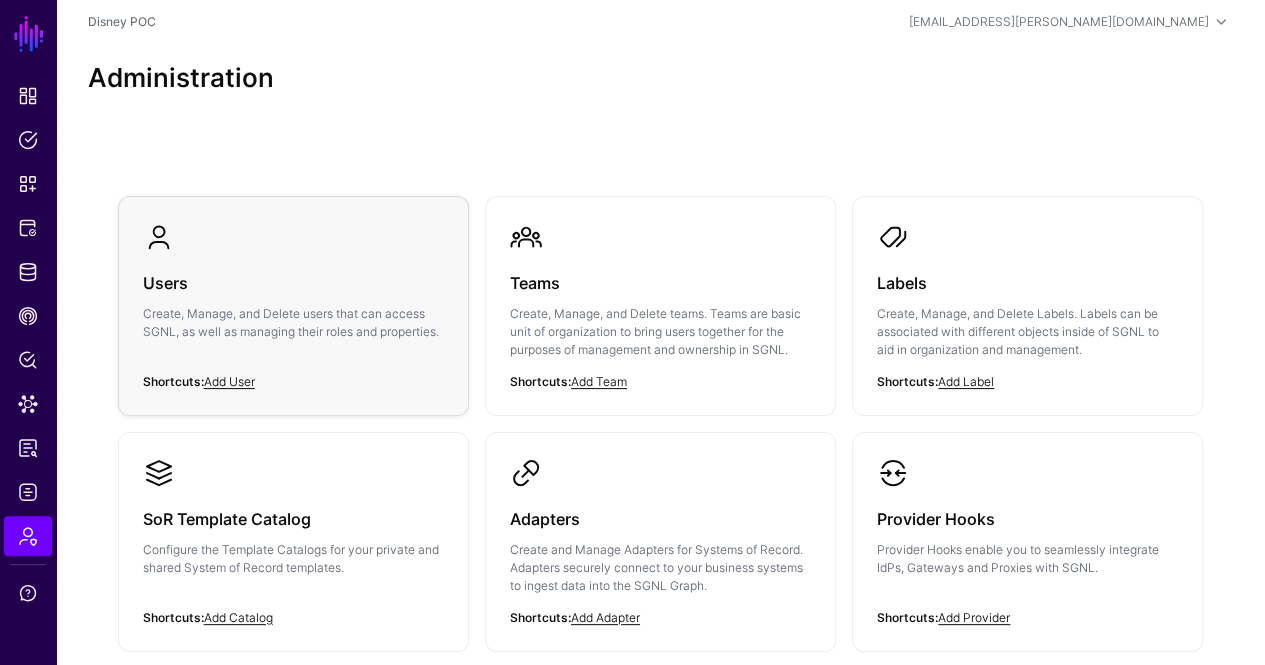click on "Users" 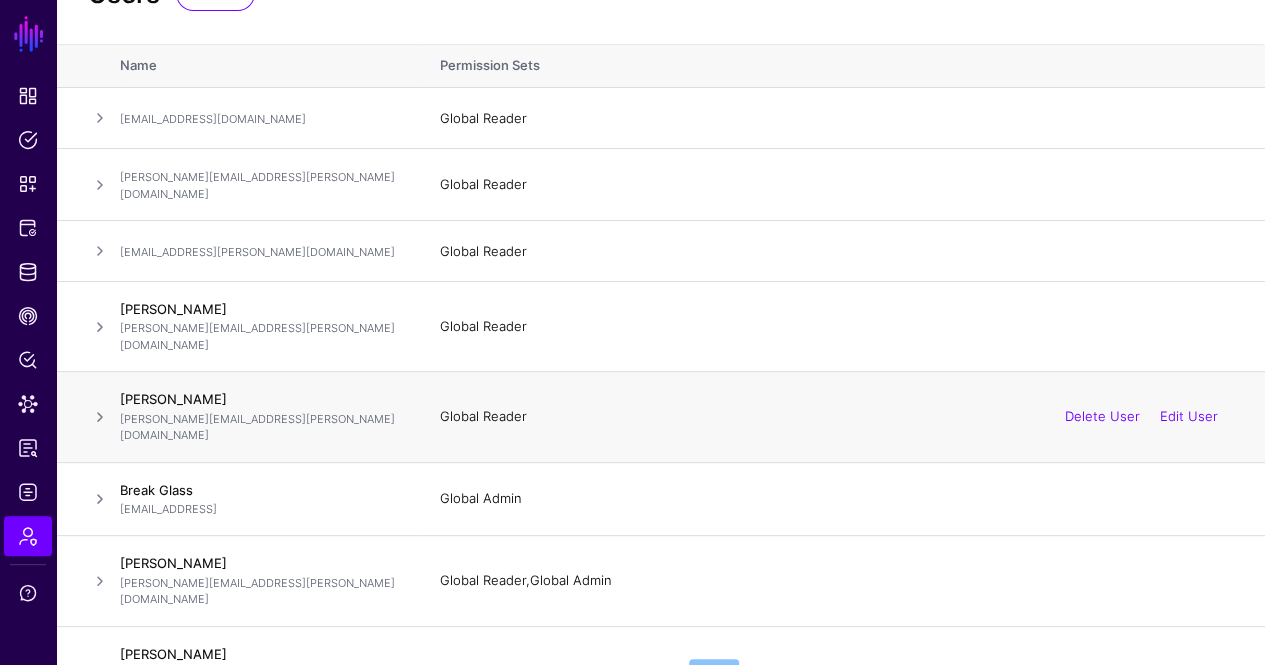scroll, scrollTop: 0, scrollLeft: 0, axis: both 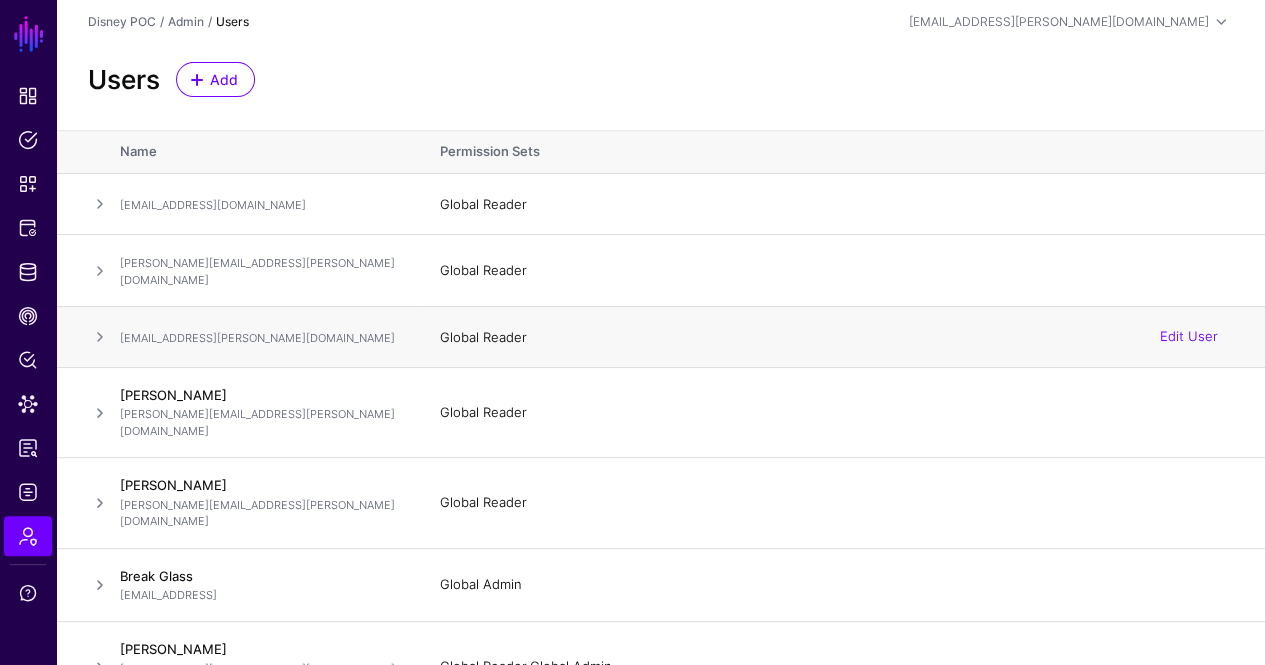 click 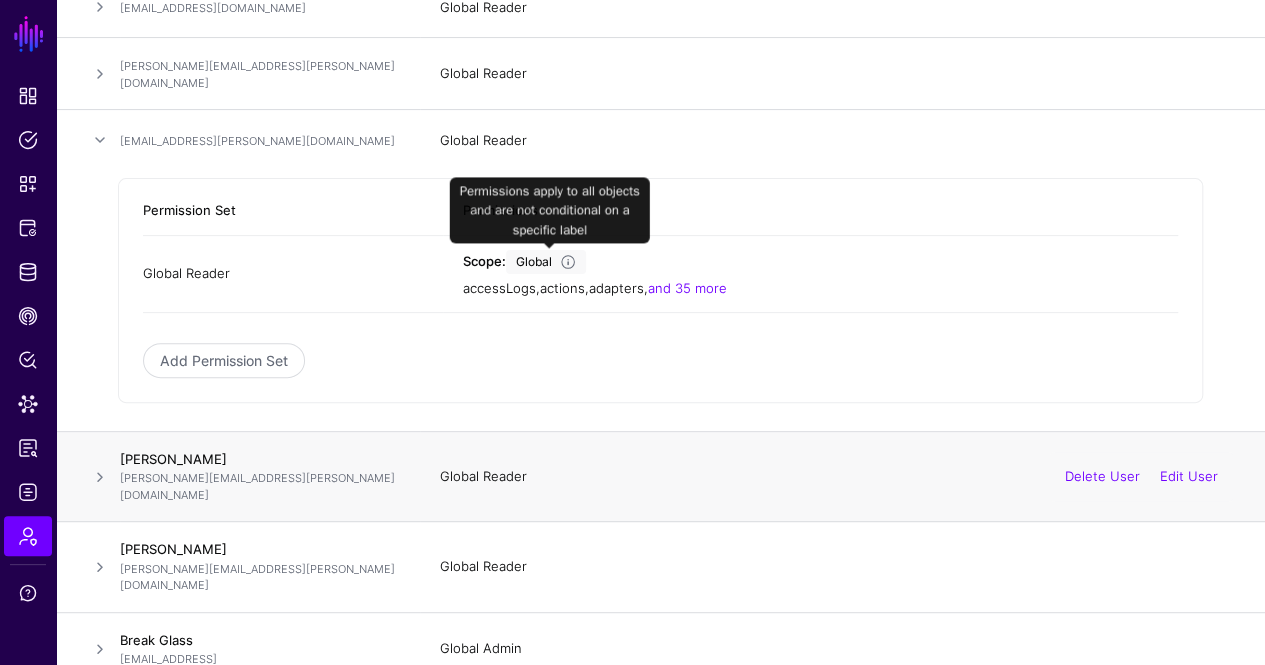 scroll, scrollTop: 200, scrollLeft: 0, axis: vertical 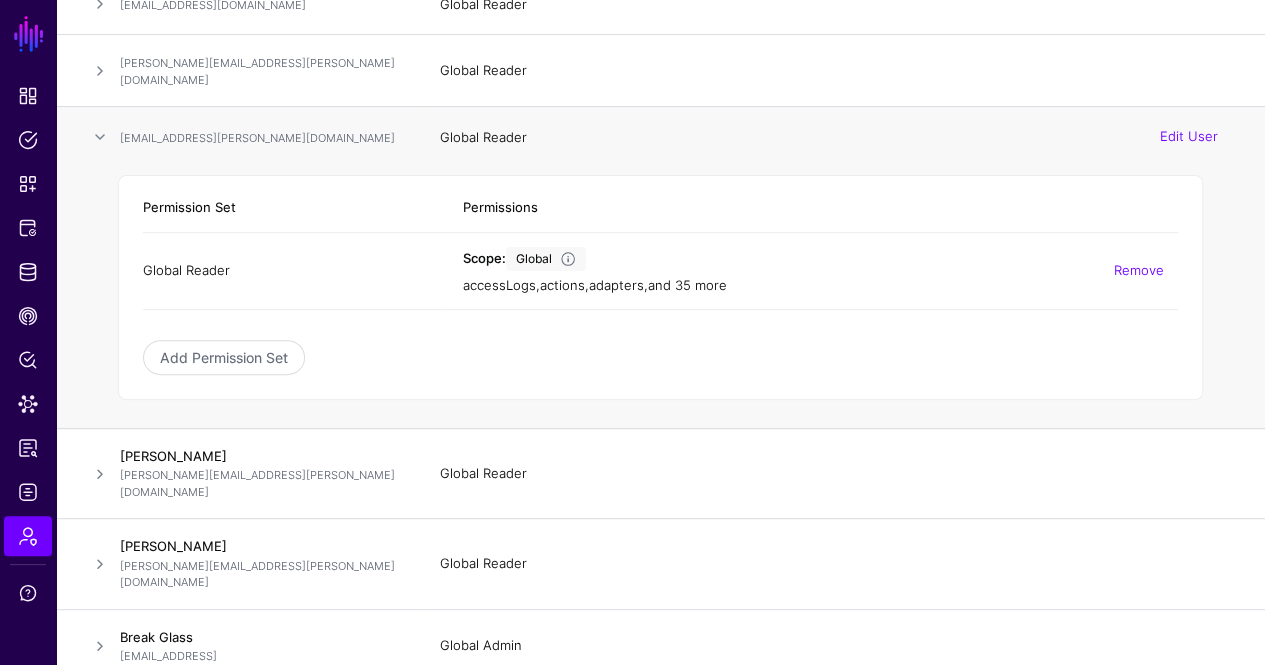 click on "and 35 more" 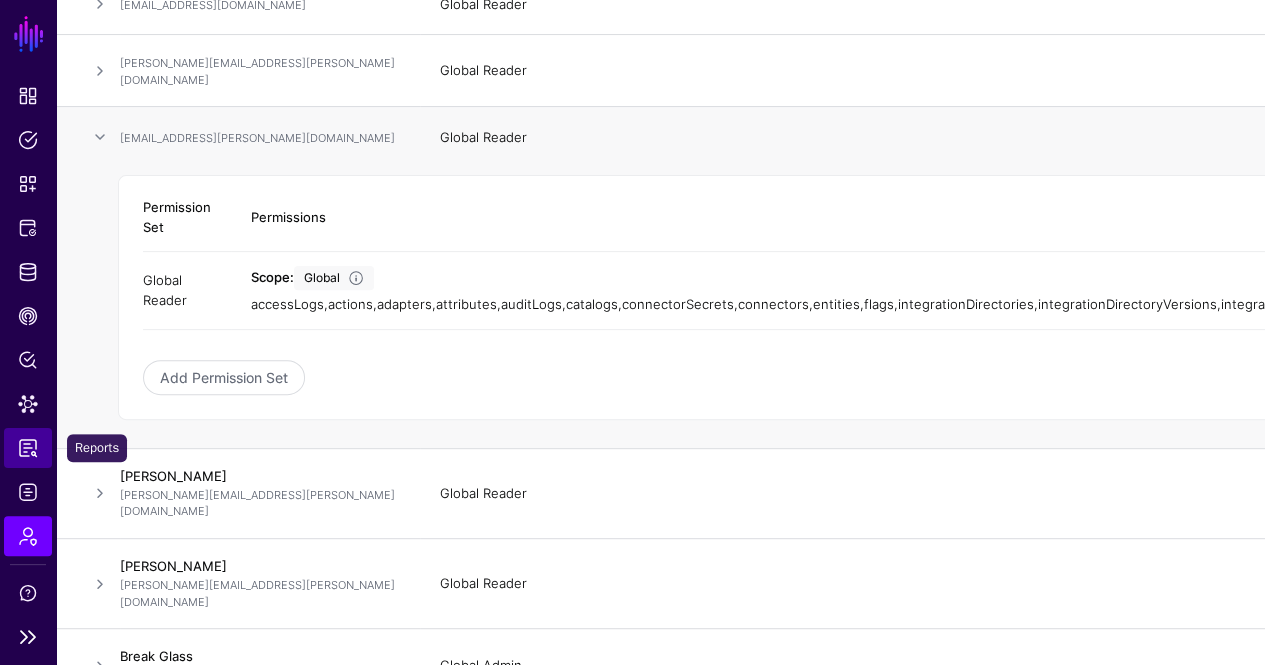 click on "Reports" 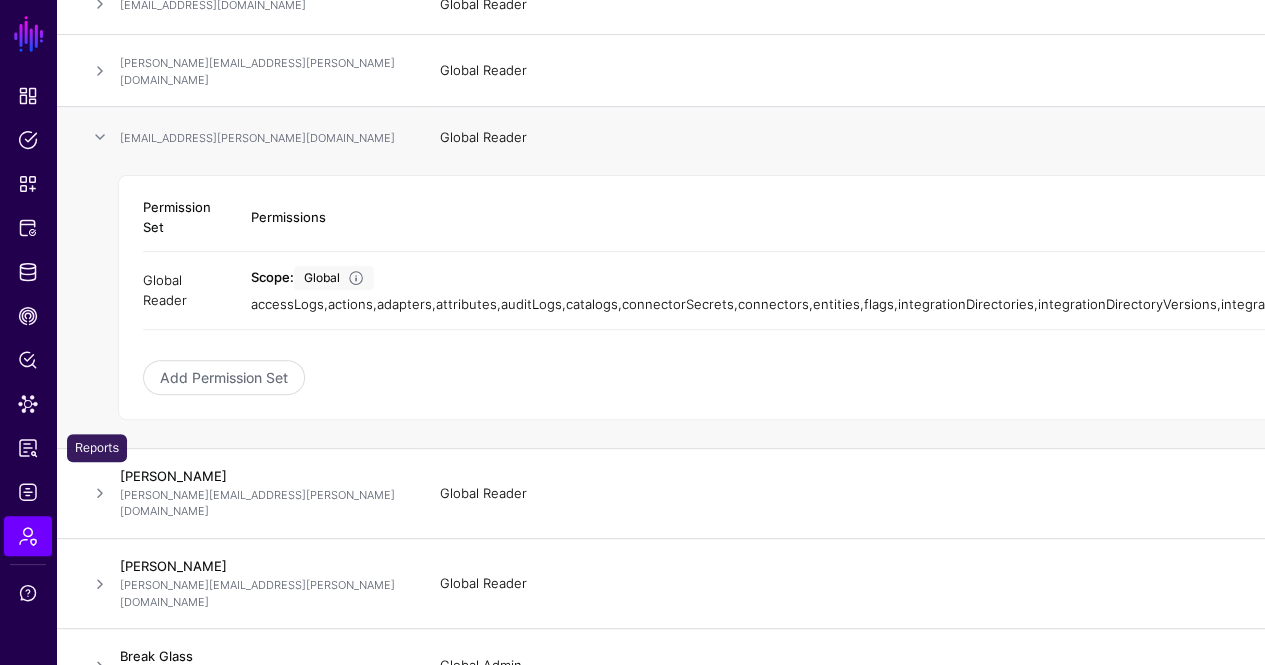 scroll, scrollTop: 0, scrollLeft: 0, axis: both 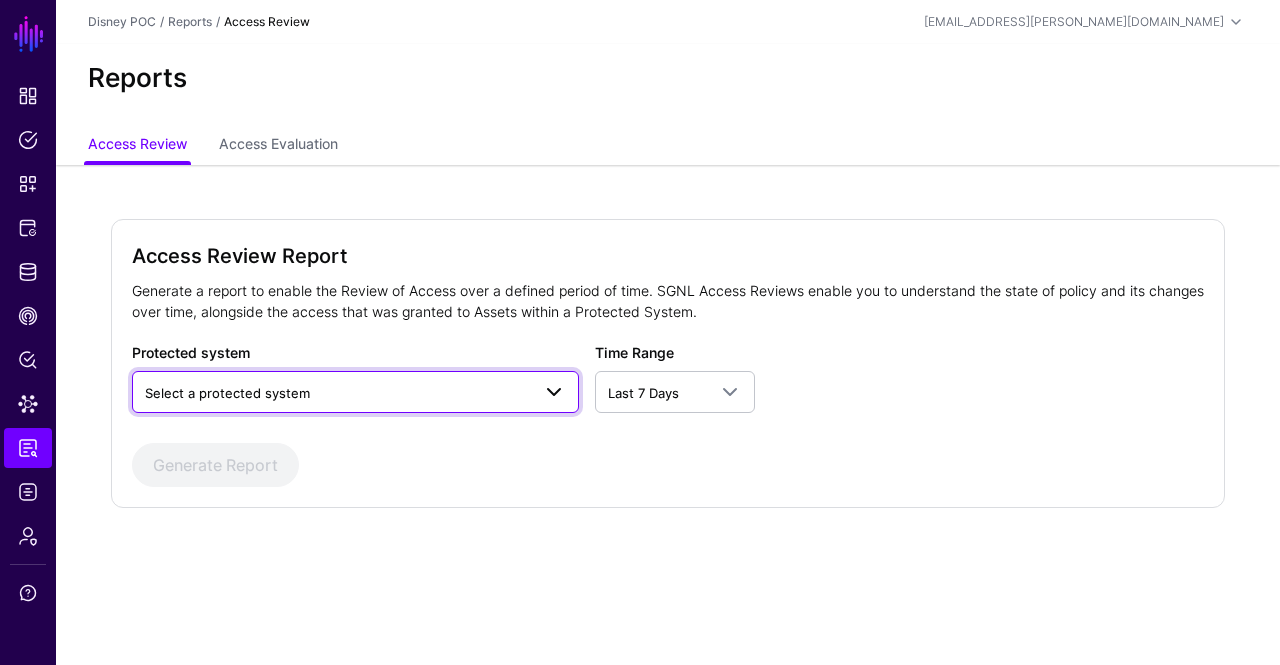 click on "Select a protected system" at bounding box center [355, 392] 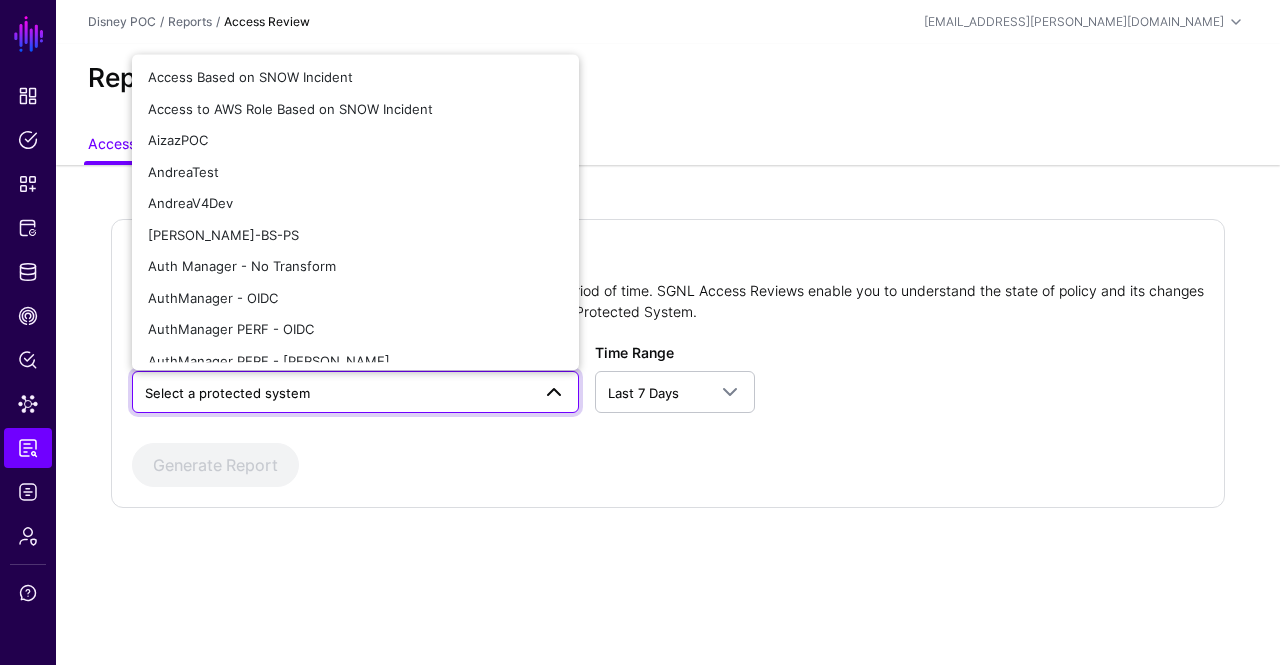 click on "Access Review Report  Generate a report to enable the Review of Access over a defined period of time. SGNL Access Reviews enable you to understand the state of policy and its changes over time, alongside the access that was granted to Assets within a Protected System.  Protected system  Select a protected system   Access Based on SNOW Incident   Access to AWS Role Based on SNOW Incident   AizazPOC   AndreaTest   AndreaV4Dev   Anthonys-BS-PS   Auth Manager - No Transform   AuthManager - OIDC   AuthManager PERF - OIDC   AuthManager PERF - SAML   AuthManager QA - OIDC   AuthManager QA - SAML   AuthManagerv2   AuthManagerv2 - SAML   AWS Access - Ping Federate   AWS Production Access   JackTest   Jesus TWDC Okta Preview   Joe Test PS   ManuPS   Match One SNOW User   MKE-Test - SAML Full - DA as Snippet   MKE-Test - SAML Roles Only - DA as Snippet   Principal Search   ServiceNow Incidents   ServiceNow Search - GroupMember to Incident   ServiceNow Search: AssignmentGroup - User   Skywalker Dev   Test Restaurant App" 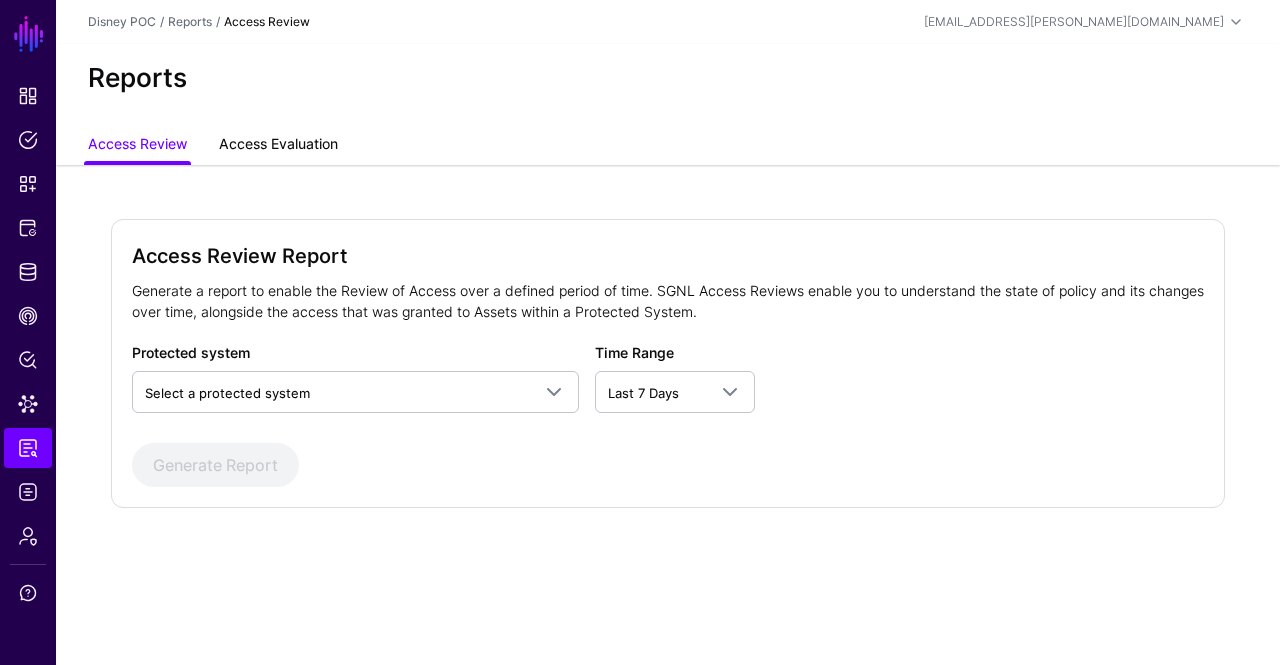 click on "Access Evaluation" 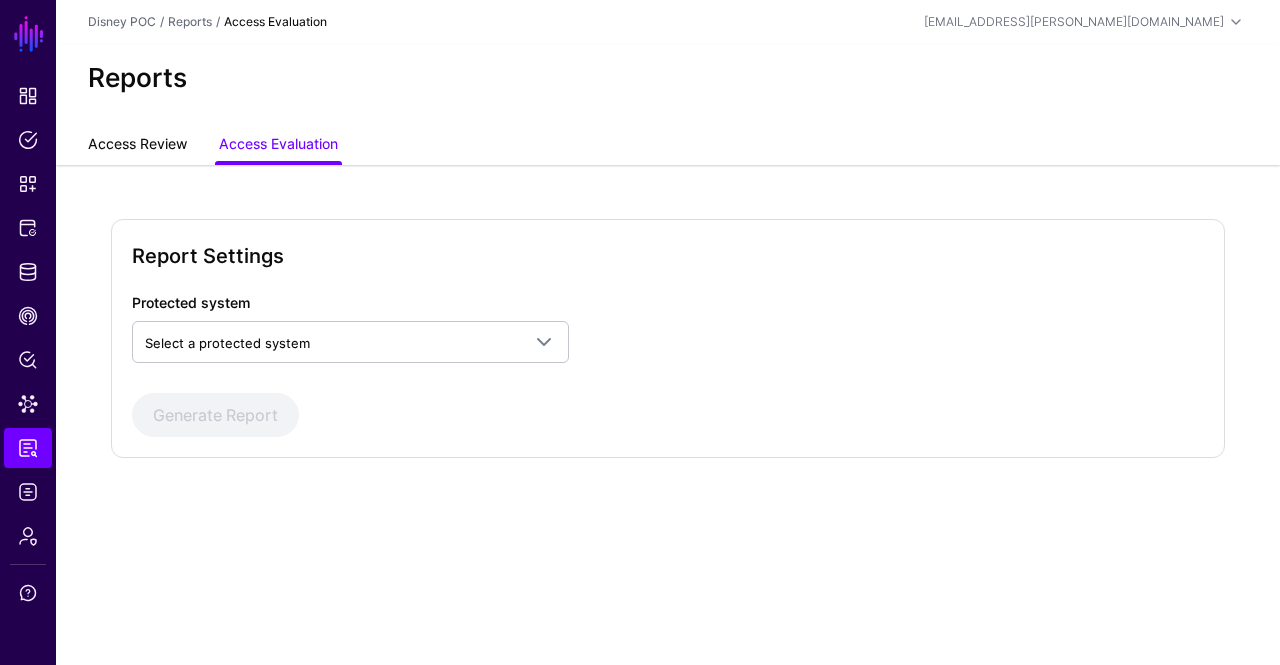 click on "Access Review" 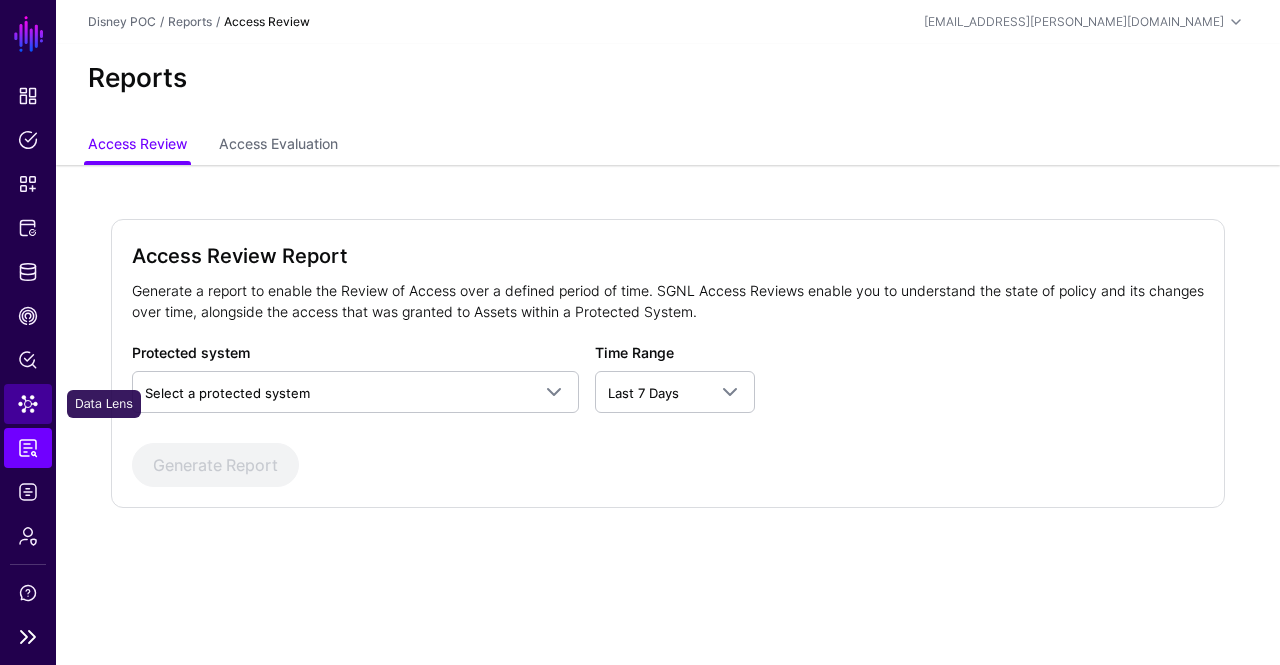 click on "Data Lens" 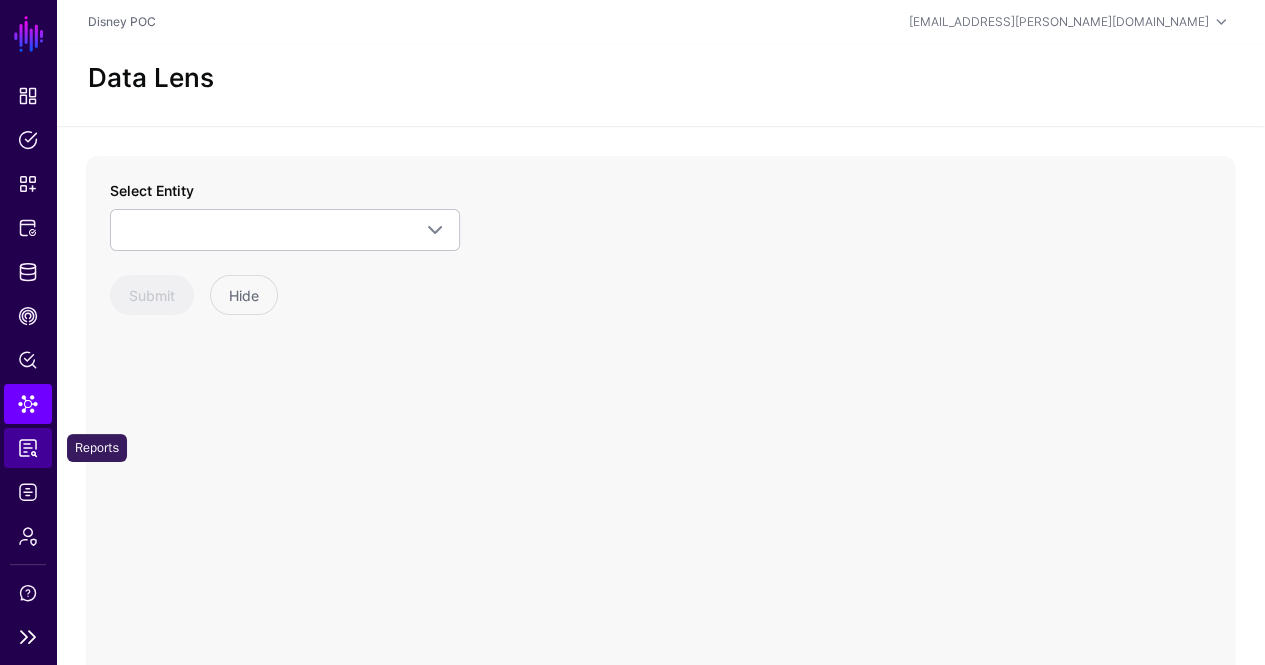 click on "Reports" 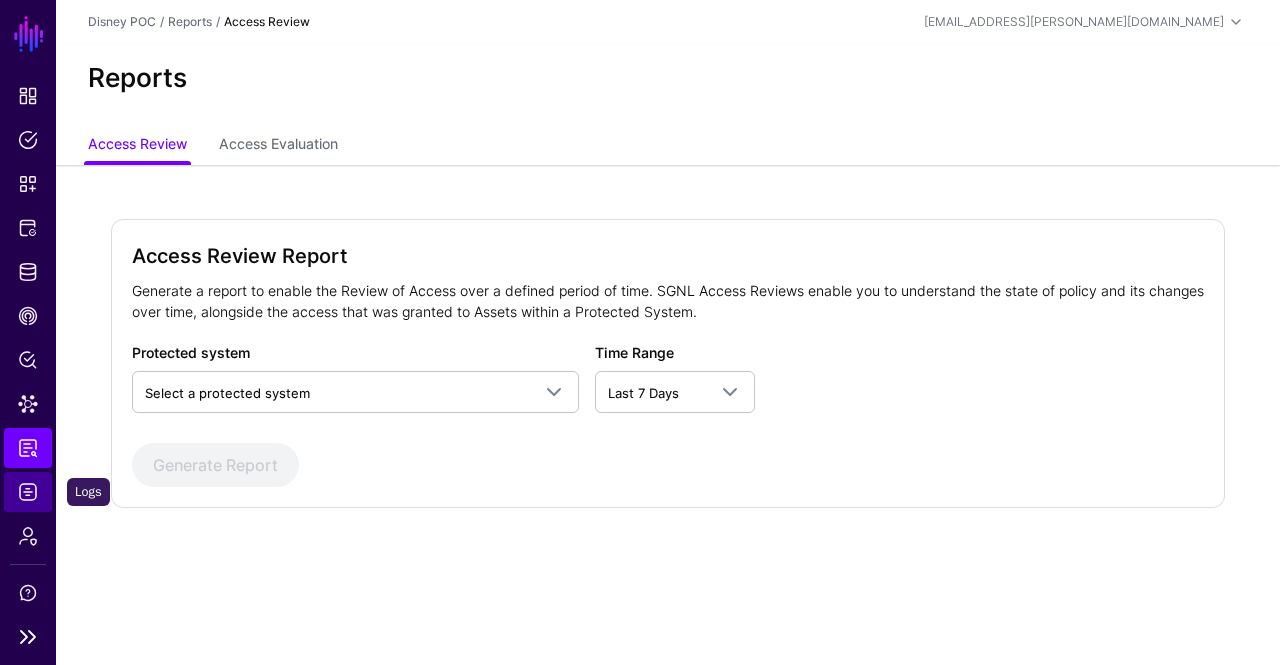 click on "Logs" 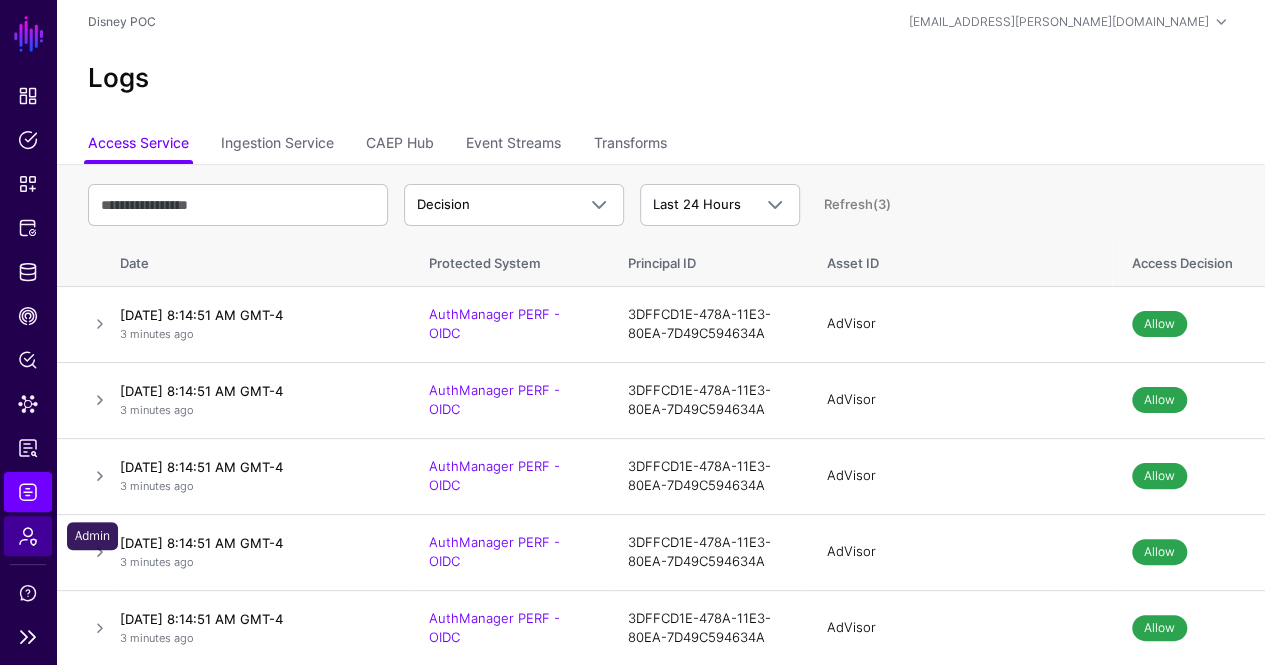 click on "Admin" 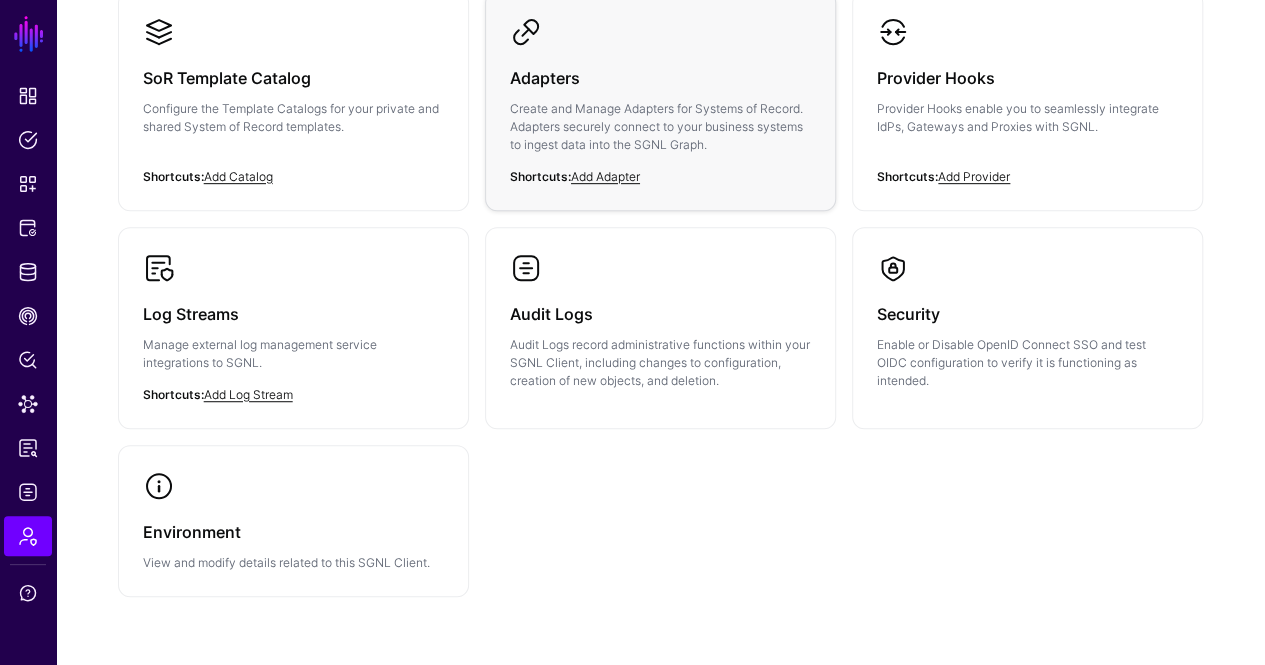 scroll, scrollTop: 21, scrollLeft: 0, axis: vertical 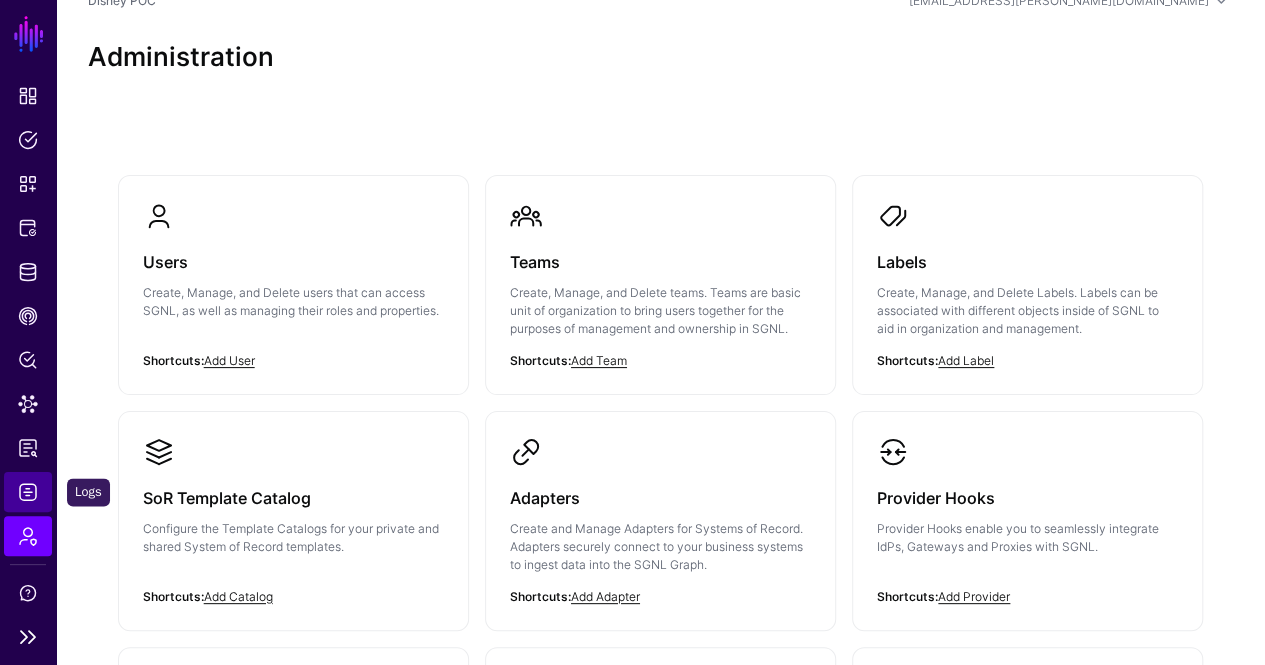 click on "Logs" 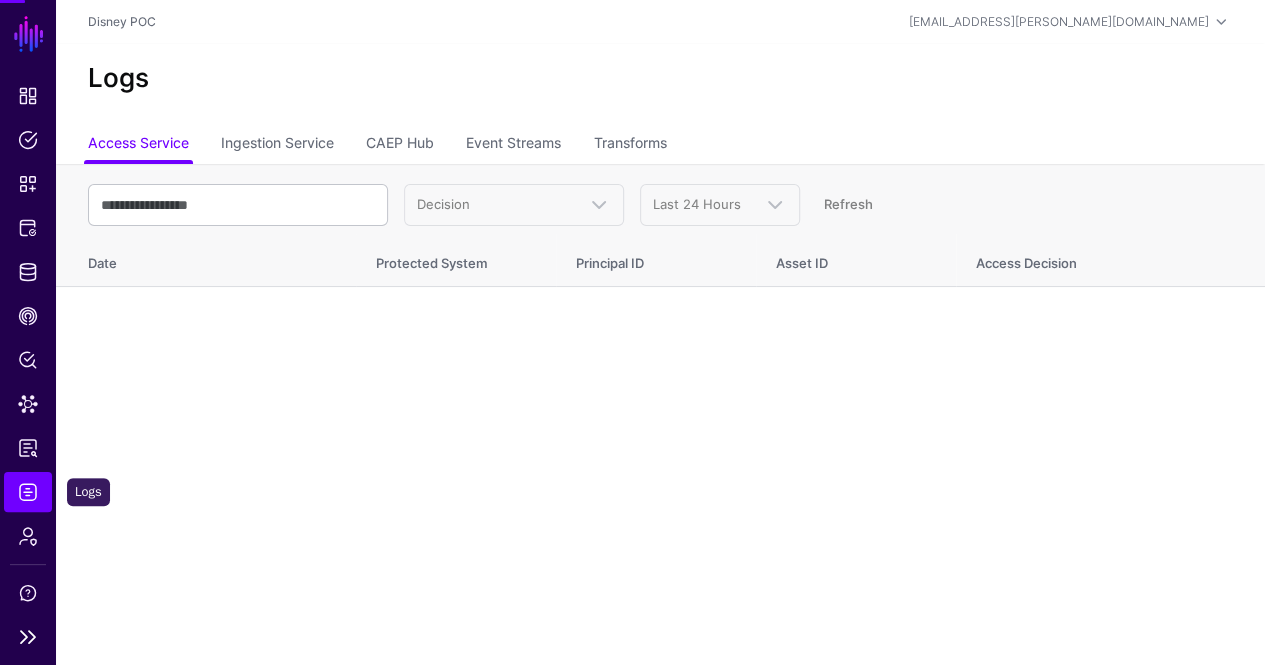 scroll, scrollTop: 0, scrollLeft: 0, axis: both 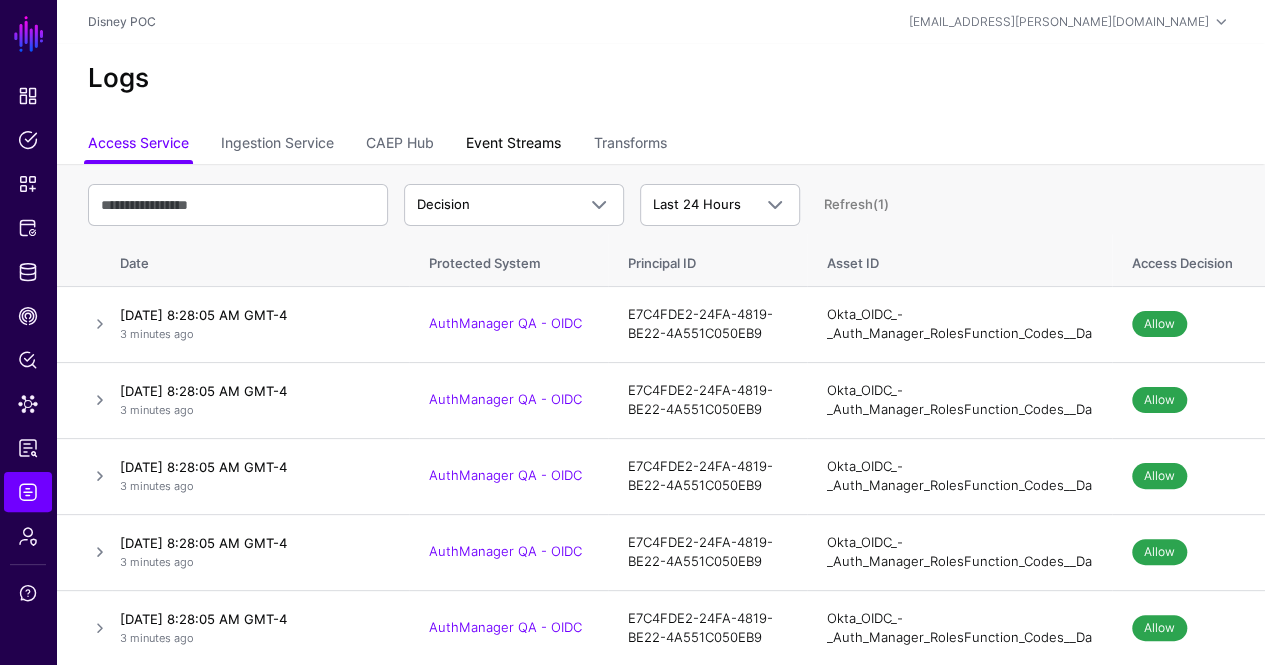 click on "Event Streams" 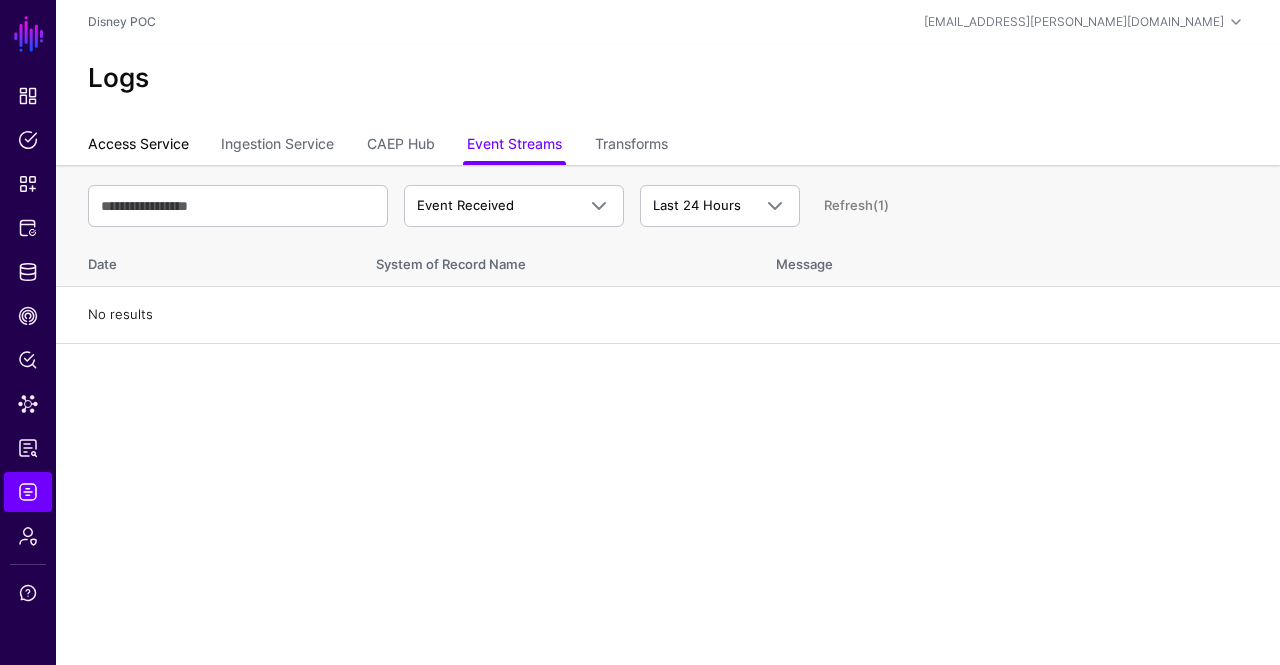 click on "Access Service" 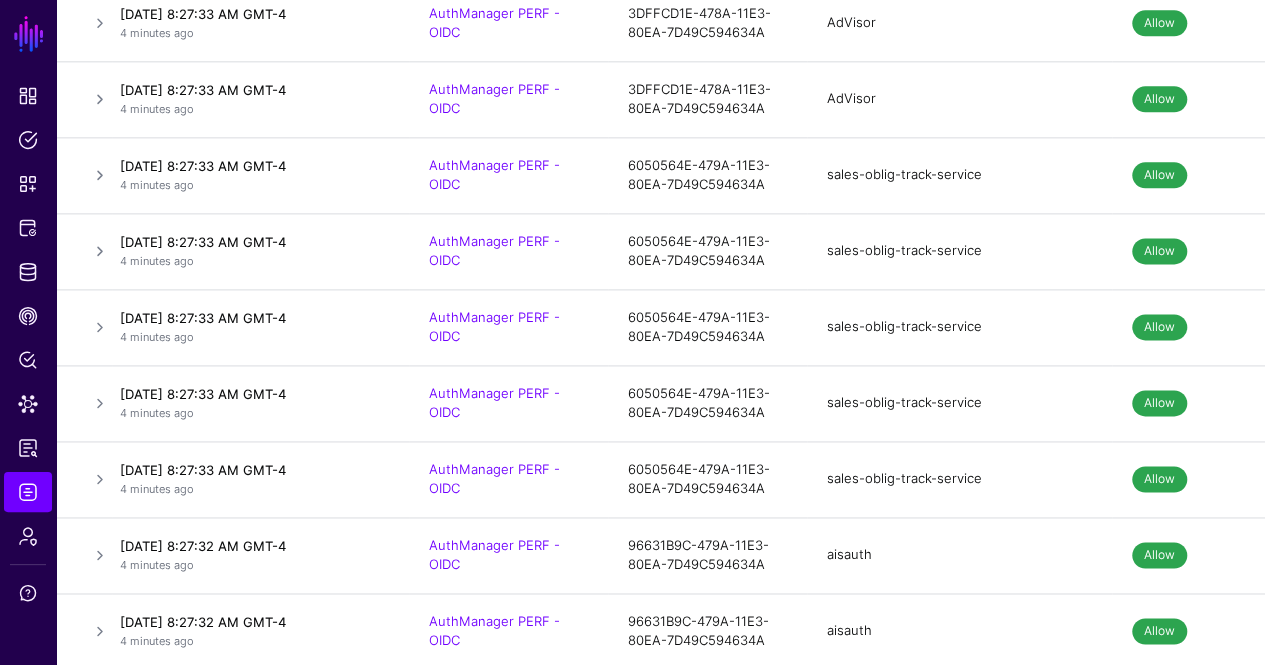 scroll, scrollTop: 9200, scrollLeft: 0, axis: vertical 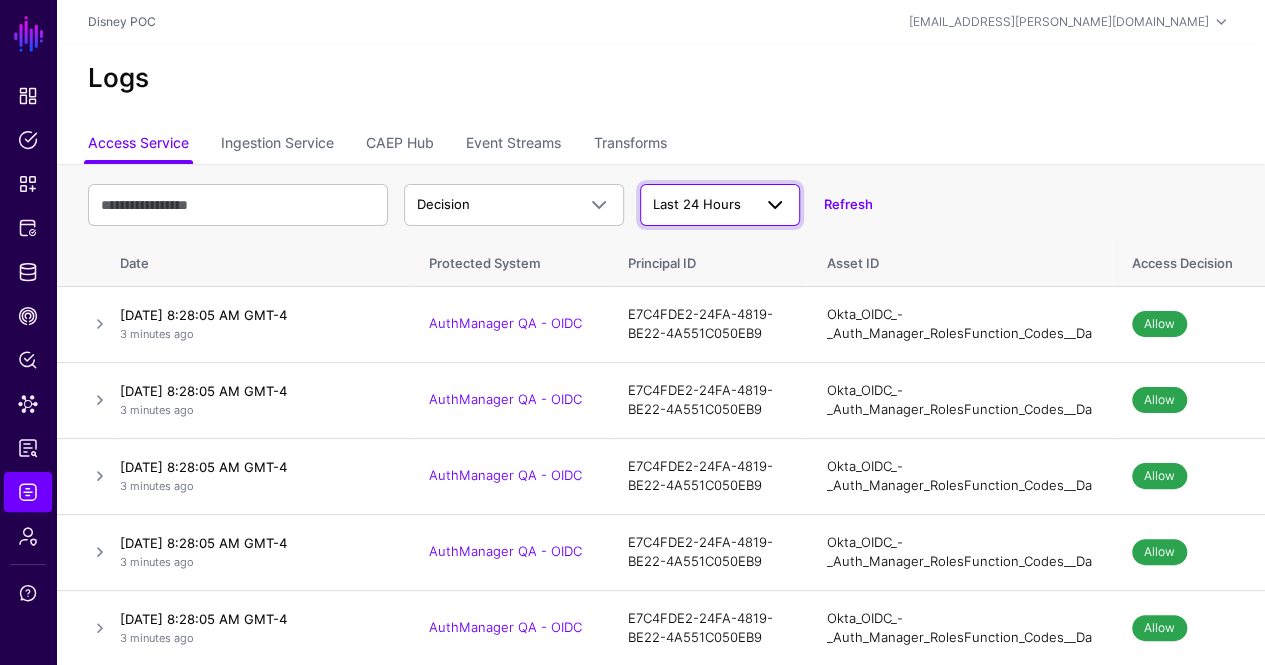 click on "Last 24 Hours" at bounding box center (697, 204) 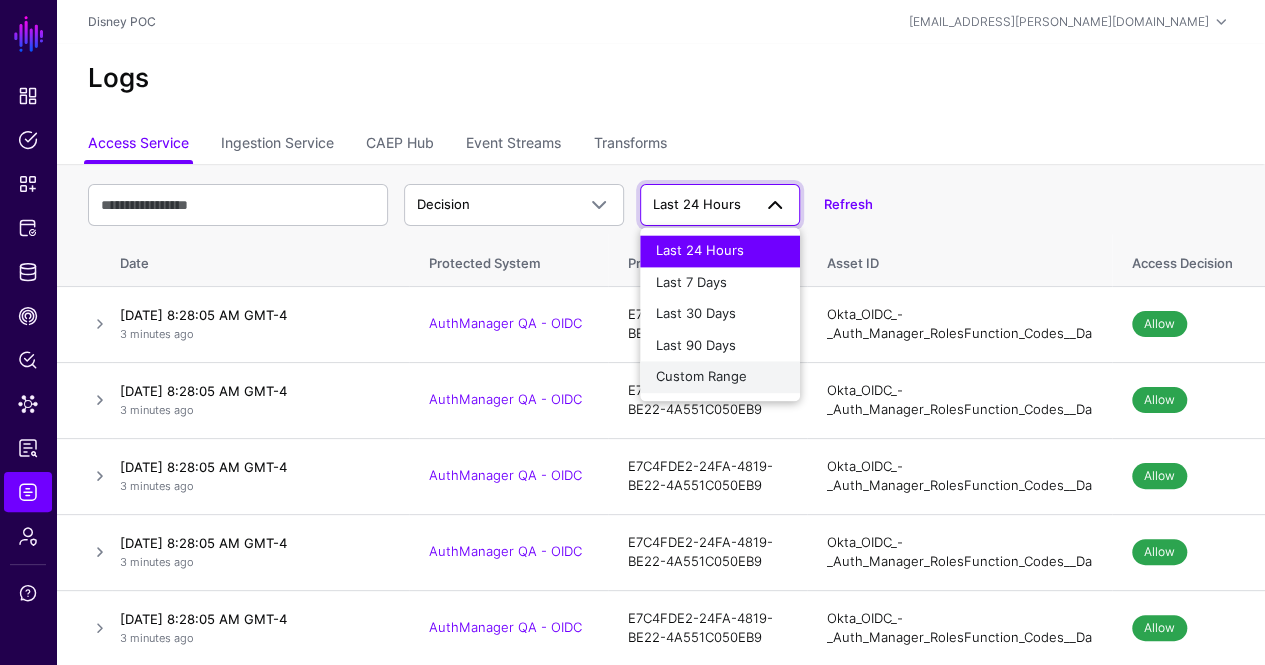 click on "Custom Range" at bounding box center [701, 376] 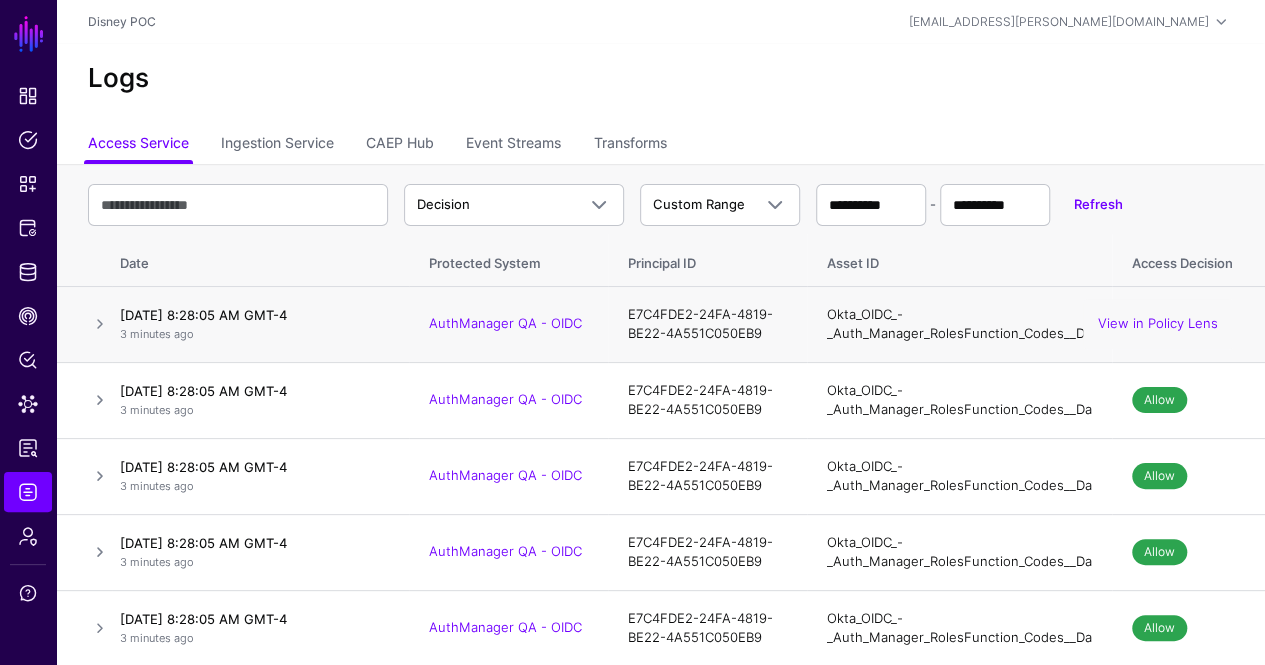 select on "*" 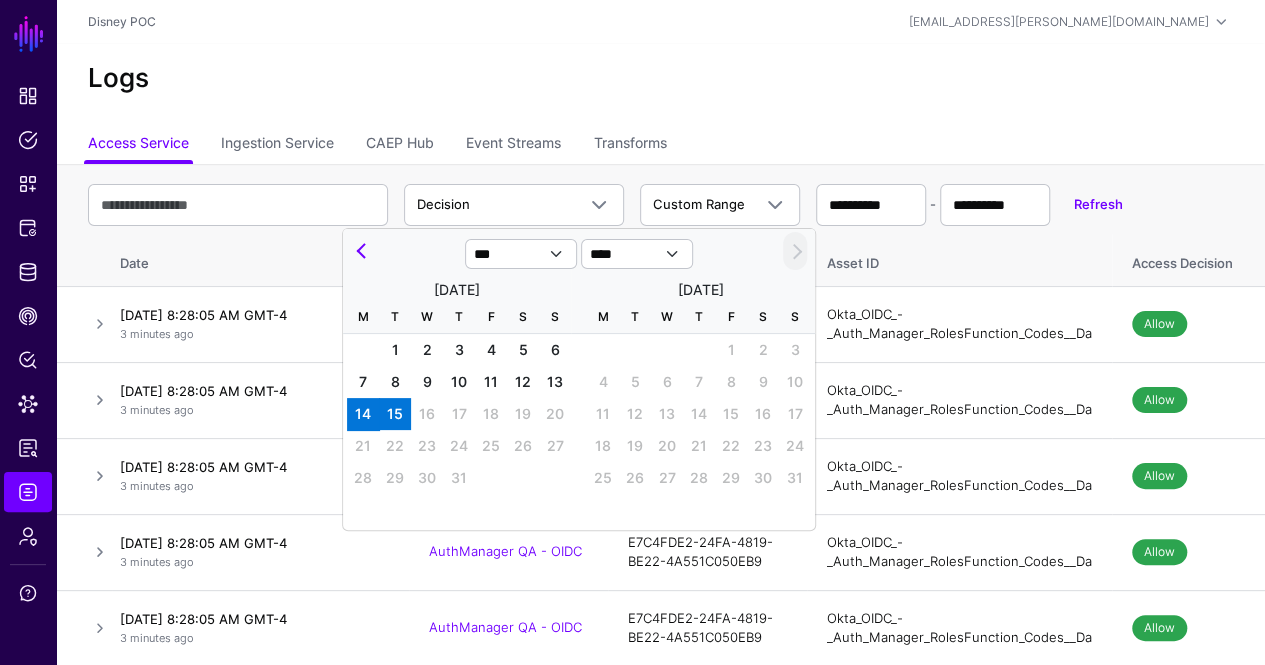 click on "14" at bounding box center (363, 414) 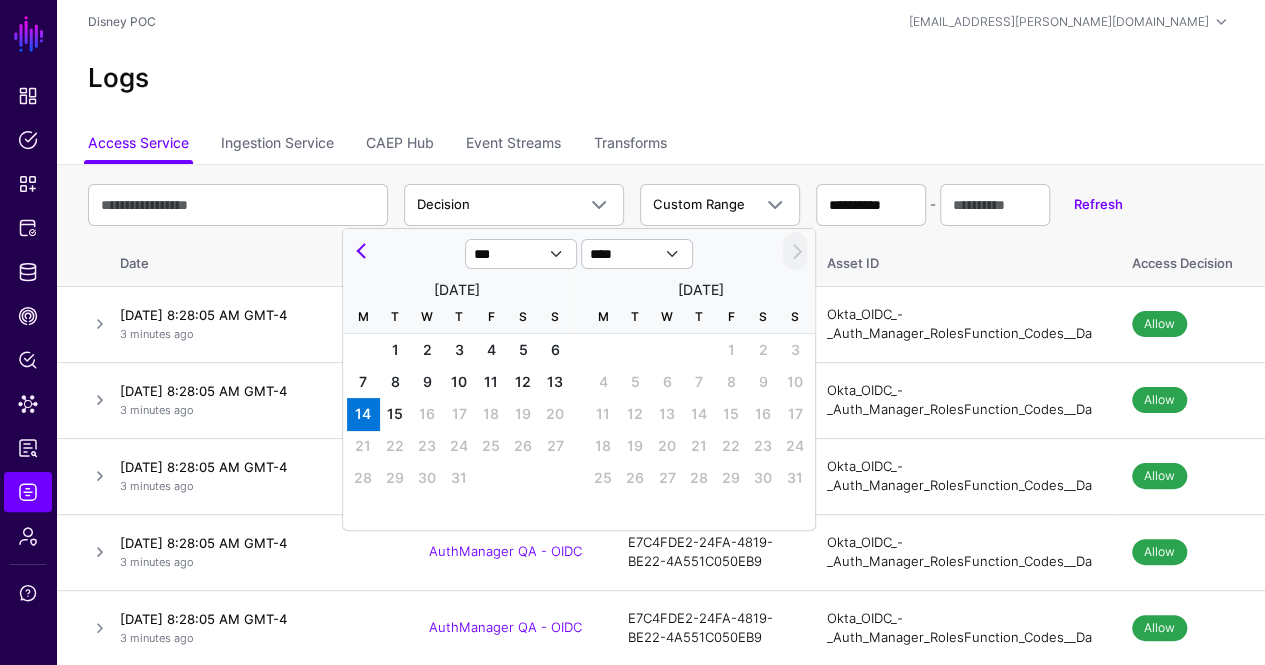 click on "Logs" 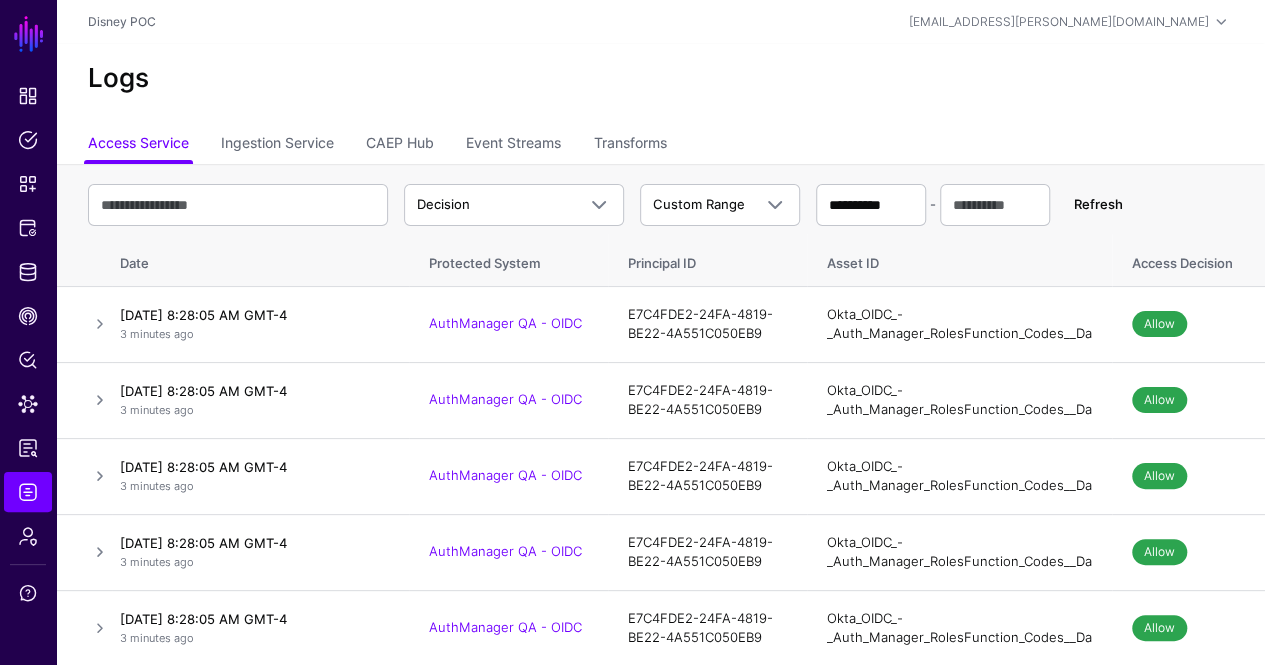 click on "Refresh" at bounding box center (1098, 204) 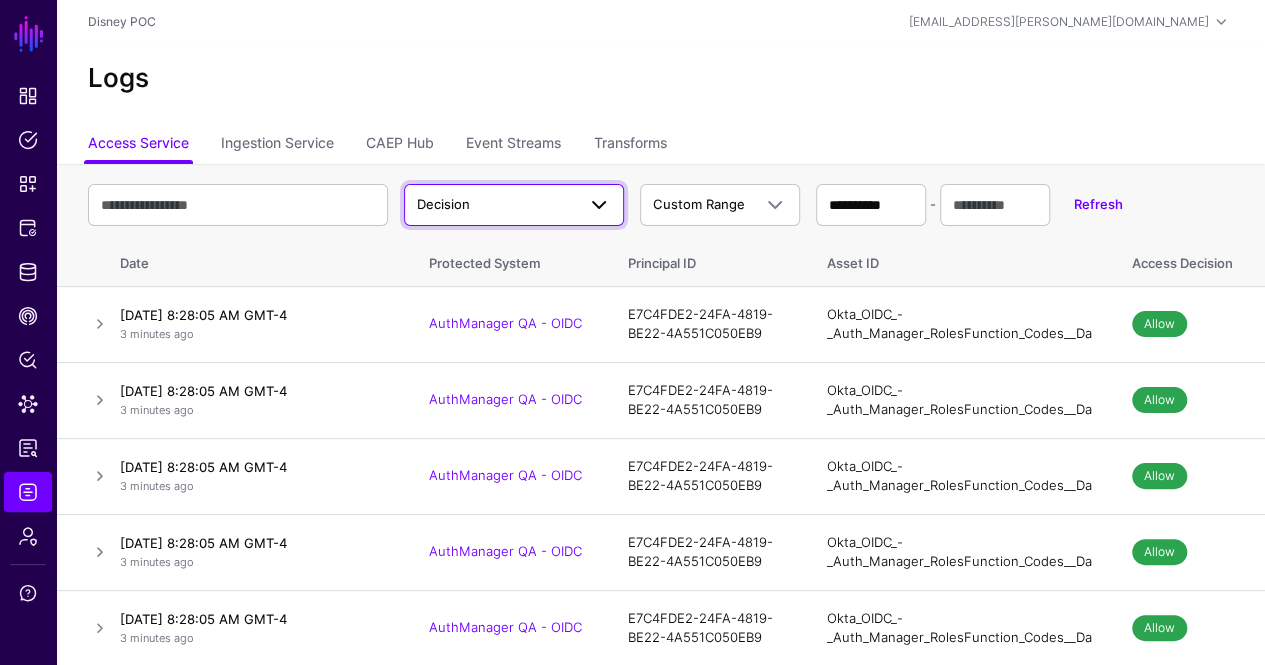 click on "Decision" at bounding box center (496, 205) 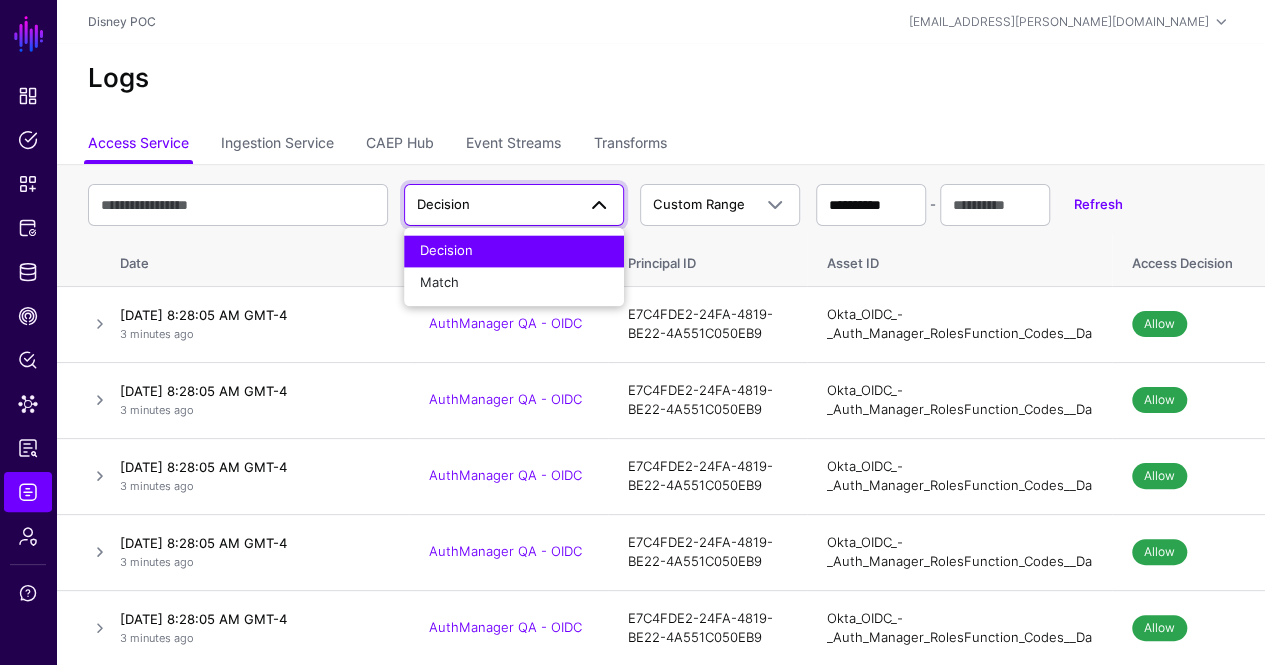 click on "Disney POC   aizaz.chaudary@disney.com  aizaz.chaudary@disney.com Disney POC Log out" 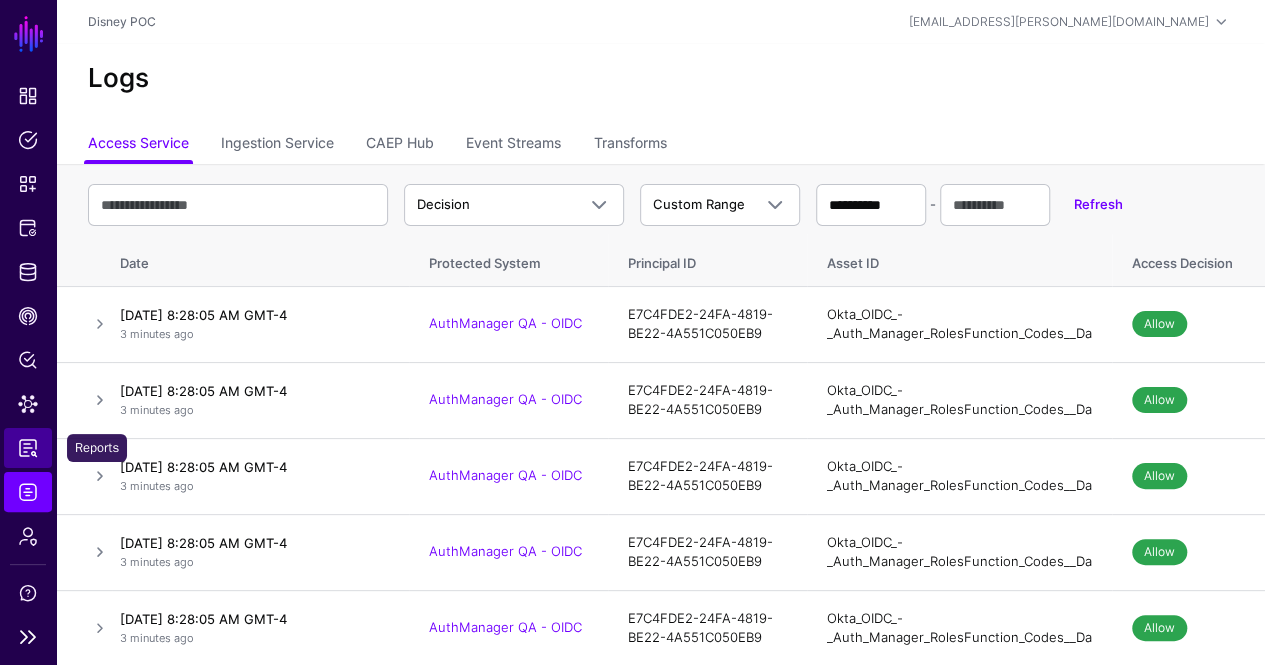 click on "Reports" 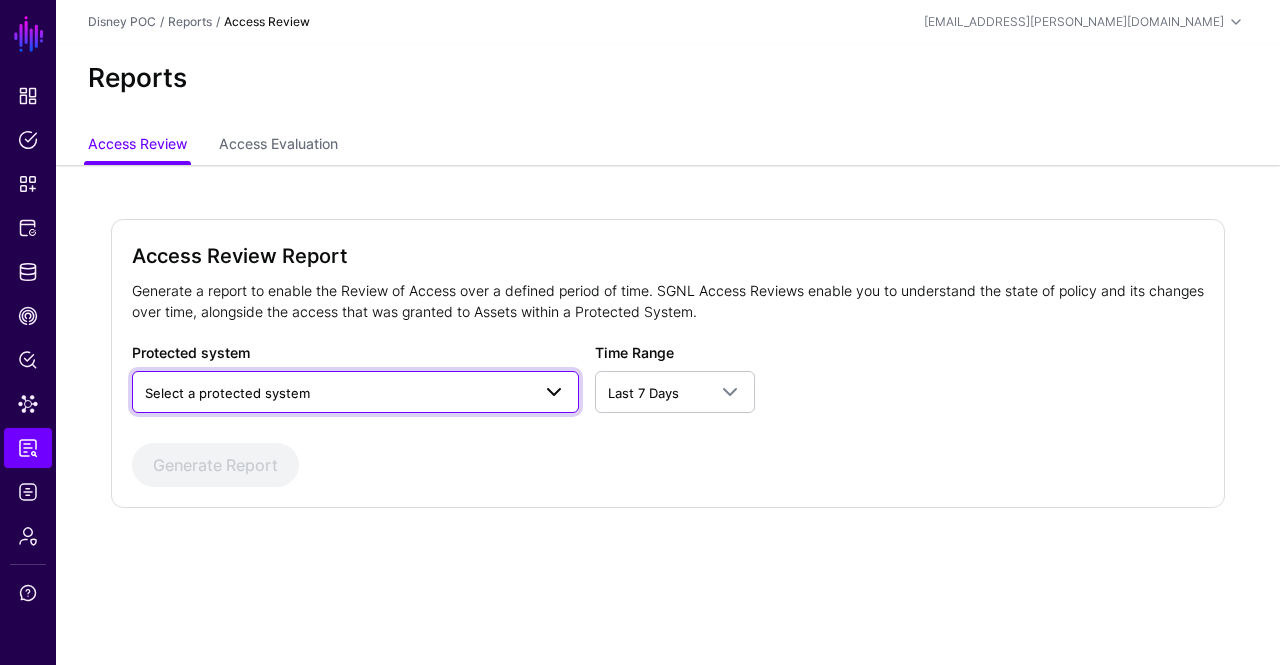 click on "Select a protected system" at bounding box center [227, 393] 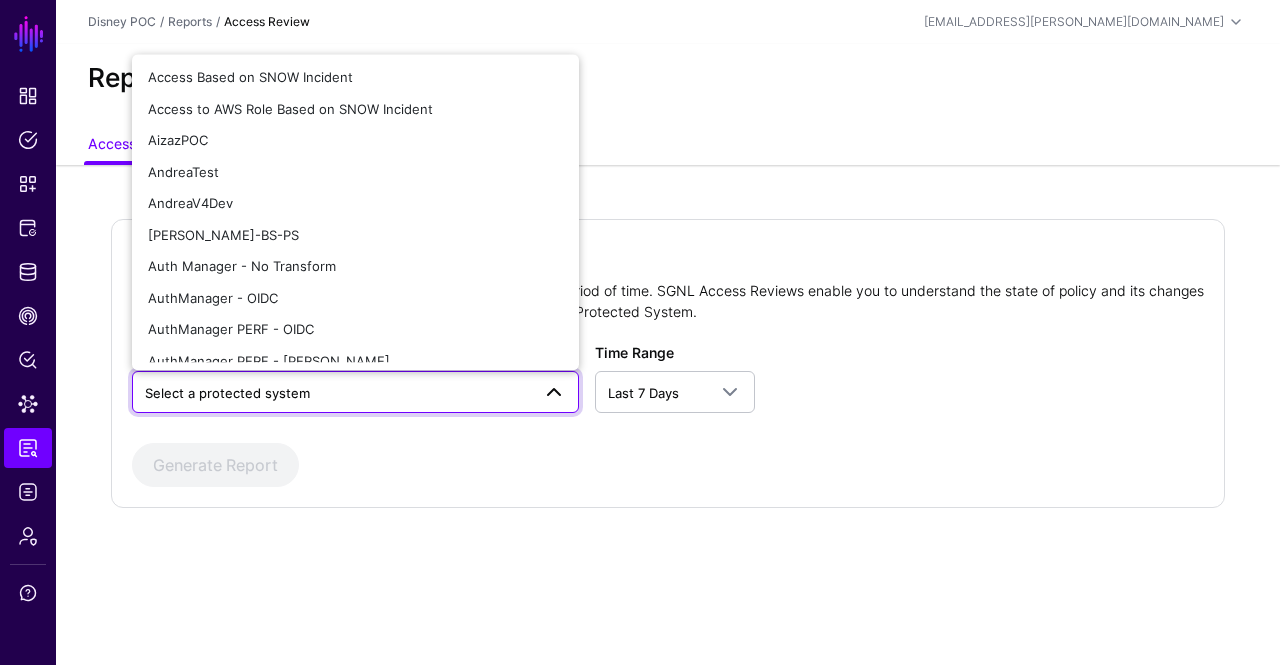 click on "Reports" 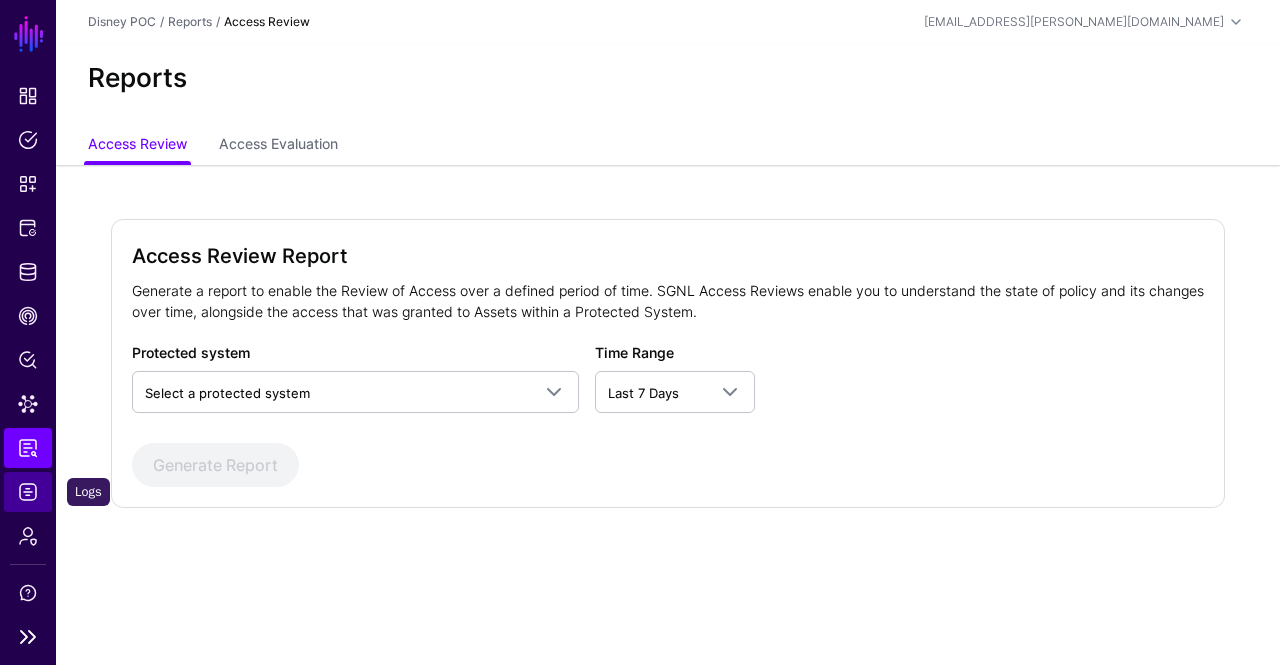 click on "Logs" 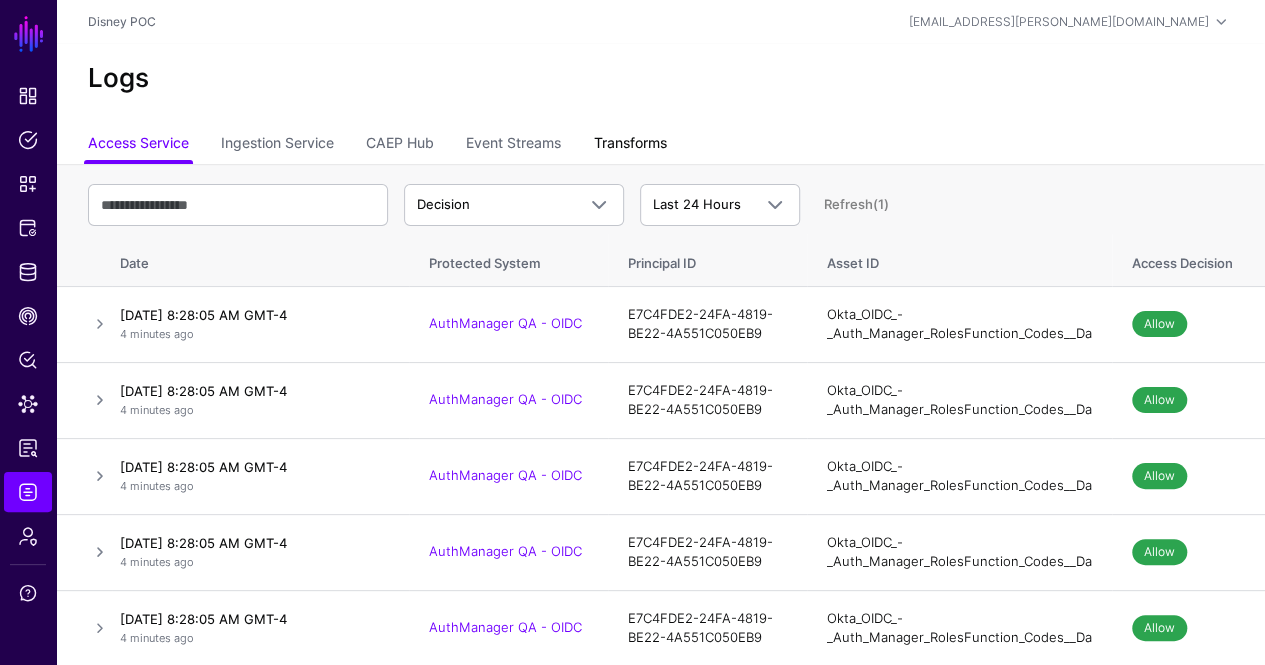 click on "Transforms" 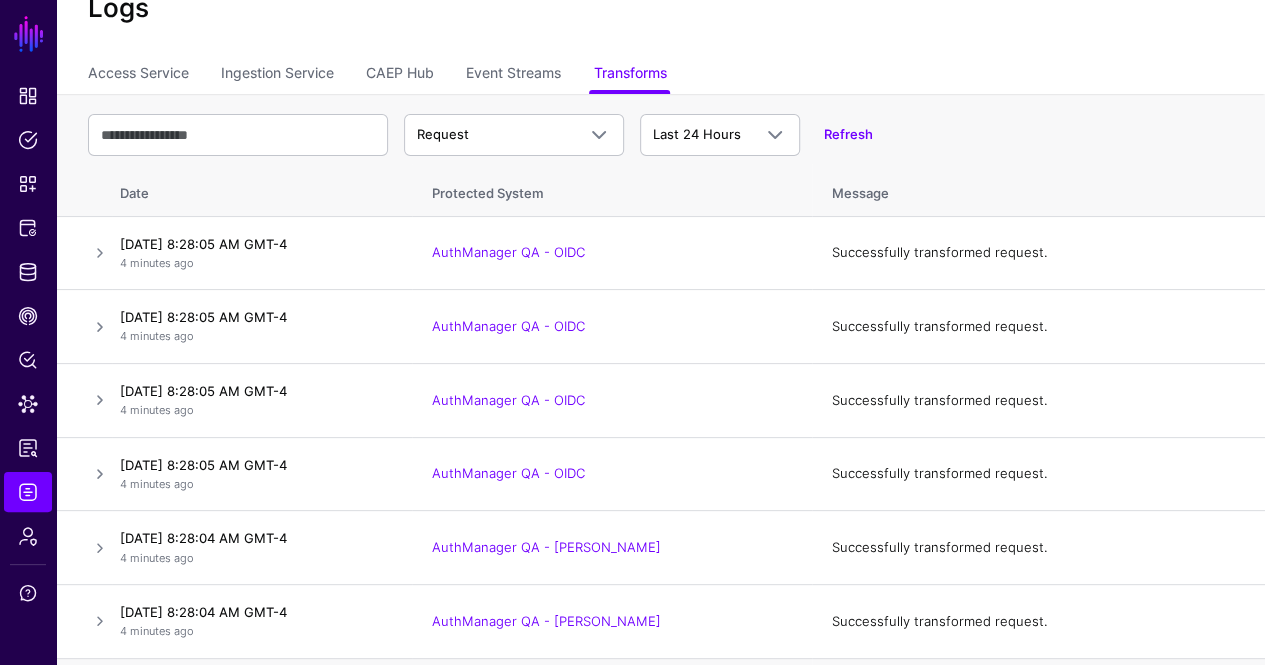 scroll, scrollTop: 0, scrollLeft: 0, axis: both 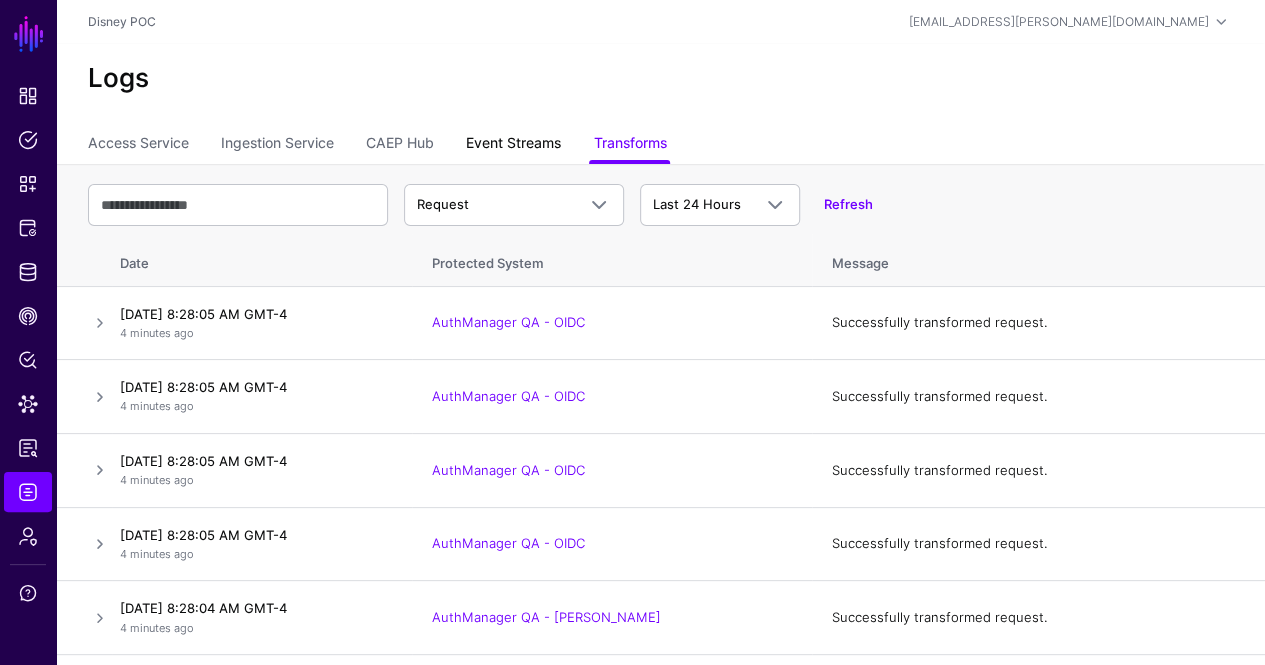 click on "Event Streams" 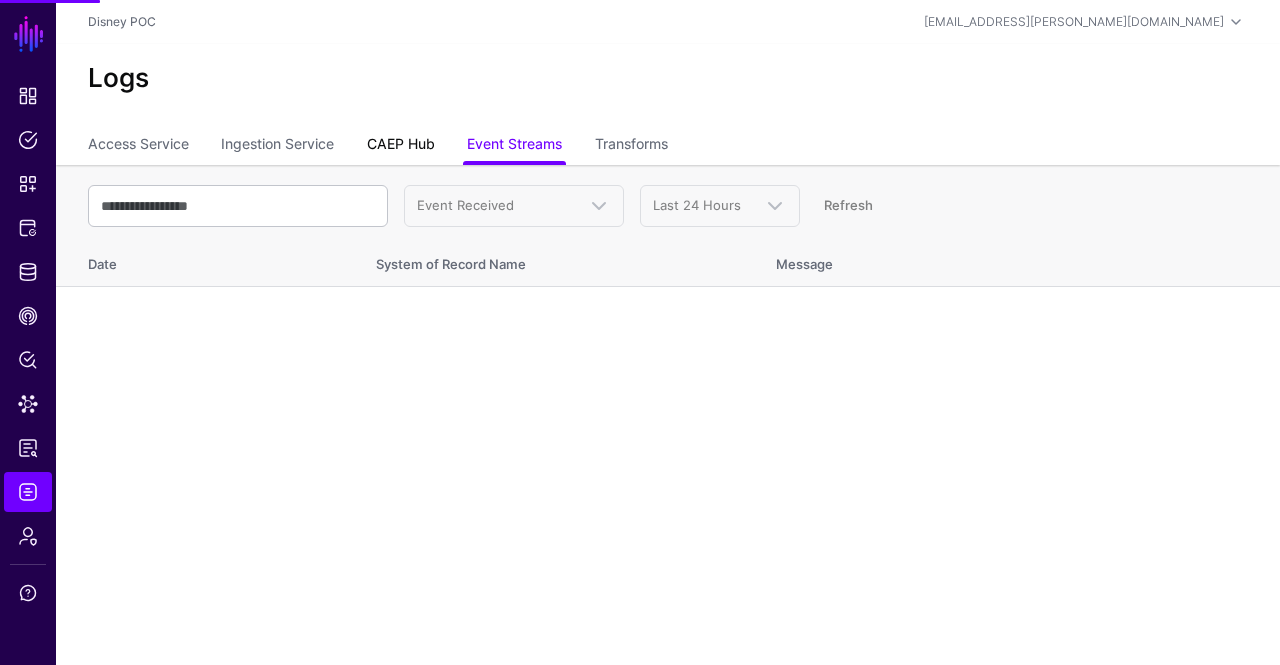 click on "CAEP Hub" 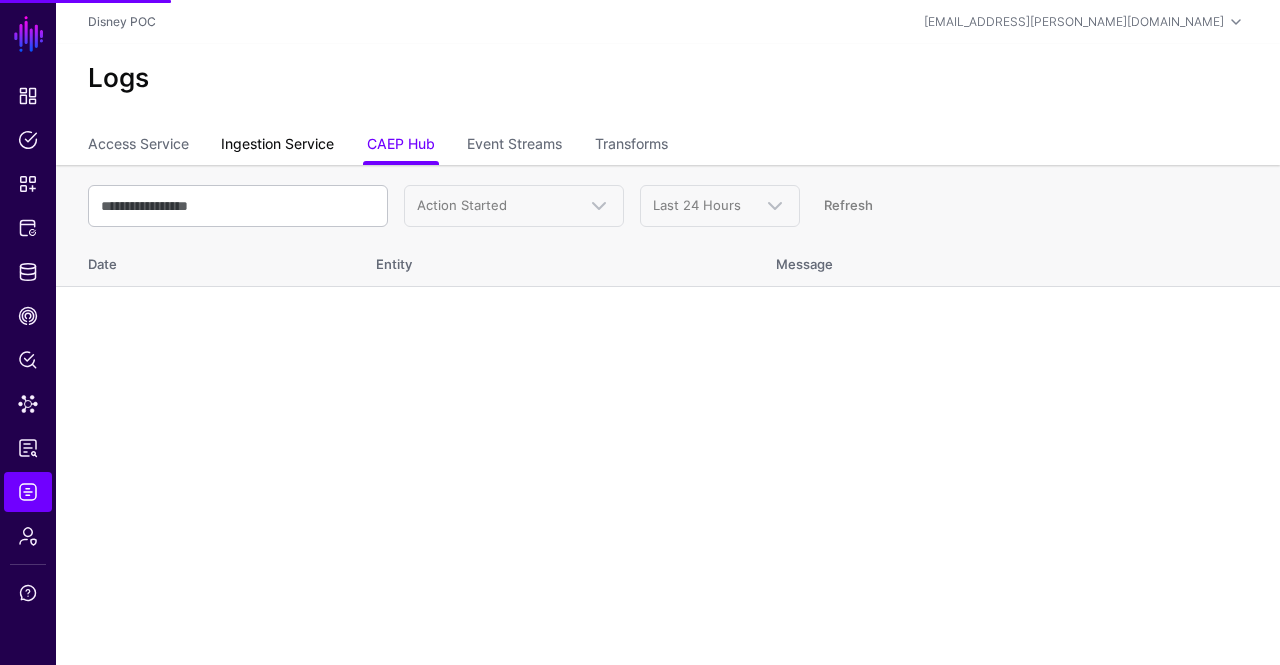 click on "Ingestion Service" 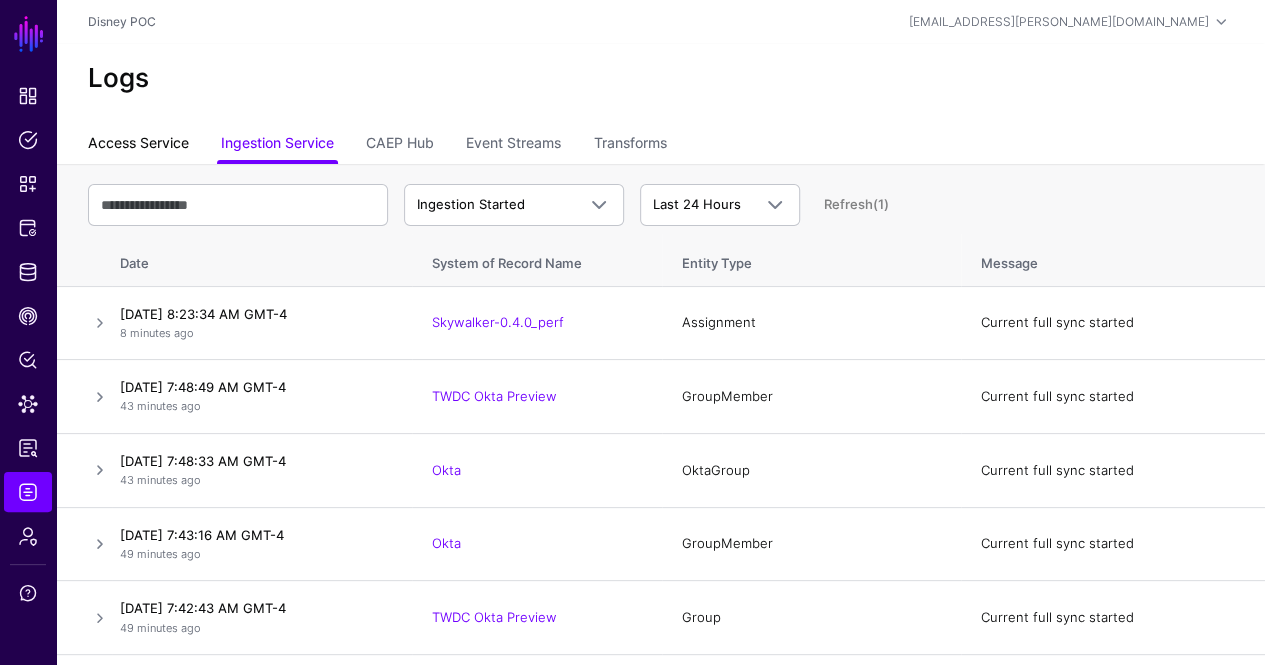 click on "Access Service" 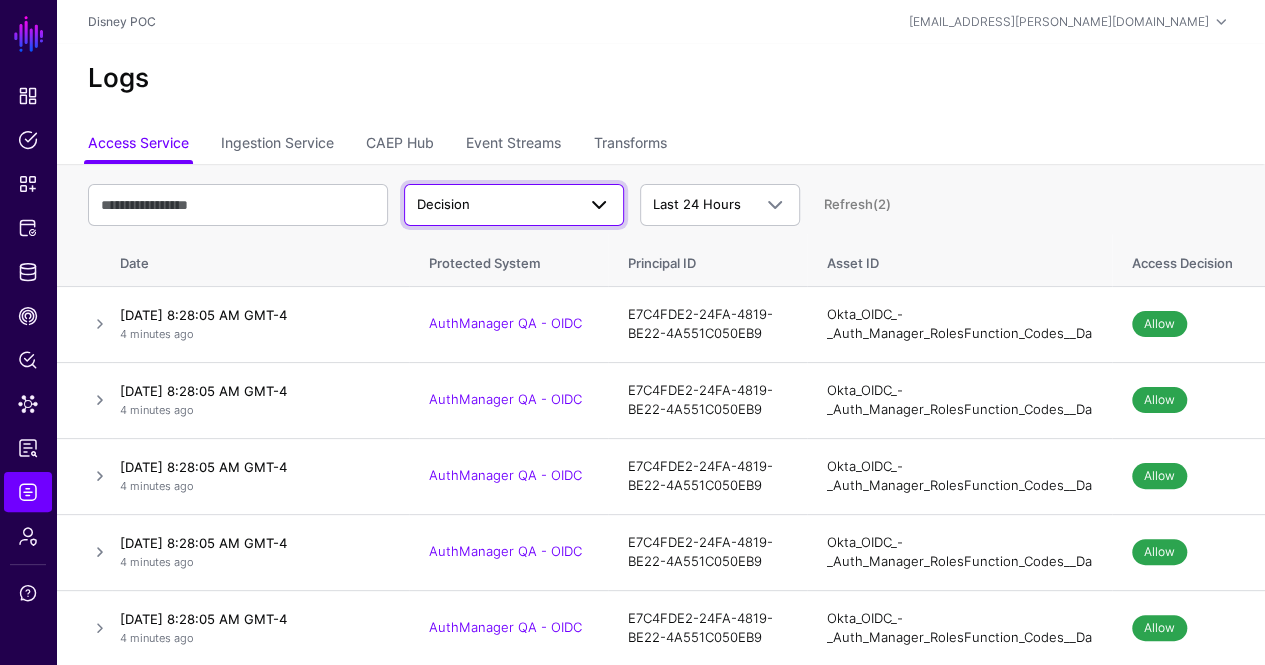 click on "Decision" at bounding box center (514, 205) 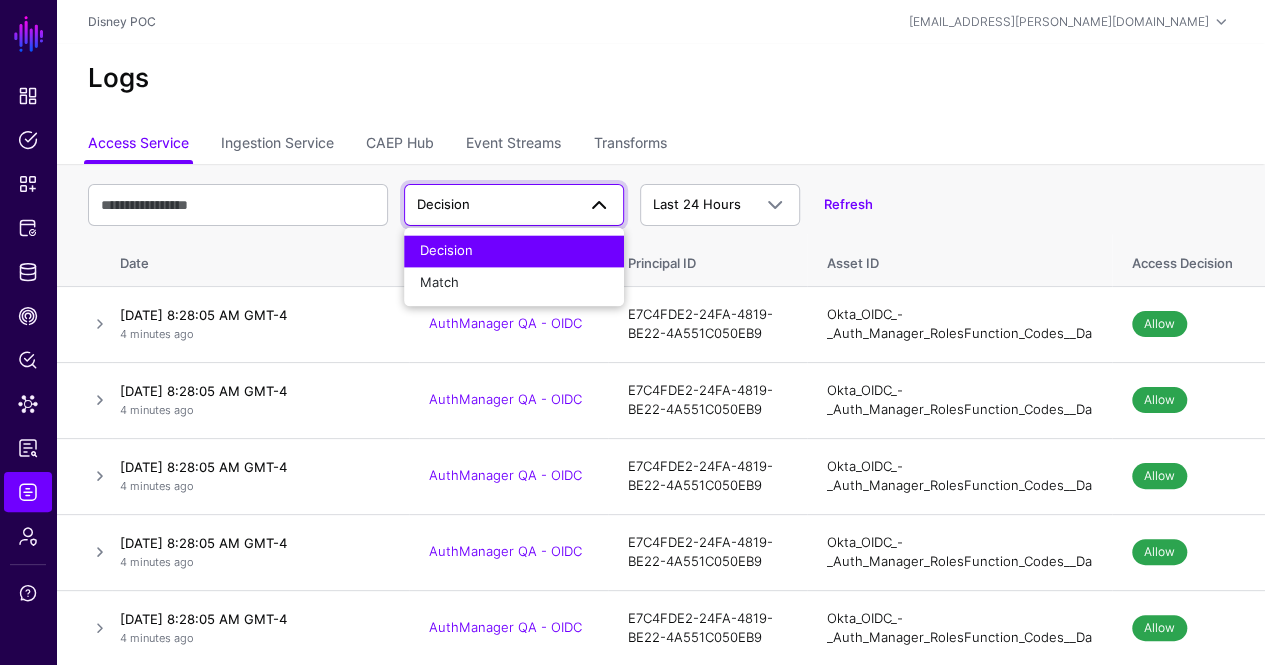 click on "Logs" 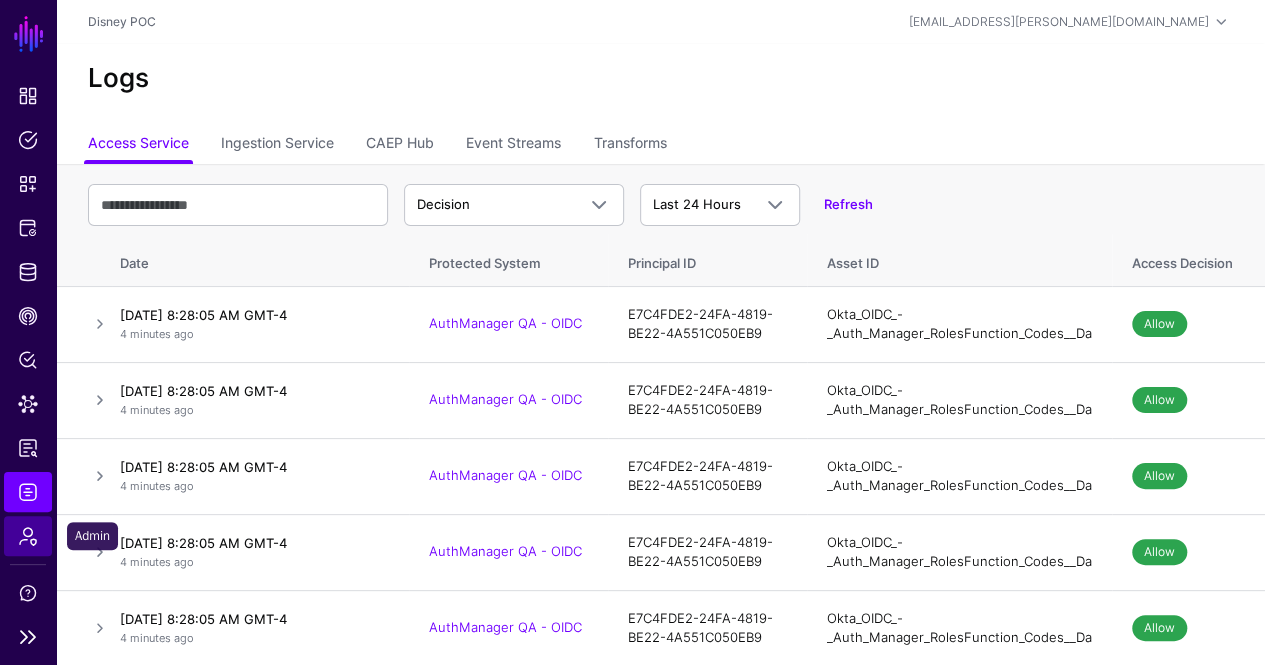 click on "Admin" 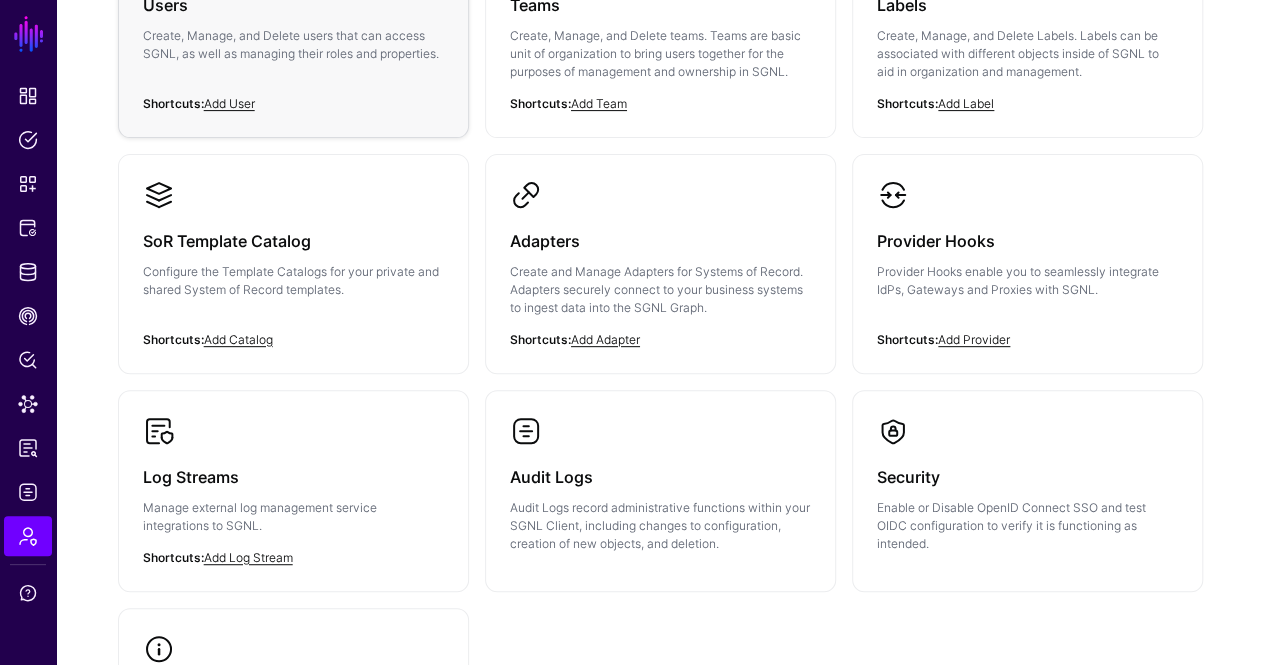 scroll, scrollTop: 300, scrollLeft: 0, axis: vertical 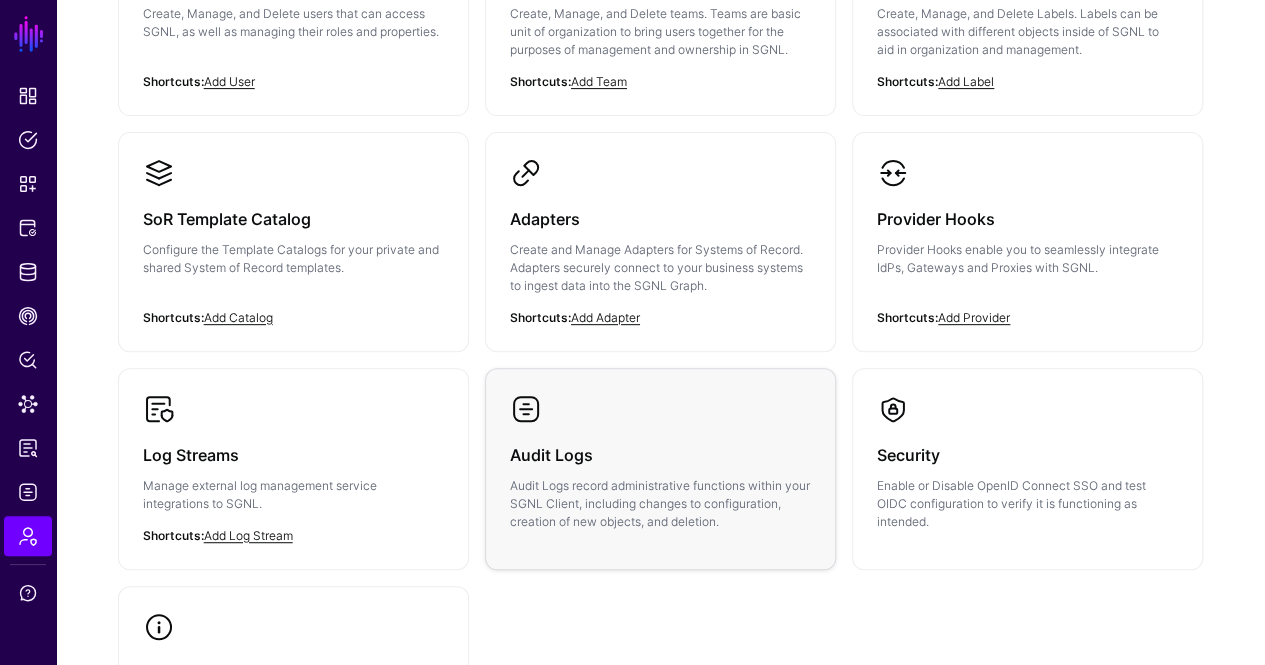 click on "Audit Logs  Audit Logs record administrative functions within your SGNL Client, including changes to configuration, creation of new objects, and deletion." 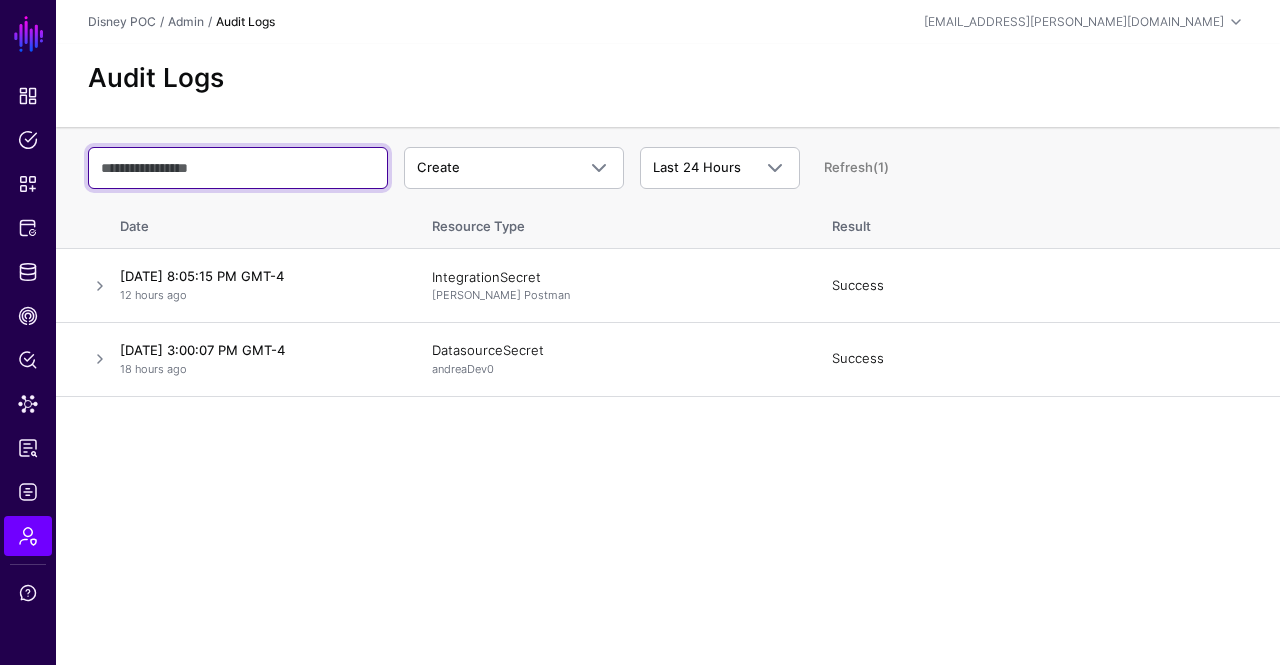 click at bounding box center [238, 168] 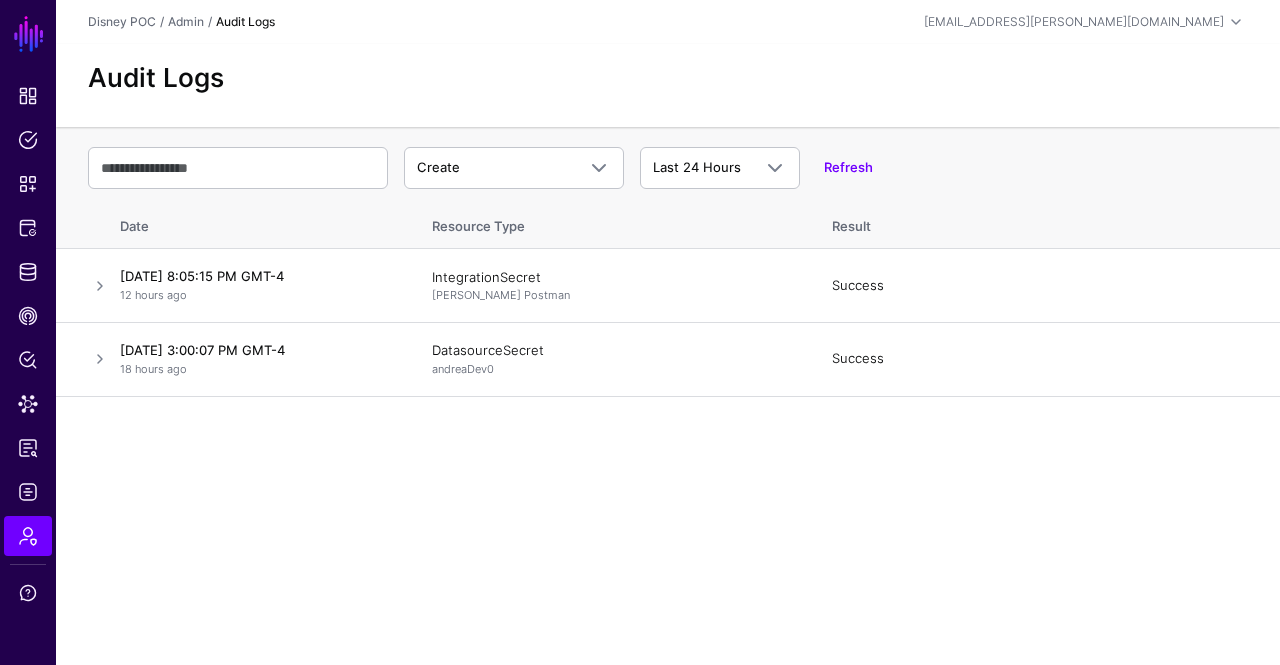 click on "SGNL Dashboard Policies Snippets Protected Systems Identity Data Fabric CAEP Hub Policy Lens Data Lens Reports Logs Admin Support  Disney POC  /  Admin  / Audit Logs  aizaz.chaudary@disney.com  aizaz.chaudary@disney.com Disney POC Log out Audit Logs Create  Create   Update   Delete   Login  Last 24 Hours  Last 24 Hours   Last 7 Days   Last 30 Days   Last 90 Days   Custom Range   Refresh  Date Resource Type Result July 14, 2025 at 8:05:15 PM GMT-4 12 hours ago  IntegrationSecret   Matt B Postman   Success  July 14, 2025 at 3:00:07 PM GMT-4 18 hours ago  DatasourceSecret   andreaDev0   Success" 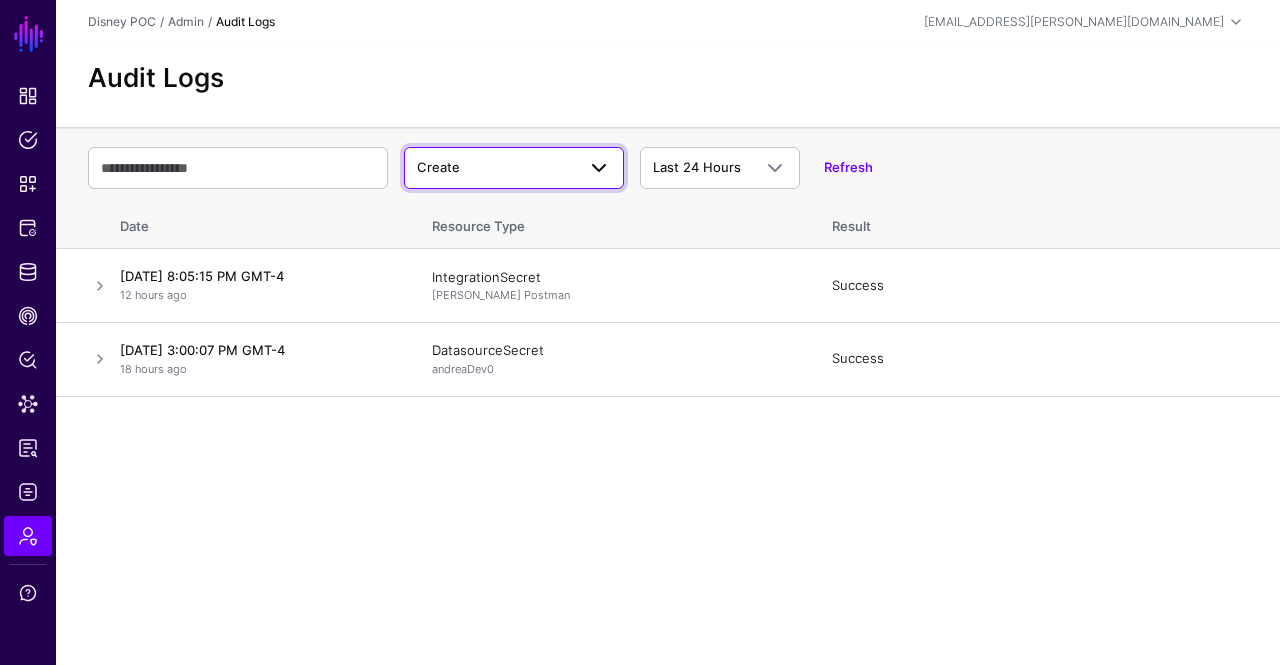 click on "Create" at bounding box center [496, 168] 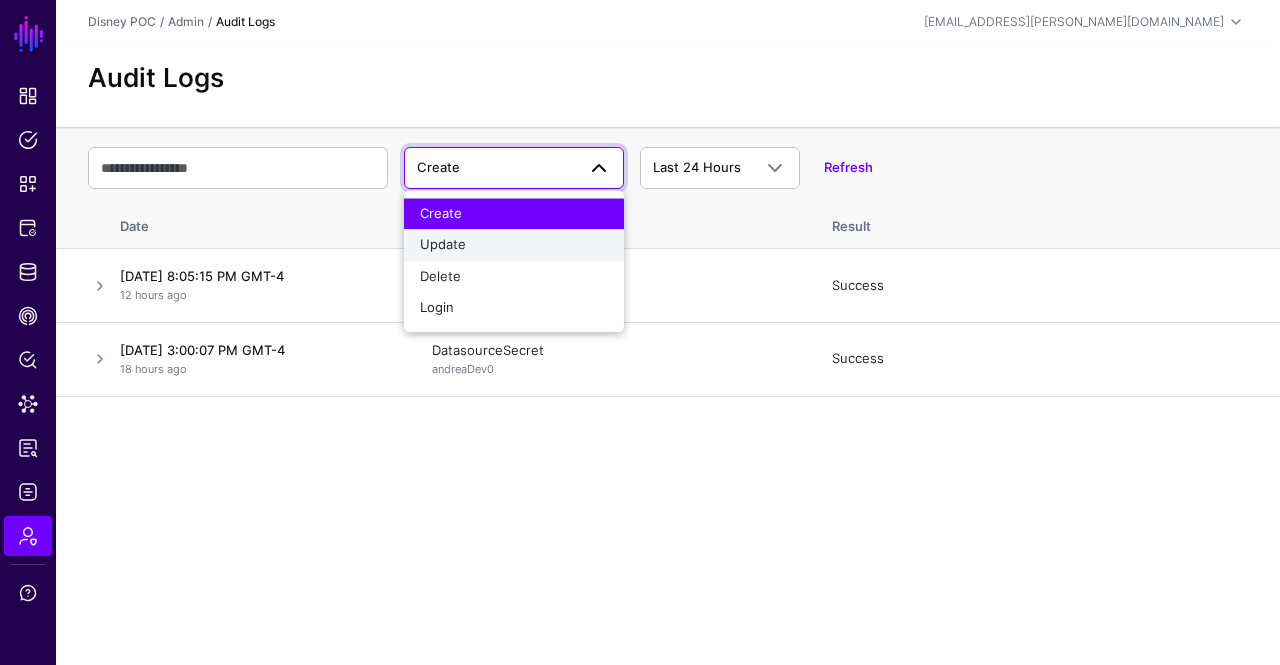 click on "Update" at bounding box center [514, 246] 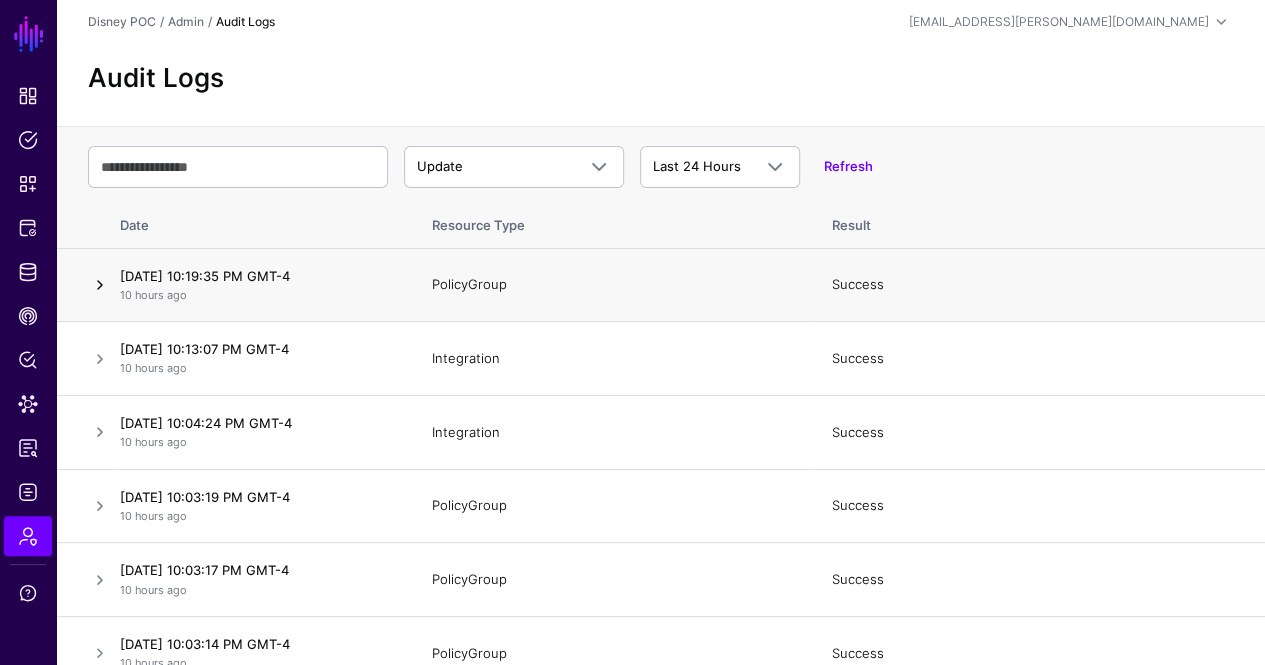 click at bounding box center (100, 285) 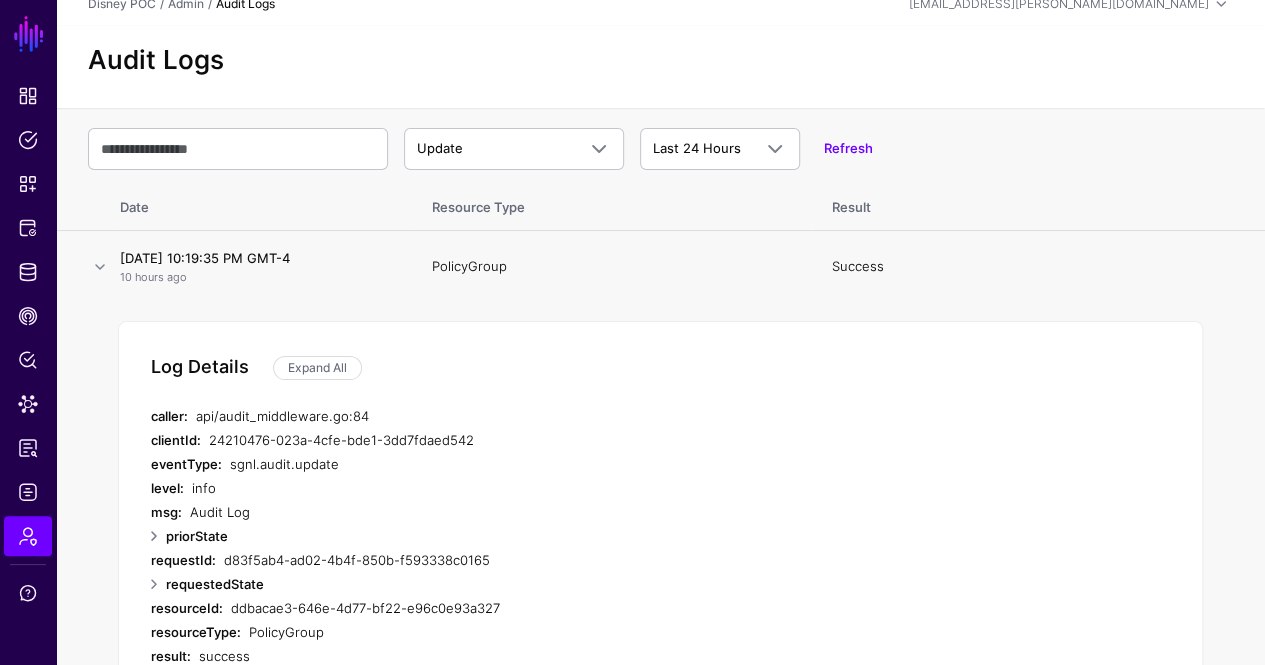 scroll, scrollTop: 0, scrollLeft: 0, axis: both 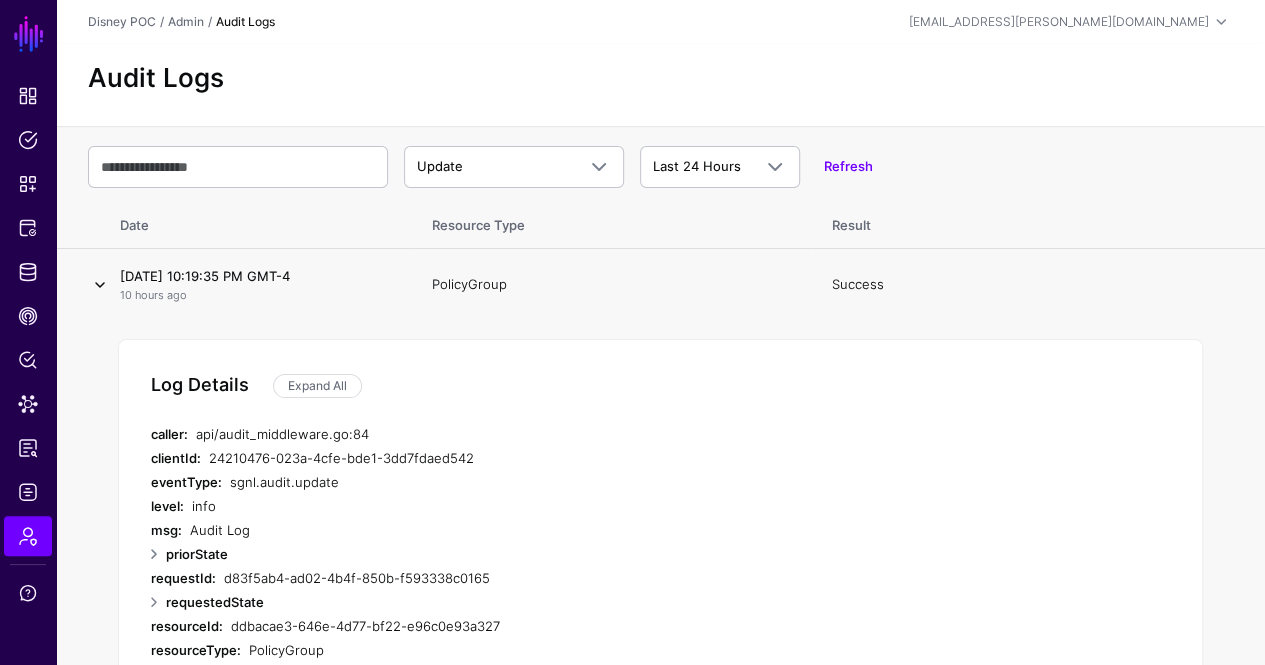 click at bounding box center (100, 285) 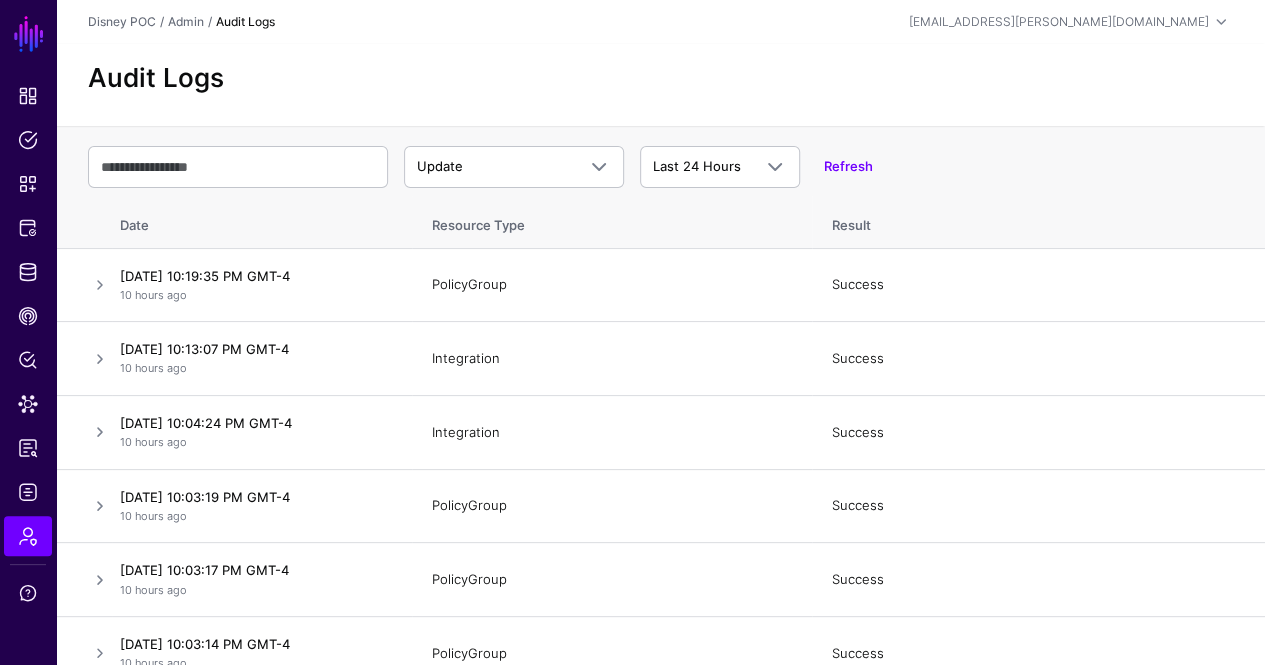 click on "Audit Logs" 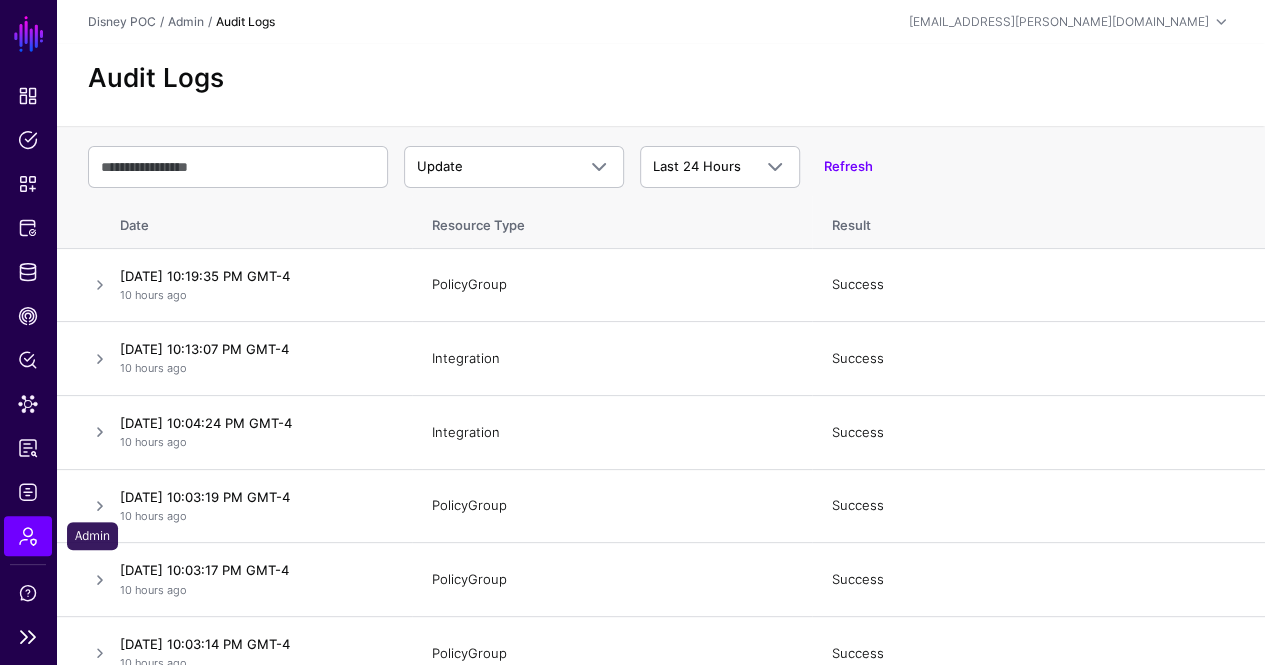 click on "Admin" 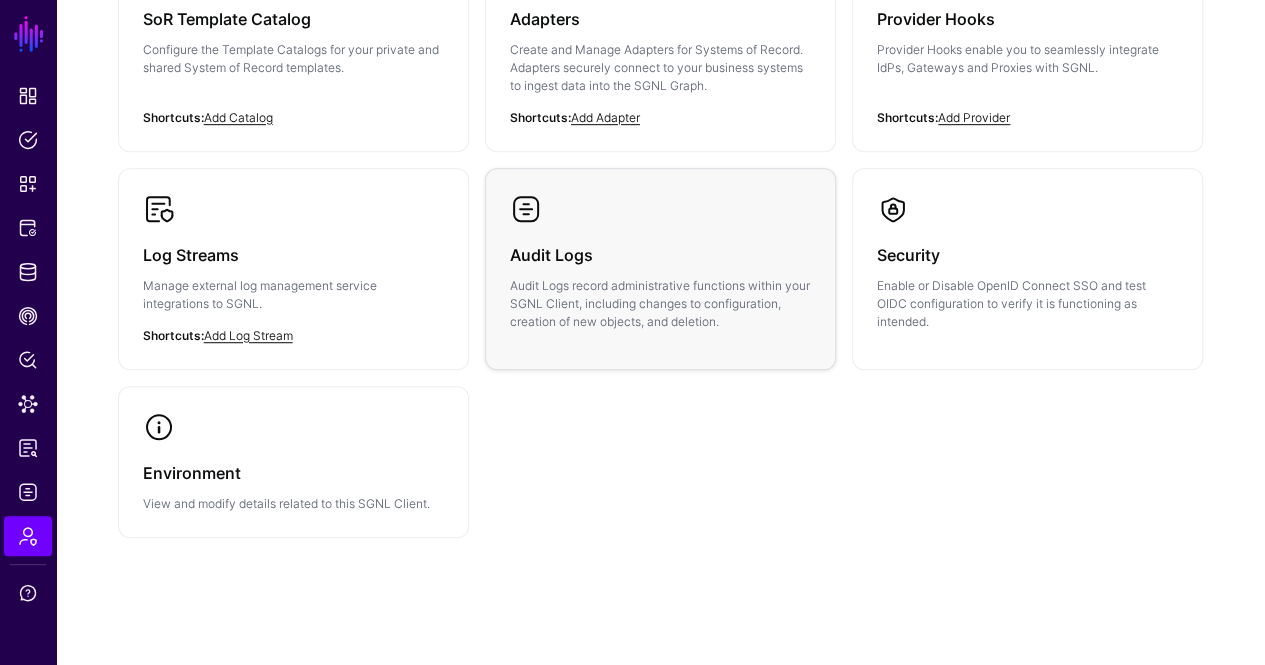 scroll, scrollTop: 300, scrollLeft: 0, axis: vertical 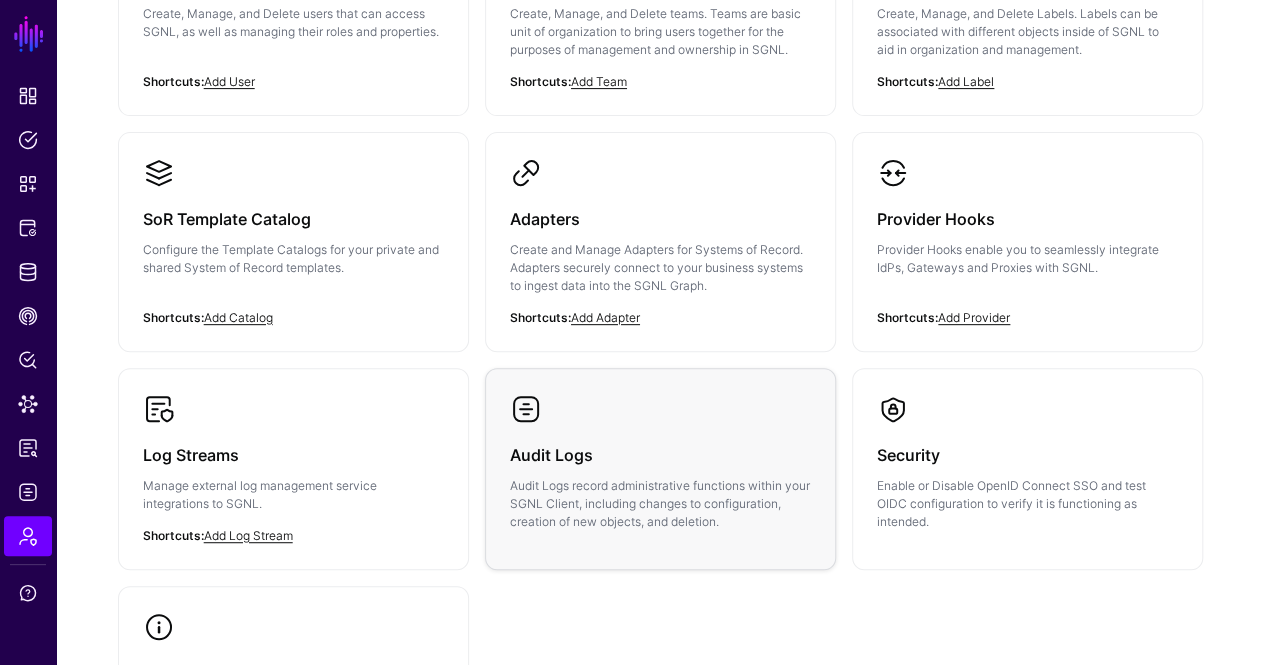 click on "Audit Logs record administrative functions within your SGNL Client, including changes to configuration, creation of new objects, and deletion." 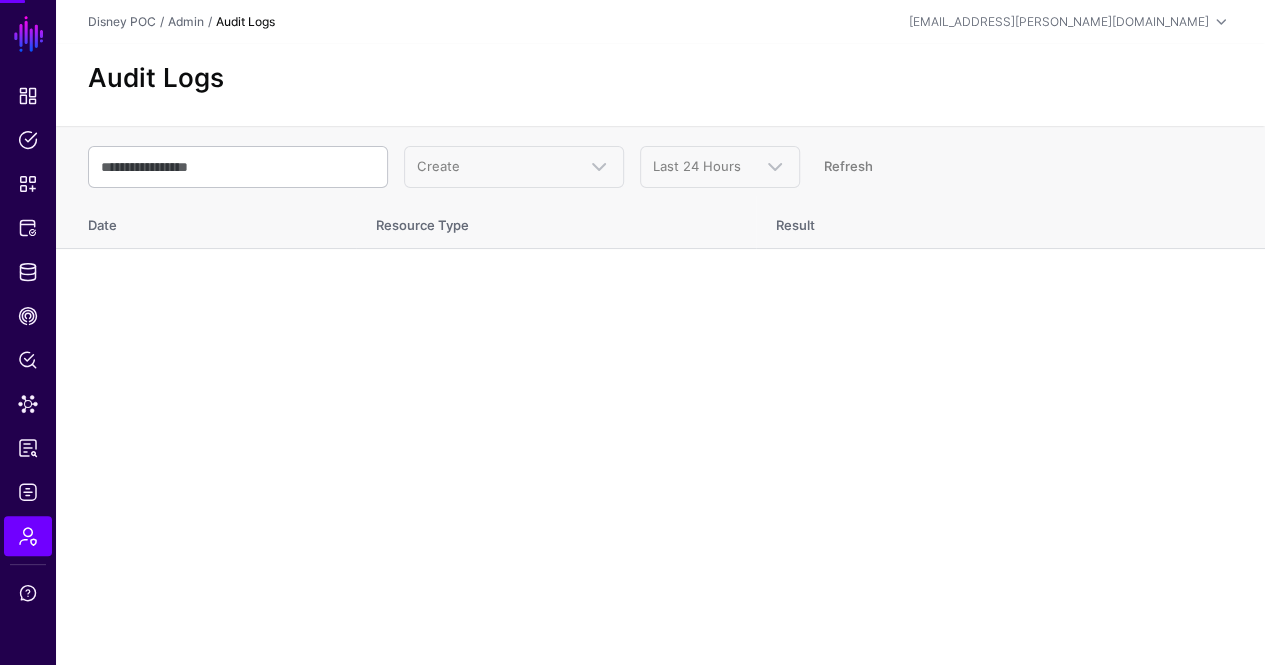 scroll, scrollTop: 0, scrollLeft: 0, axis: both 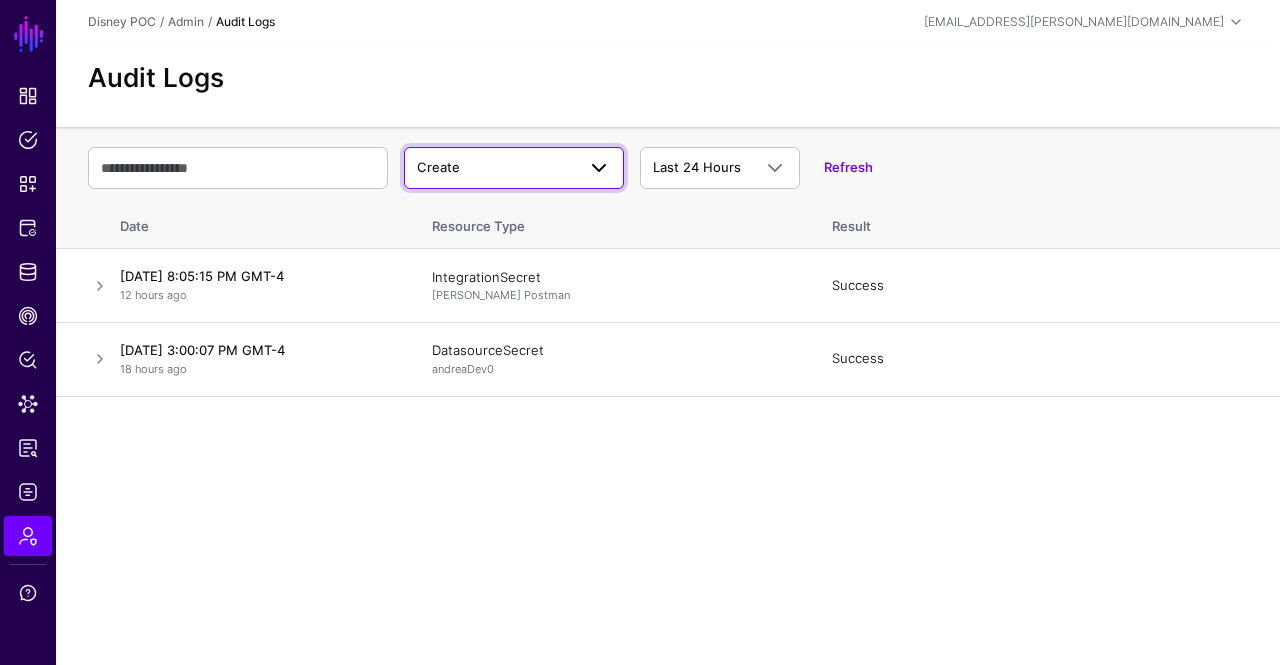 click on "Create" at bounding box center [496, 168] 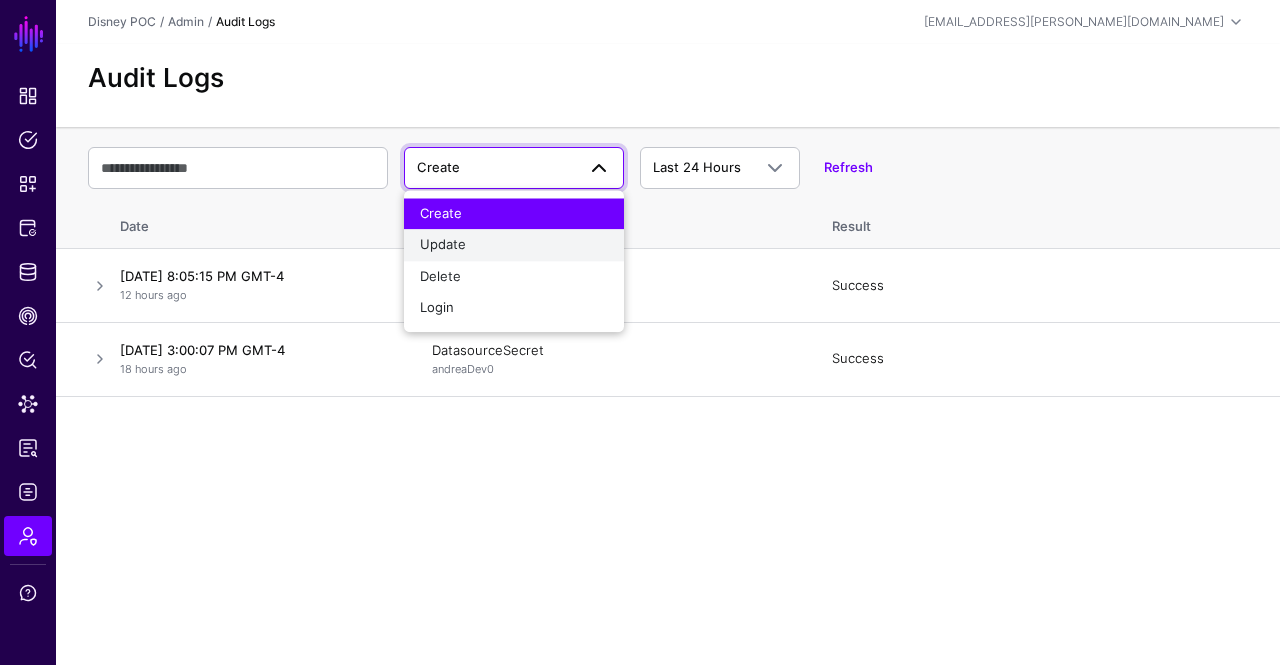 click on "Update" at bounding box center [514, 246] 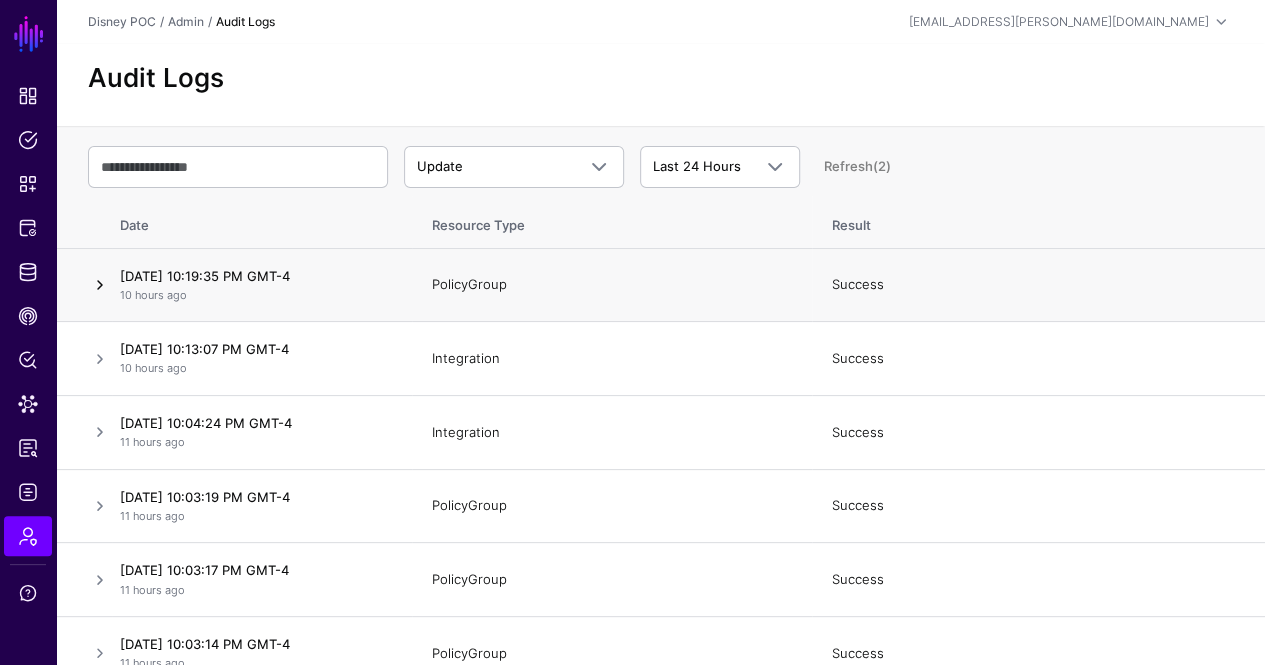 click at bounding box center (100, 285) 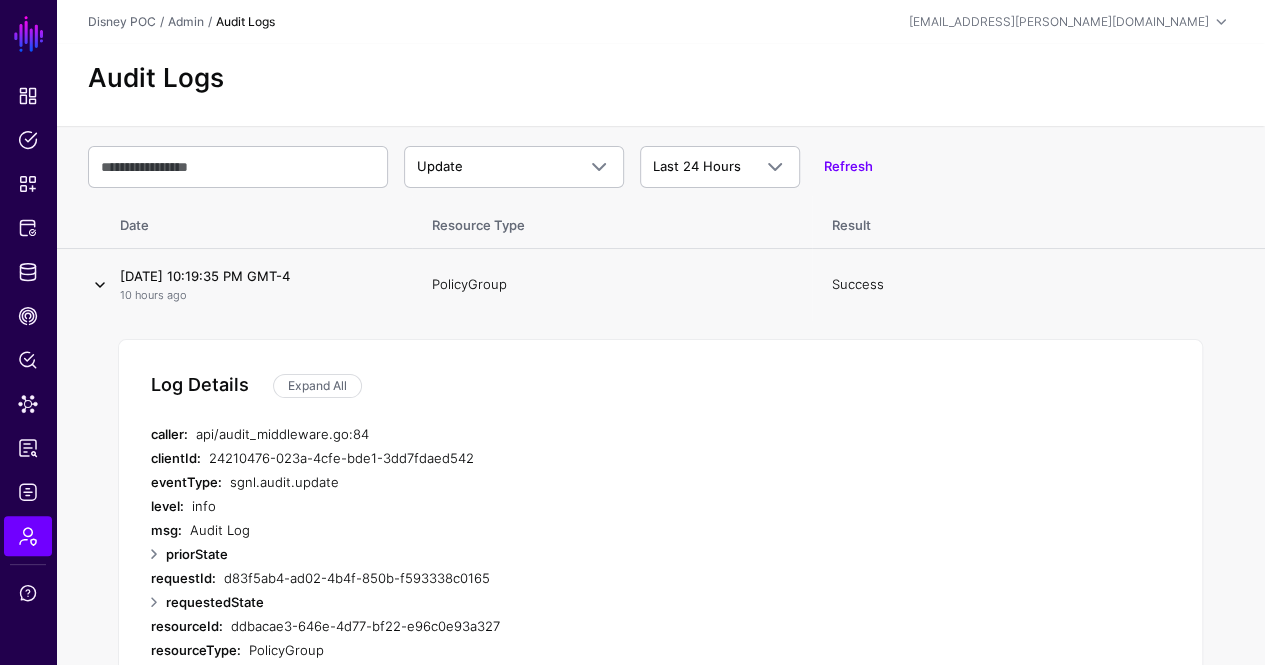 click at bounding box center (100, 285) 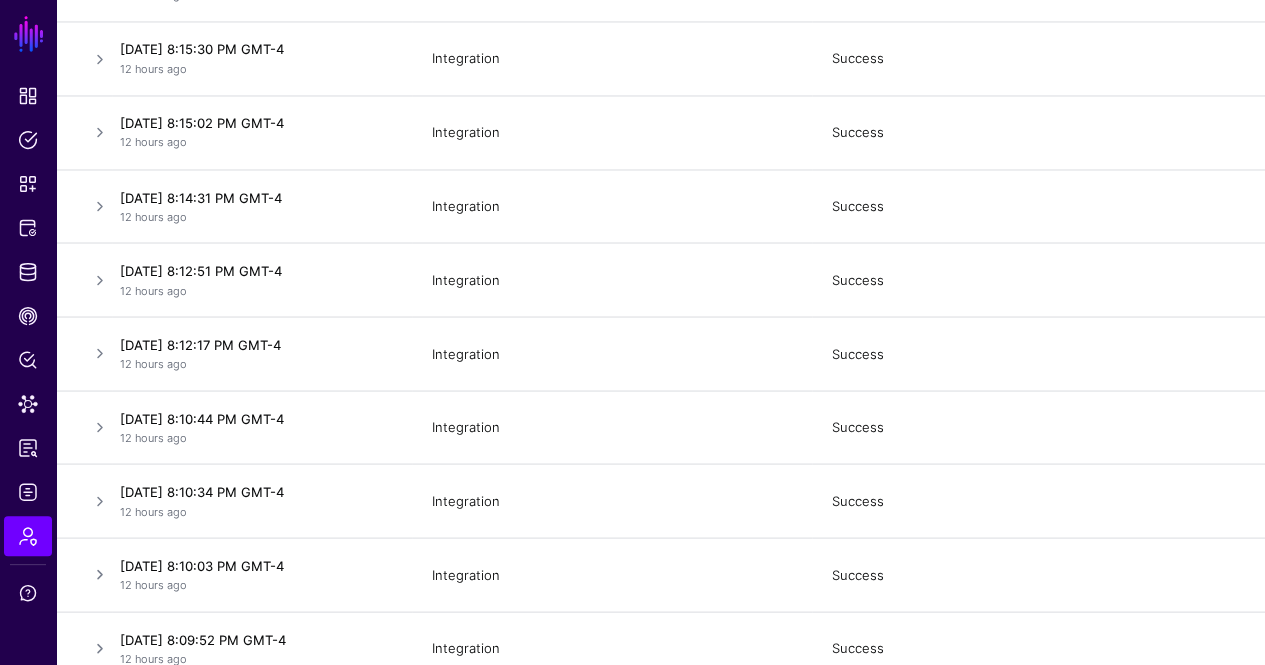 scroll, scrollTop: 2500, scrollLeft: 0, axis: vertical 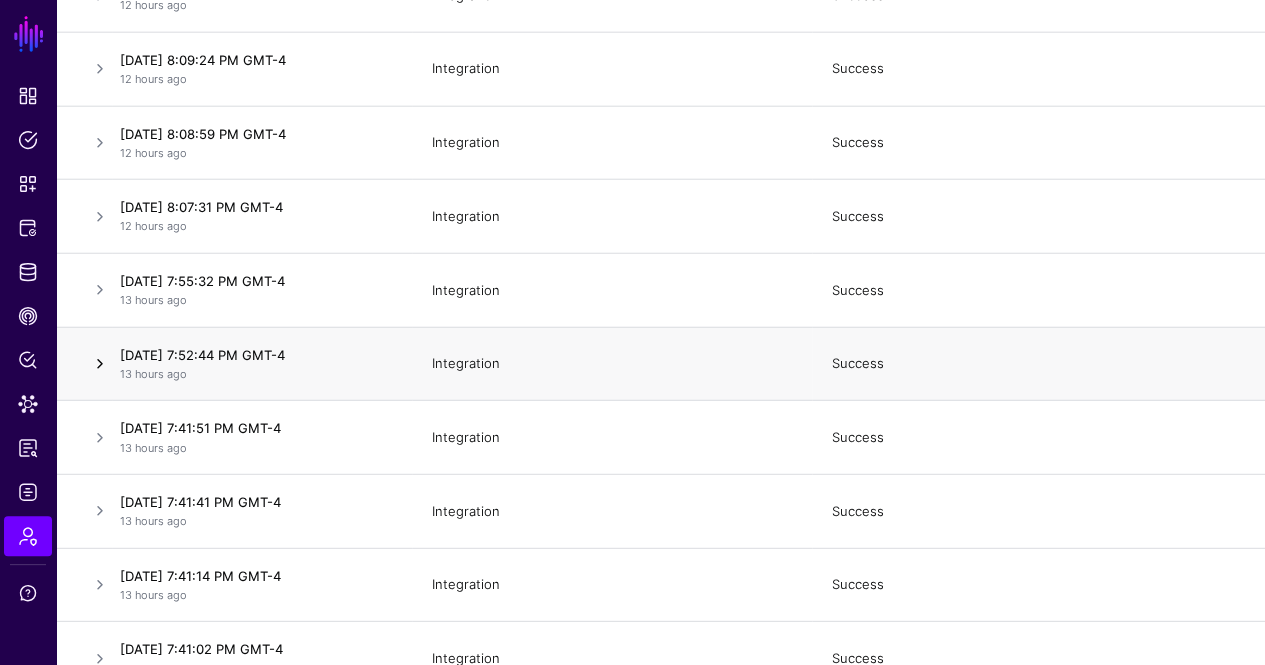 click at bounding box center (100, 364) 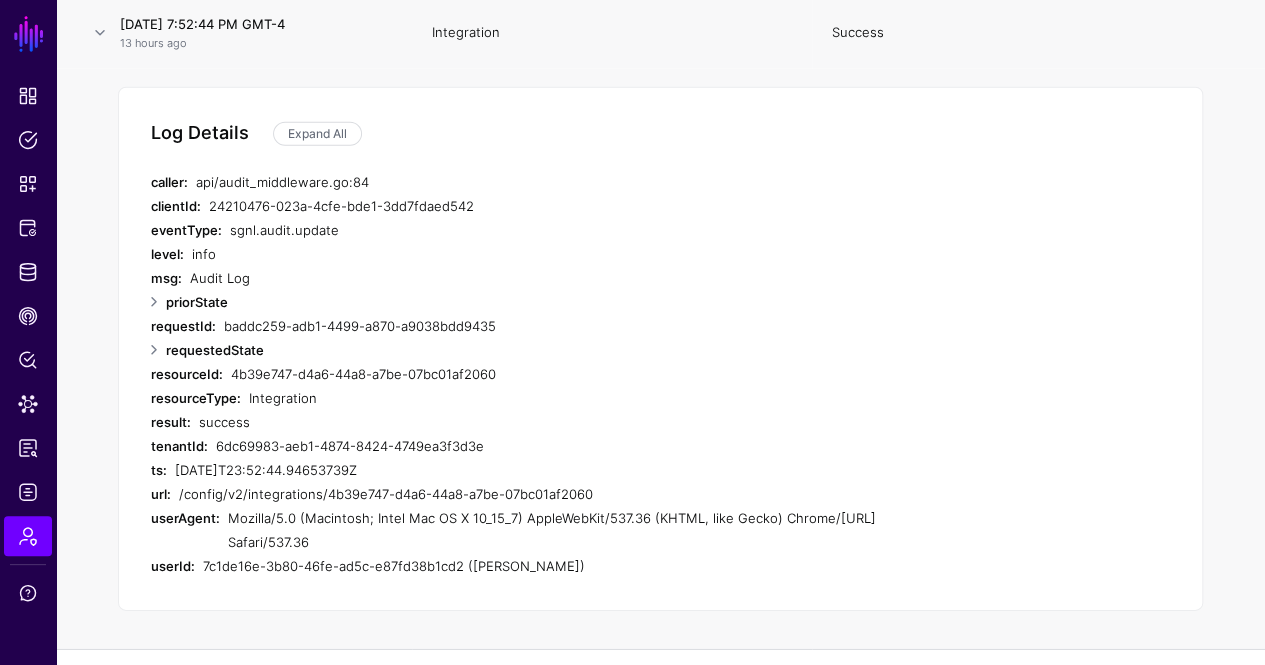 scroll, scrollTop: 2800, scrollLeft: 0, axis: vertical 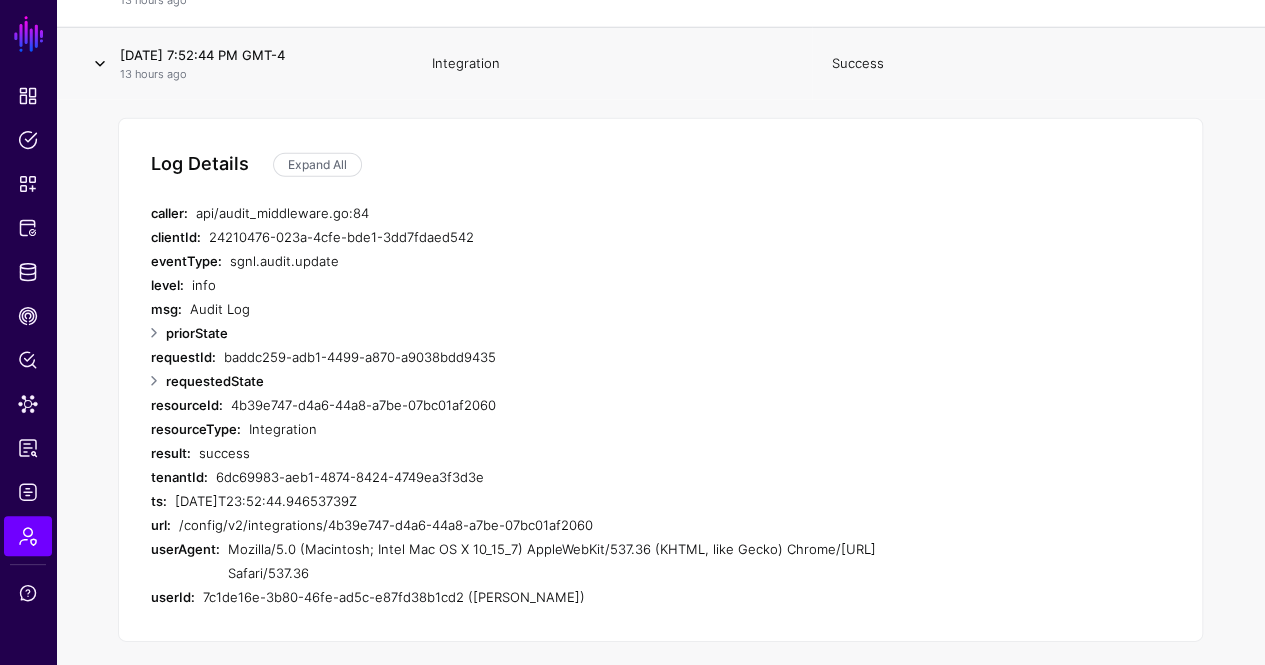 click at bounding box center (100, 64) 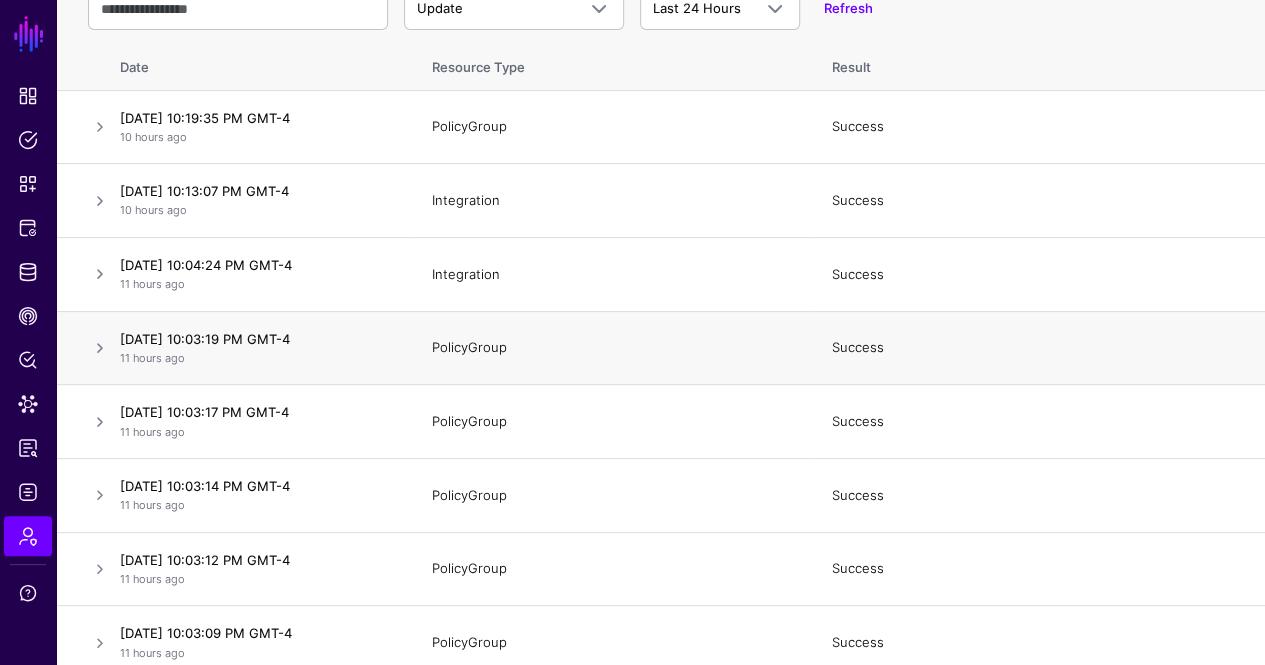 scroll, scrollTop: 0, scrollLeft: 0, axis: both 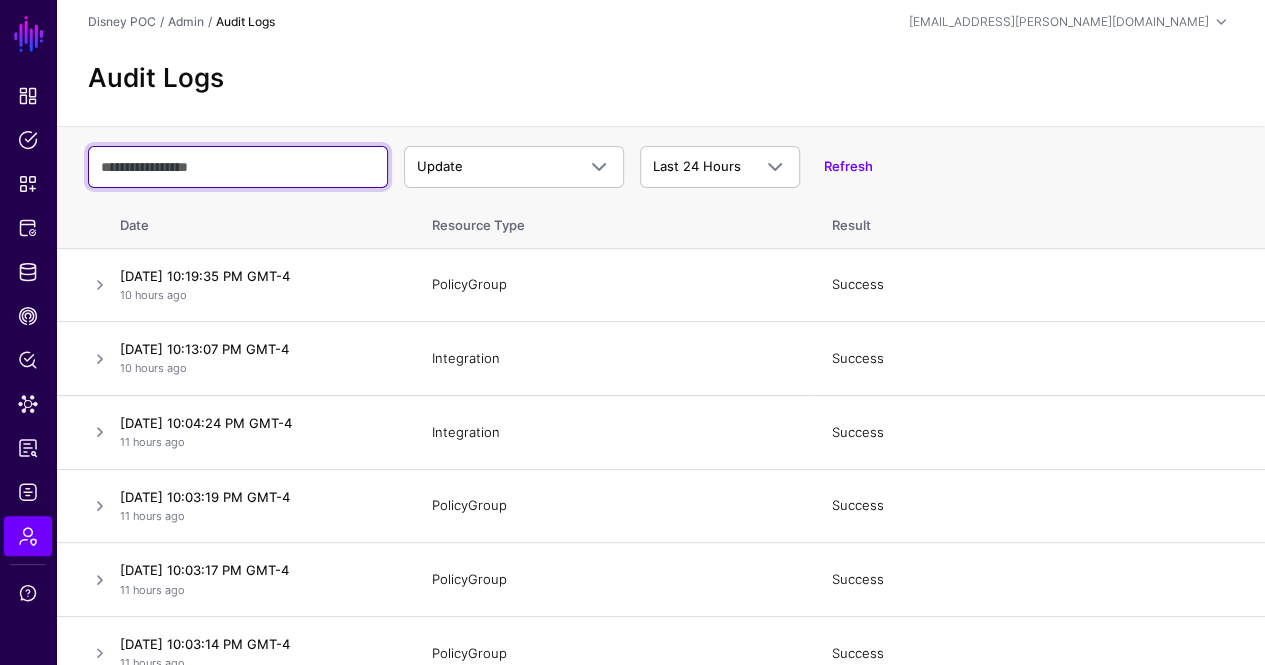 click at bounding box center (238, 167) 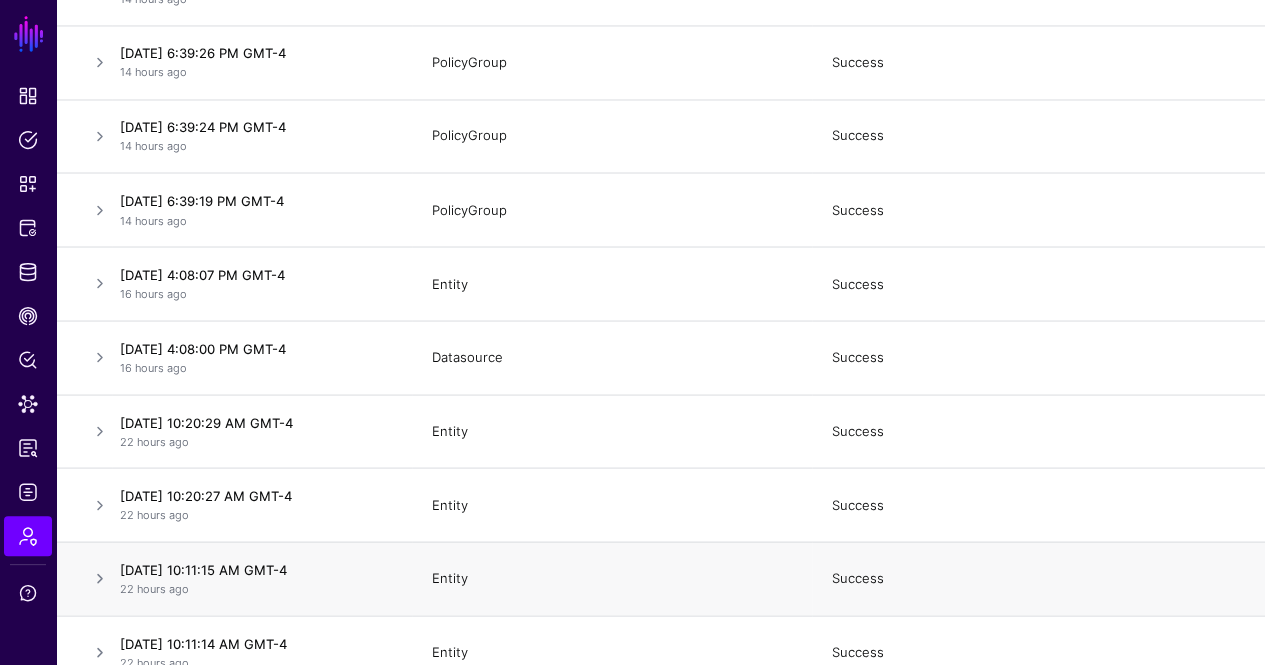 scroll, scrollTop: 5672, scrollLeft: 0, axis: vertical 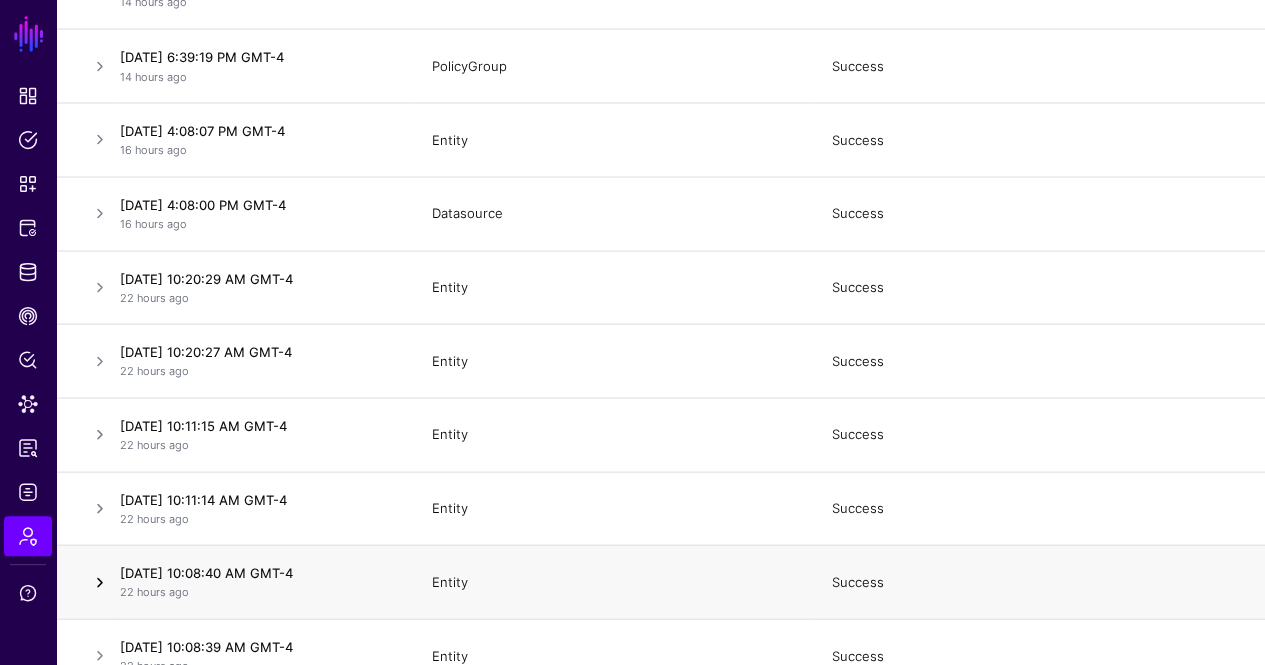 click at bounding box center [100, 582] 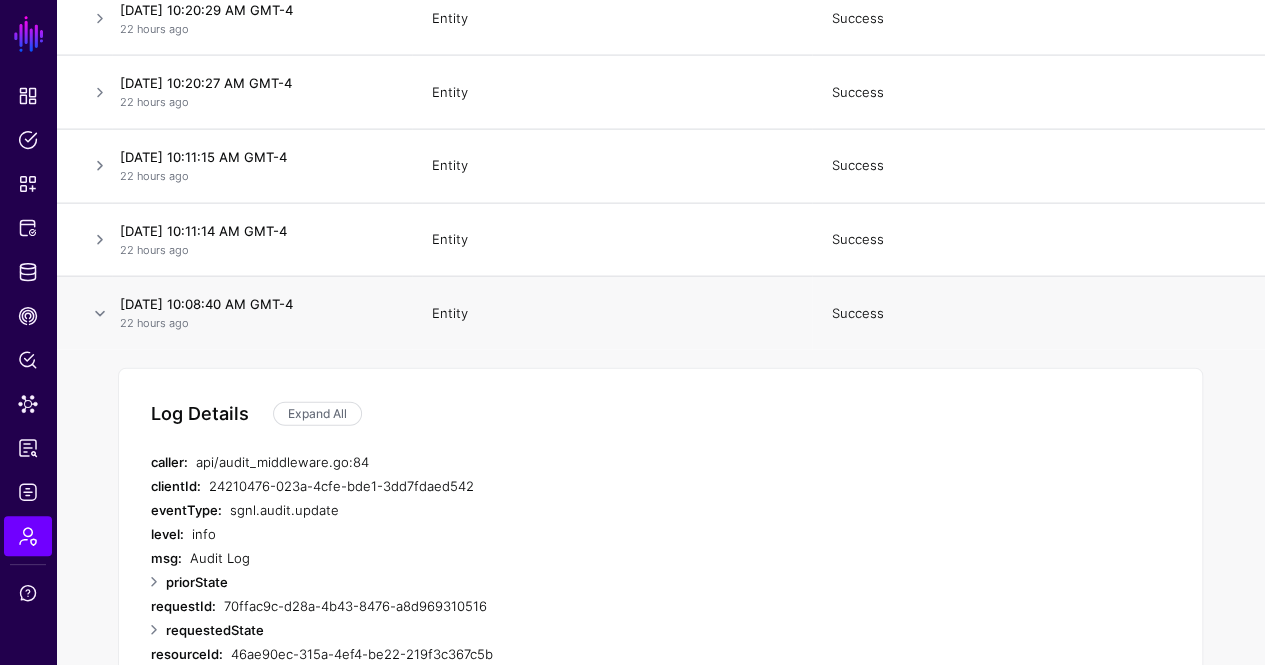 scroll, scrollTop: 6250, scrollLeft: 0, axis: vertical 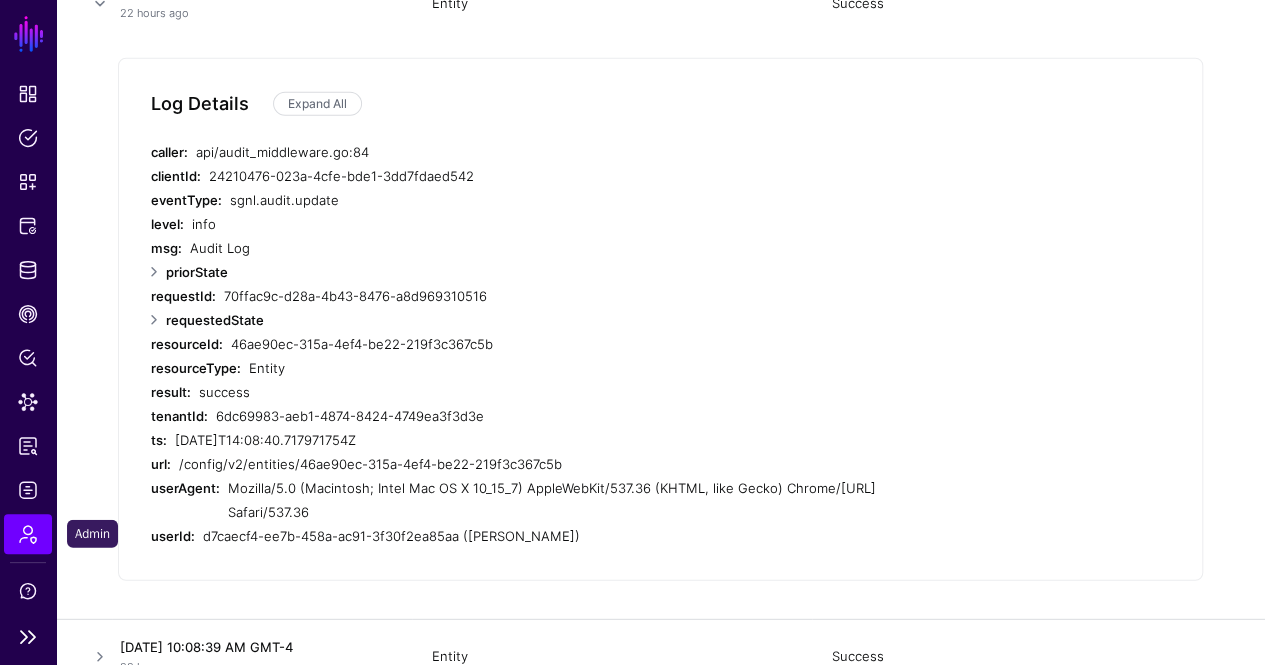 click on "Admin" 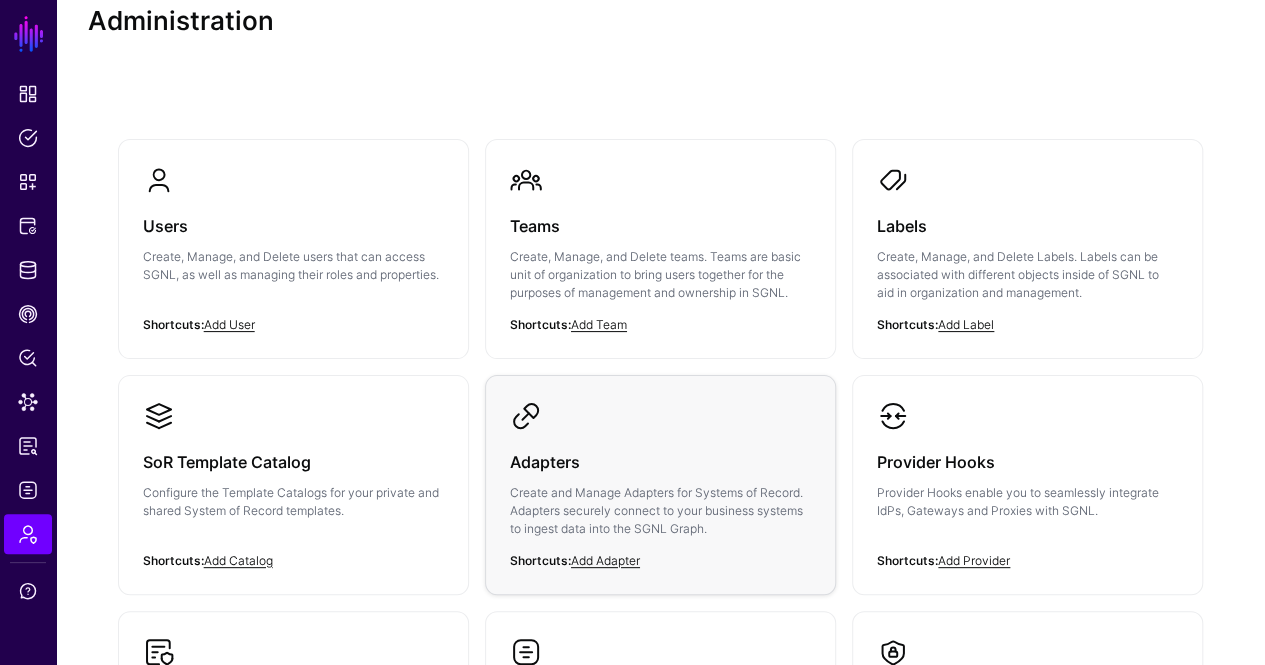 scroll, scrollTop: 0, scrollLeft: 0, axis: both 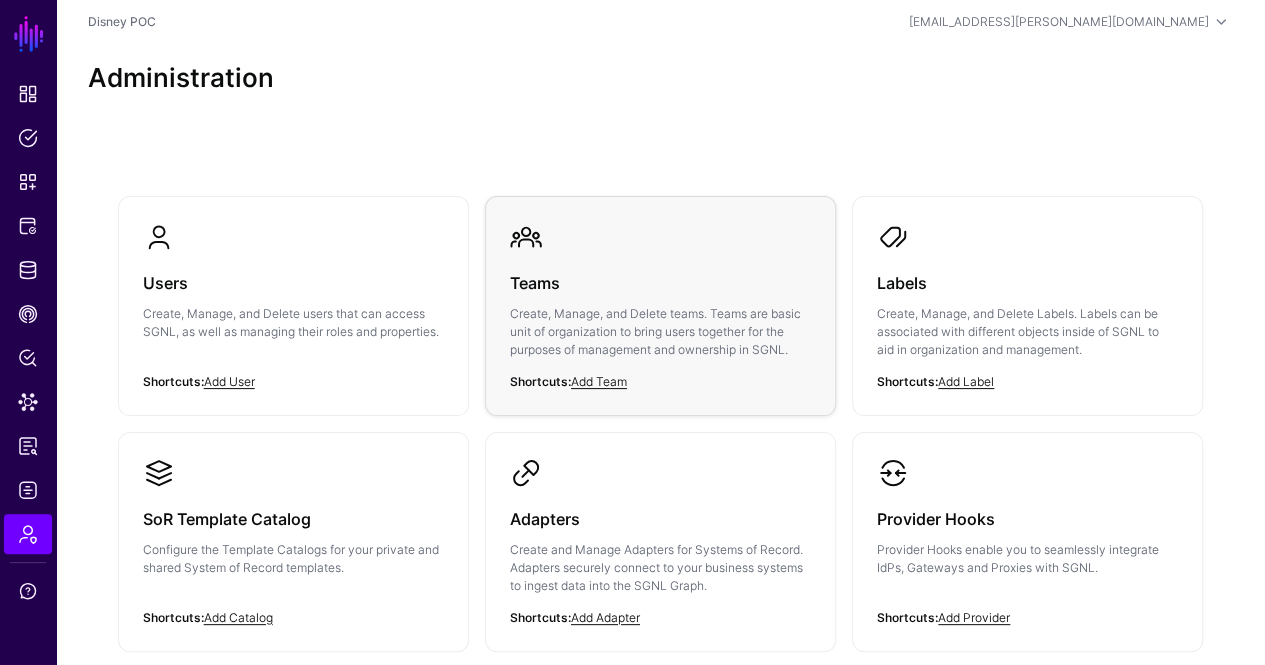 click on "Teams" 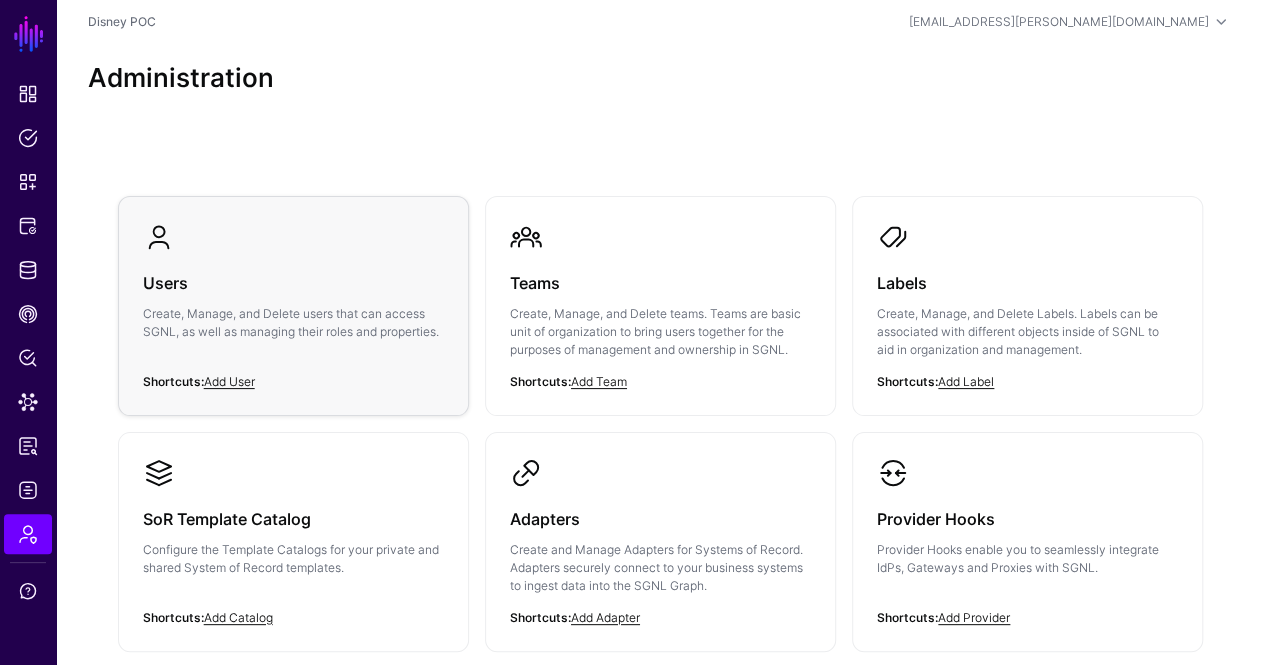 click on "Create, Manage, and Delete users that can access SGNL, as well as managing their roles and properties." 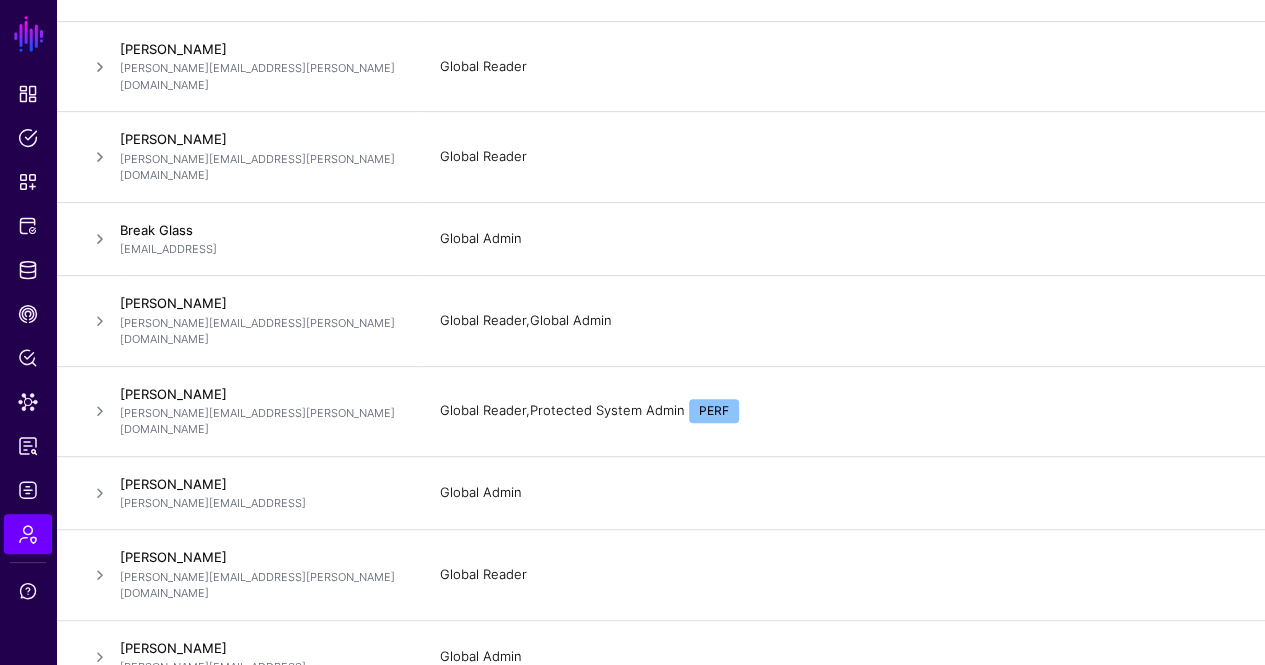 scroll, scrollTop: 231, scrollLeft: 0, axis: vertical 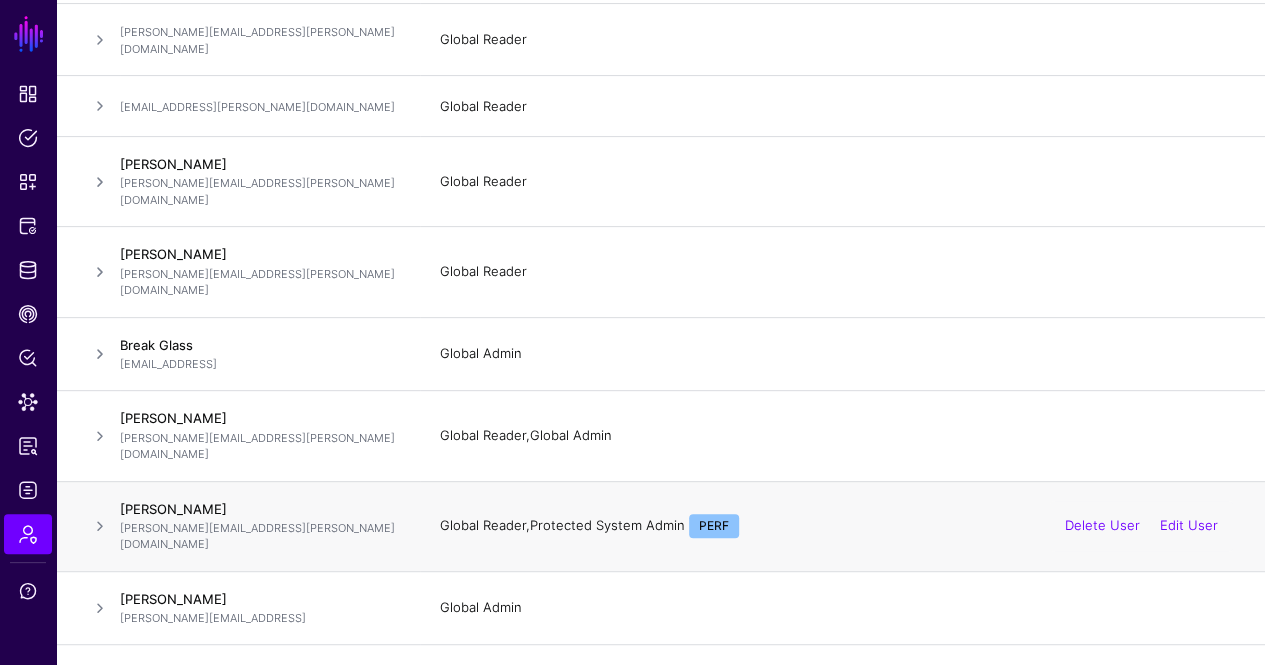 click on "Global Reader ,    Protected System Admin  PERF     Delete User   Edit User" 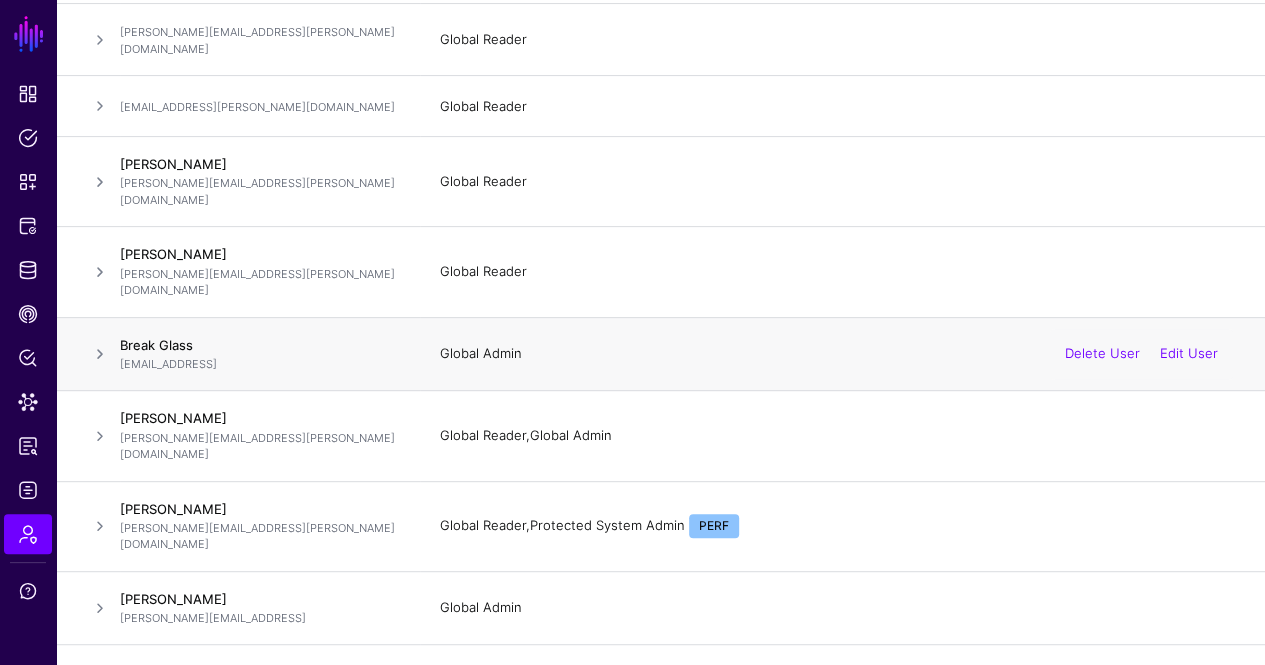 click 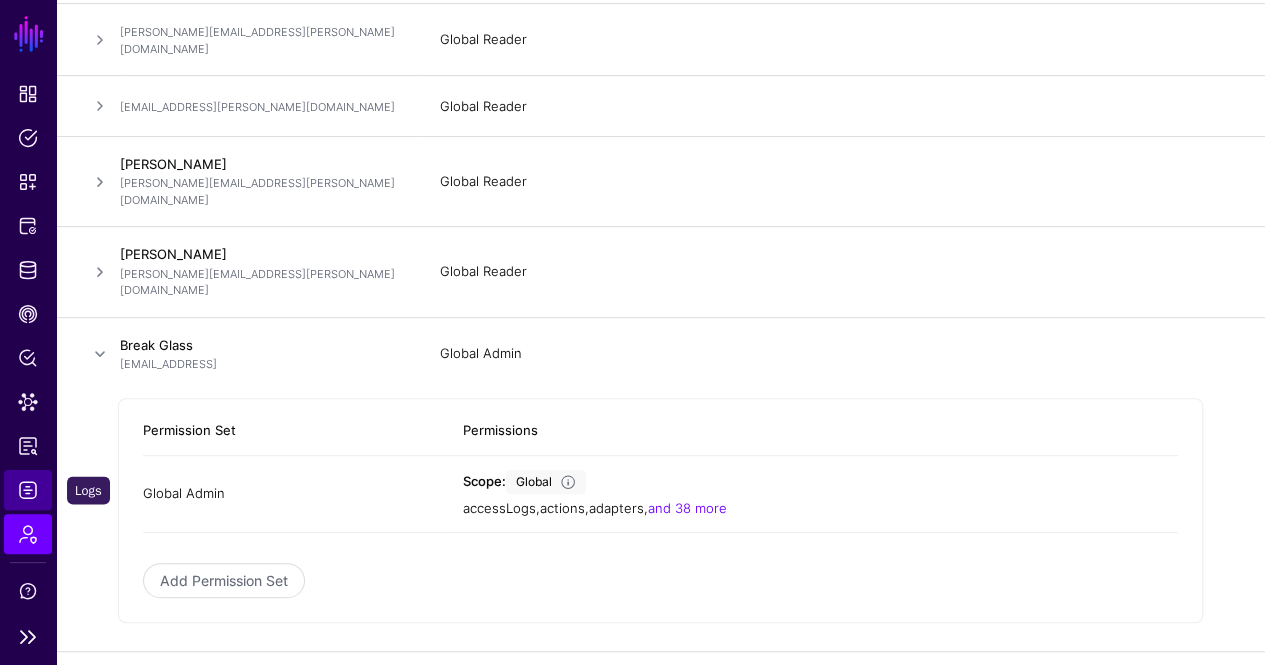 click on "Logs" 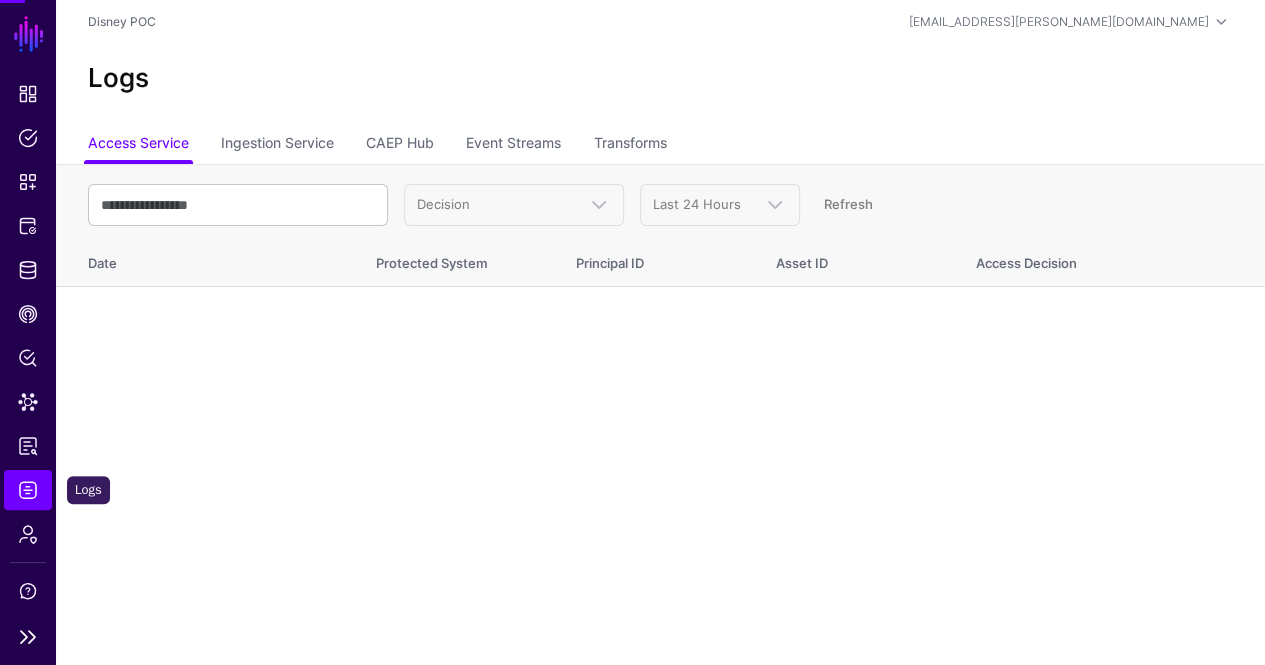 scroll, scrollTop: 0, scrollLeft: 0, axis: both 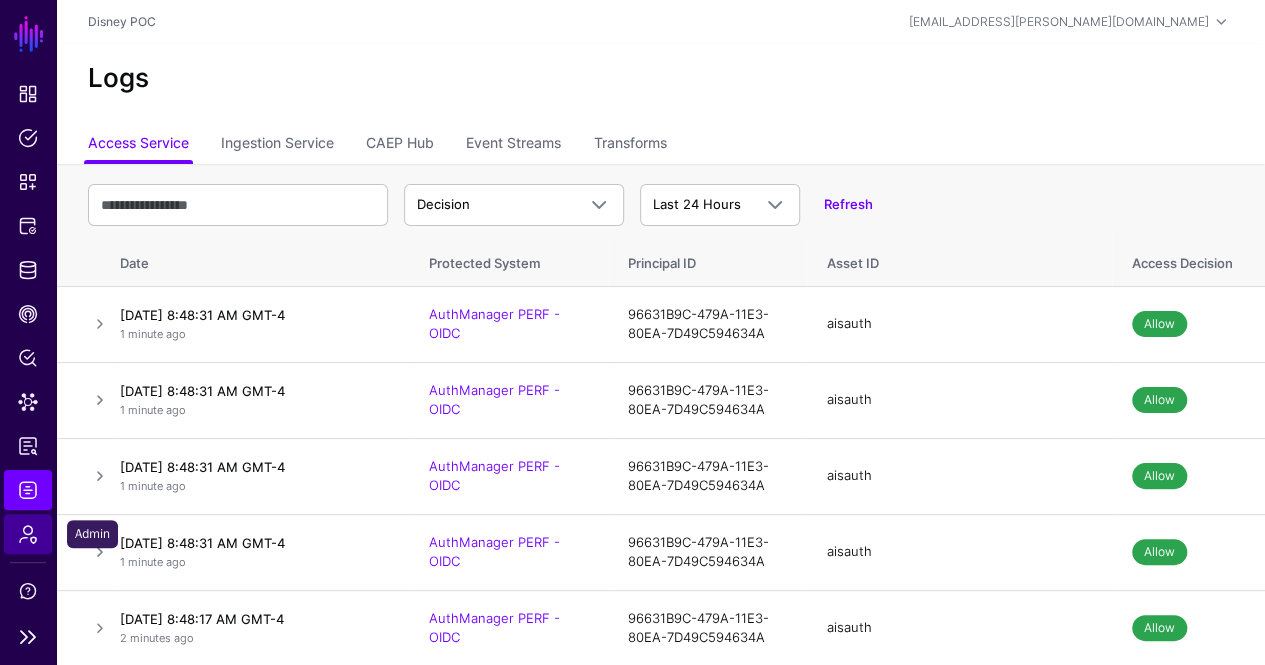click on "Admin" 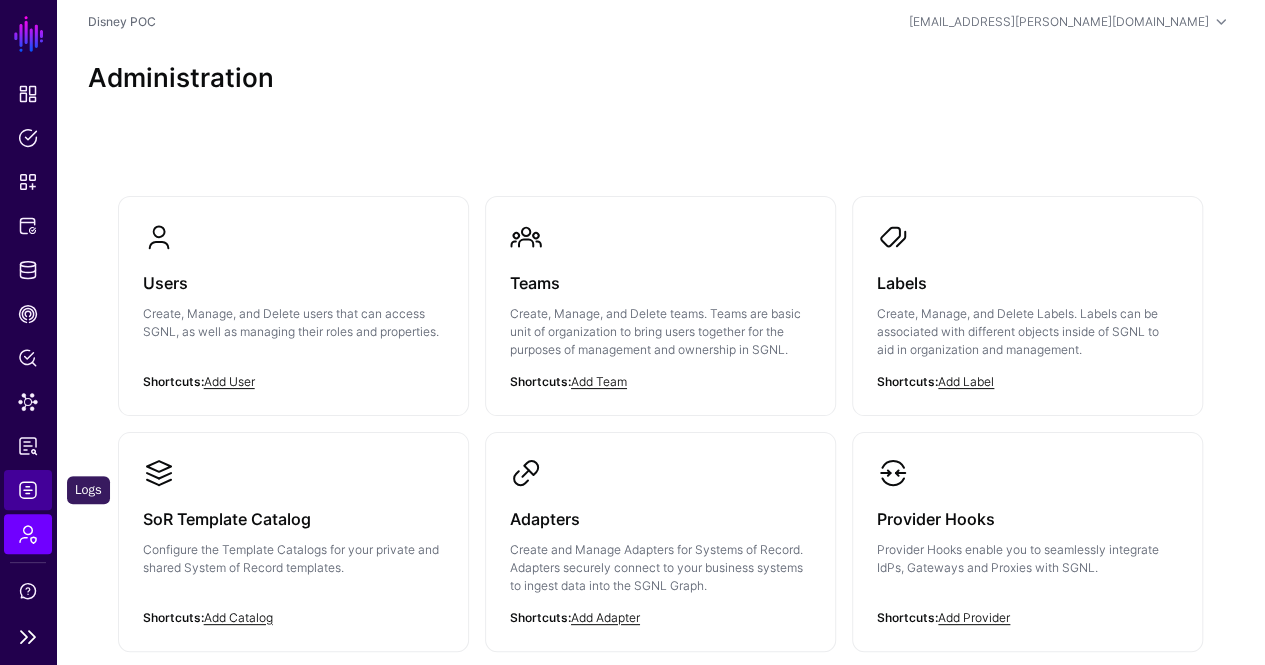click on "Logs" 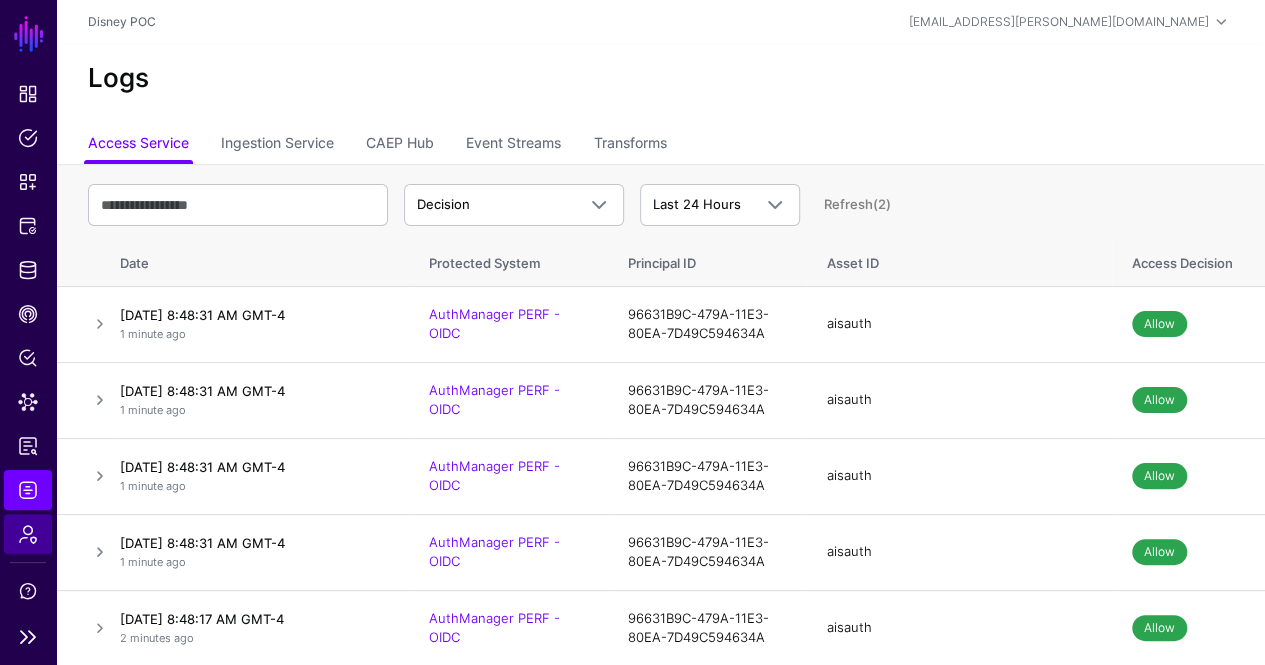 click on "Admin" 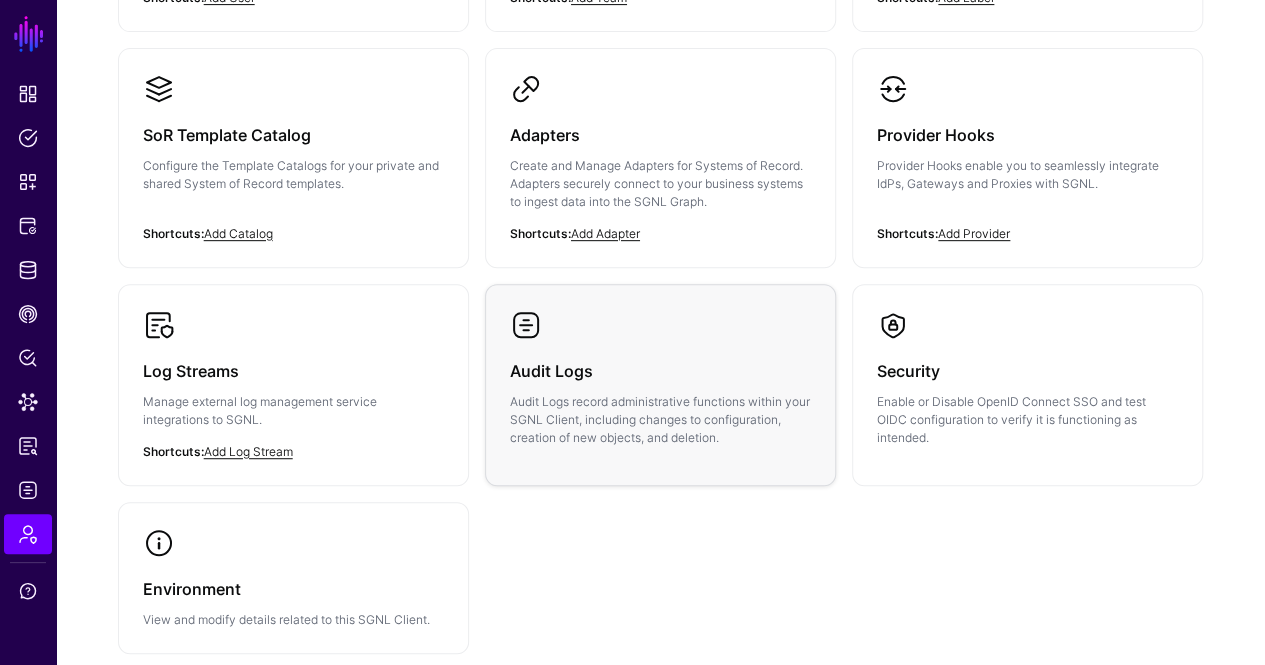 scroll, scrollTop: 400, scrollLeft: 0, axis: vertical 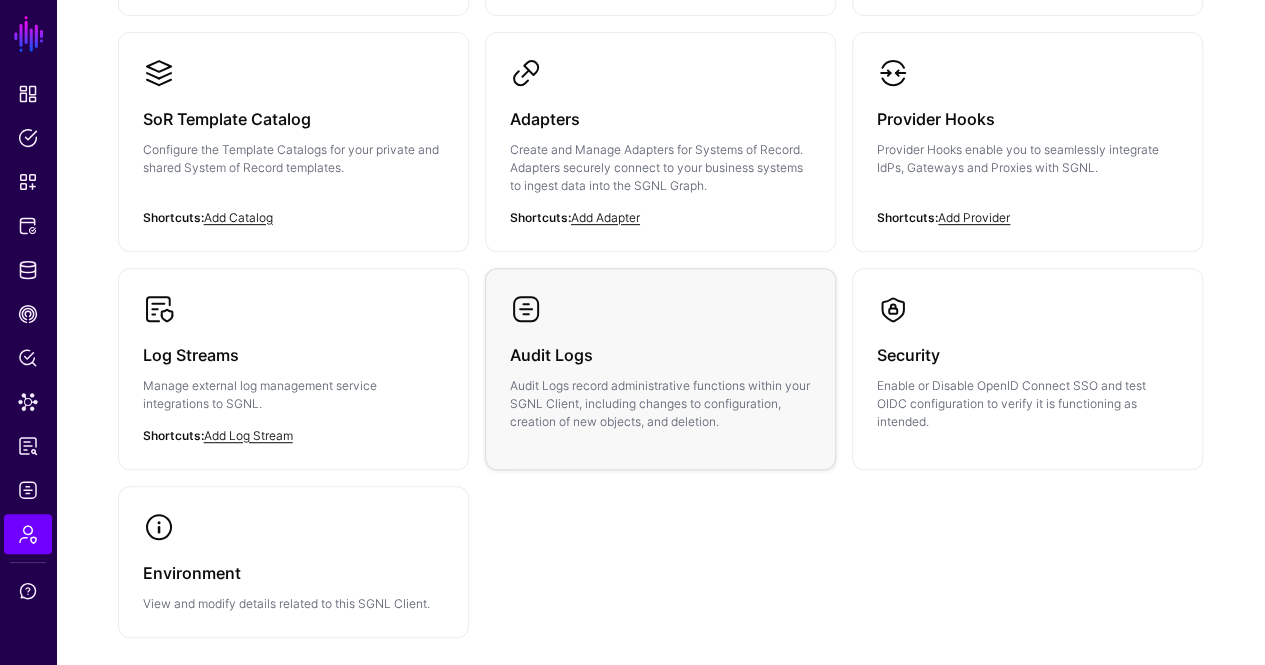 click on "Audit Logs record administrative functions within your SGNL Client, including changes to configuration, creation of new objects, and deletion." 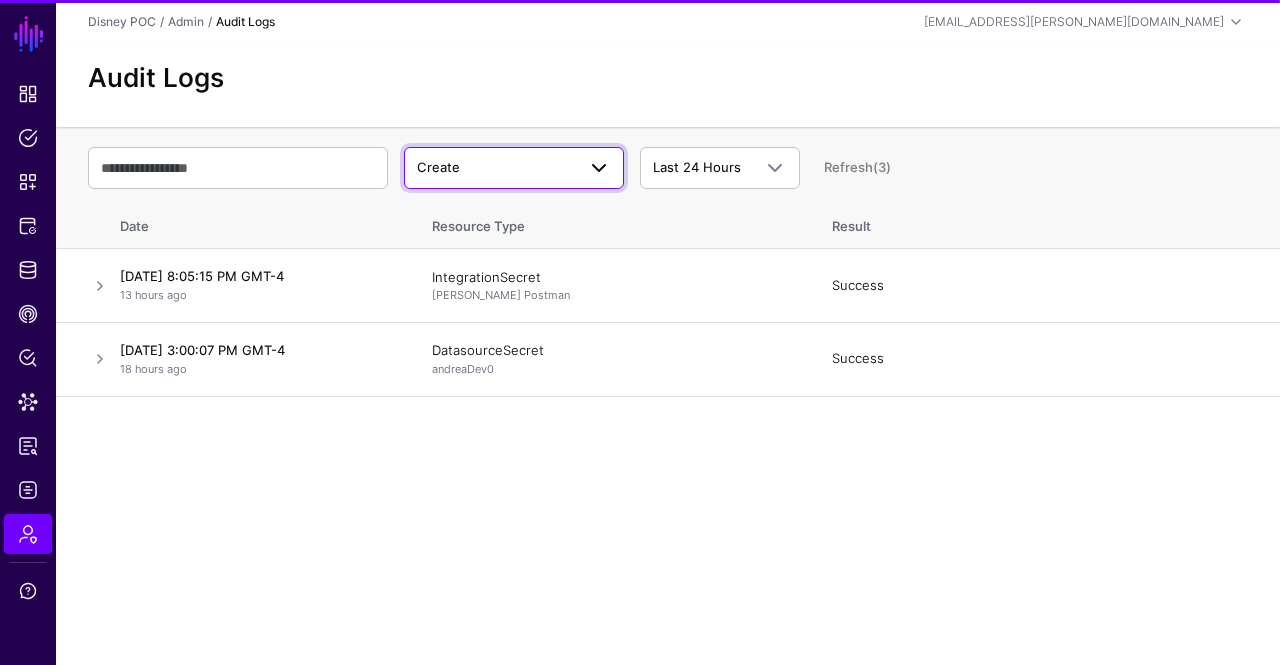 click on "Create" at bounding box center [496, 168] 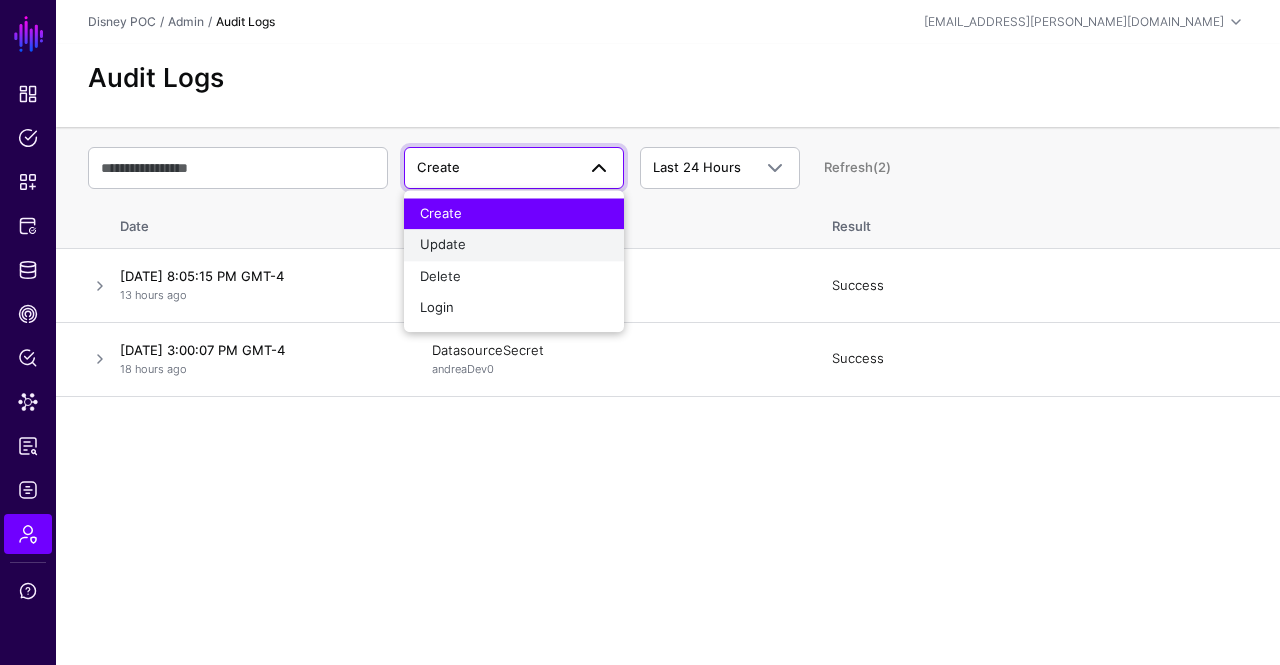 click on "Update" at bounding box center [443, 245] 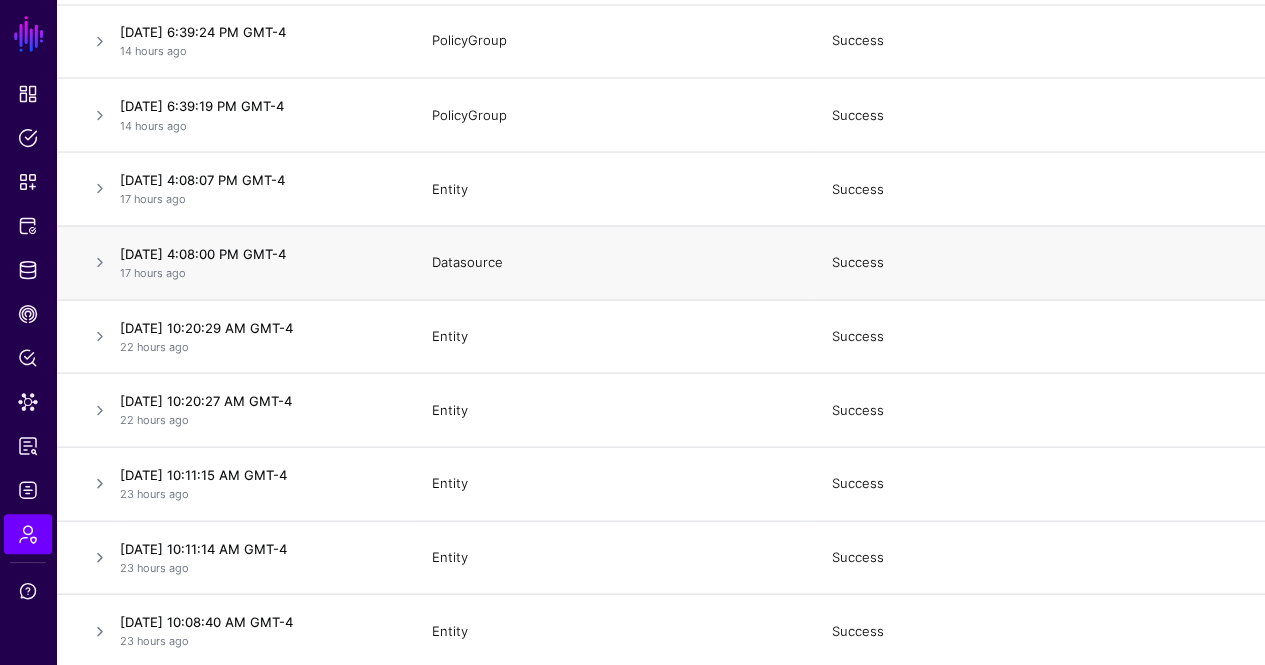 scroll, scrollTop: 5672, scrollLeft: 0, axis: vertical 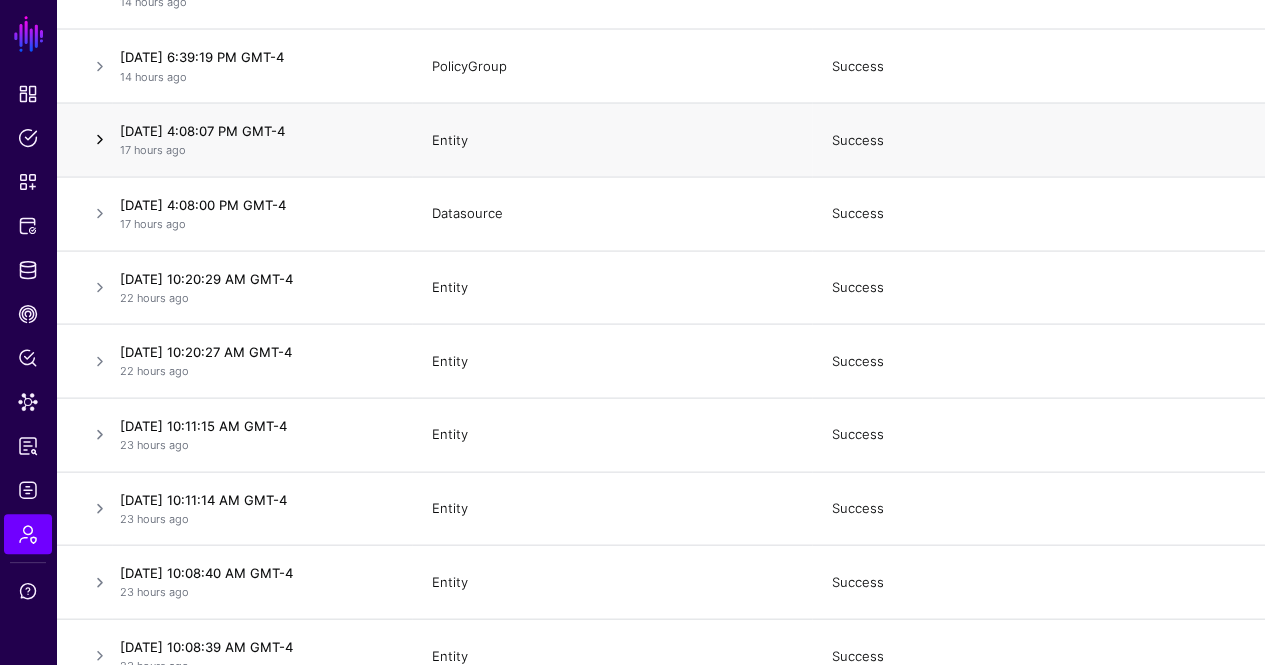 click at bounding box center [100, 139] 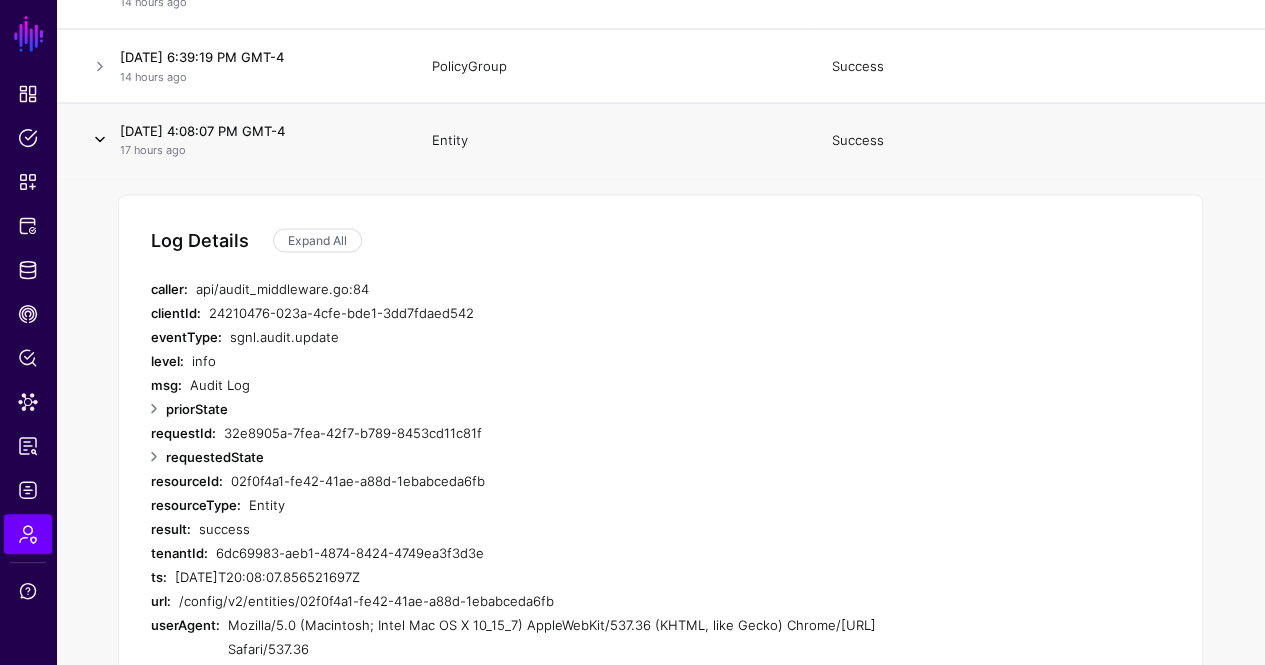 click at bounding box center [100, 139] 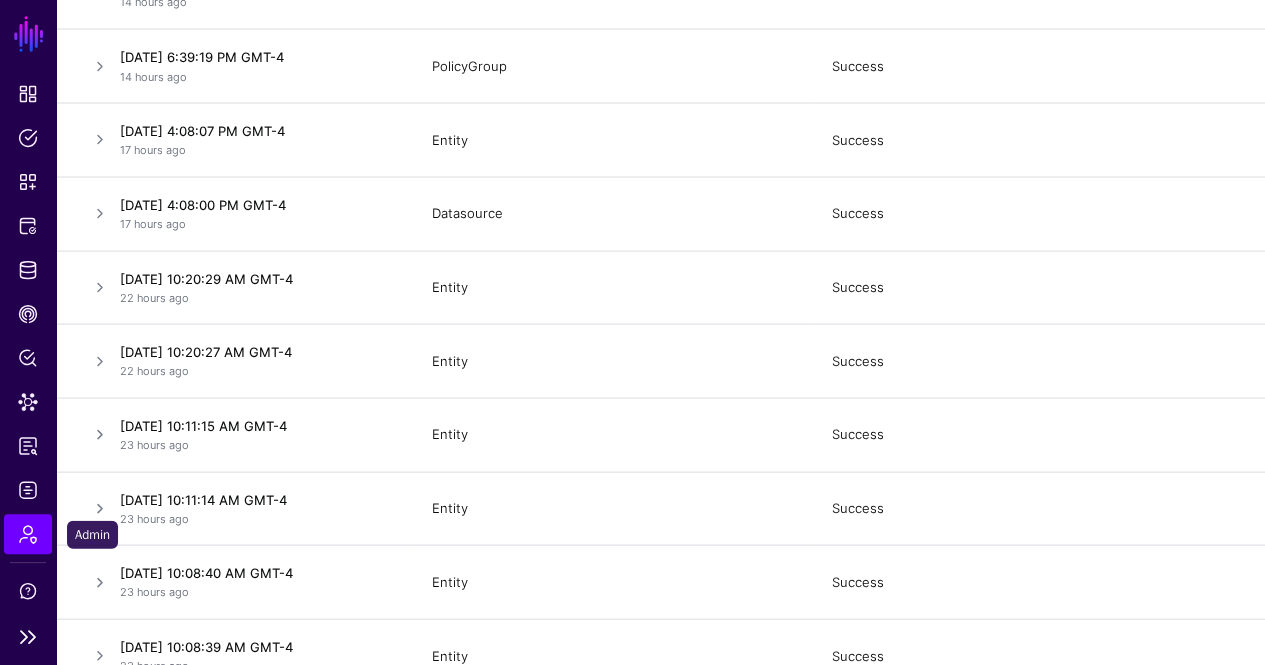 click on "Admin" 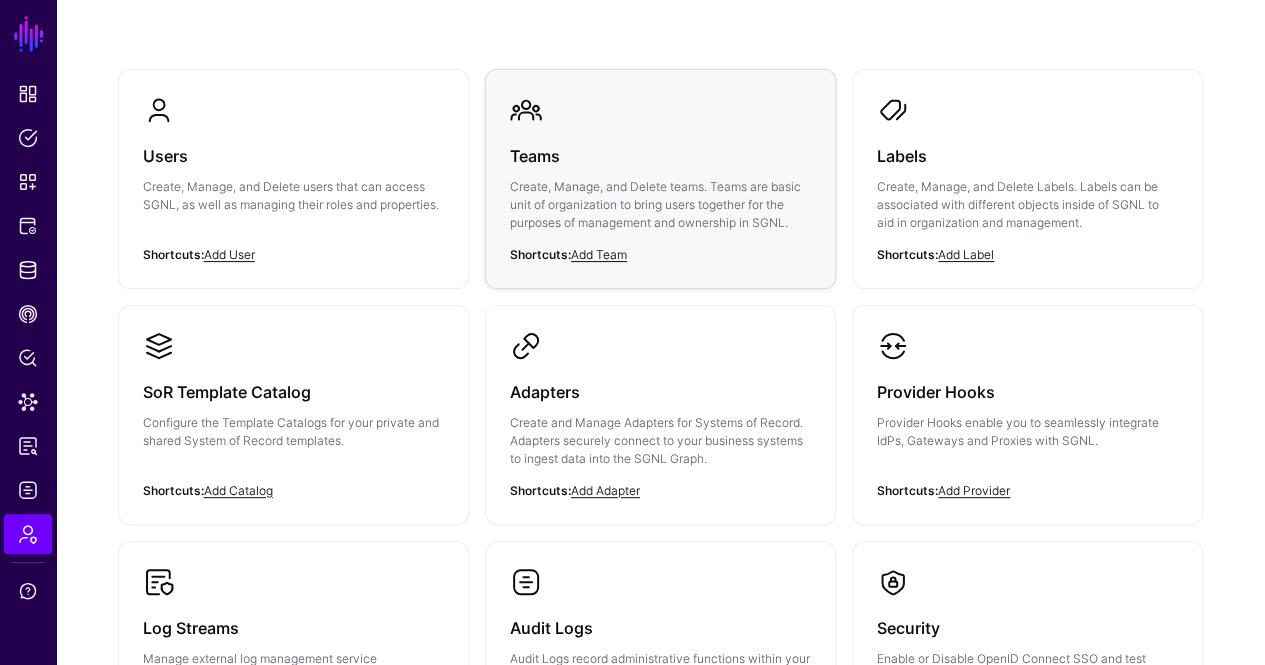 scroll, scrollTop: 121, scrollLeft: 0, axis: vertical 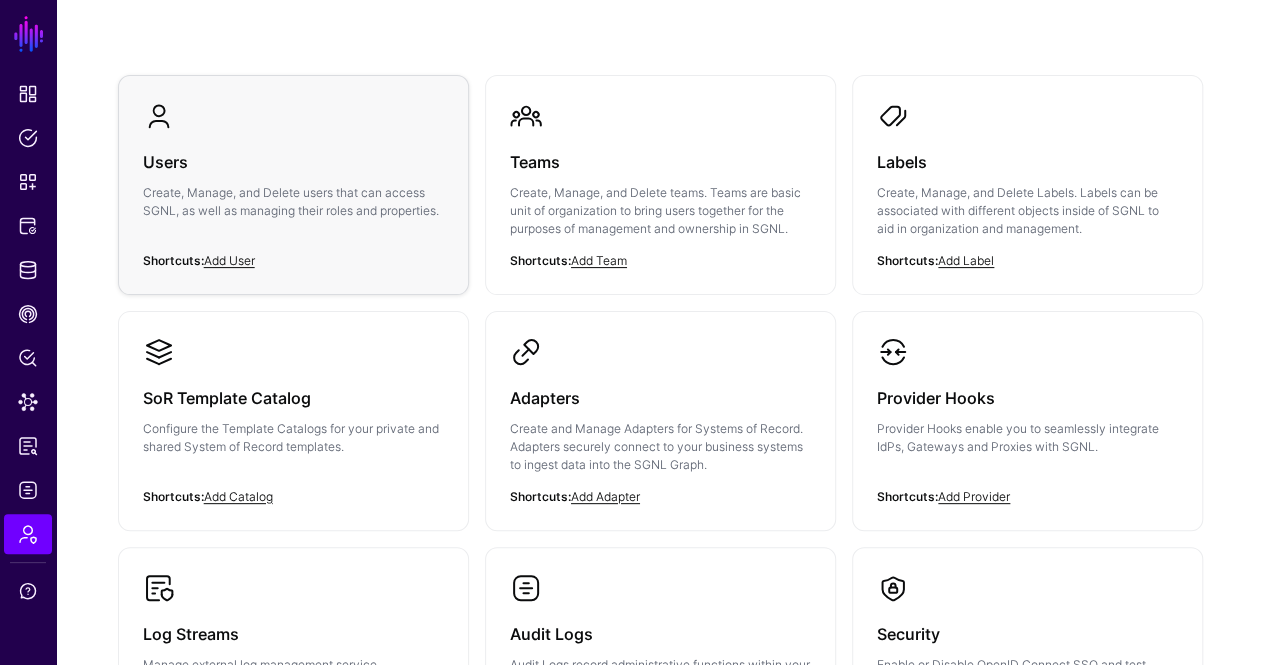 click on "Users" 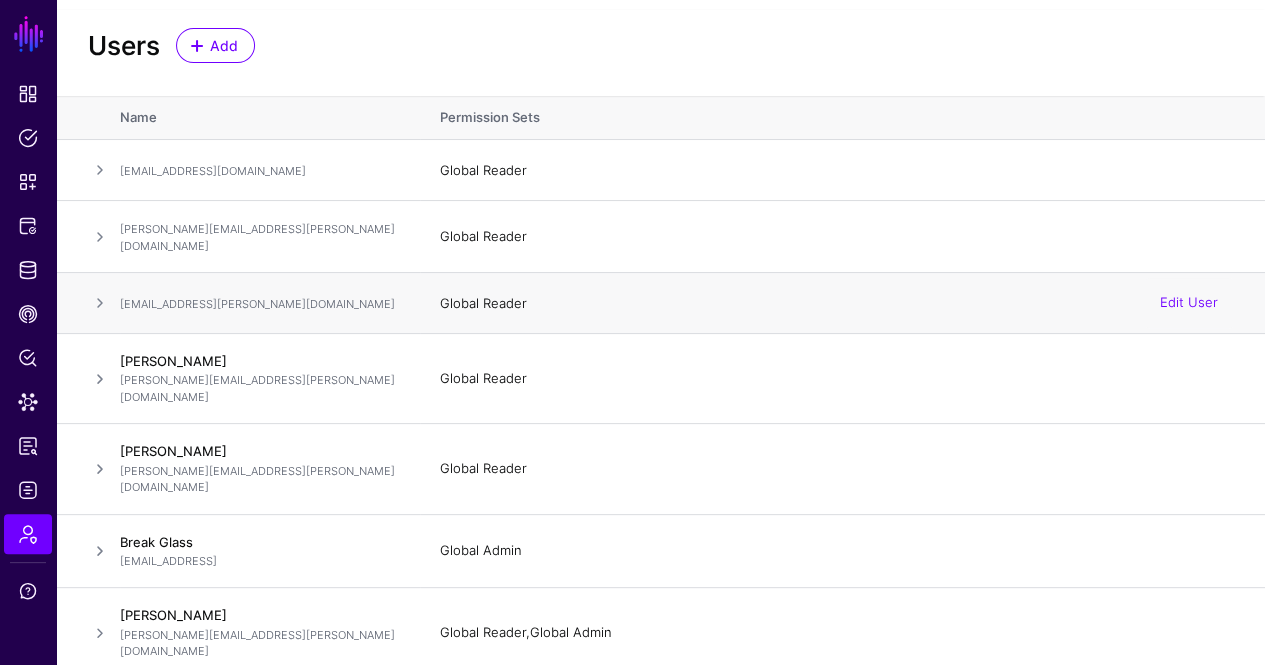 scroll, scrollTop: 0, scrollLeft: 0, axis: both 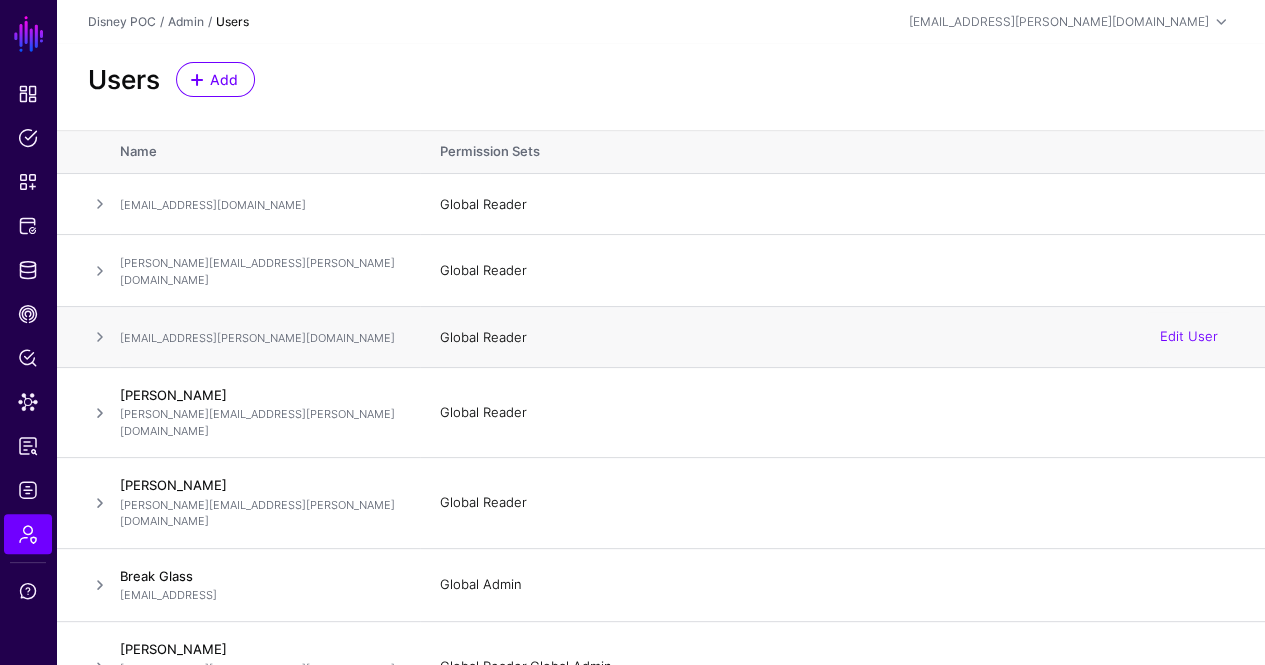 click 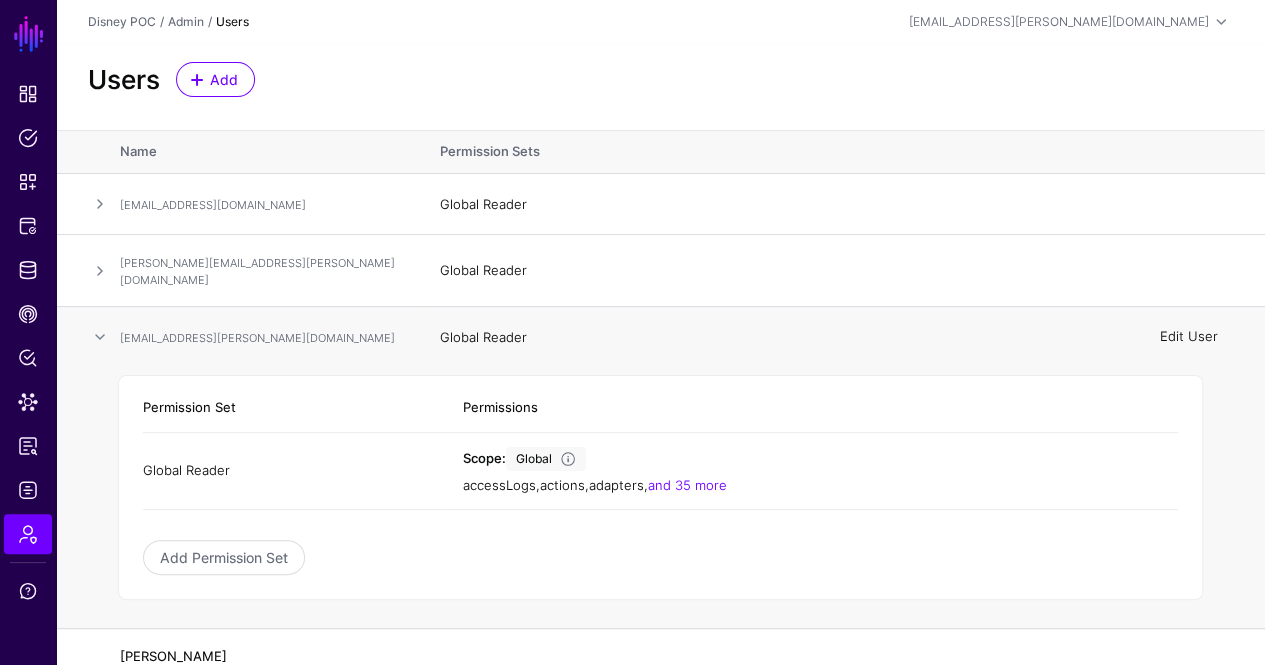 click on "Edit User" 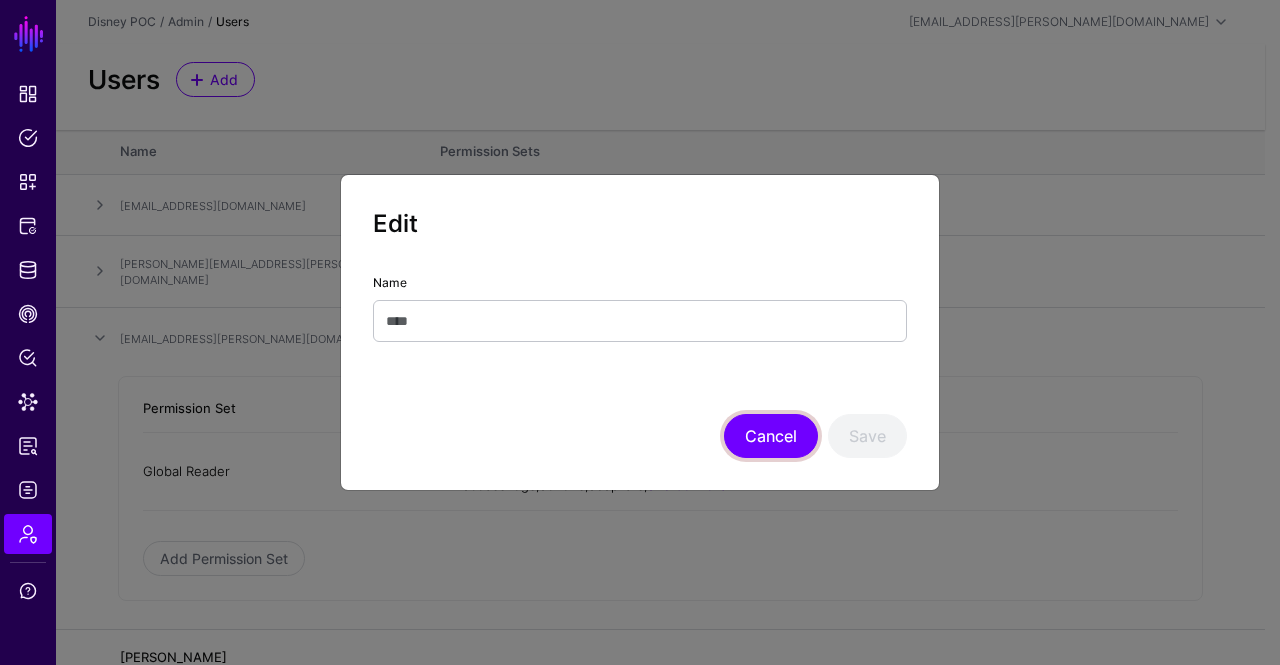 click on "Cancel" 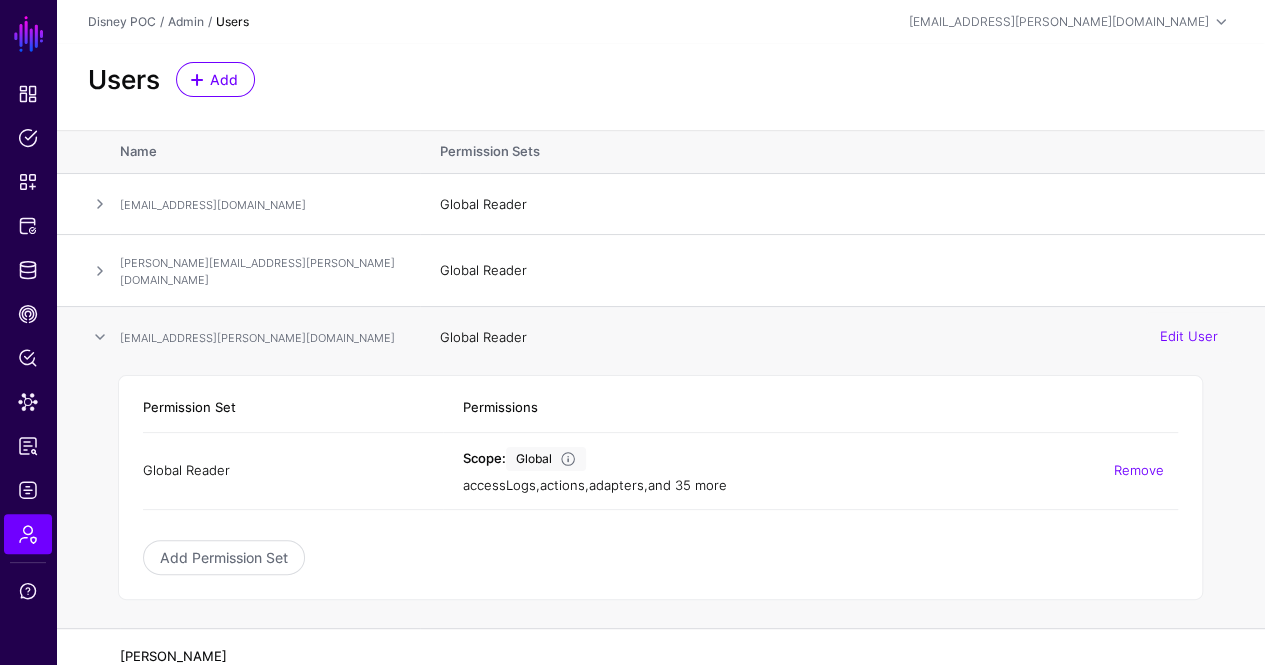 click on "and 35 more" 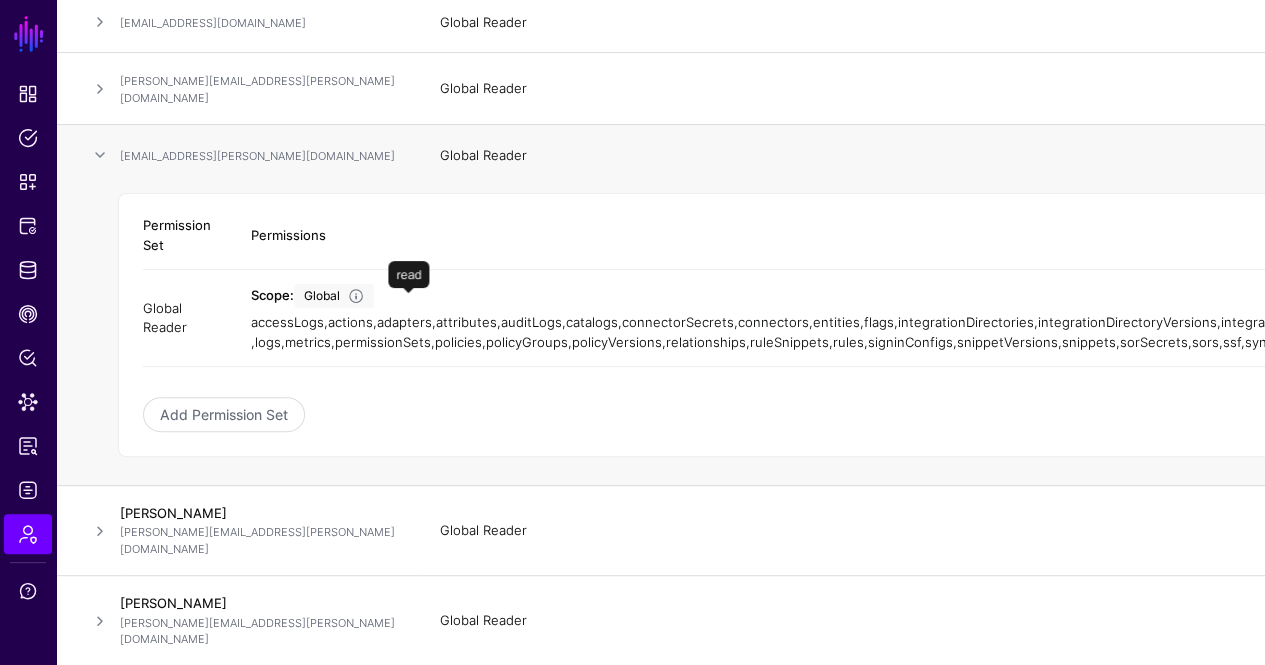 scroll, scrollTop: 200, scrollLeft: 0, axis: vertical 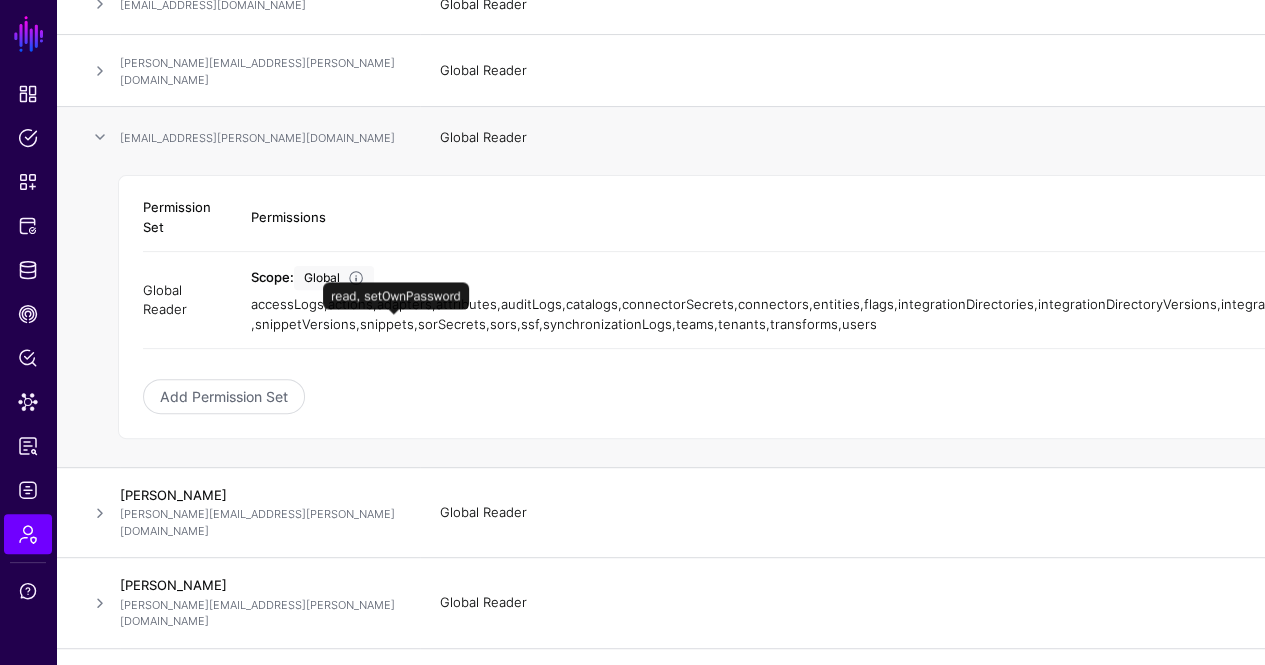 click on "users" 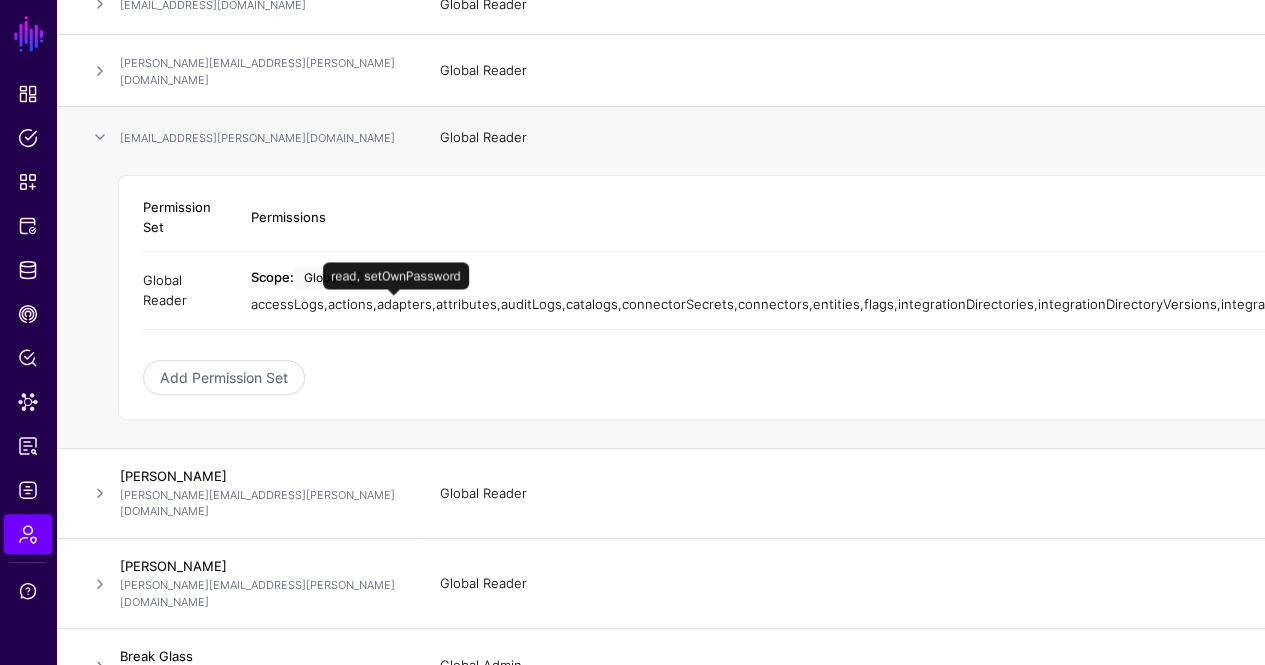 click on "users" 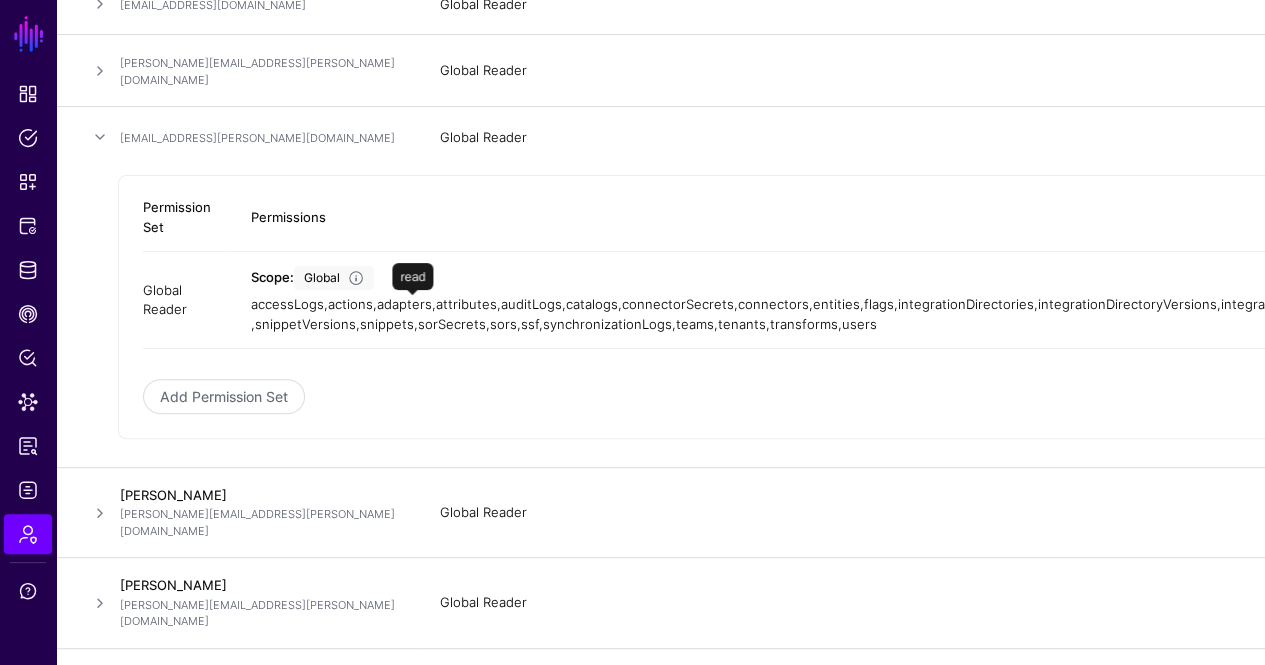 click on "signinConfigs" 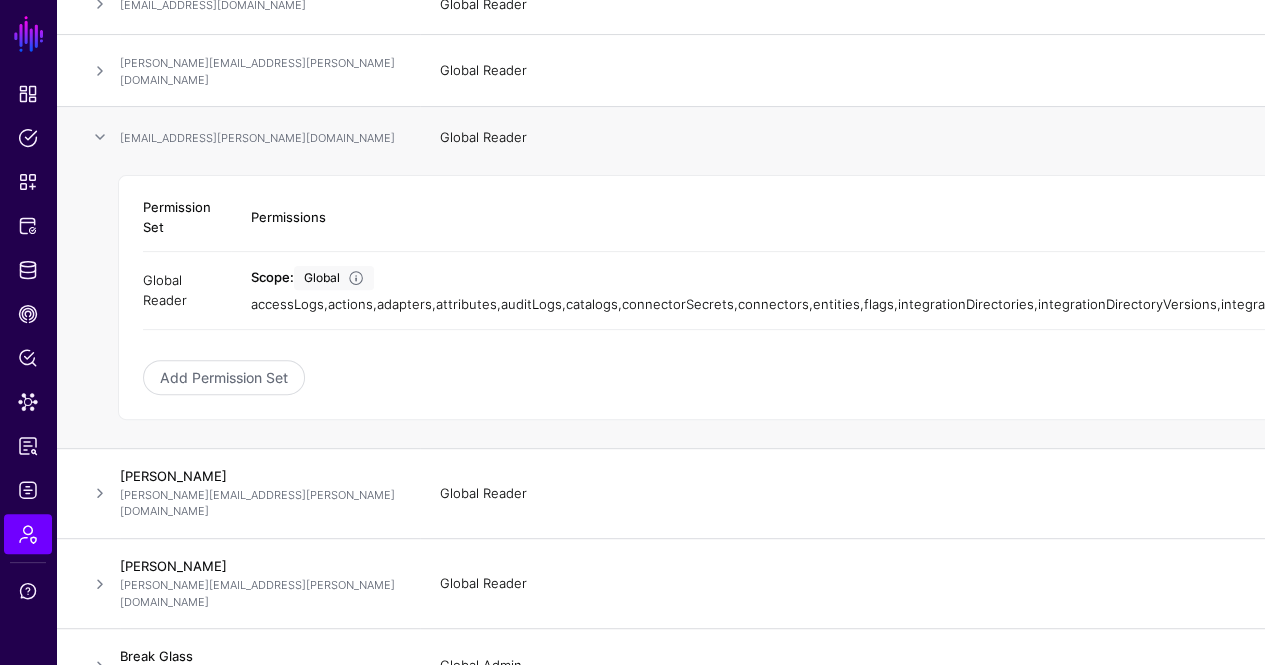 click on "Add Permission Set" 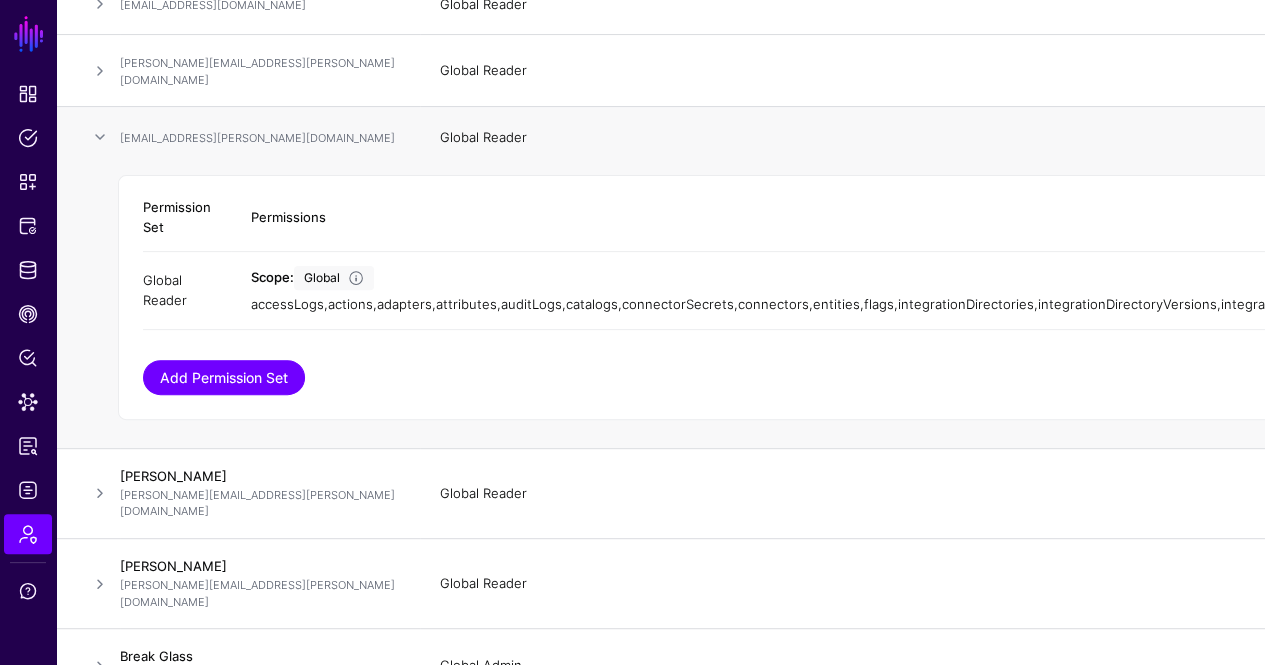 click on "Add Permission Set" 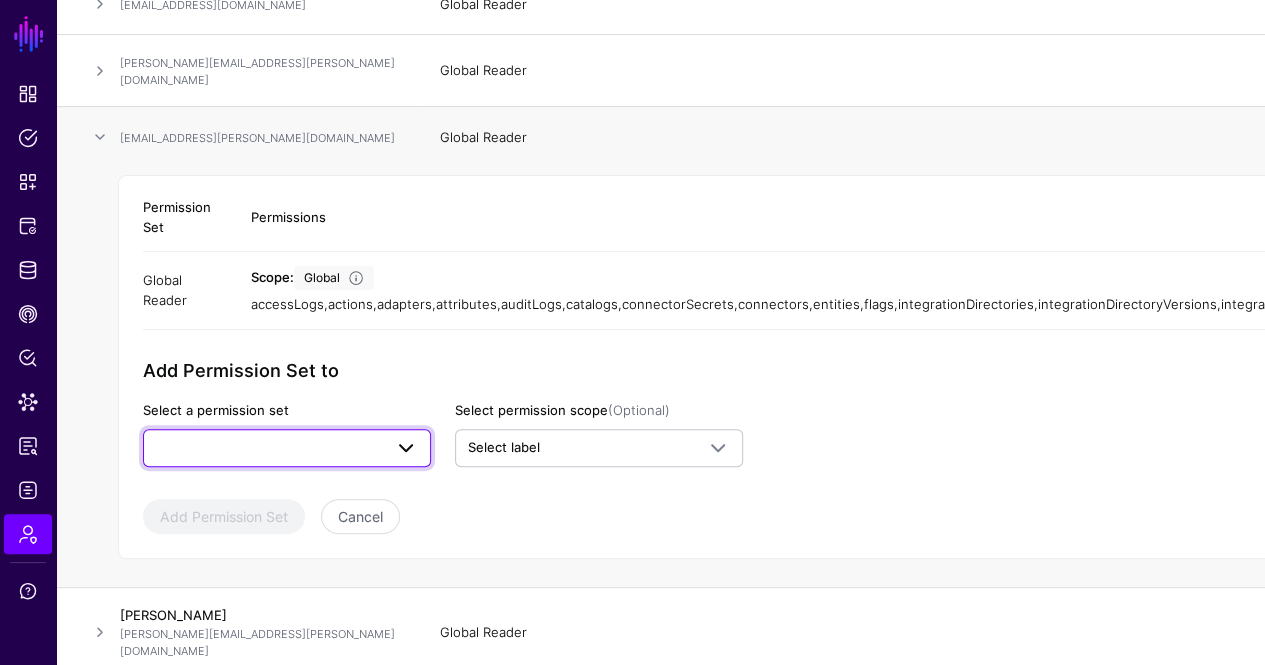 click at bounding box center [287, 448] 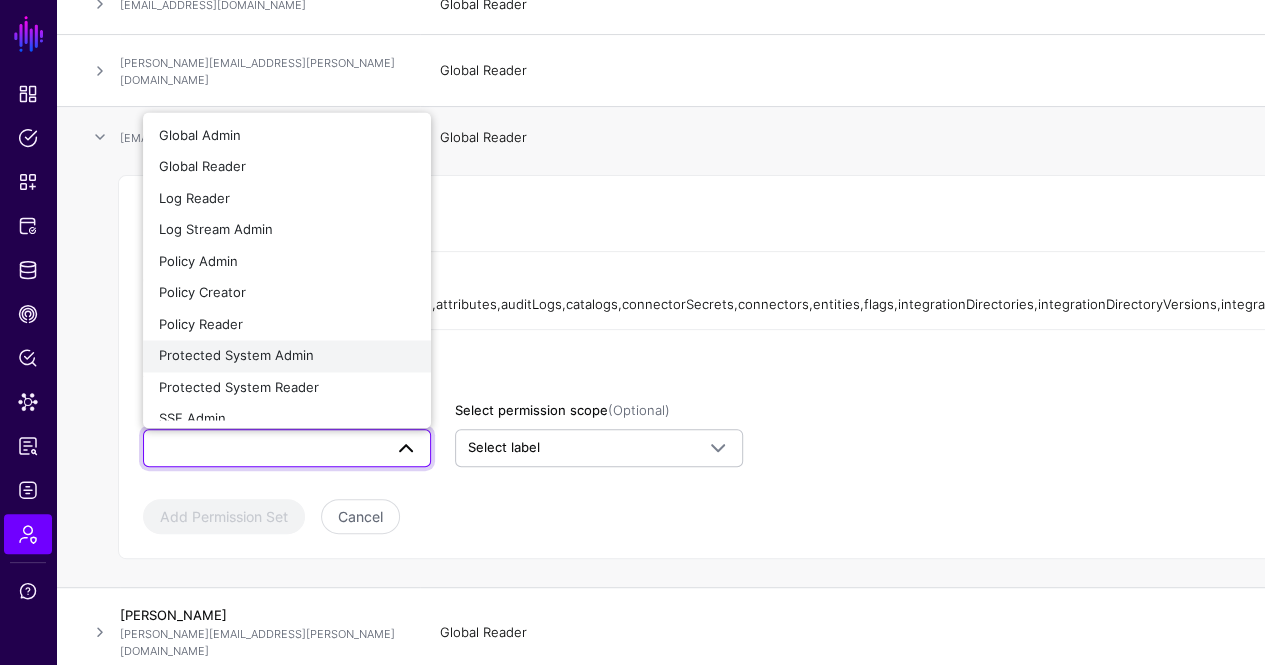 scroll, scrollTop: 109, scrollLeft: 0, axis: vertical 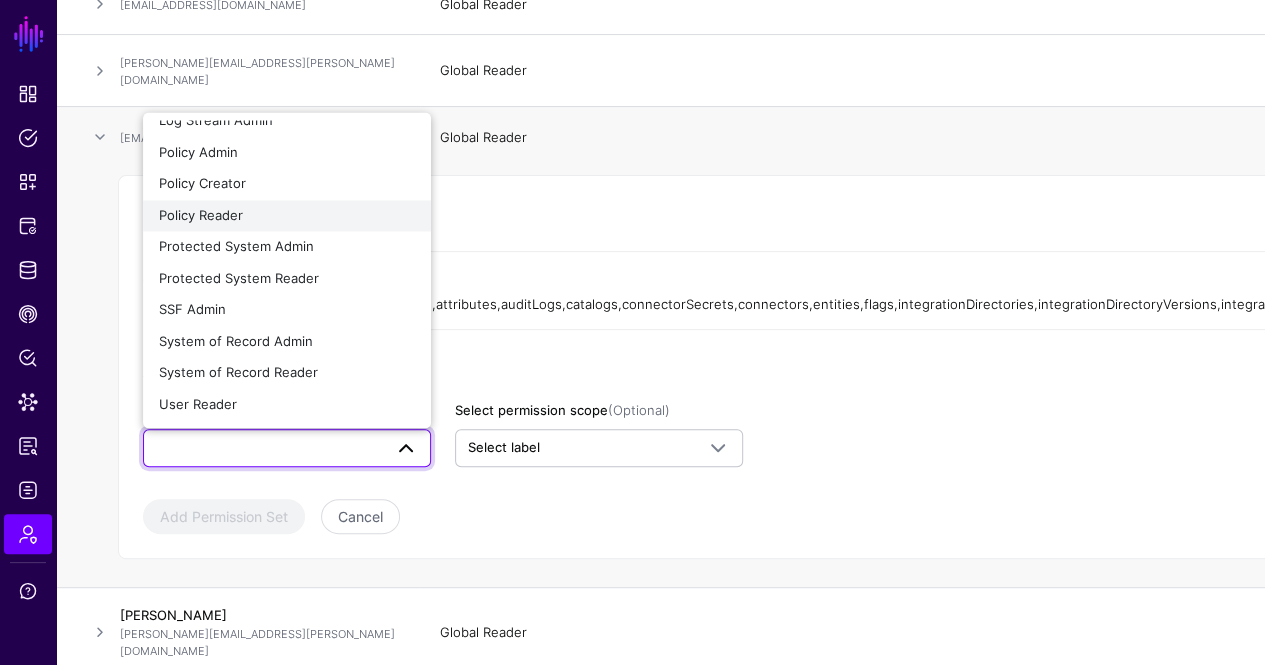 click on "Policy Reader" 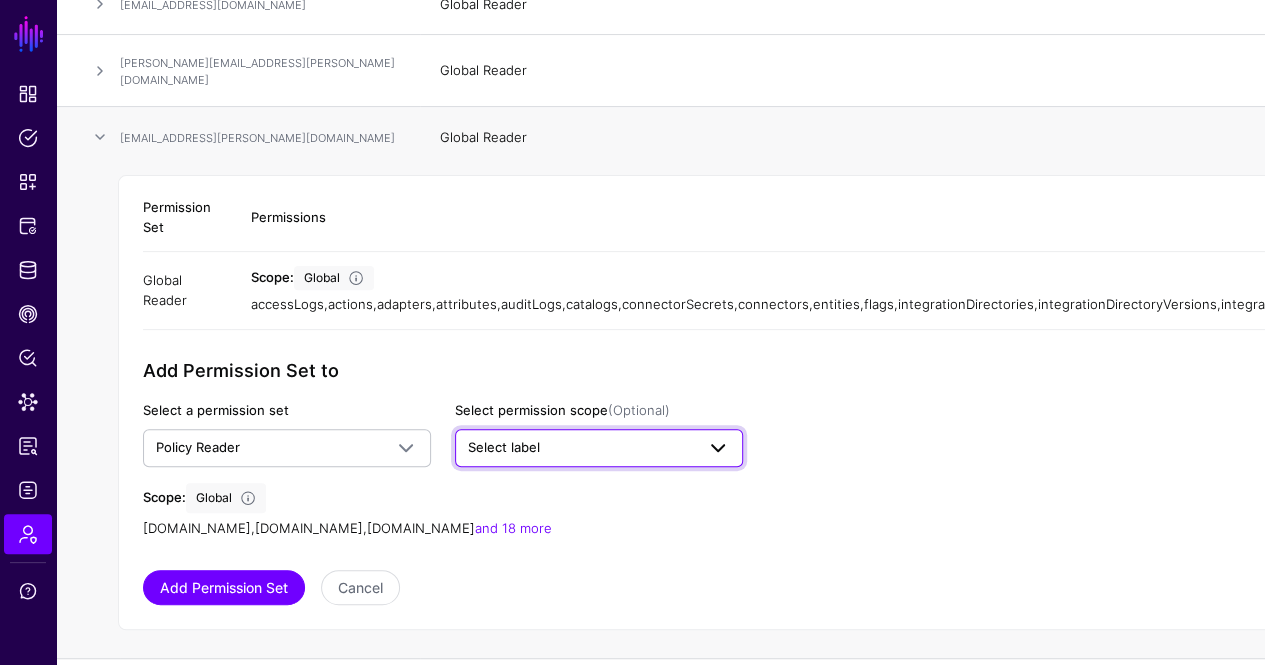 click on "Select label" at bounding box center [504, 447] 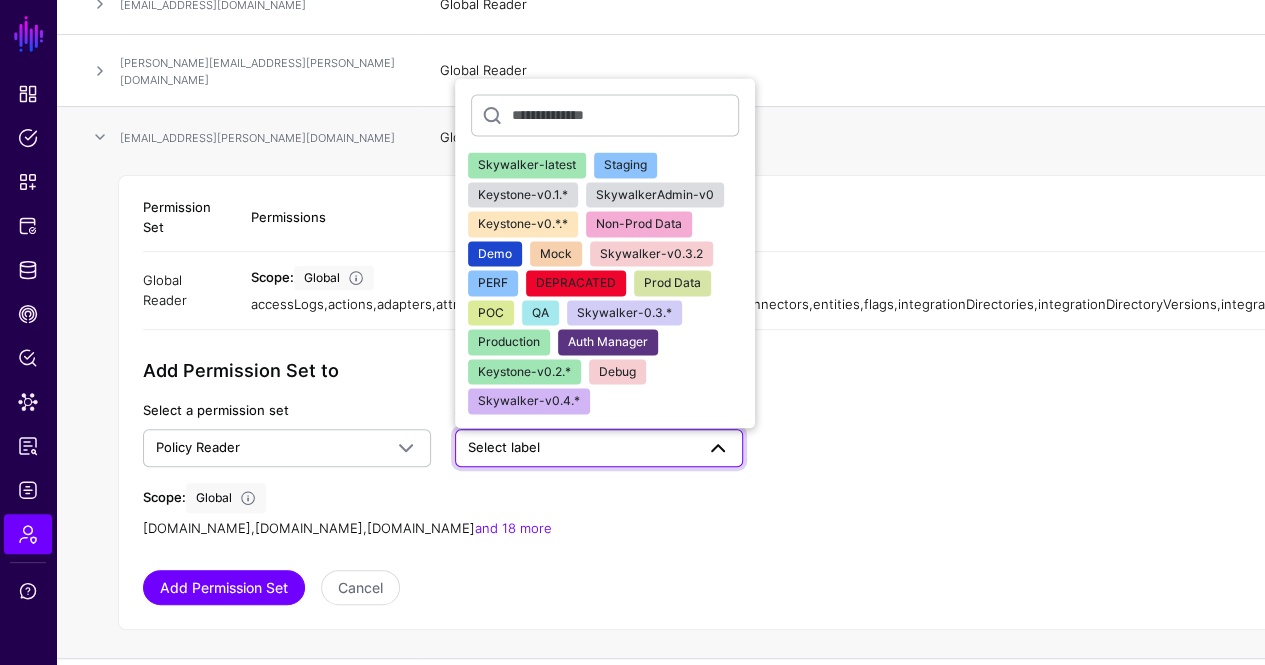 click on "Skywalker-v0.4.*" 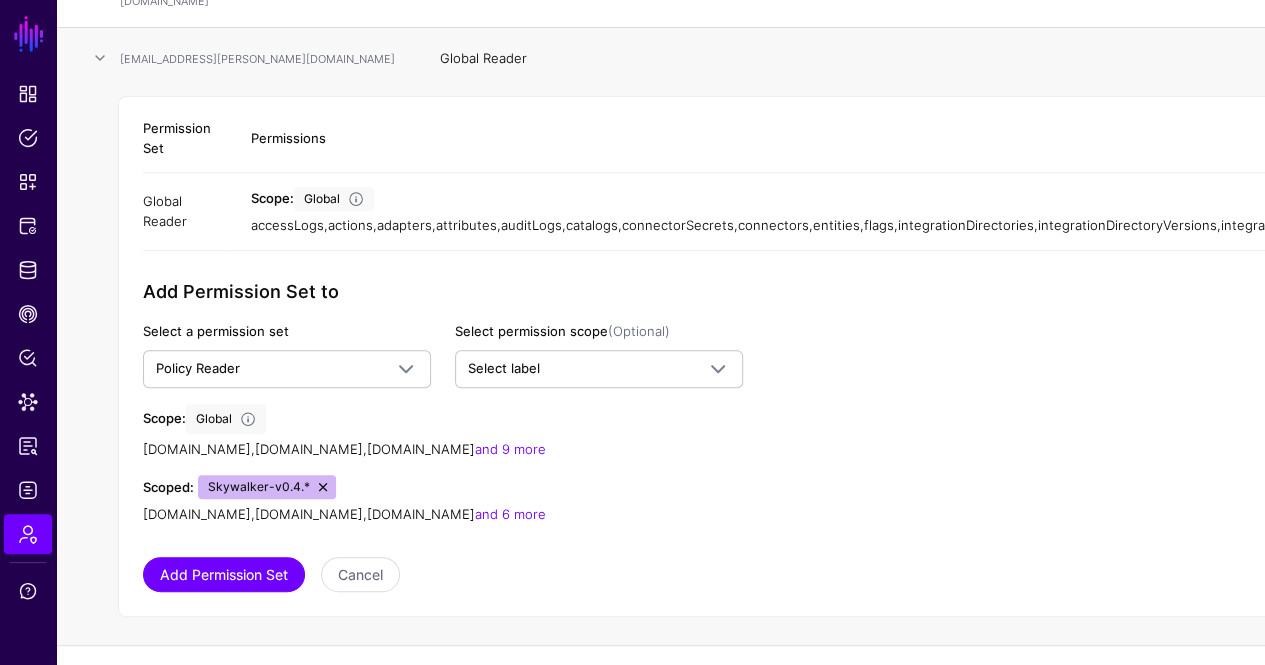scroll, scrollTop: 400, scrollLeft: 0, axis: vertical 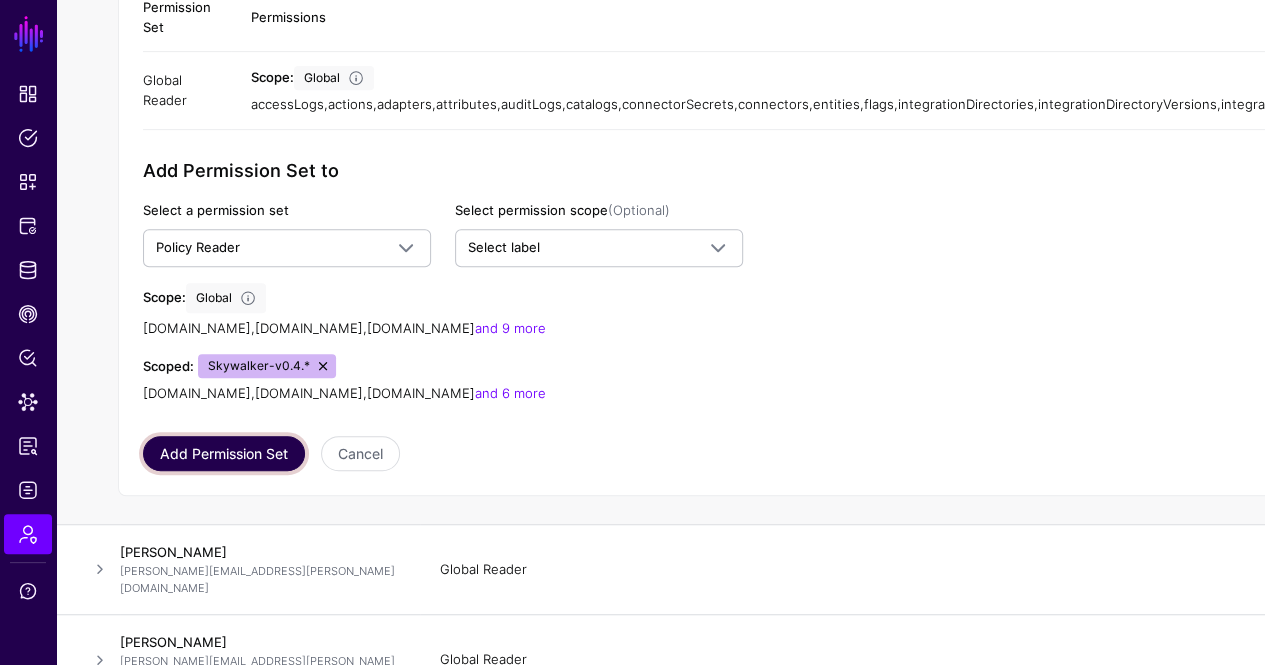 click on "Add Permission Set" 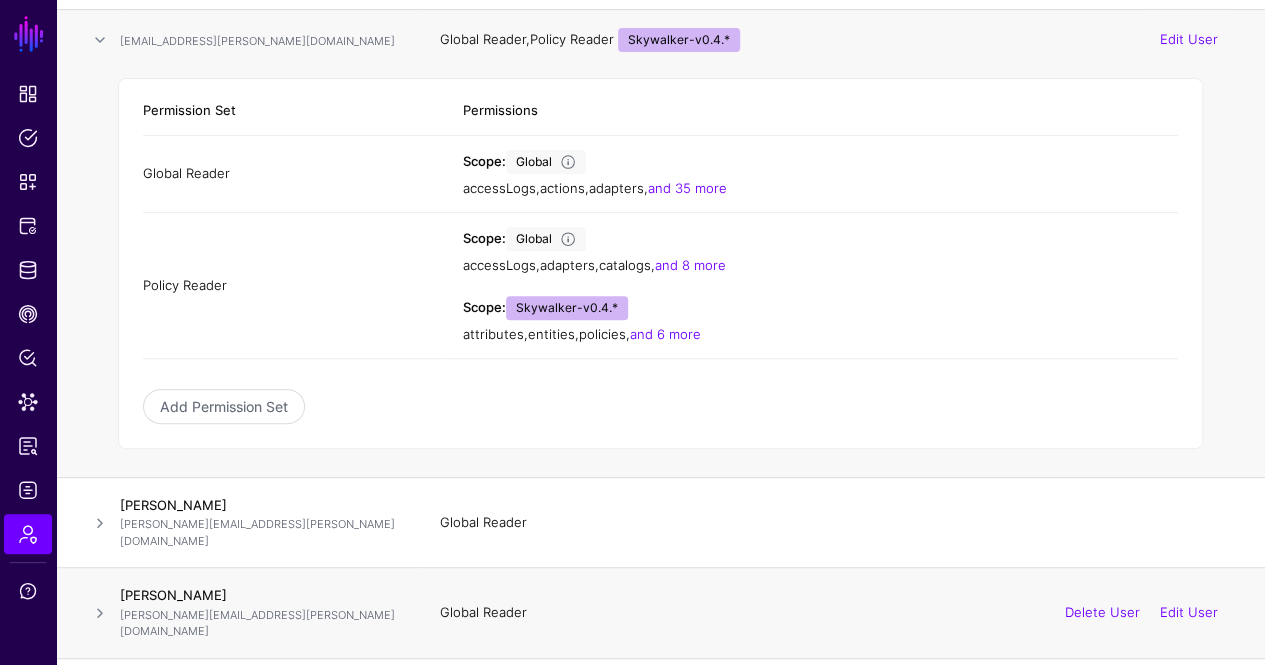 scroll, scrollTop: 200, scrollLeft: 0, axis: vertical 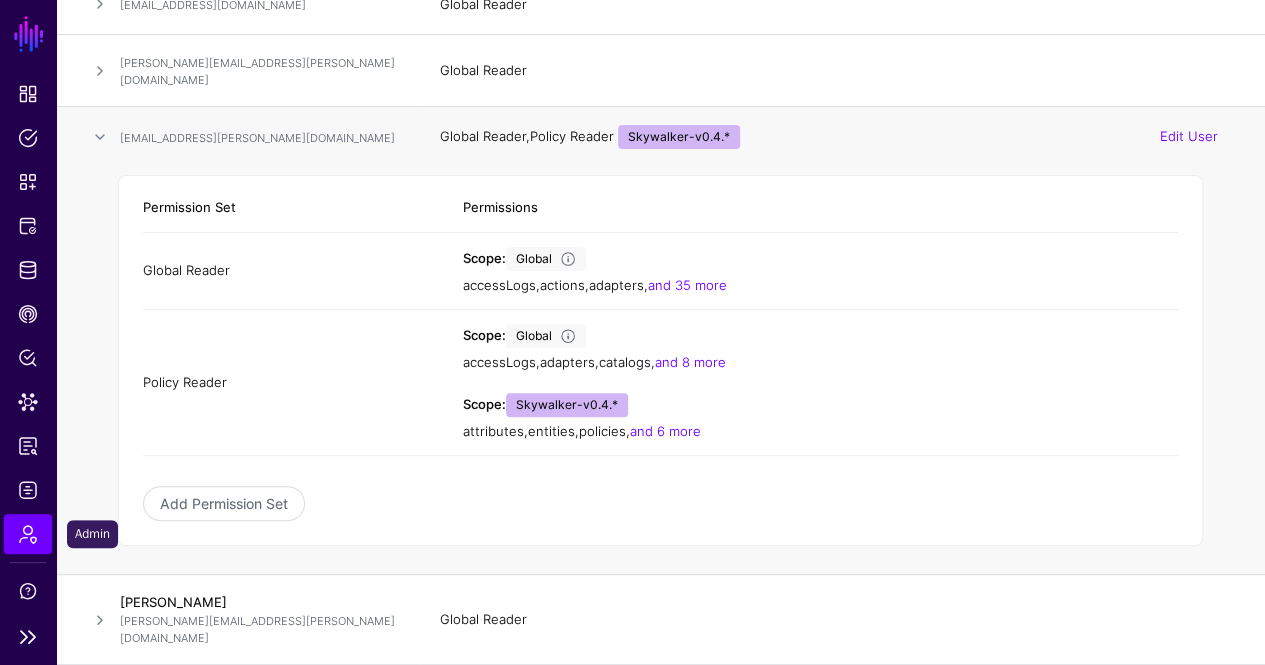 click on "Admin" 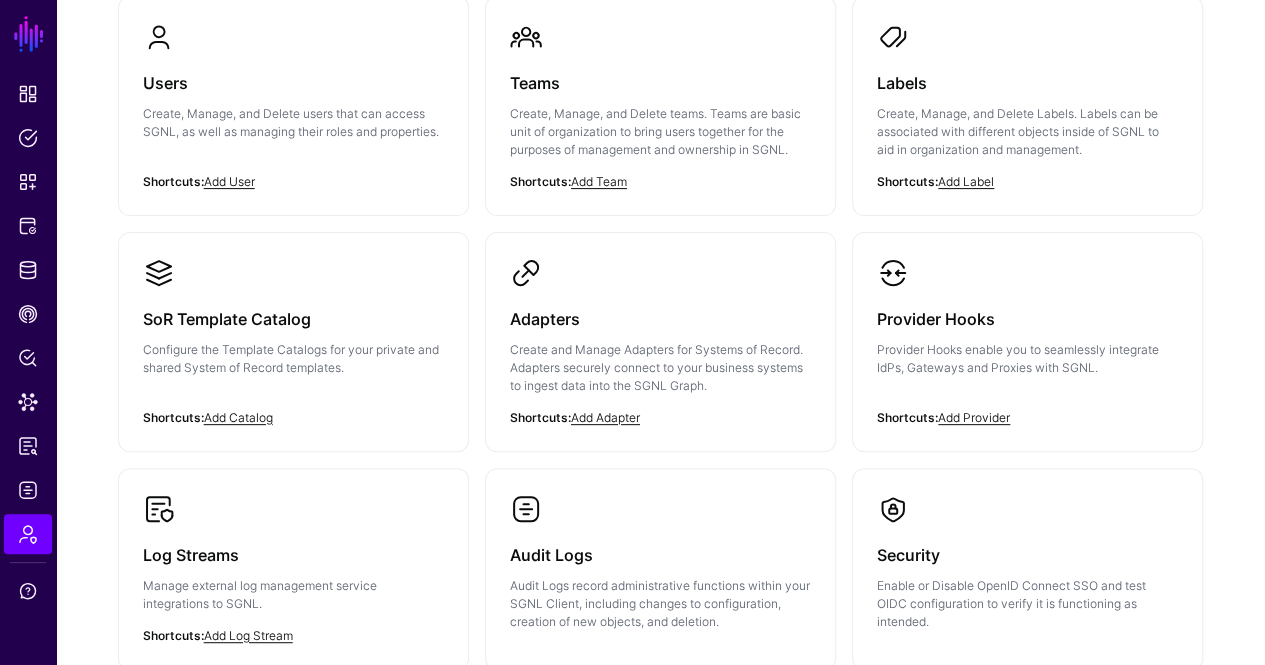 scroll, scrollTop: 400, scrollLeft: 0, axis: vertical 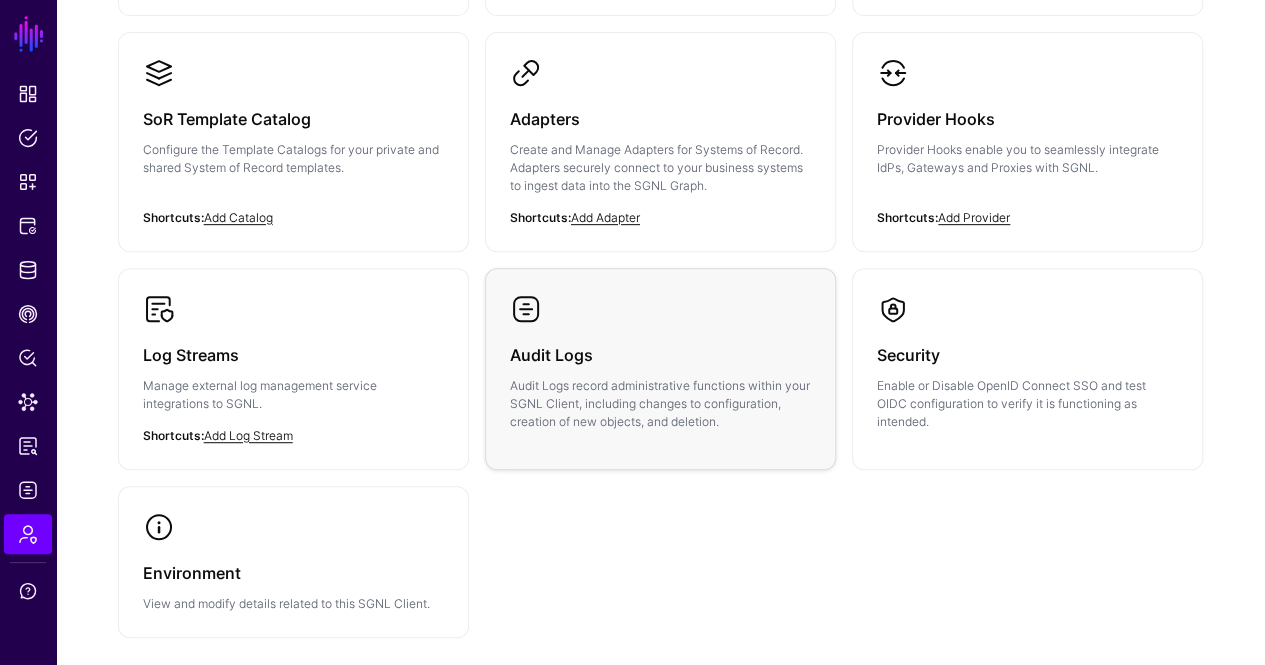 click on "Audit Logs" 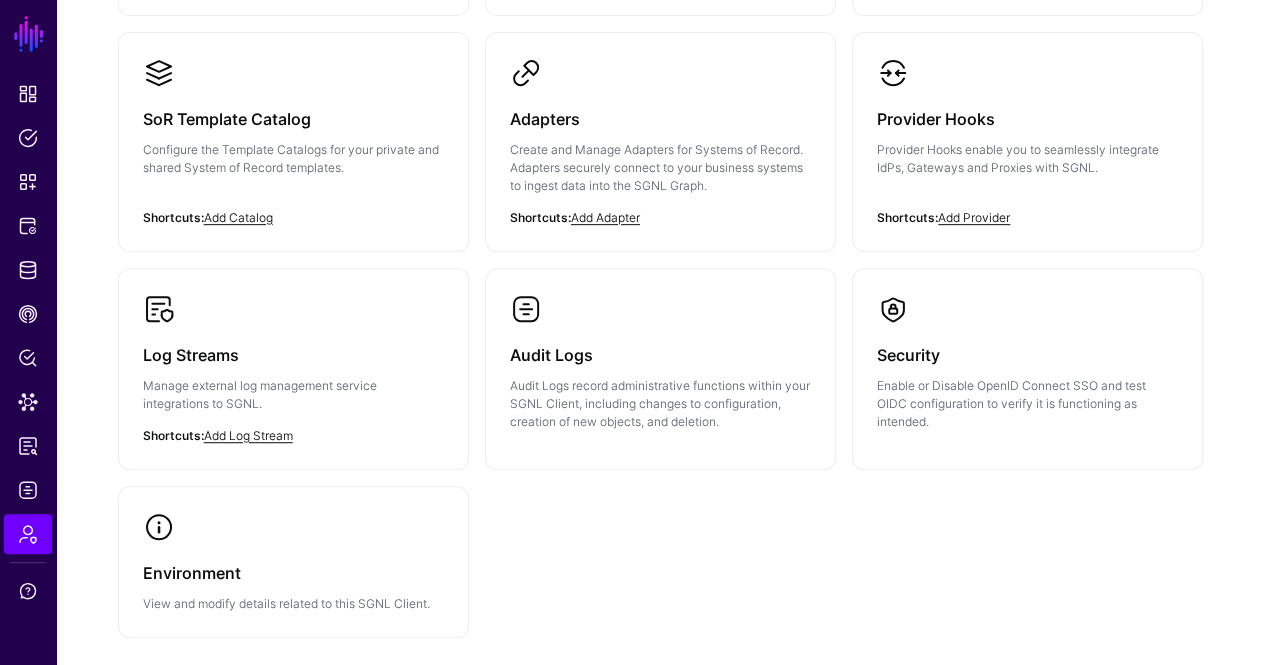 scroll, scrollTop: 0, scrollLeft: 0, axis: both 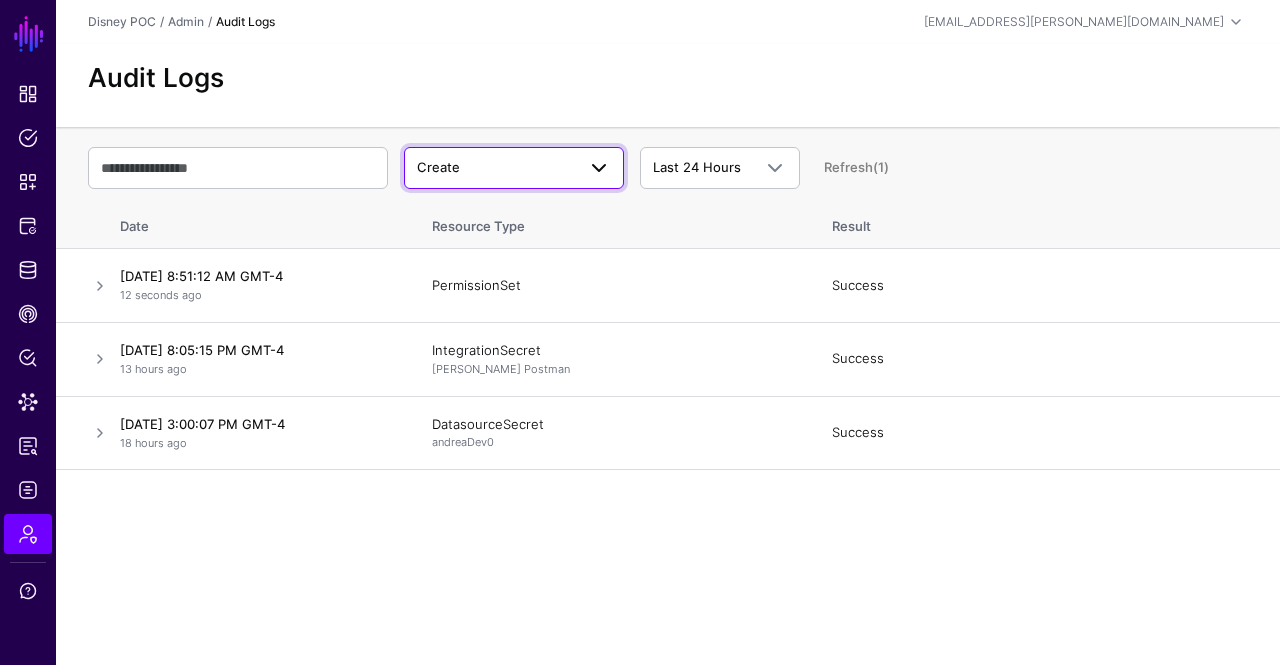 click on "Create" at bounding box center (496, 168) 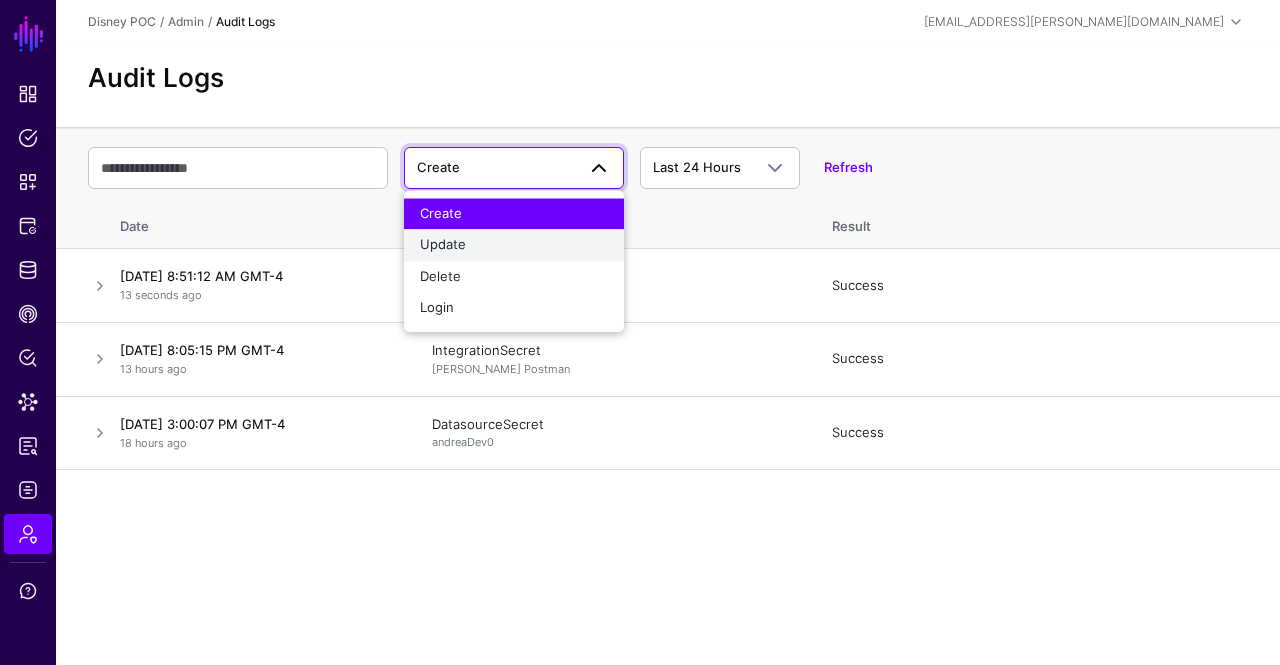 click on "Update" at bounding box center (443, 245) 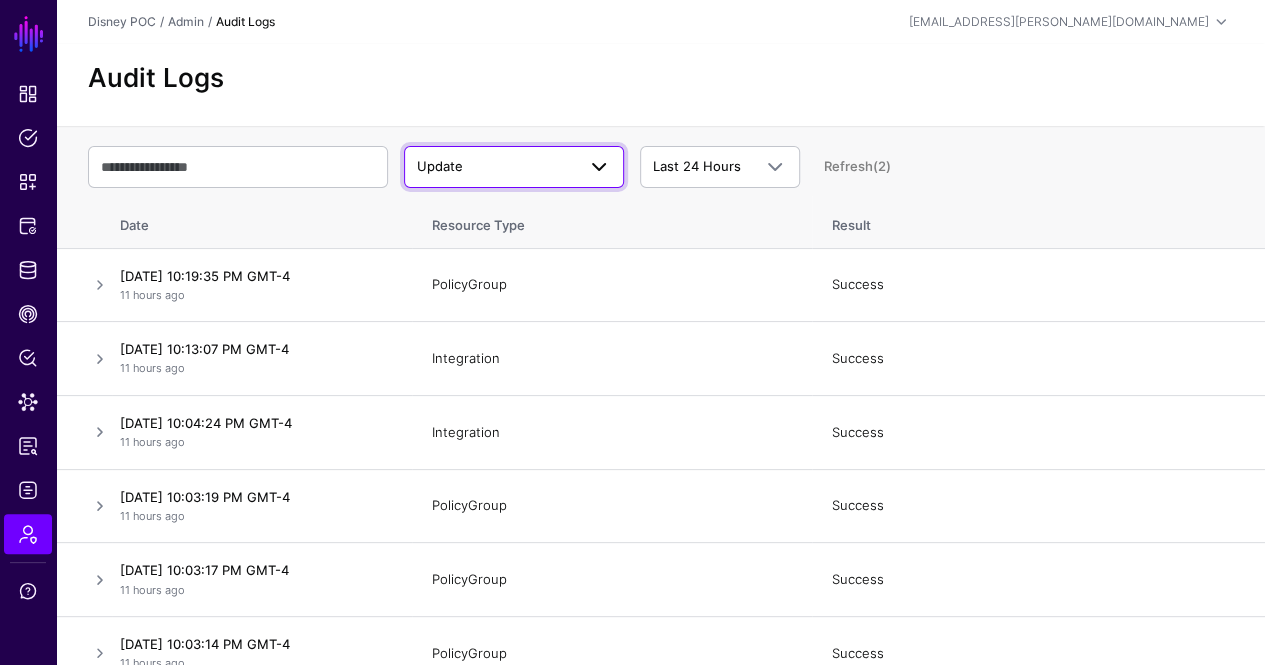 click on "Update" at bounding box center [496, 167] 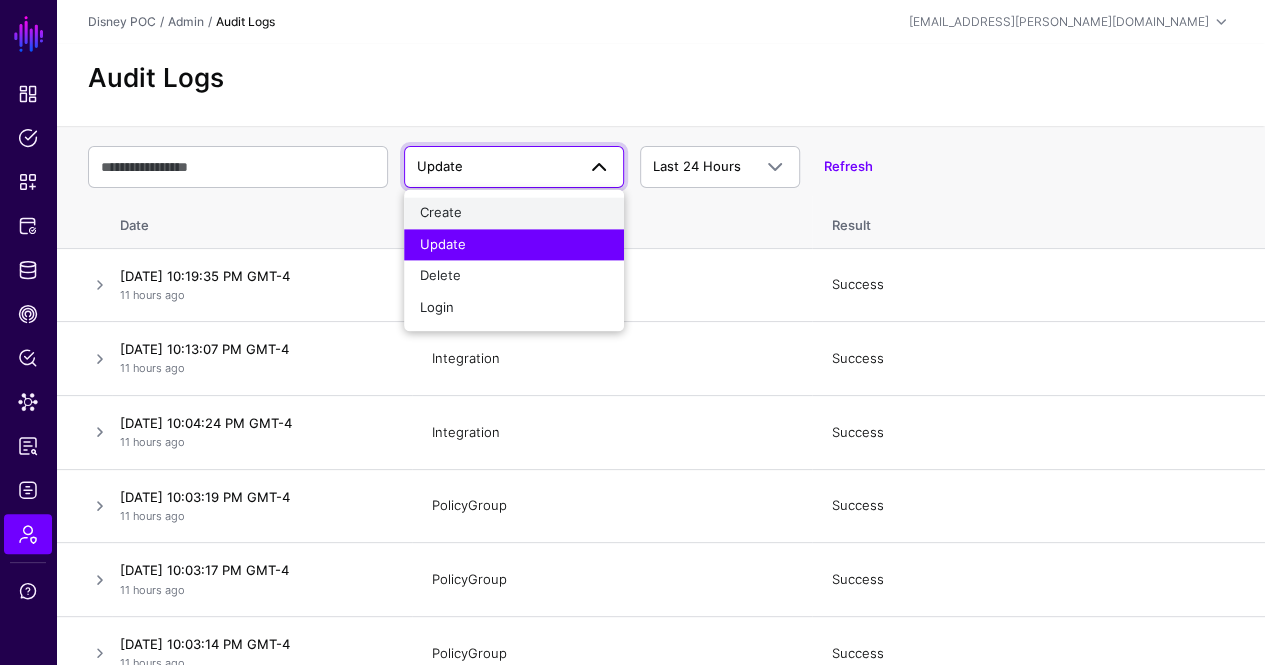 click on "Create" at bounding box center (514, 213) 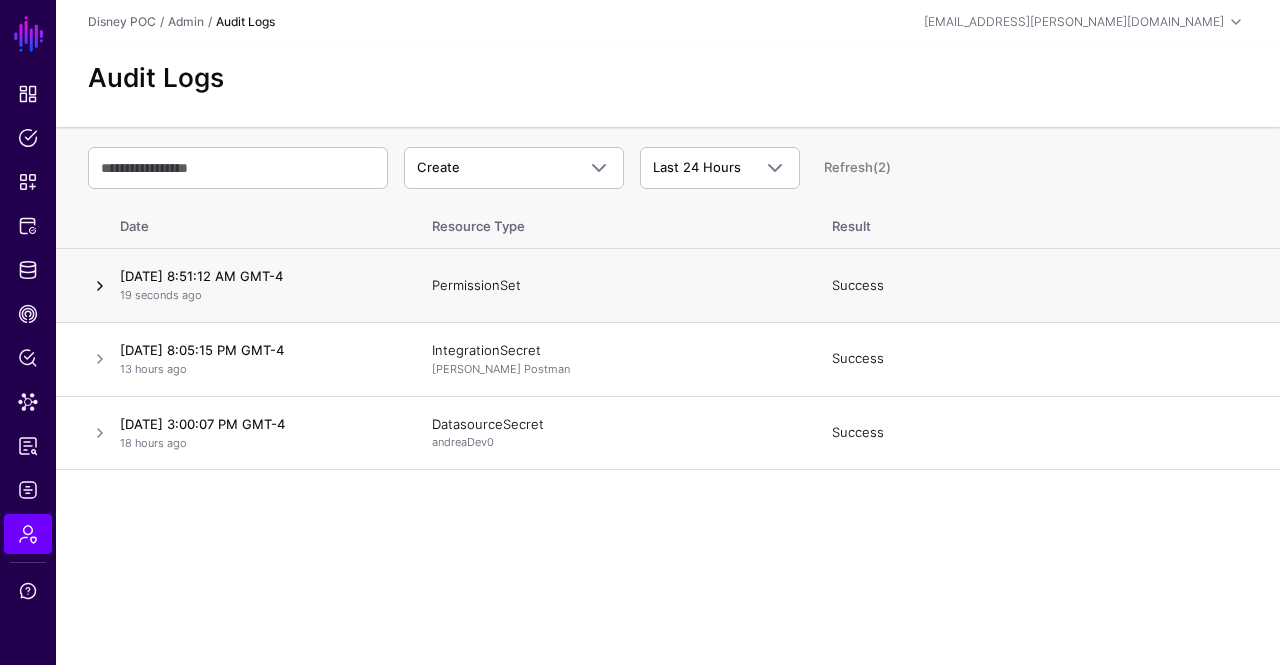 click at bounding box center [100, 286] 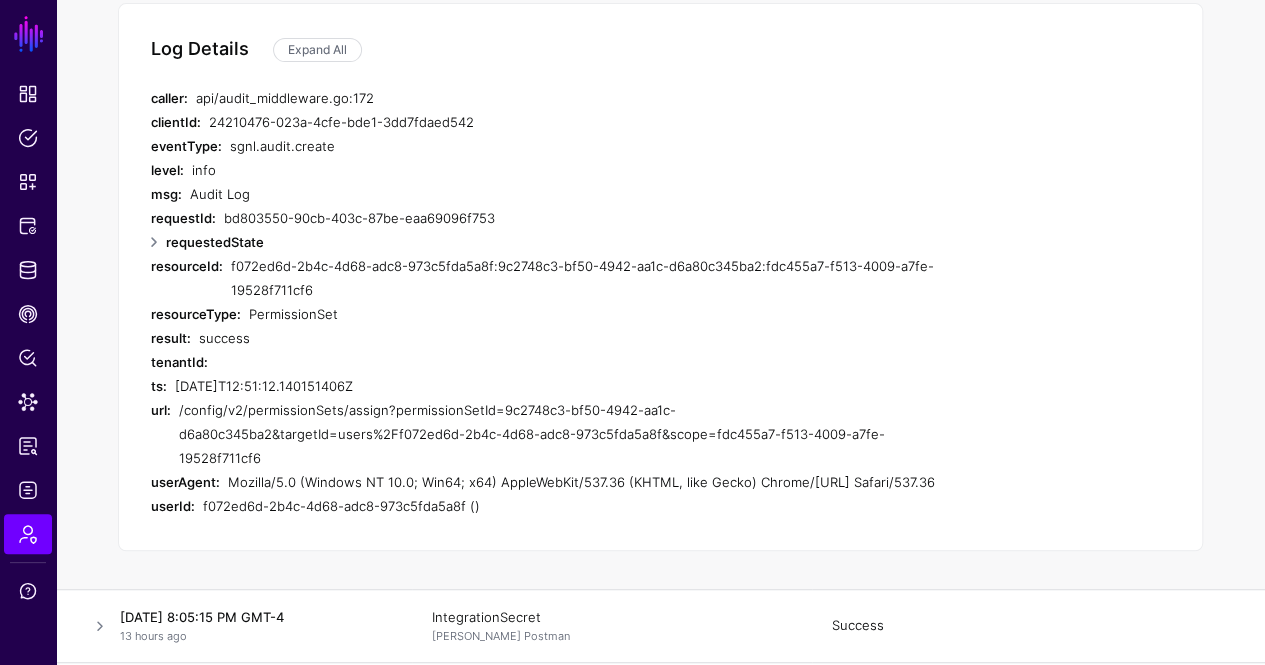 scroll, scrollTop: 305, scrollLeft: 0, axis: vertical 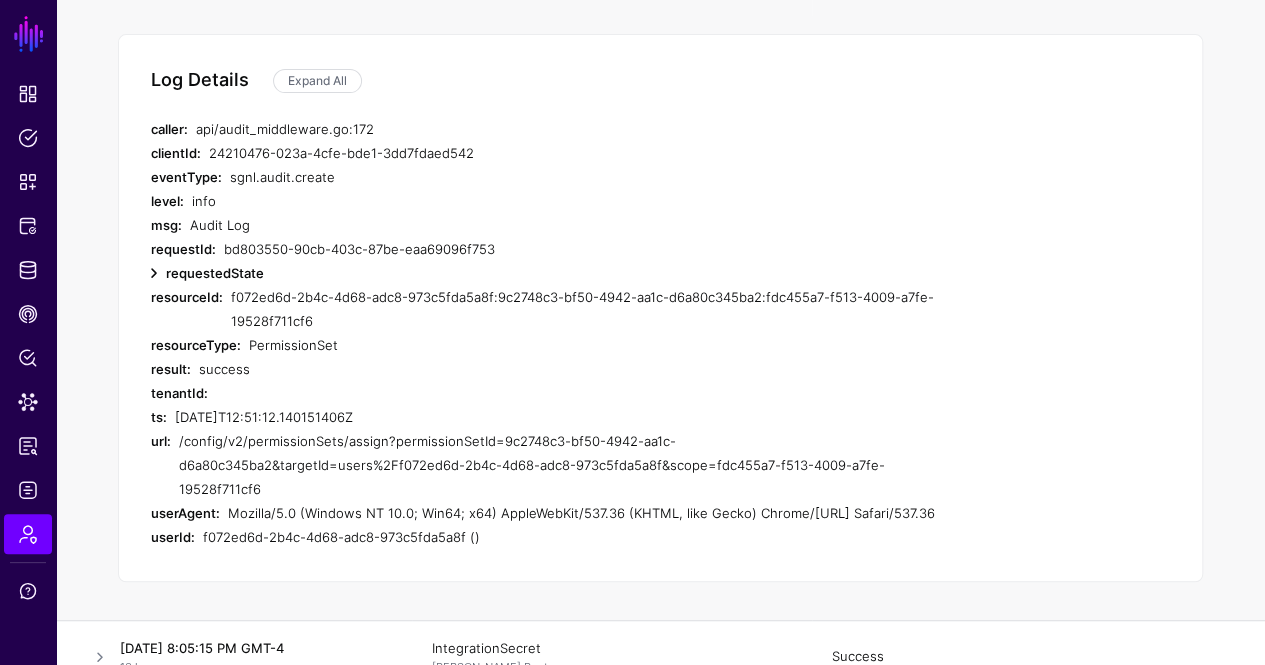 click at bounding box center [154, 273] 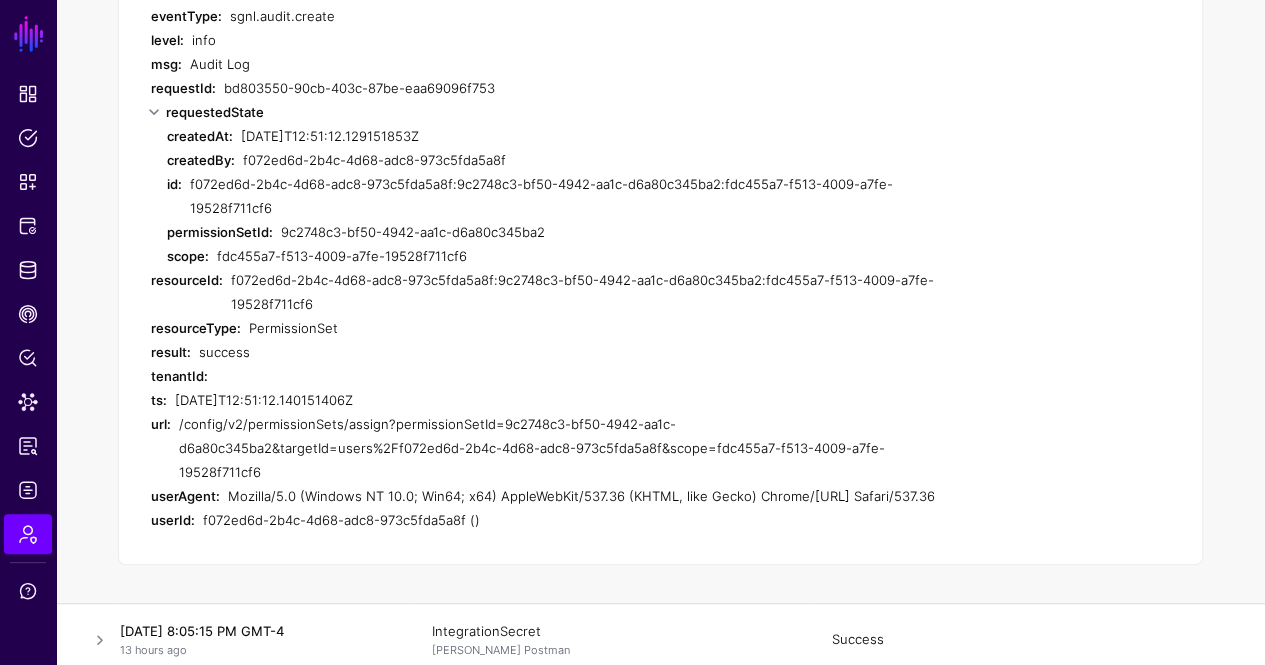 scroll, scrollTop: 405, scrollLeft: 0, axis: vertical 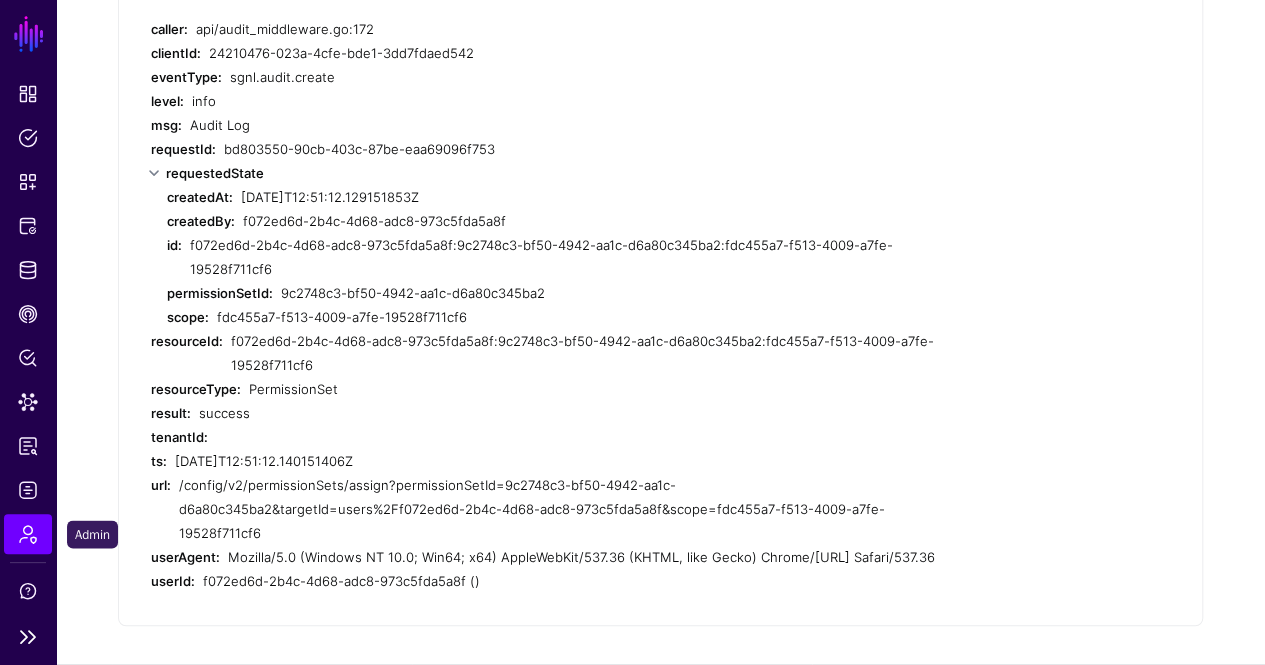 click on "Admin" 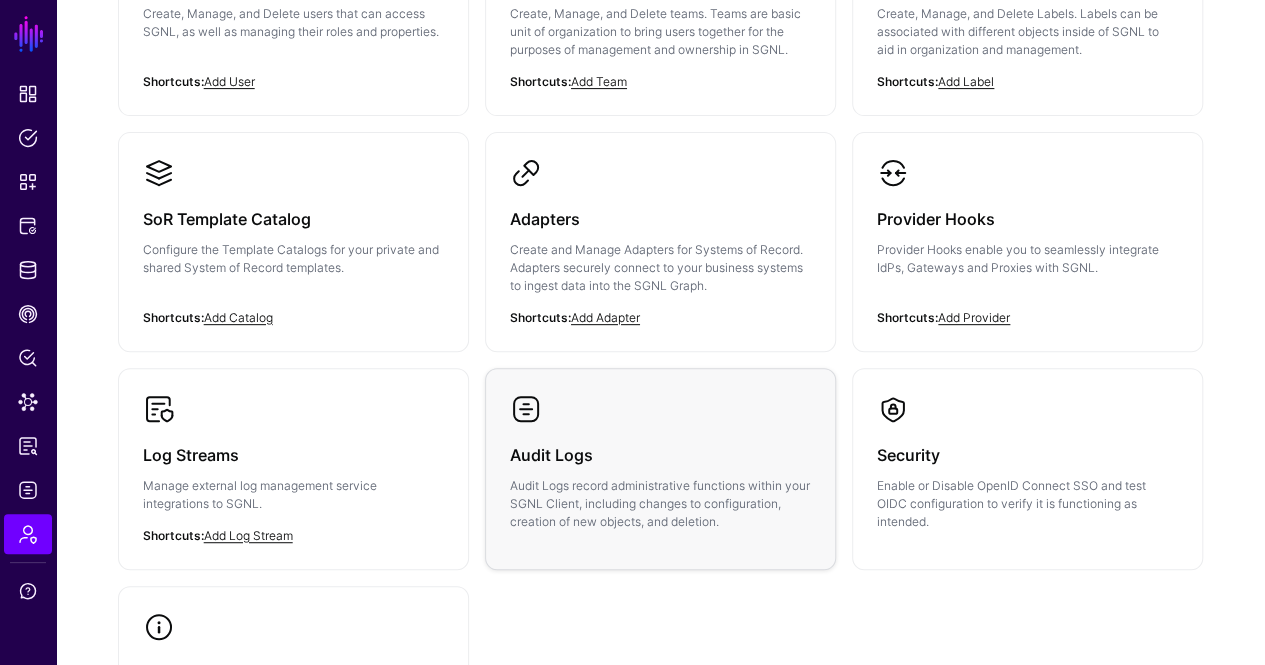 scroll, scrollTop: 205, scrollLeft: 0, axis: vertical 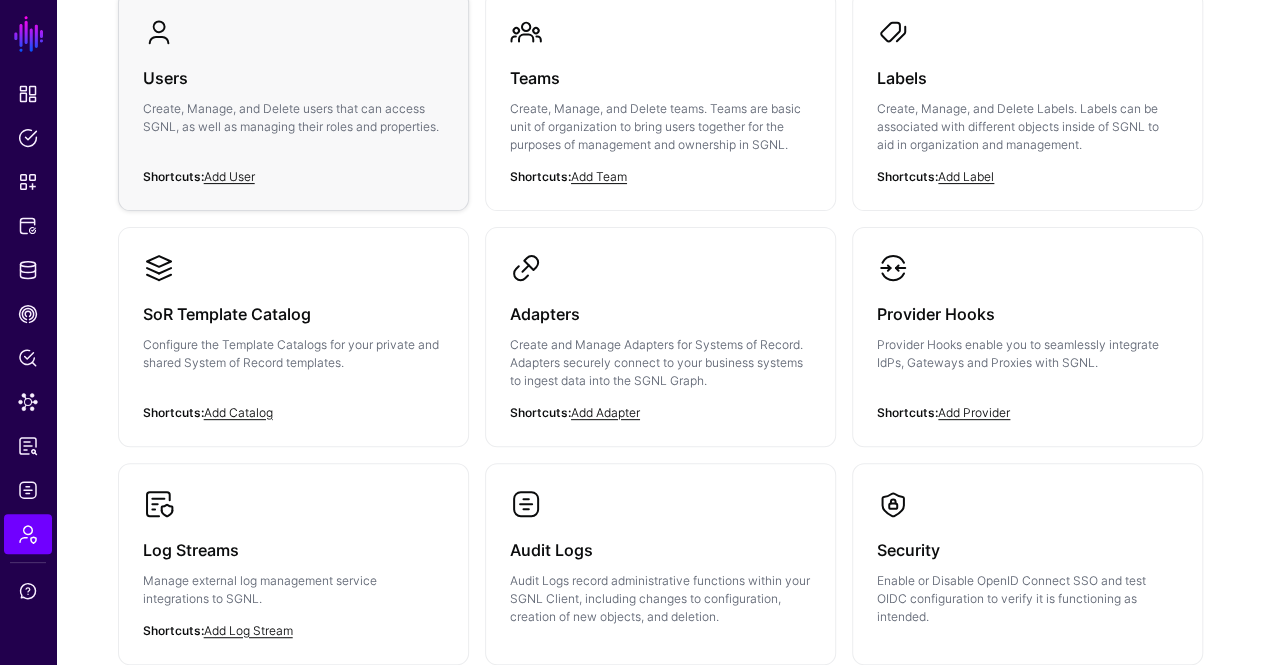 click on "Create, Manage, and Delete users that can access SGNL, as well as managing their roles and properties." 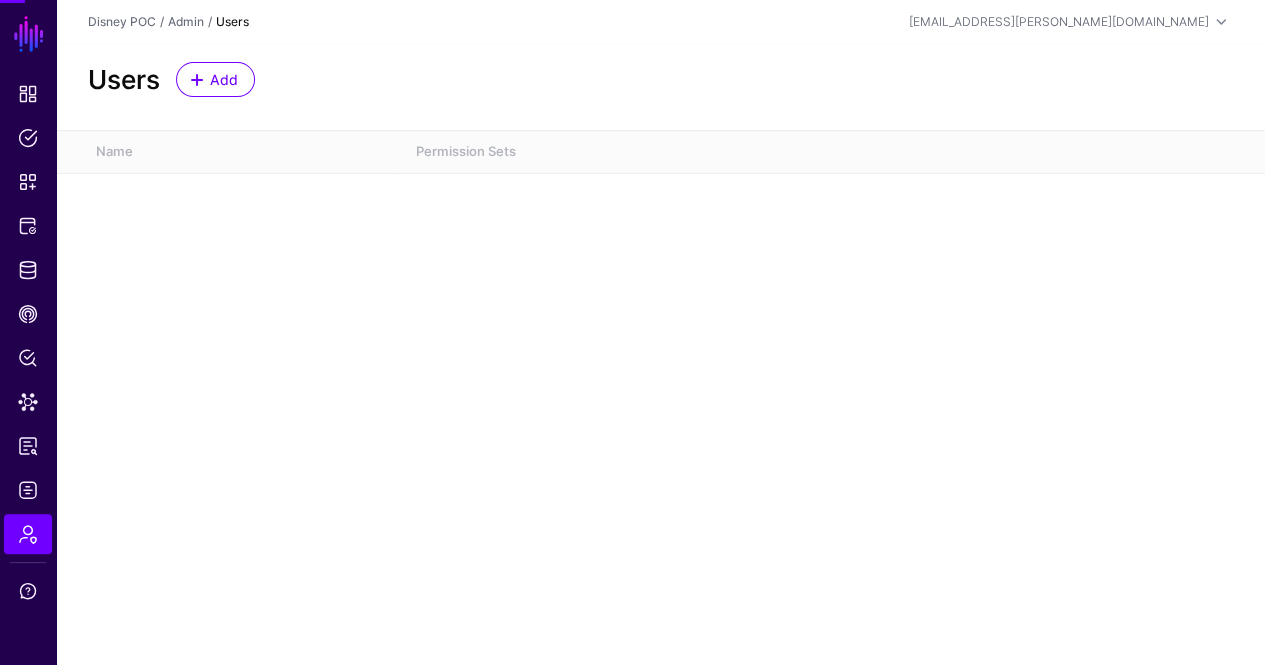 scroll, scrollTop: 0, scrollLeft: 0, axis: both 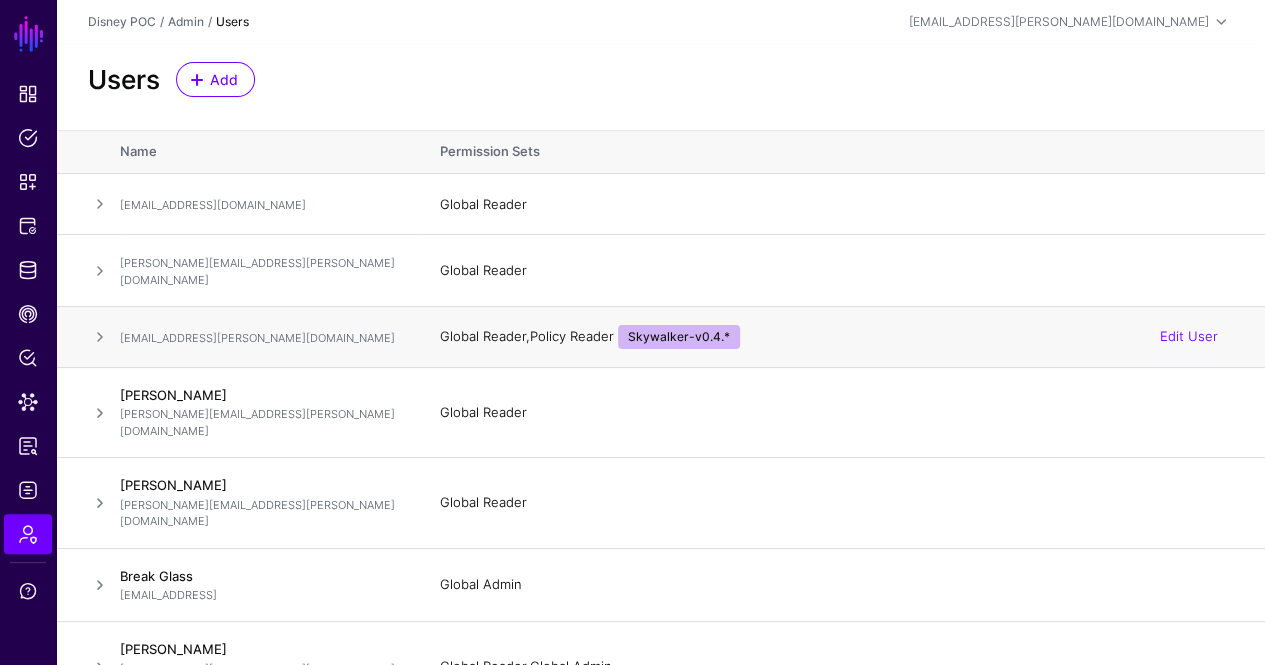 click 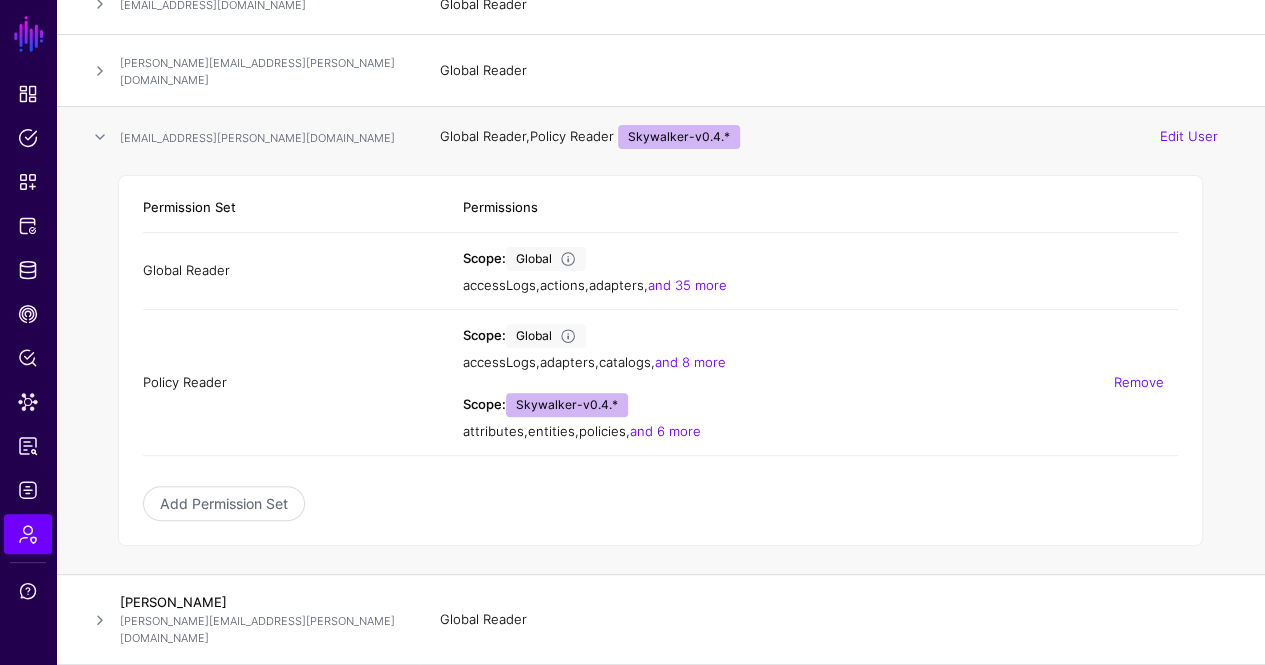 scroll, scrollTop: 200, scrollLeft: 0, axis: vertical 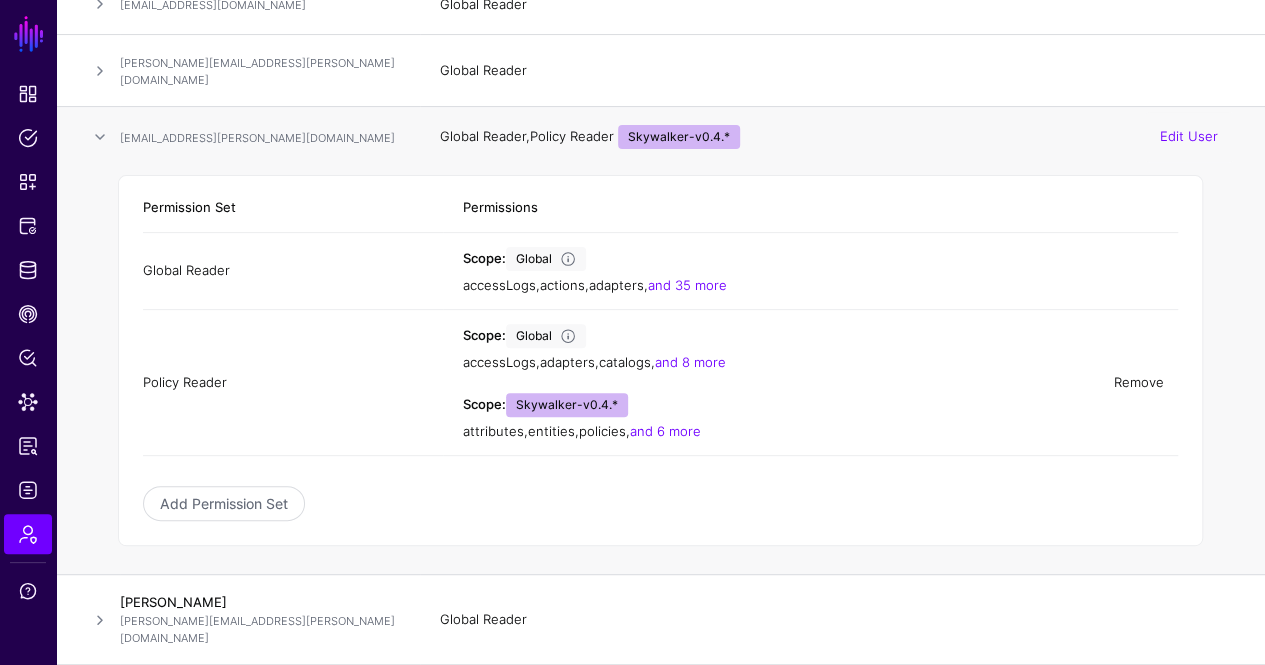 click on "Remove" 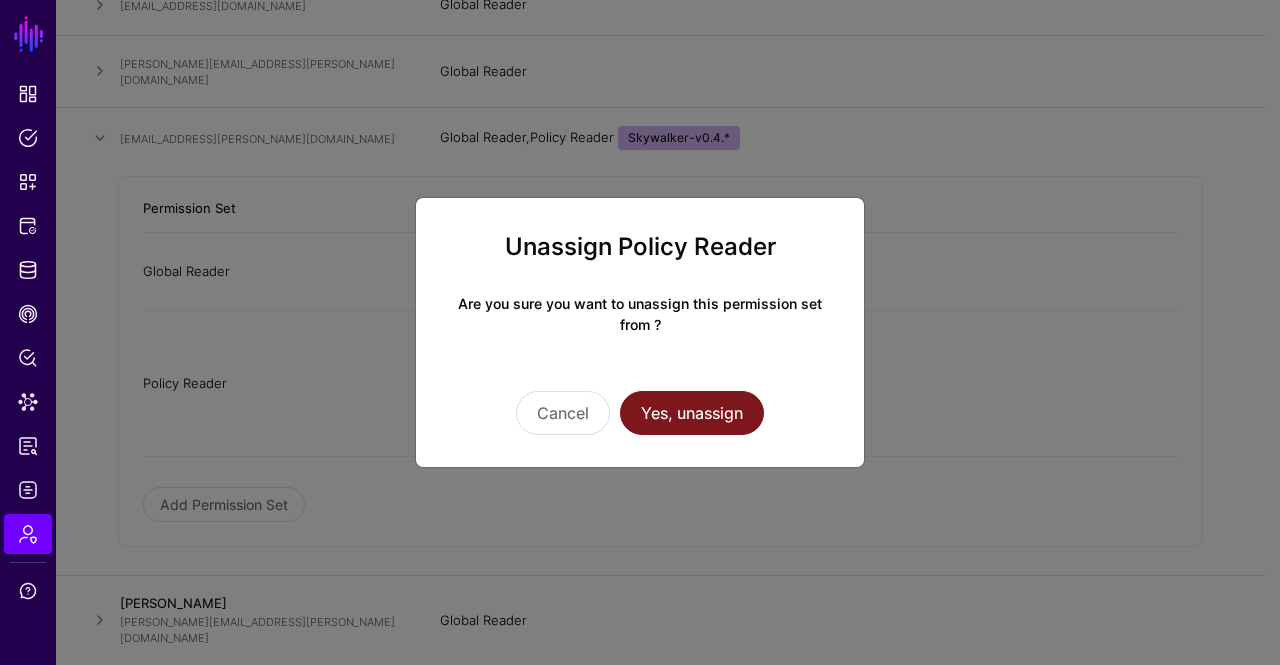 click on "Yes, unassign" 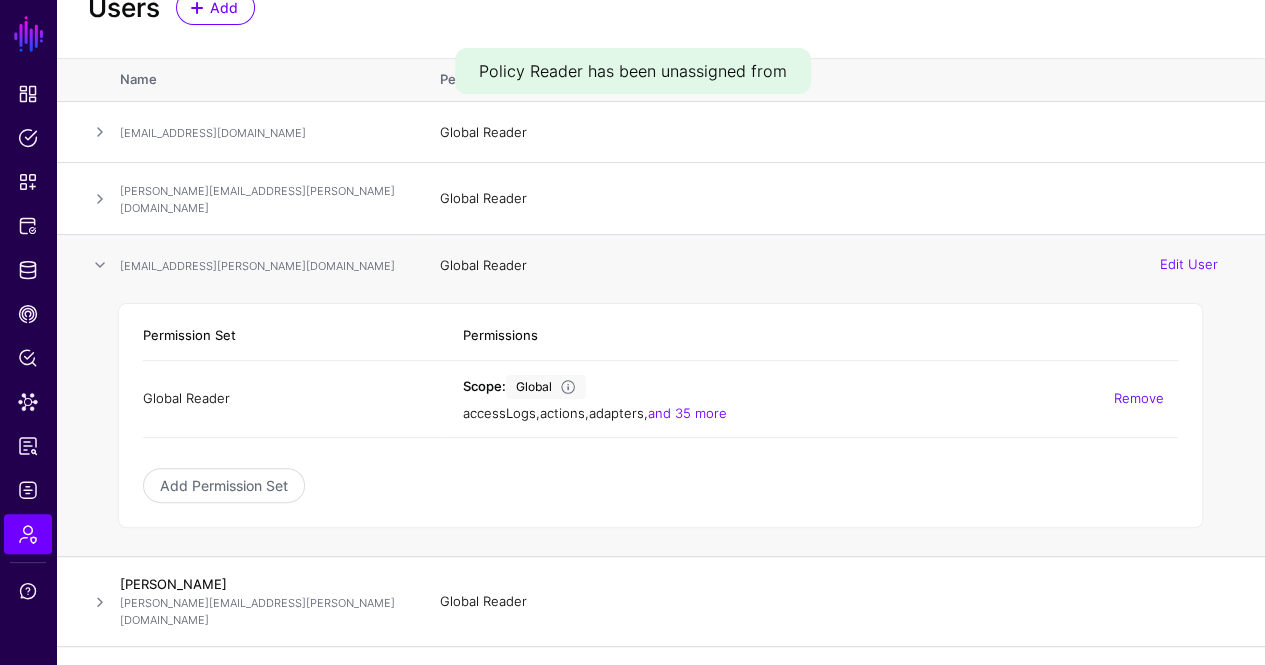 scroll, scrollTop: 0, scrollLeft: 0, axis: both 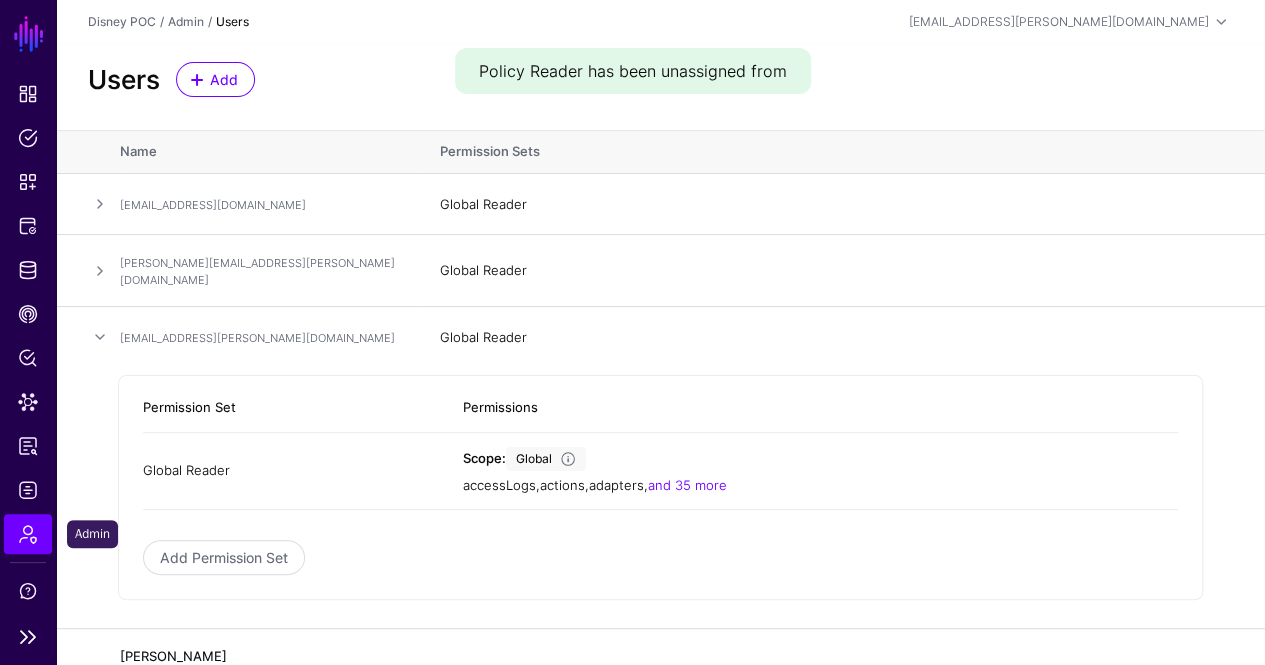 click on "Admin" 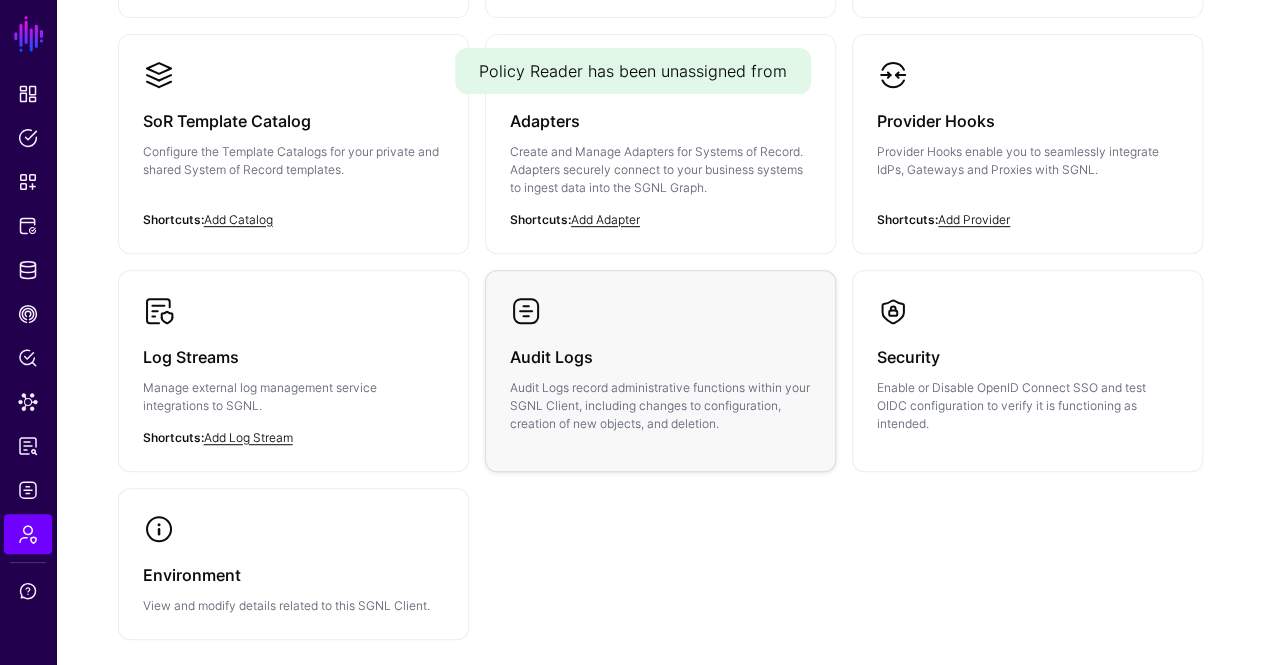 scroll, scrollTop: 400, scrollLeft: 0, axis: vertical 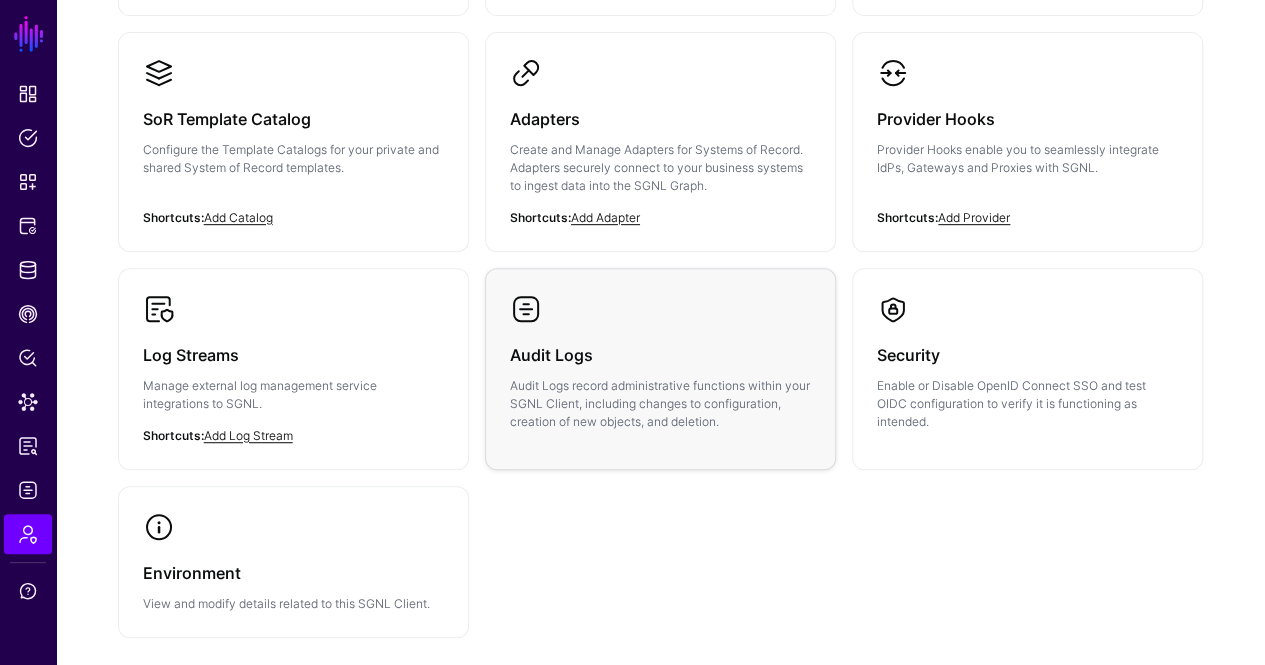 click on "Audit Logs record administrative functions within your SGNL Client, including changes to configuration, creation of new objects, and deletion." 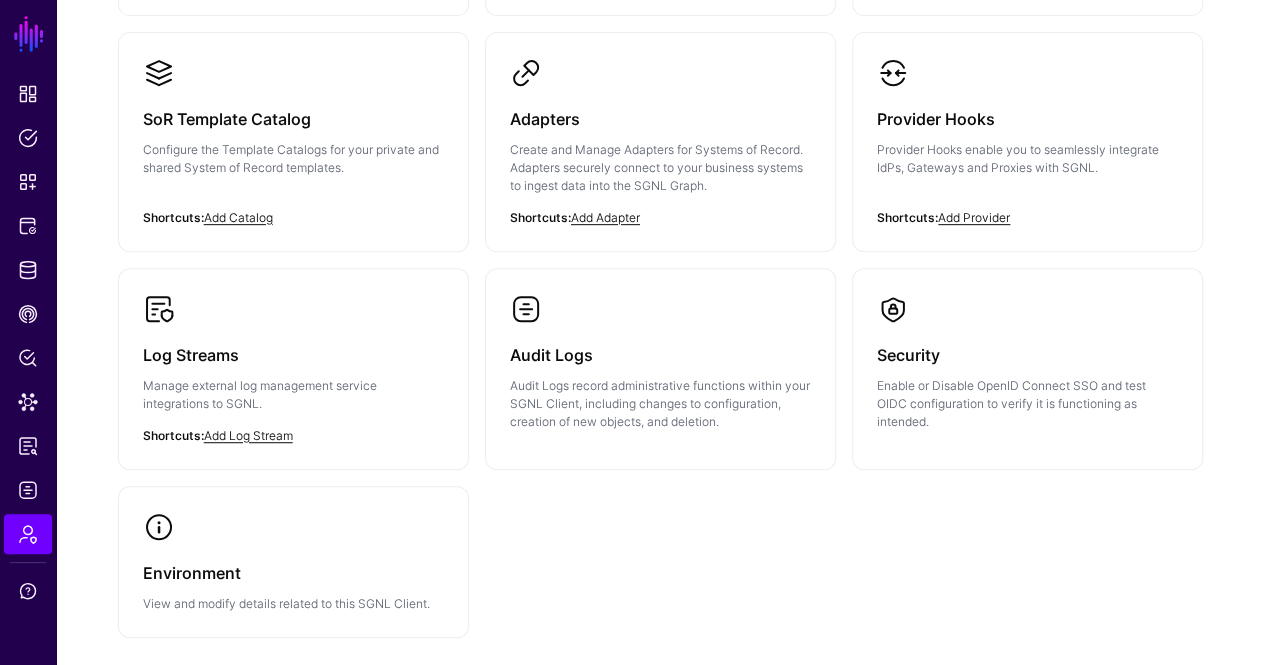 scroll, scrollTop: 0, scrollLeft: 0, axis: both 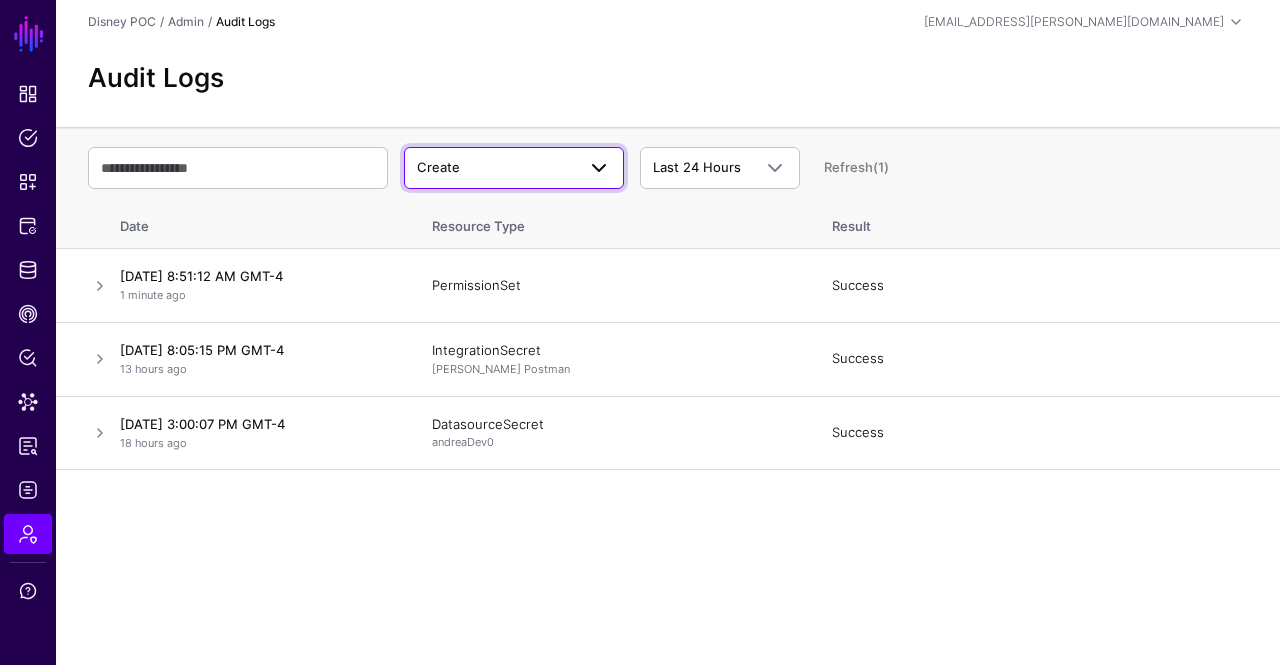 click on "Create" at bounding box center [496, 168] 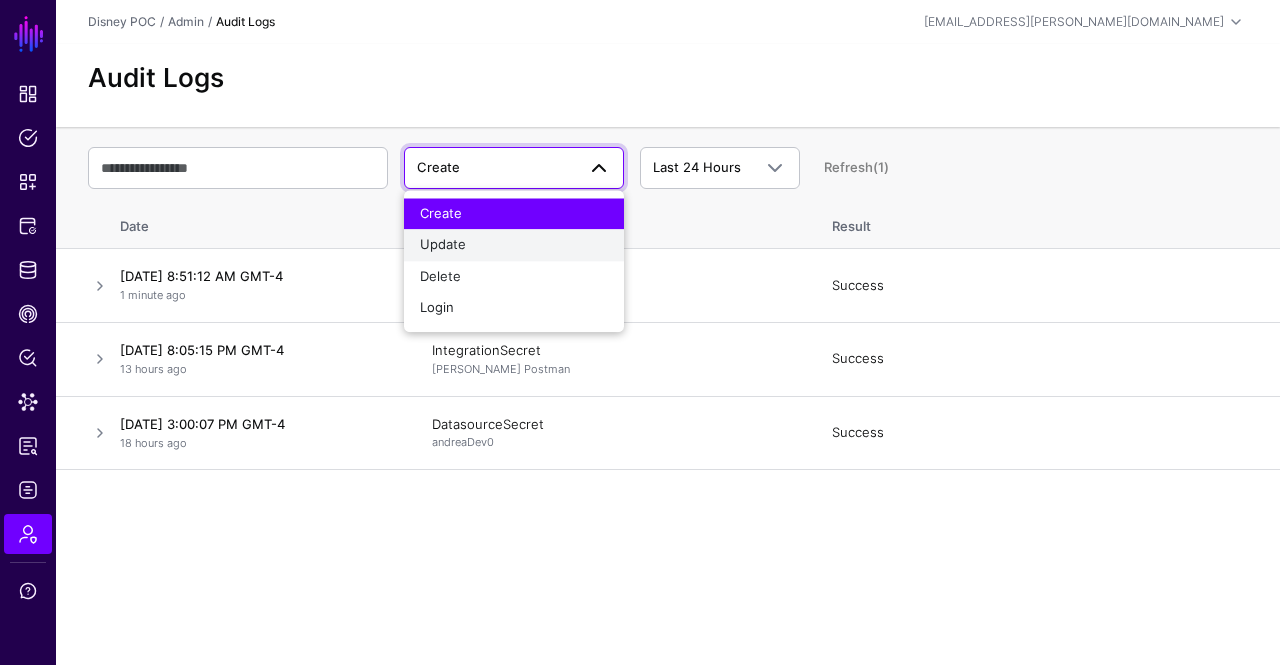 click on "Update" at bounding box center (514, 246) 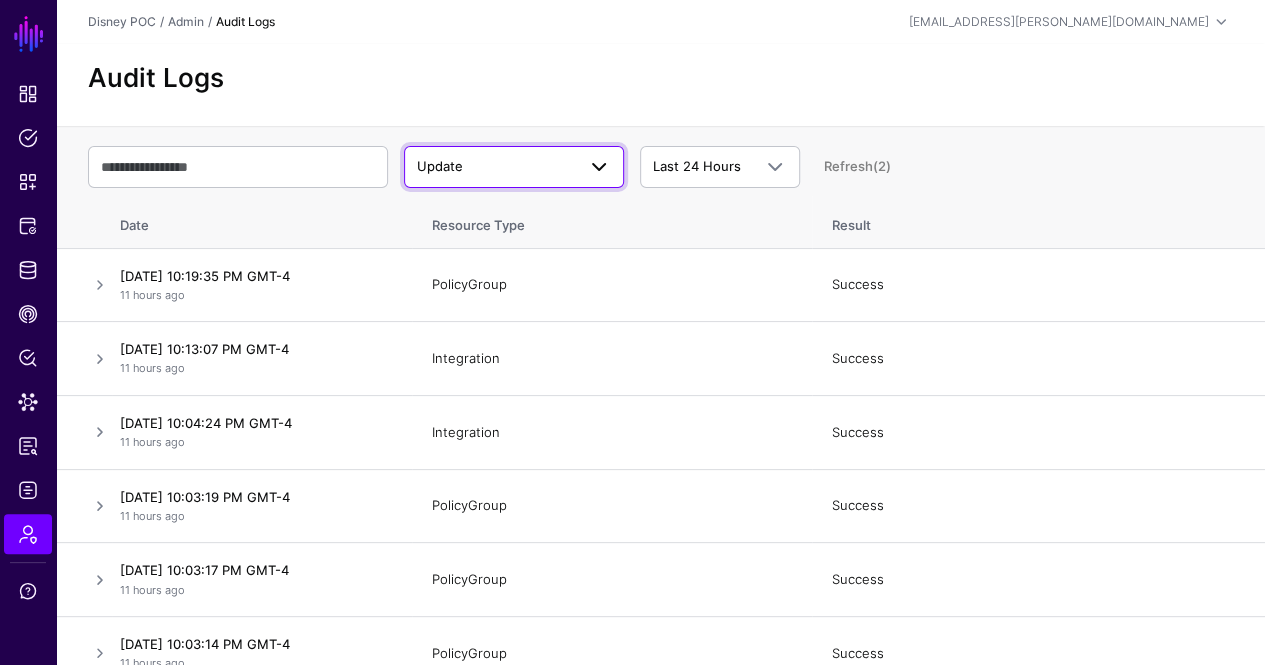 click on "Update" at bounding box center (496, 167) 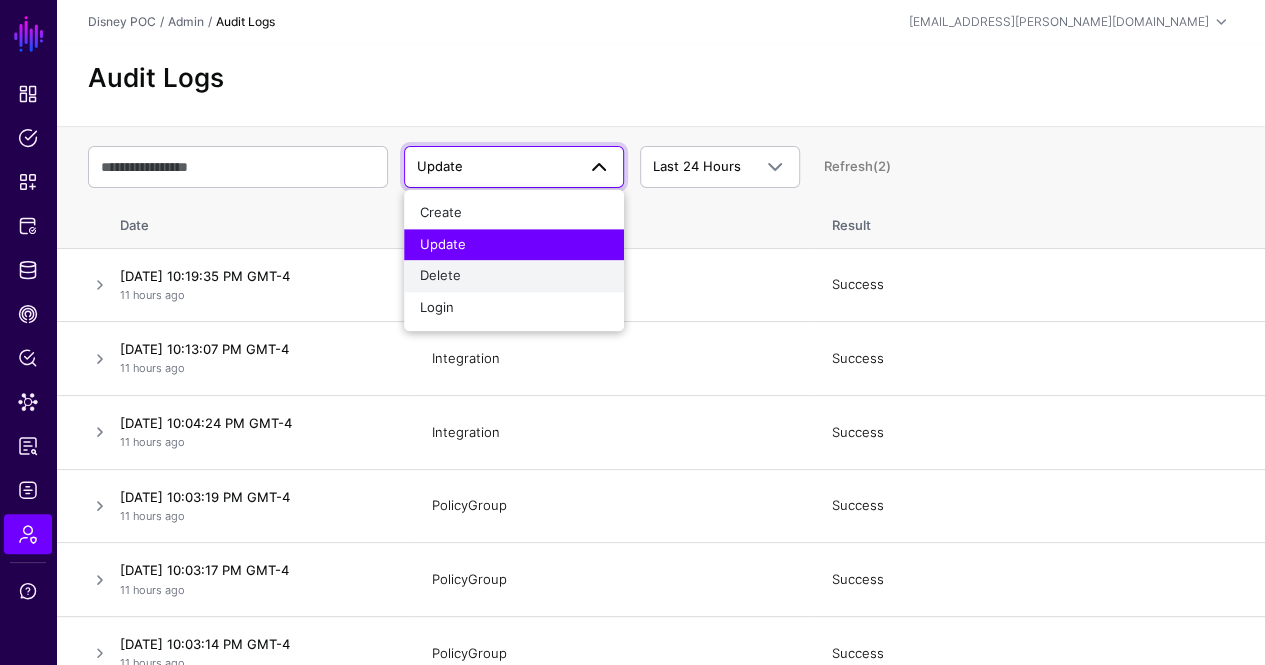 click on "Delete" at bounding box center (514, 276) 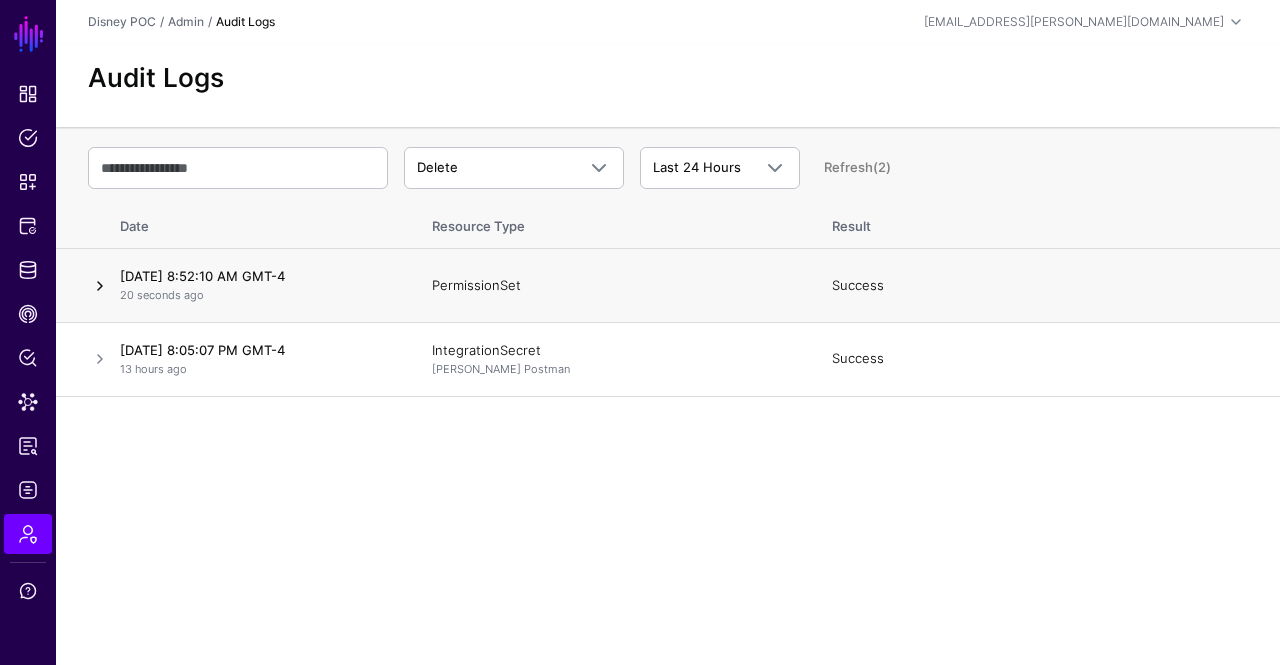 click at bounding box center [100, 286] 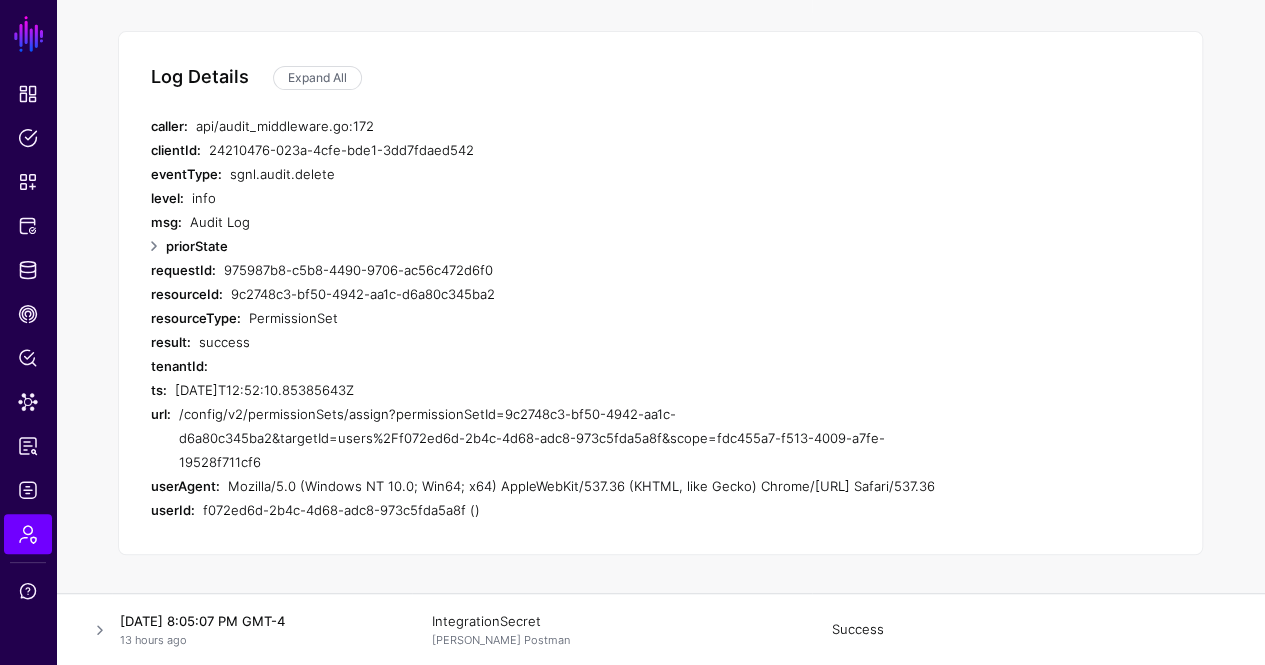 scroll, scrollTop: 8, scrollLeft: 0, axis: vertical 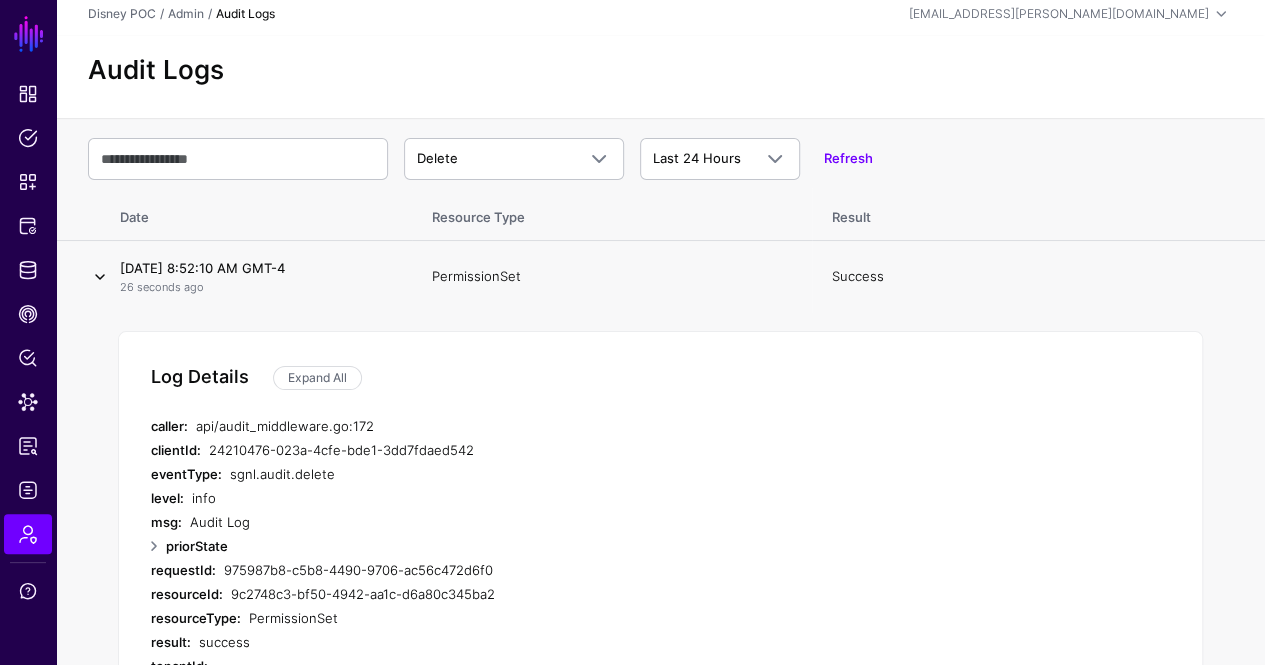click at bounding box center [100, 277] 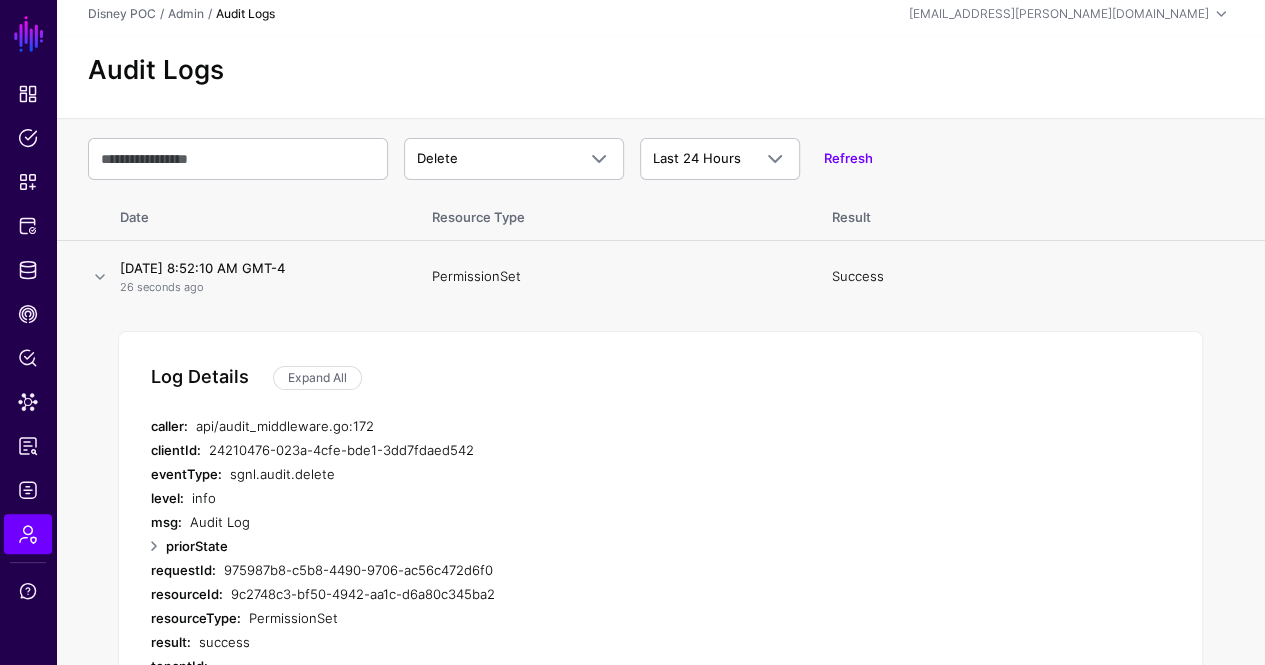 scroll, scrollTop: 0, scrollLeft: 0, axis: both 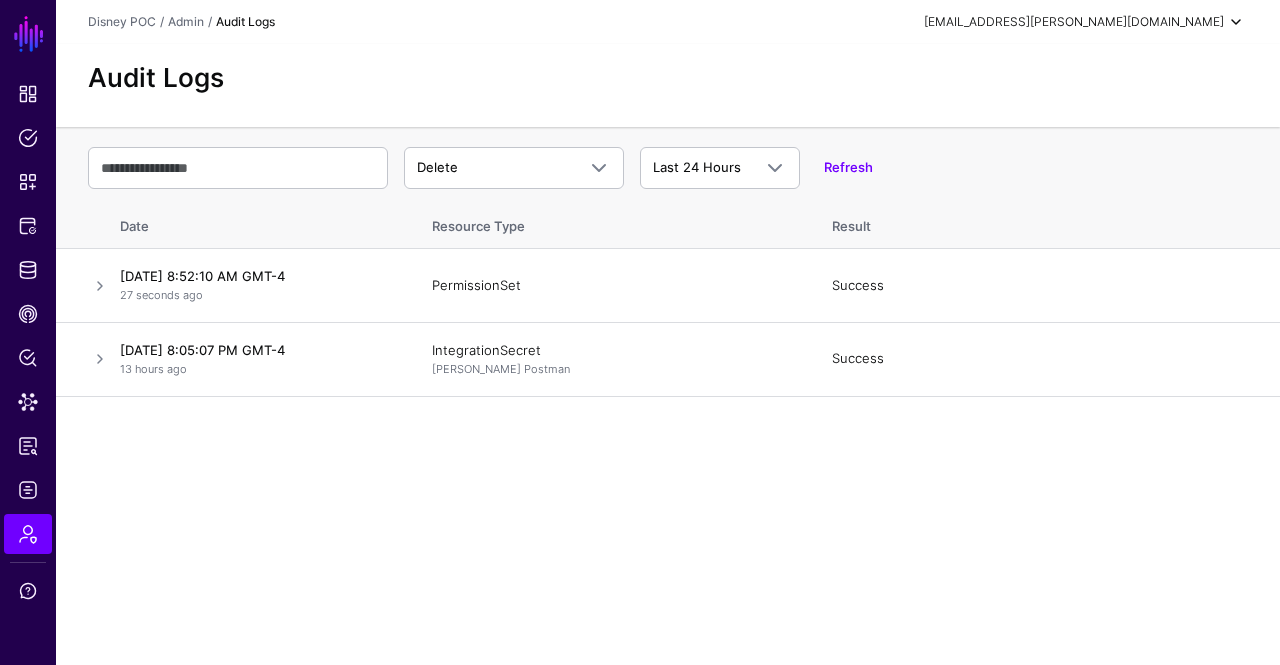 click on "[EMAIL_ADDRESS][PERSON_NAME][DOMAIN_NAME]" 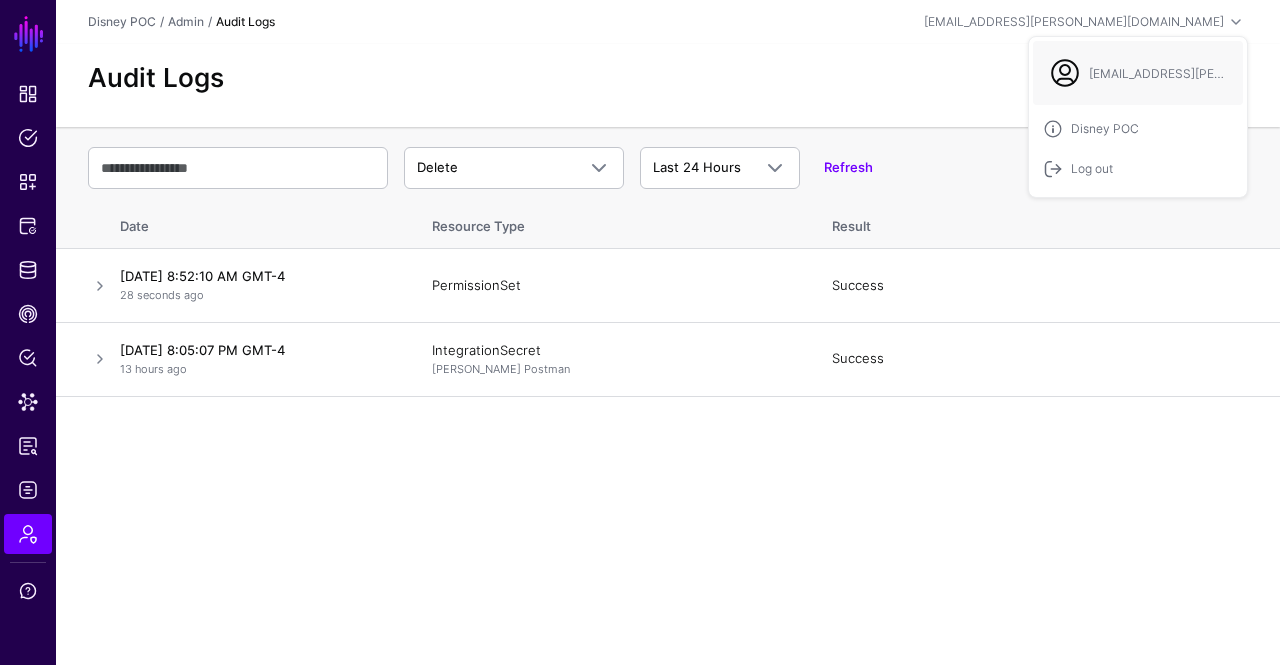 click on "Audit Logs" 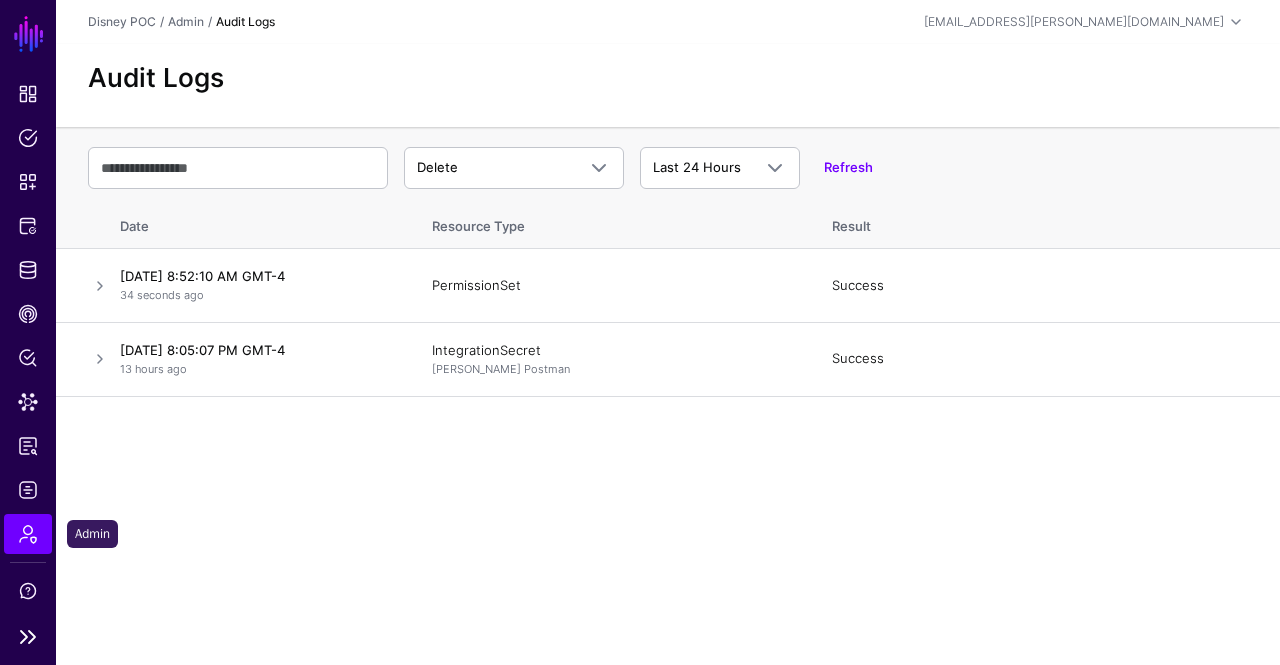 click on "Admin" 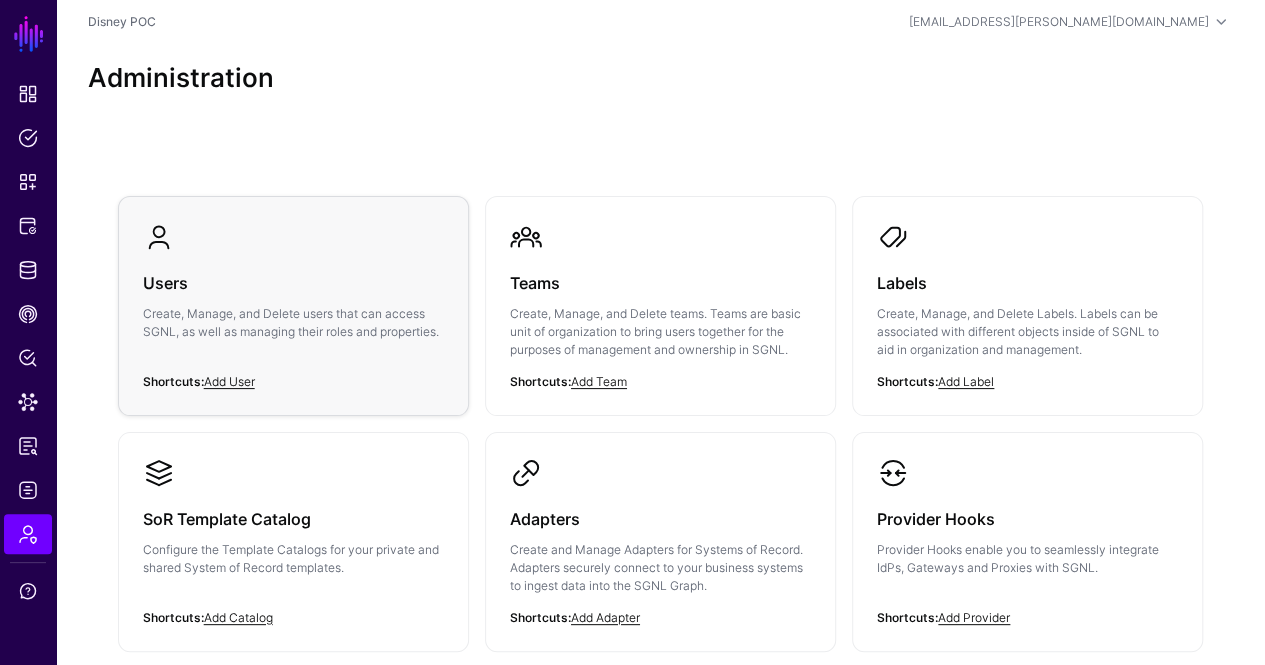 click on "Users" 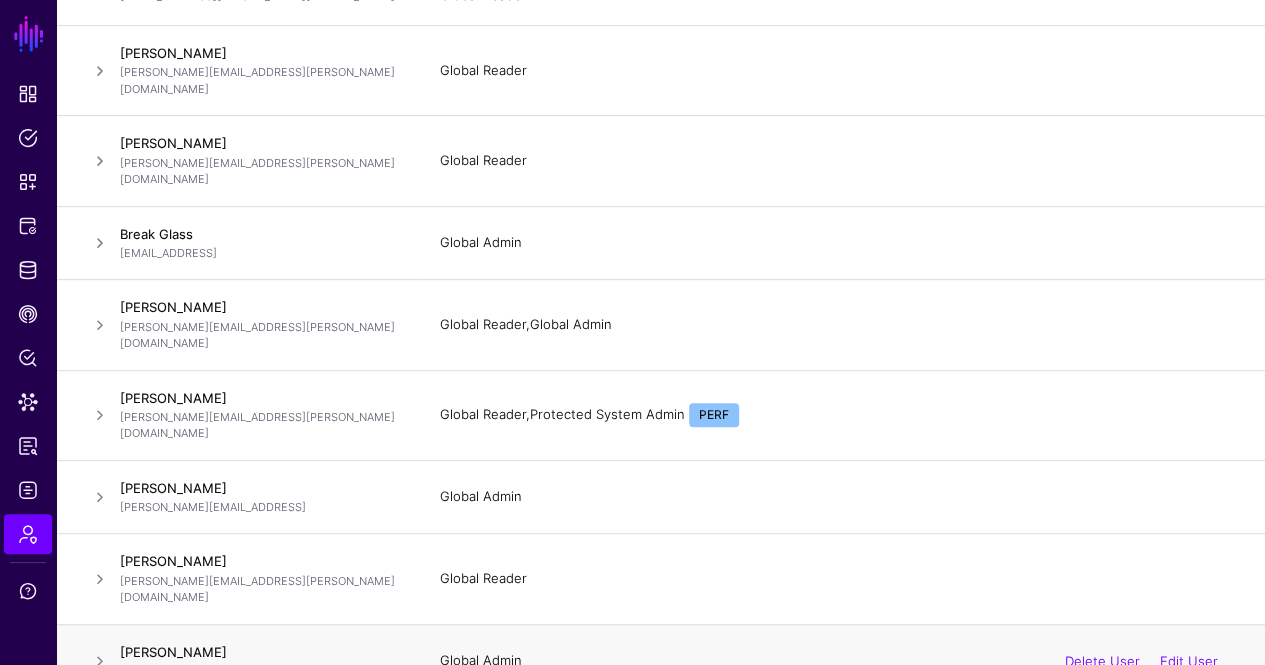 scroll, scrollTop: 400, scrollLeft: 0, axis: vertical 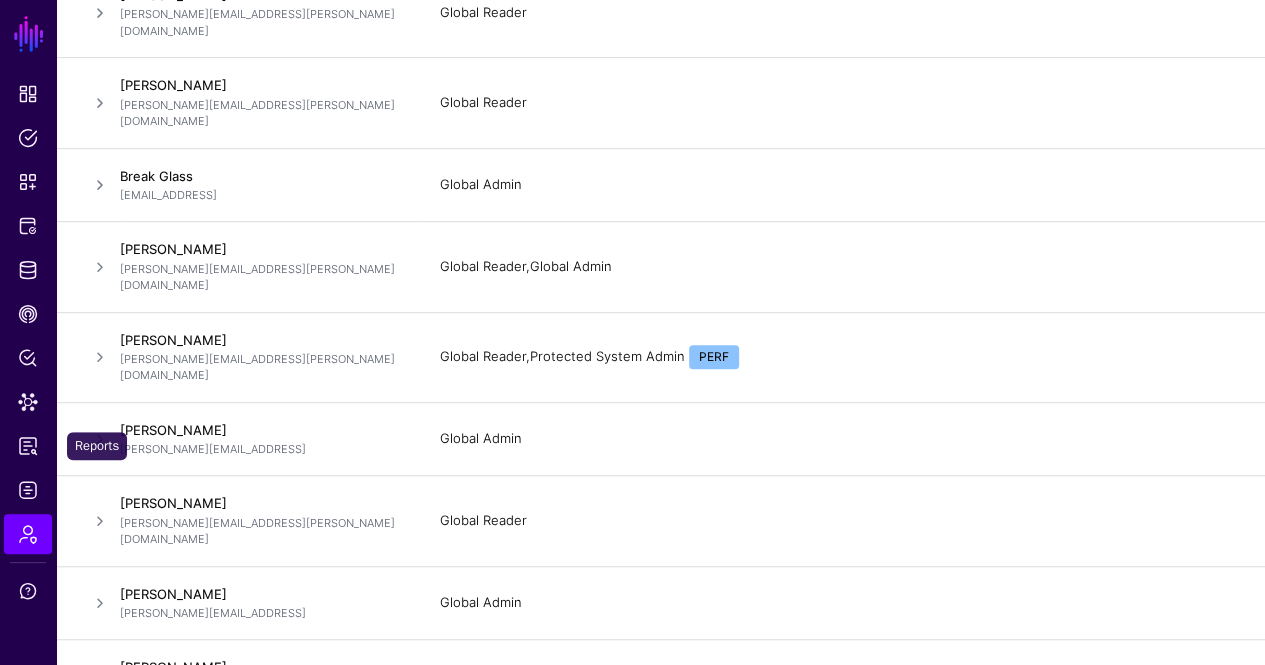 drag, startPoint x: 24, startPoint y: 433, endPoint x: 110, endPoint y: 441, distance: 86.37129 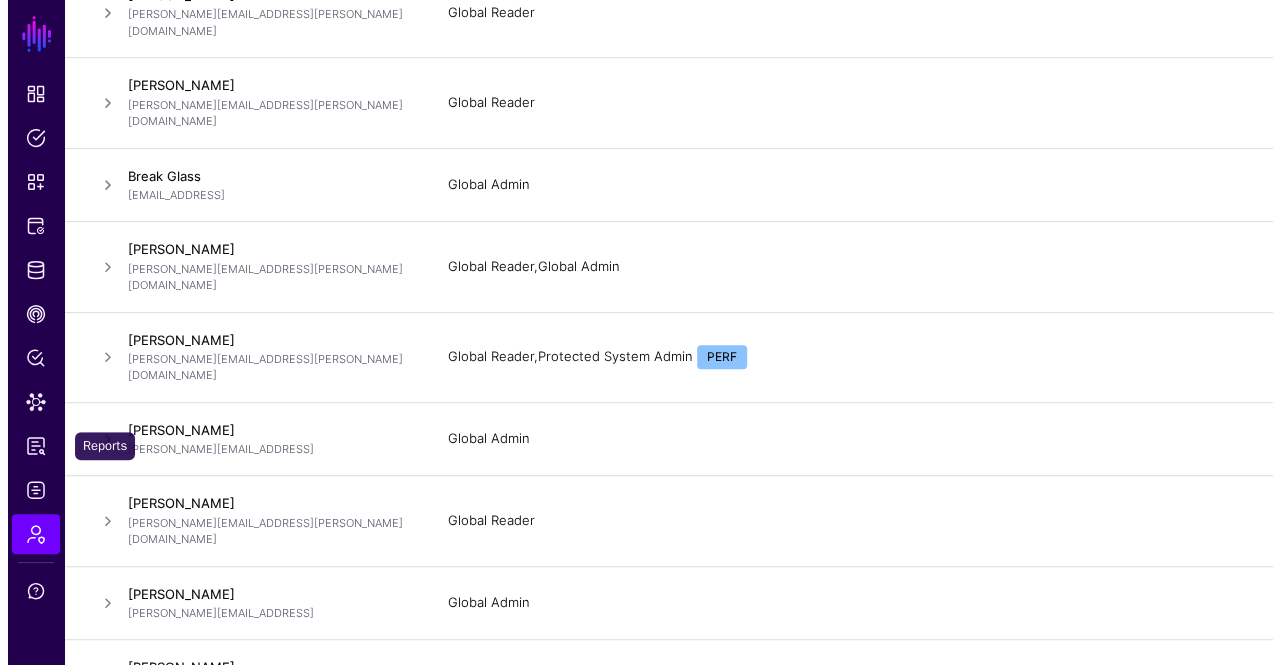 scroll, scrollTop: 0, scrollLeft: 0, axis: both 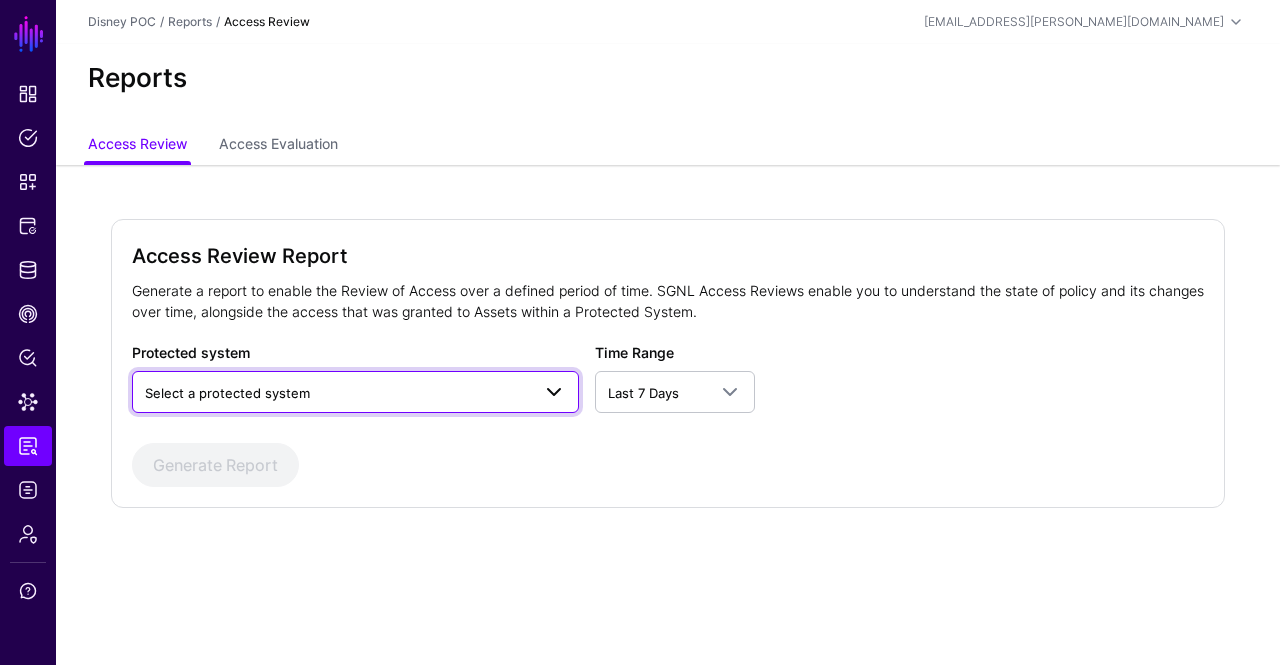 click on "Select a protected system" at bounding box center [337, 393] 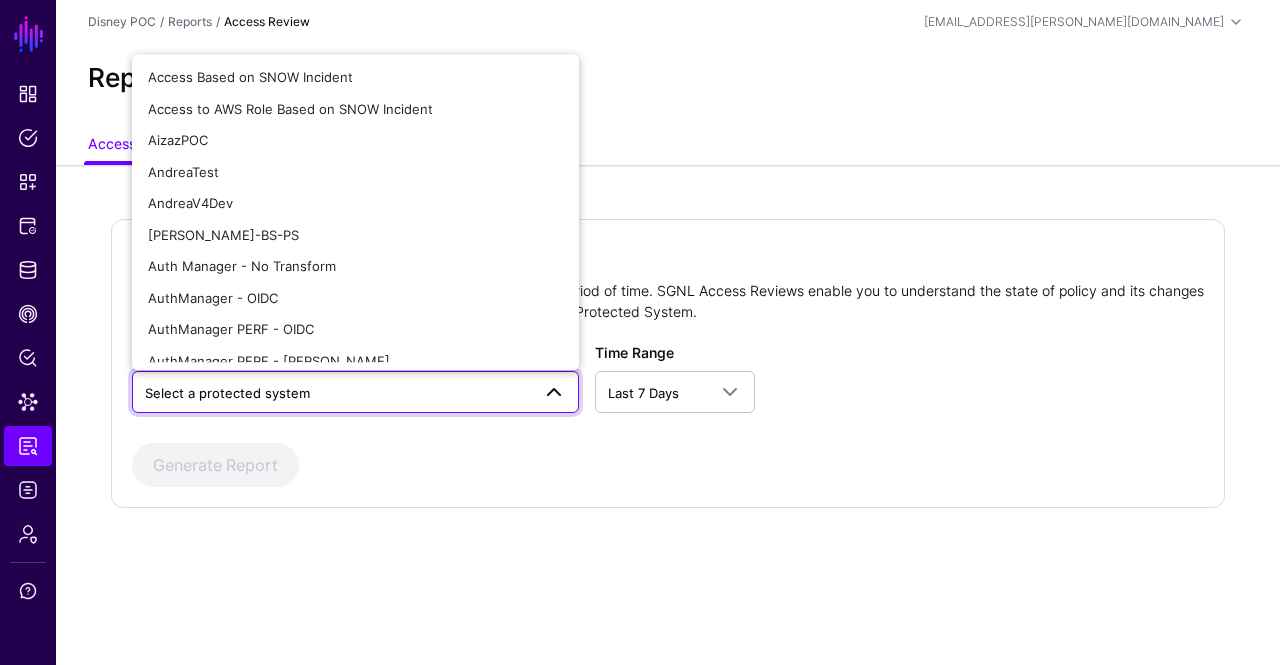 click on "Access Review Report  Generate a report to enable the Review of Access over a defined period of time. SGNL Access Reviews enable you to understand the state of policy and its changes over time, alongside the access that was granted to Assets within a Protected System.  Protected system  Select a protected system   Access Based on SNOW Incident   Access to AWS Role Based on SNOW Incident   AizazPOC   AndreaTest   AndreaV4Dev   Anthonys-BS-PS   Auth Manager - No Transform   AuthManager - OIDC   AuthManager PERF - OIDC   AuthManager PERF - SAML   AuthManager QA - OIDC   AuthManager QA - SAML   AuthManagerv2   AuthManagerv2 - SAML   AWS Access - Ping Federate   AWS Production Access   JackTest   Jesus TWDC Okta Preview   Joe Test PS   ManuPS   Match One SNOW User   MKE-Test - SAML Full - DA as Snippet   MKE-Test - SAML Roles Only - DA as Snippet   Principal Search   ServiceNow Incidents   ServiceNow Search - GroupMember to Incident   ServiceNow Search: AssignmentGroup - User   Skywalker Dev   Test Restaurant App" 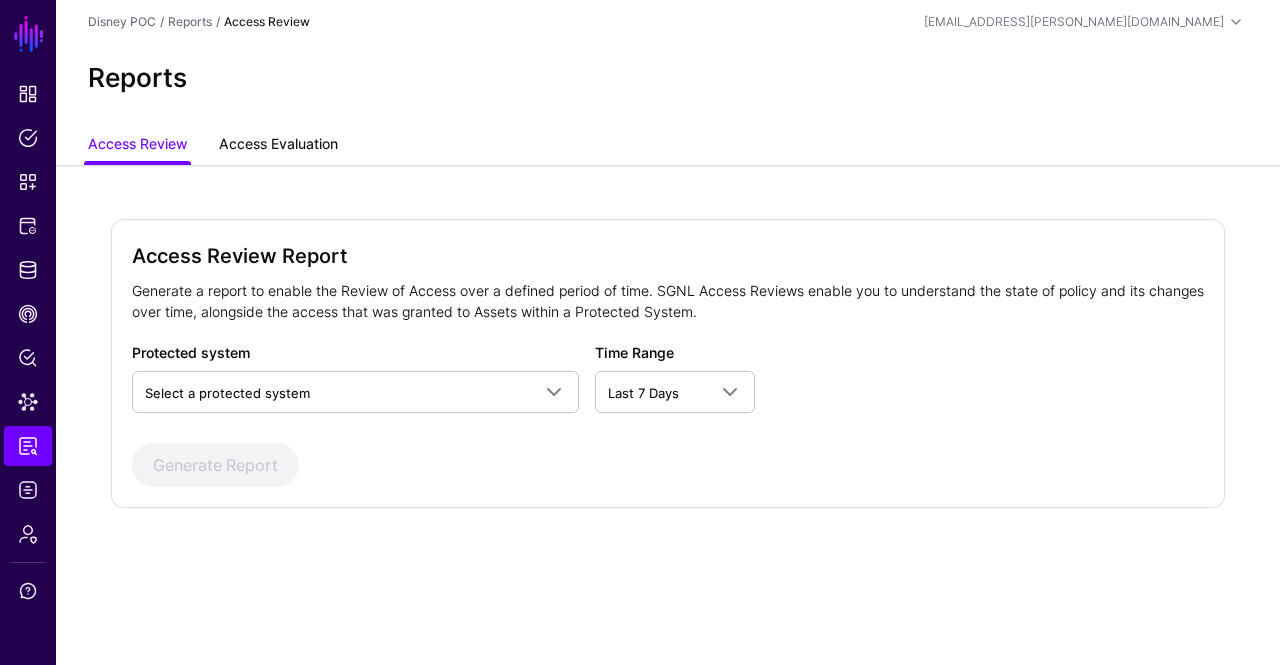 click on "Access Evaluation" 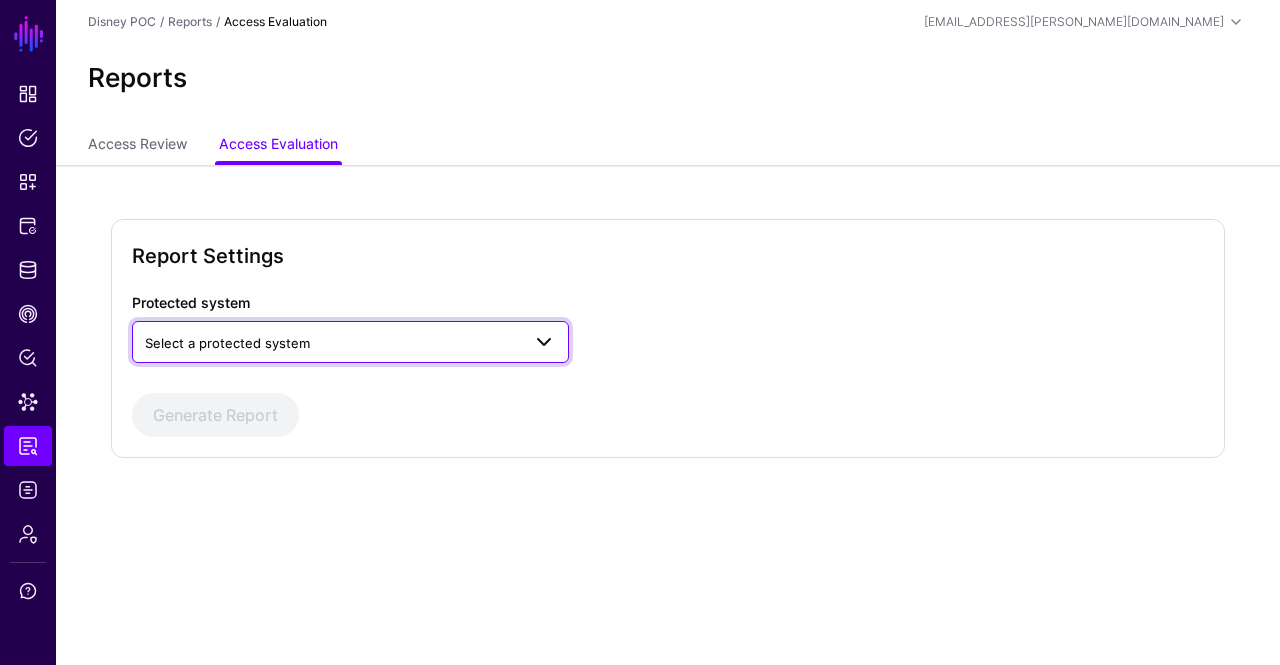 click on "Select a protected system" at bounding box center (333, 343) 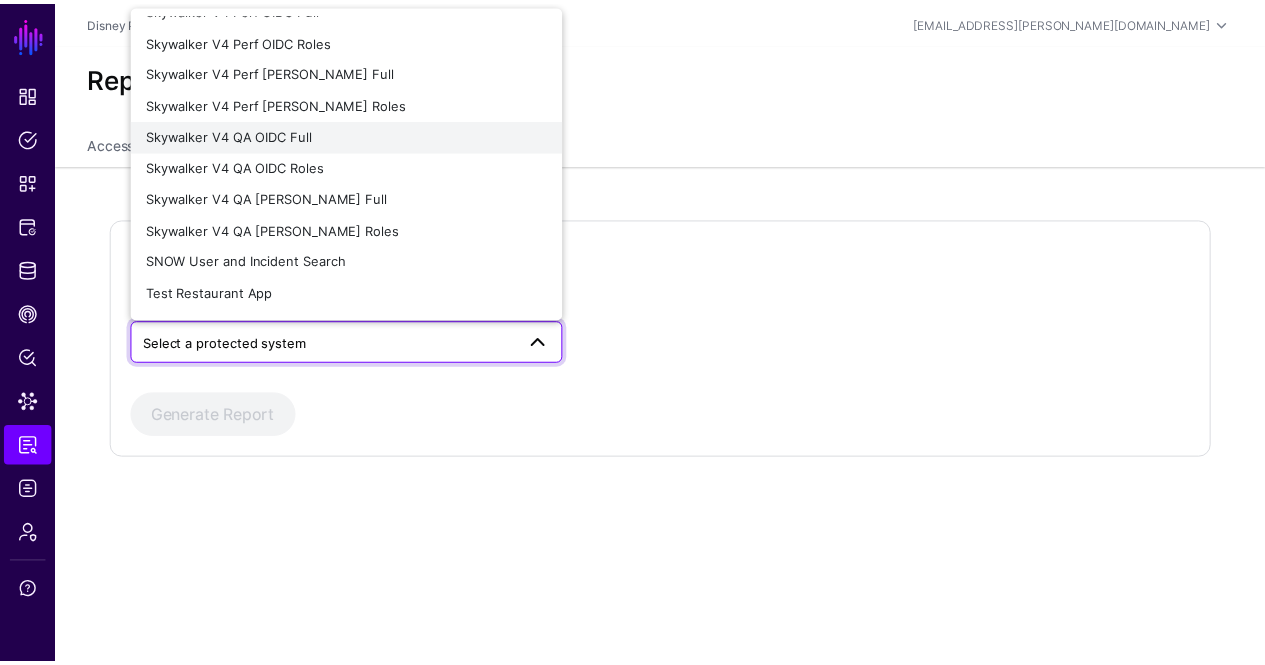 scroll, scrollTop: 1180, scrollLeft: 0, axis: vertical 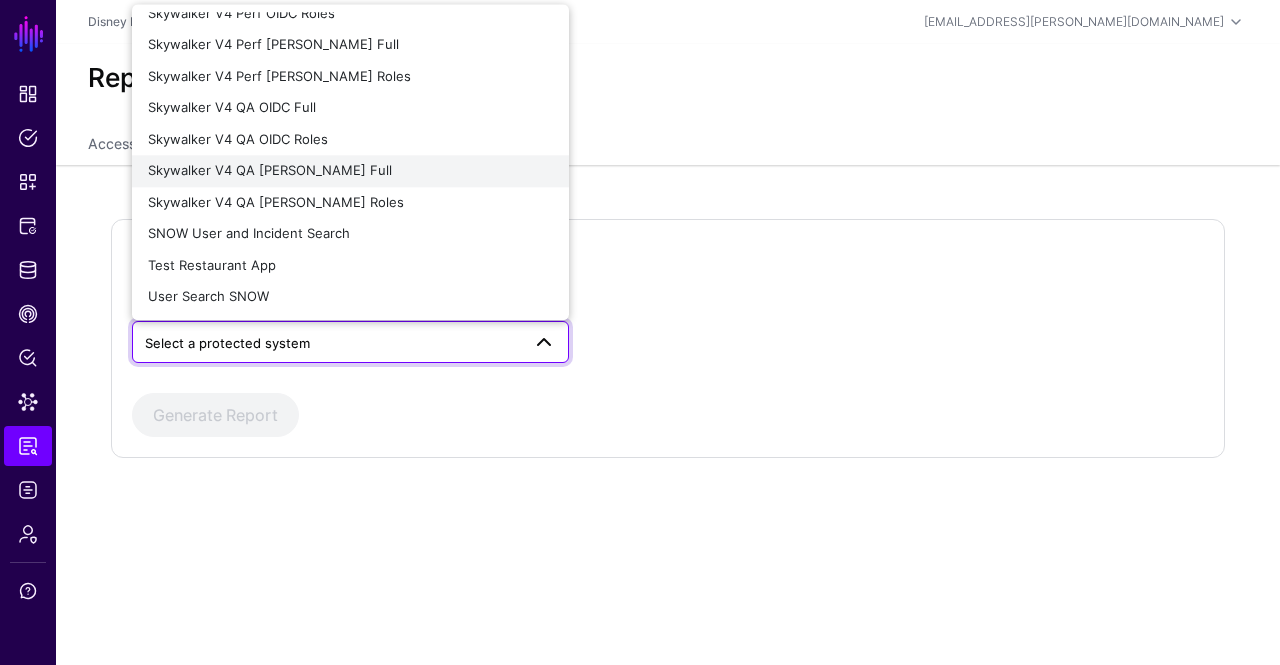 click on "Skywalker V4 QA [PERSON_NAME] Full" 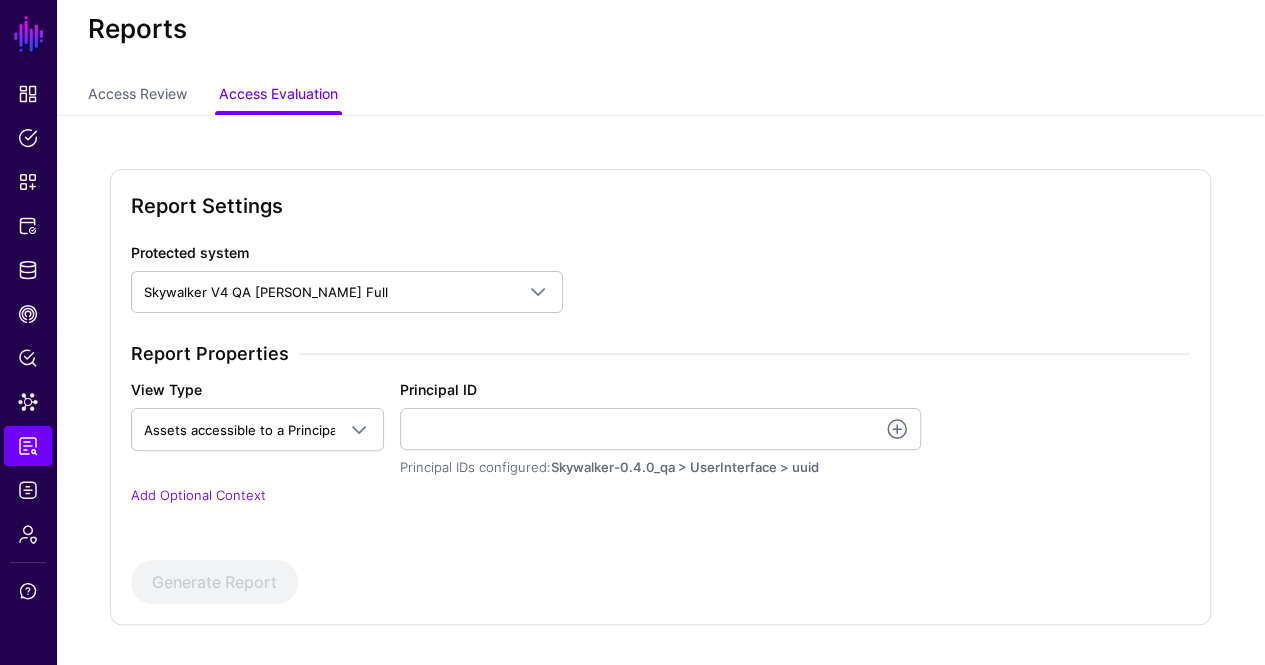 scroll, scrollTop: 22, scrollLeft: 0, axis: vertical 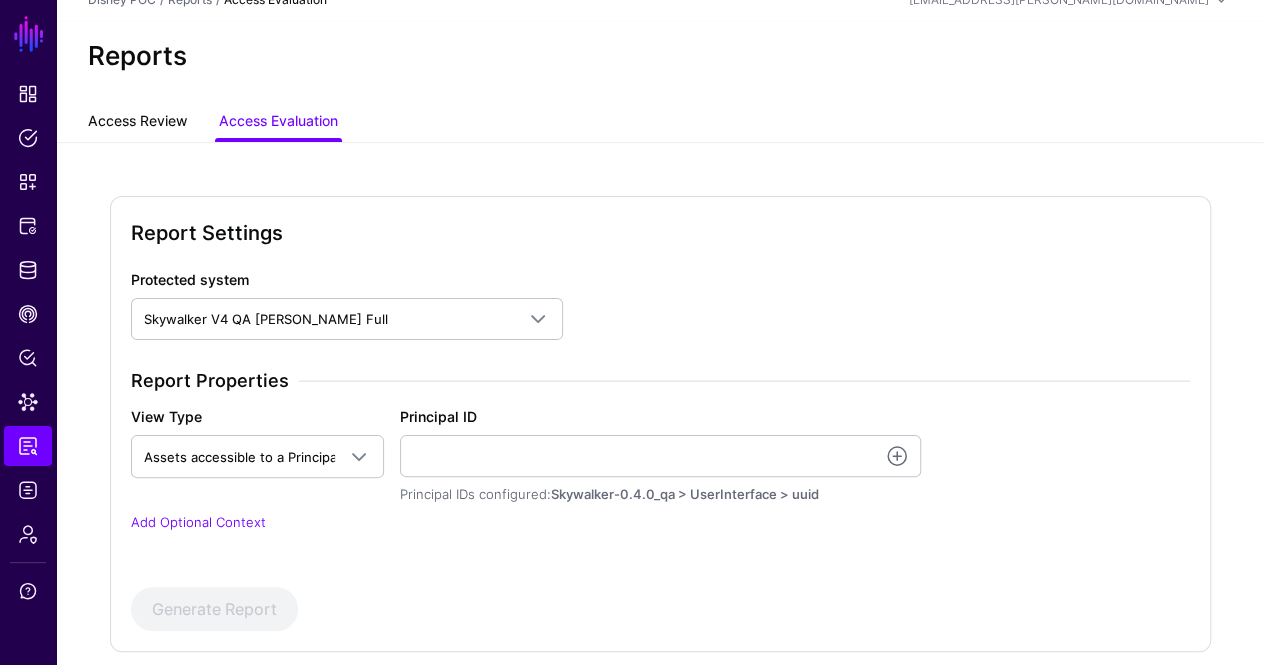 click on "Access Review" 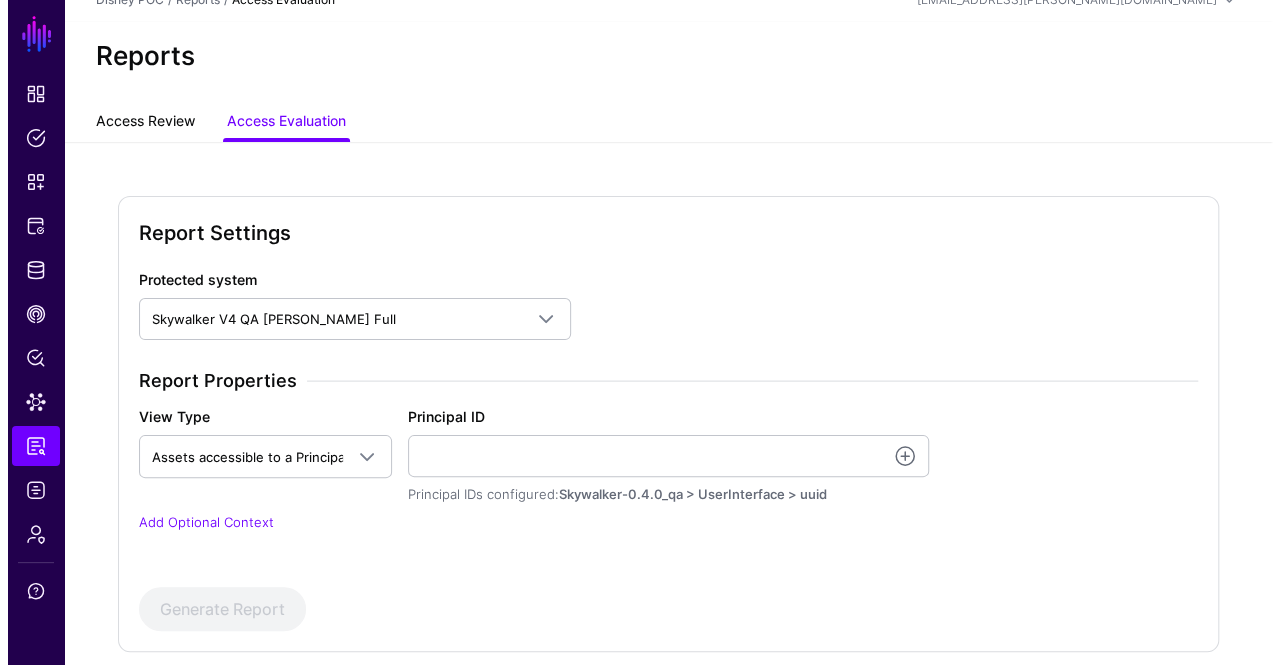 scroll, scrollTop: 0, scrollLeft: 0, axis: both 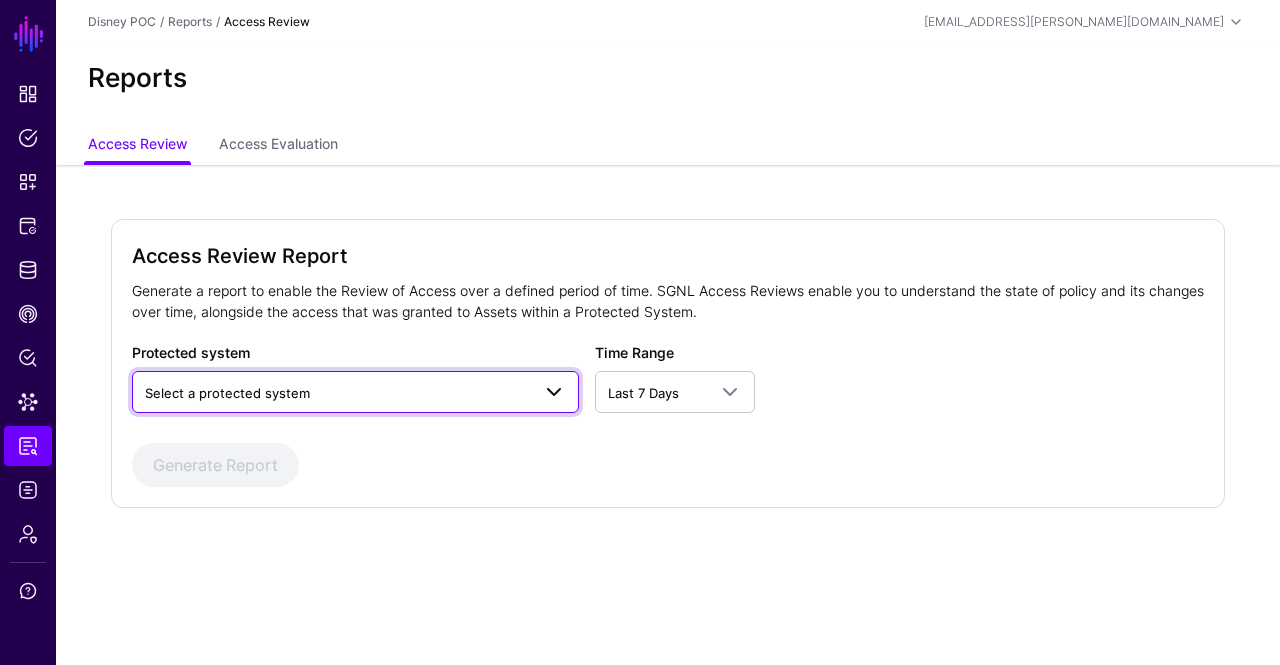click on "Select a protected system" at bounding box center (337, 393) 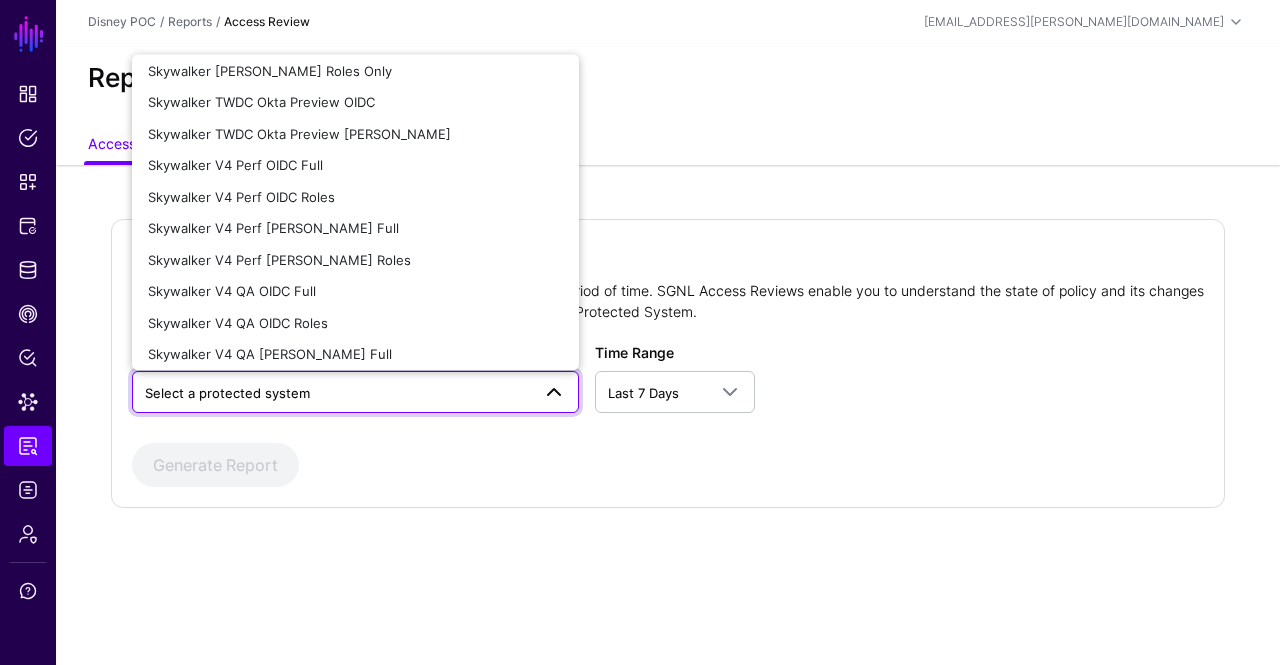 scroll, scrollTop: 1180, scrollLeft: 0, axis: vertical 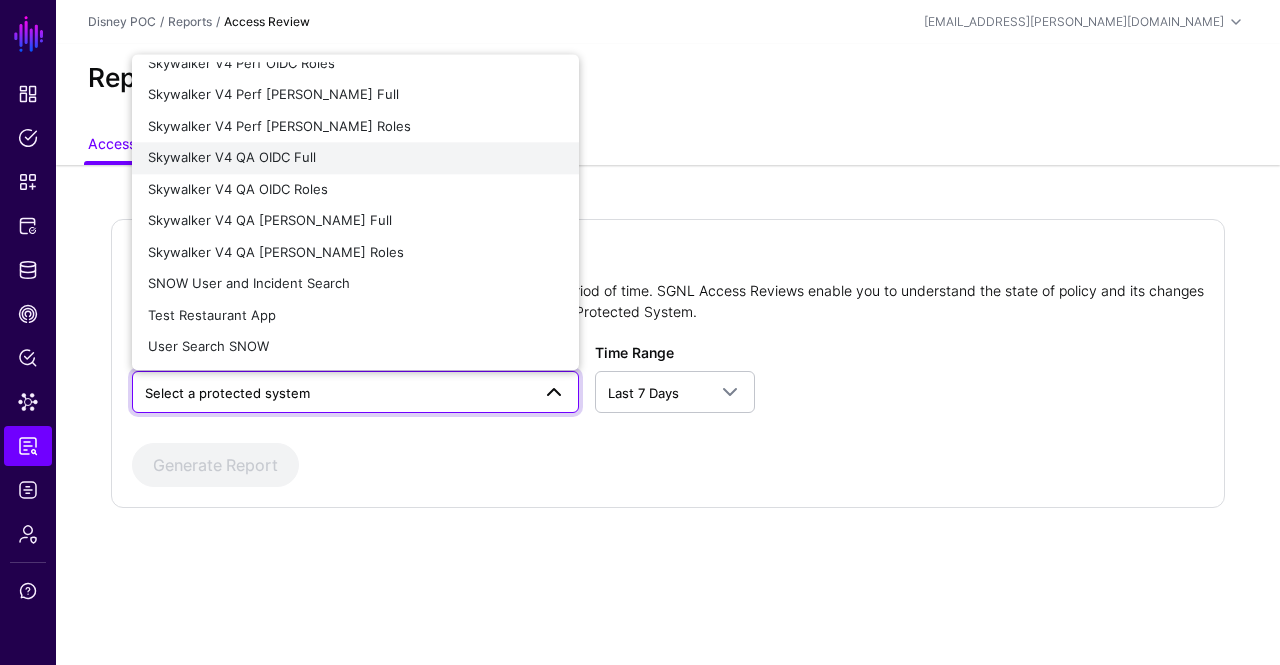 click on "Skywalker V4 QA OIDC Full" 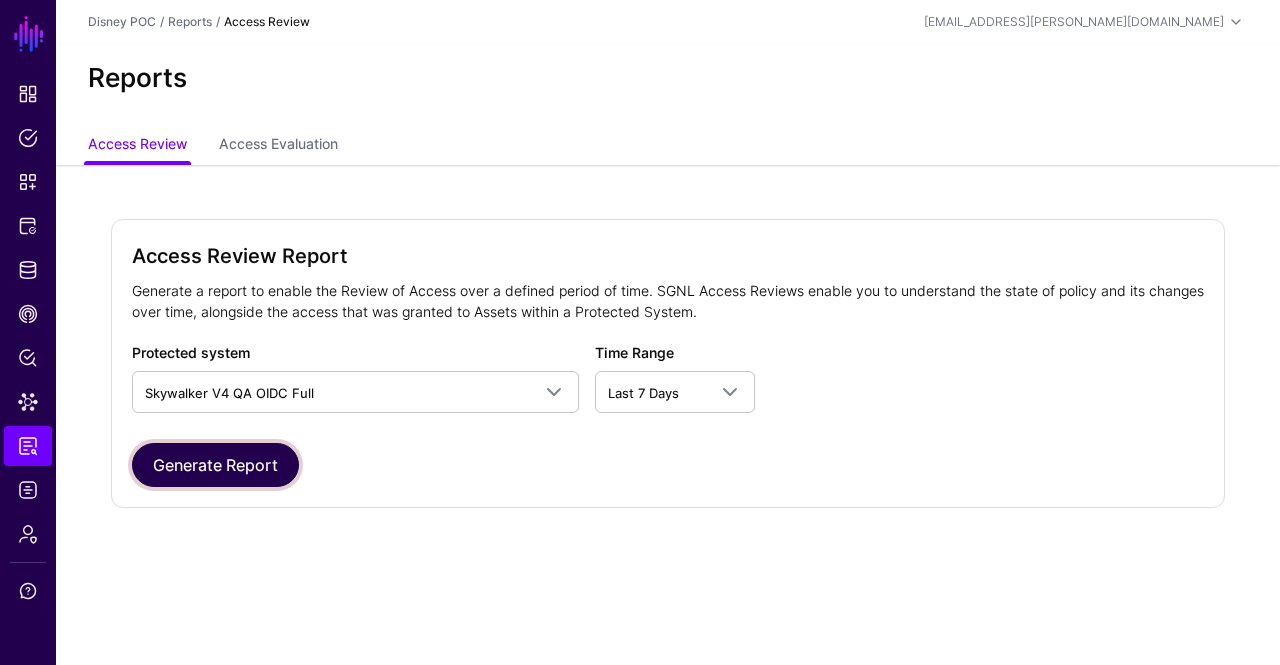 click on "Generate Report" 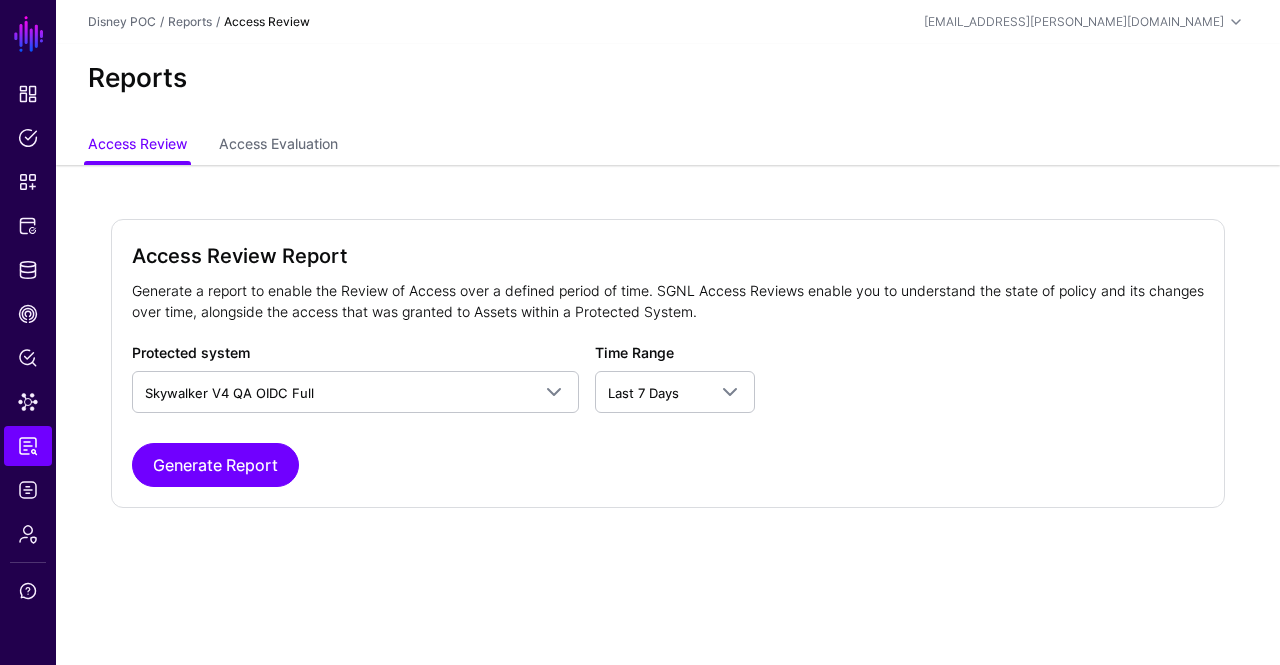 drag, startPoint x: 1233, startPoint y: 0, endPoint x: 704, endPoint y: 78, distance: 534.71954 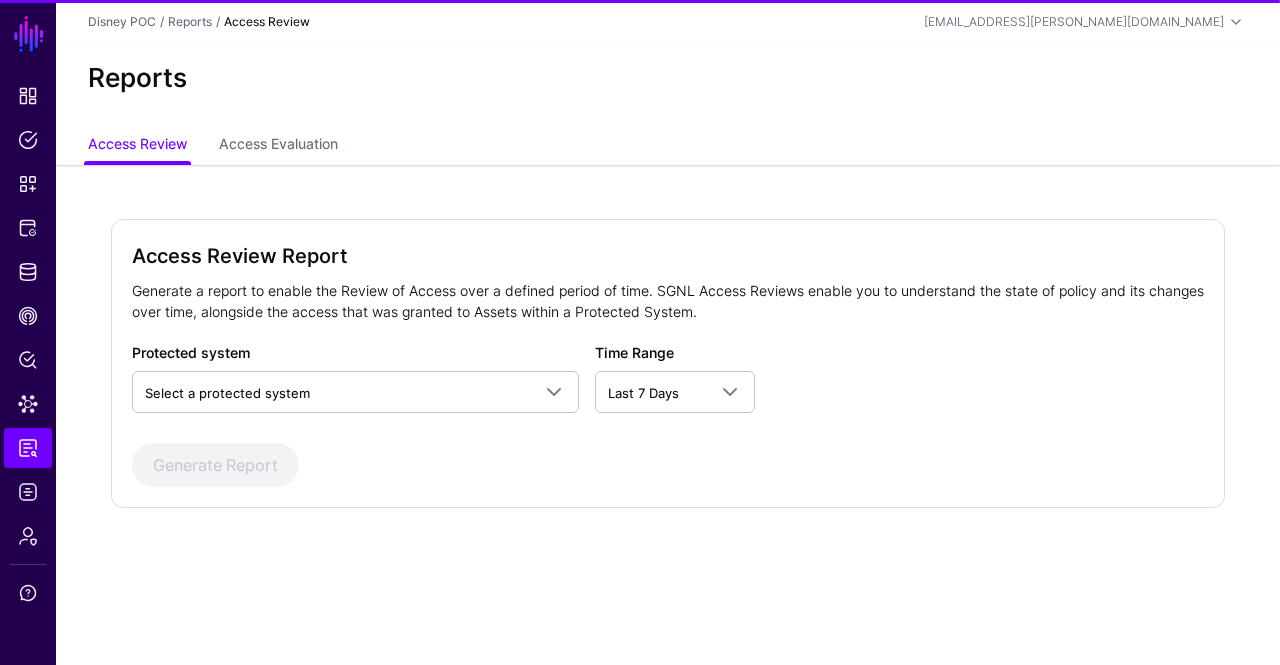 scroll, scrollTop: 0, scrollLeft: 0, axis: both 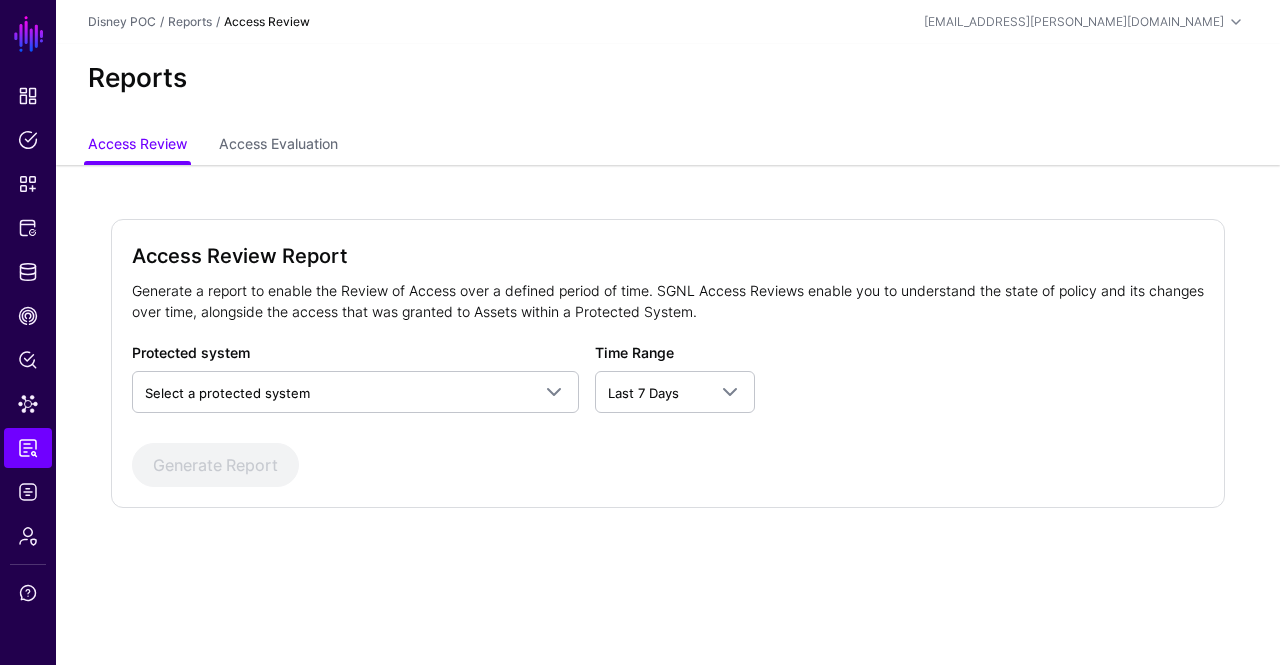 click on "Disney POC  /  Reports  / Access Review  aizaz.chaudary@disney.com  aizaz.chaudary@disney.com Disney POC Log out" 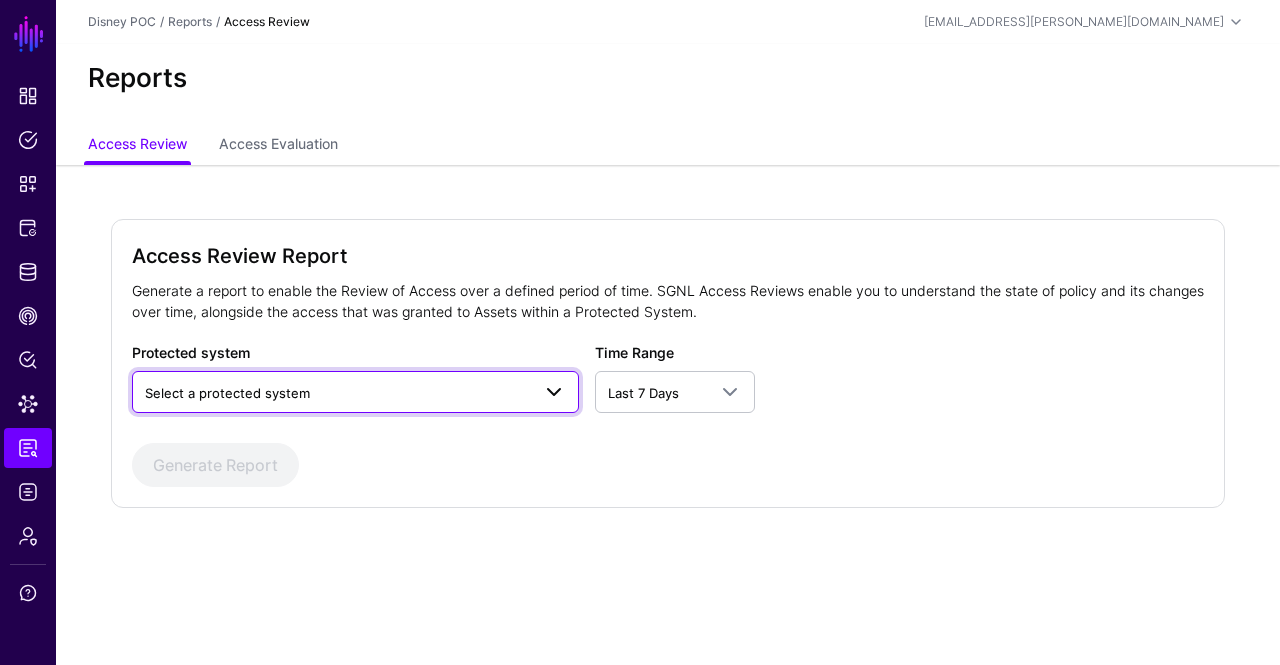 click on "Select a protected system" at bounding box center [337, 393] 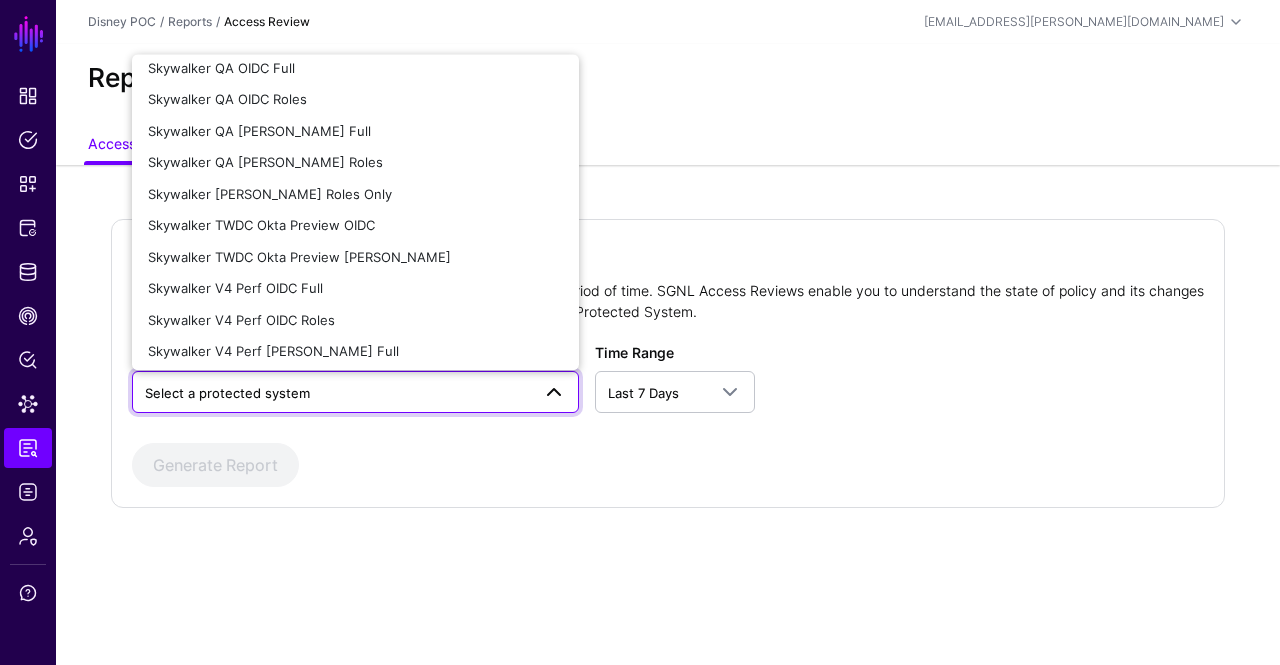 scroll, scrollTop: 1180, scrollLeft: 0, axis: vertical 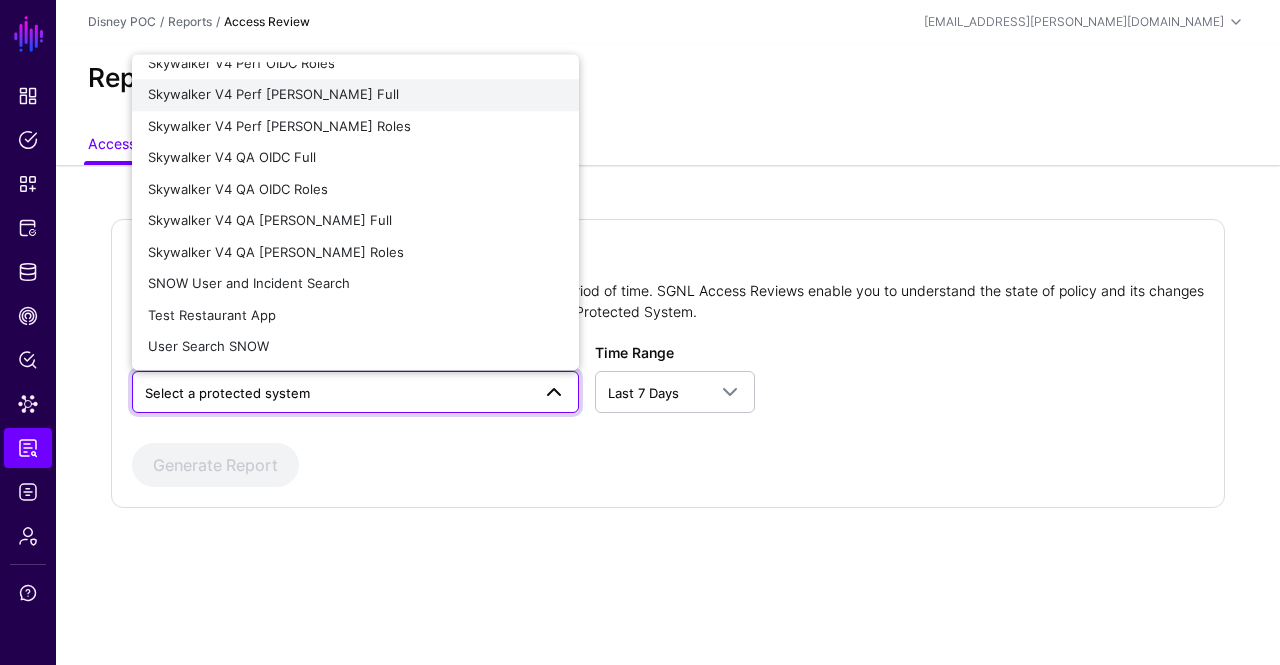click on "Skywalker V4 Perf [PERSON_NAME] Full" 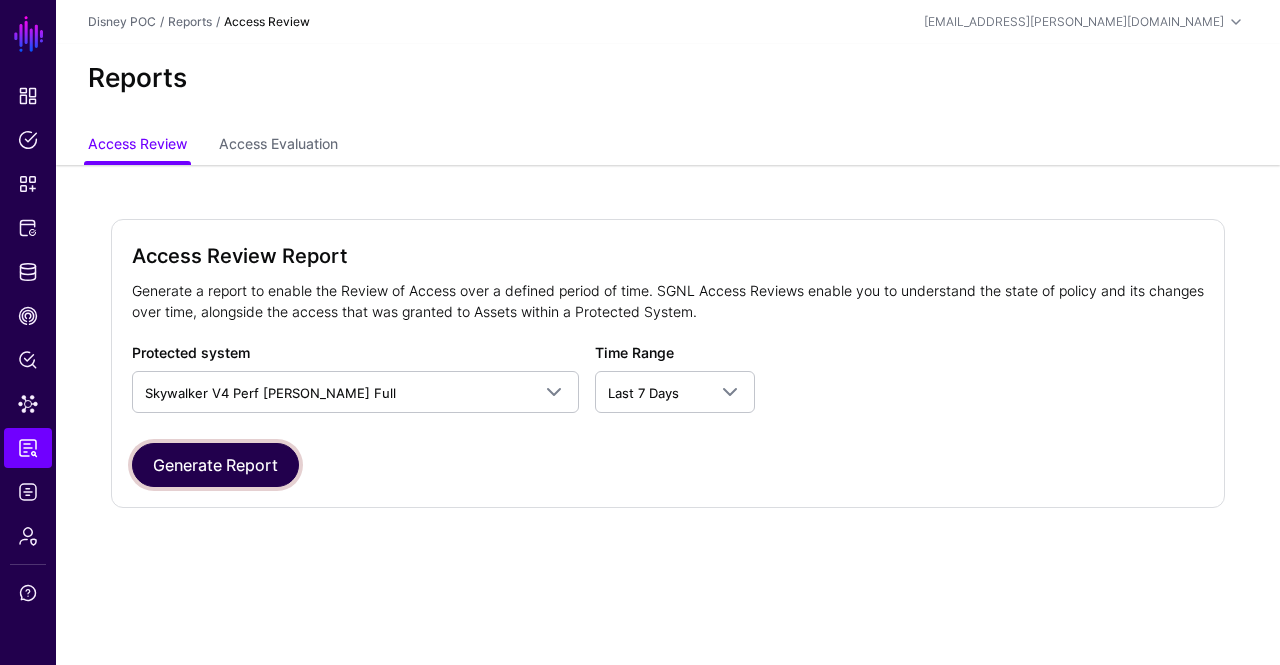 click on "Generate Report" 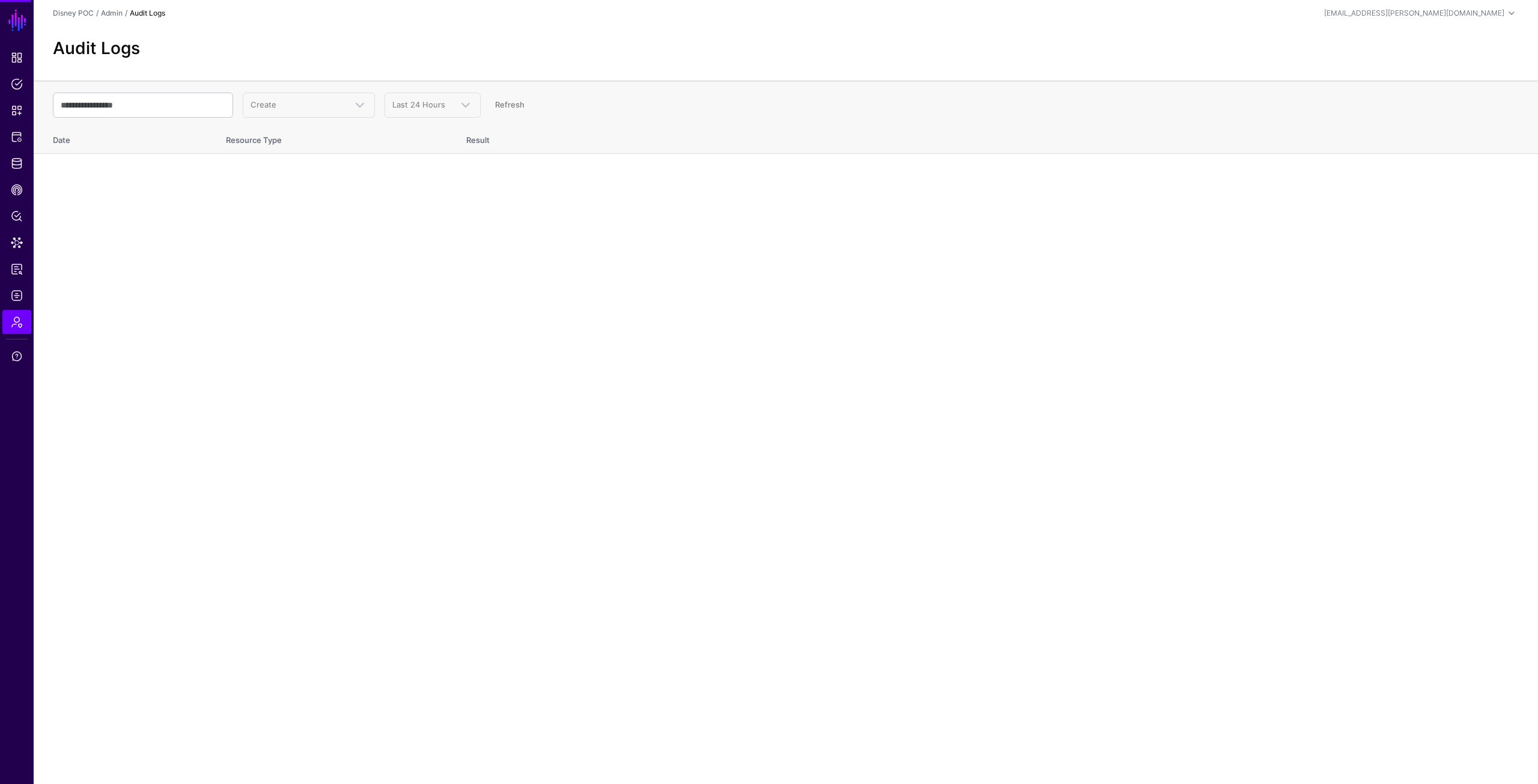 scroll, scrollTop: 0, scrollLeft: 0, axis: both 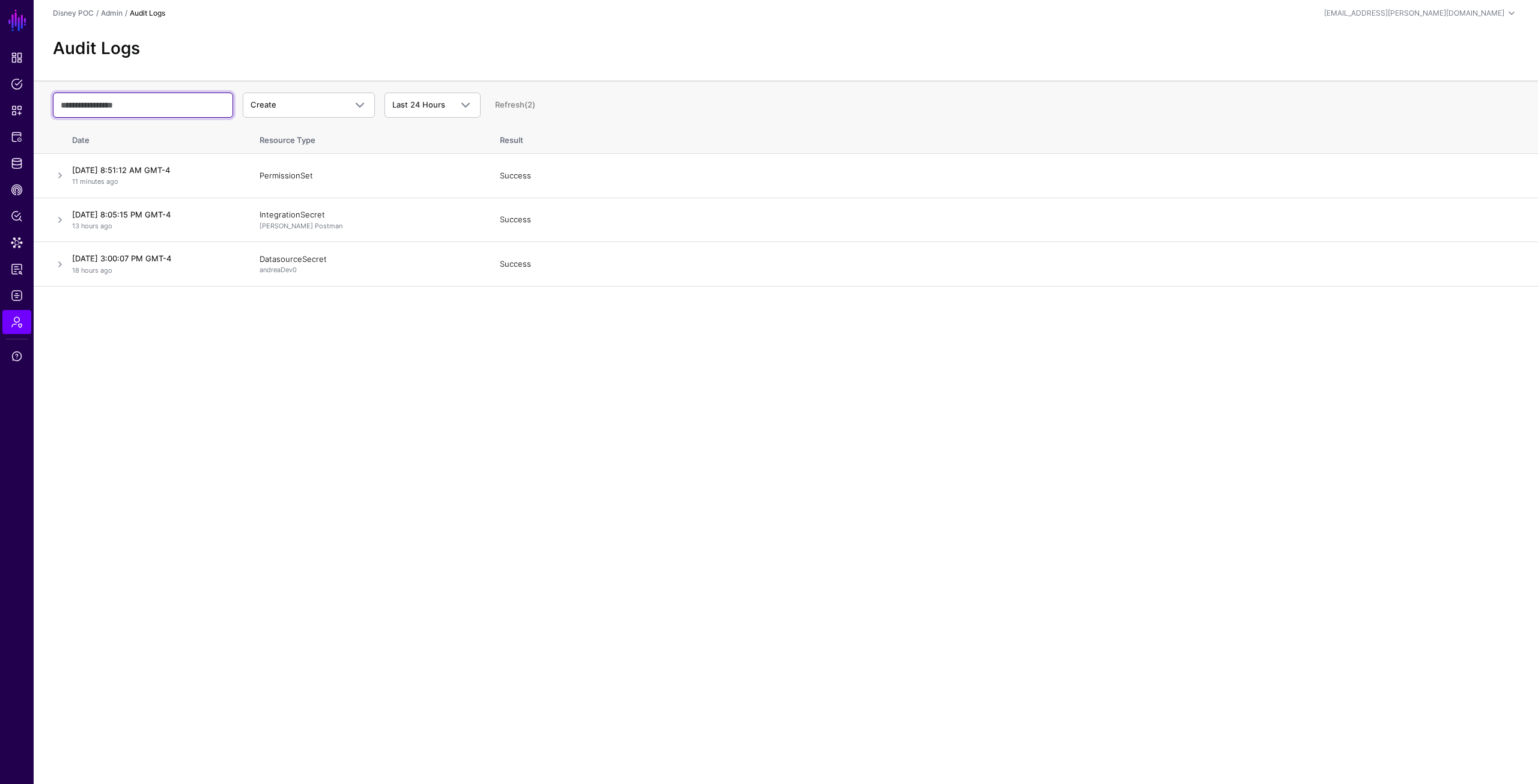 click at bounding box center (143, 105) 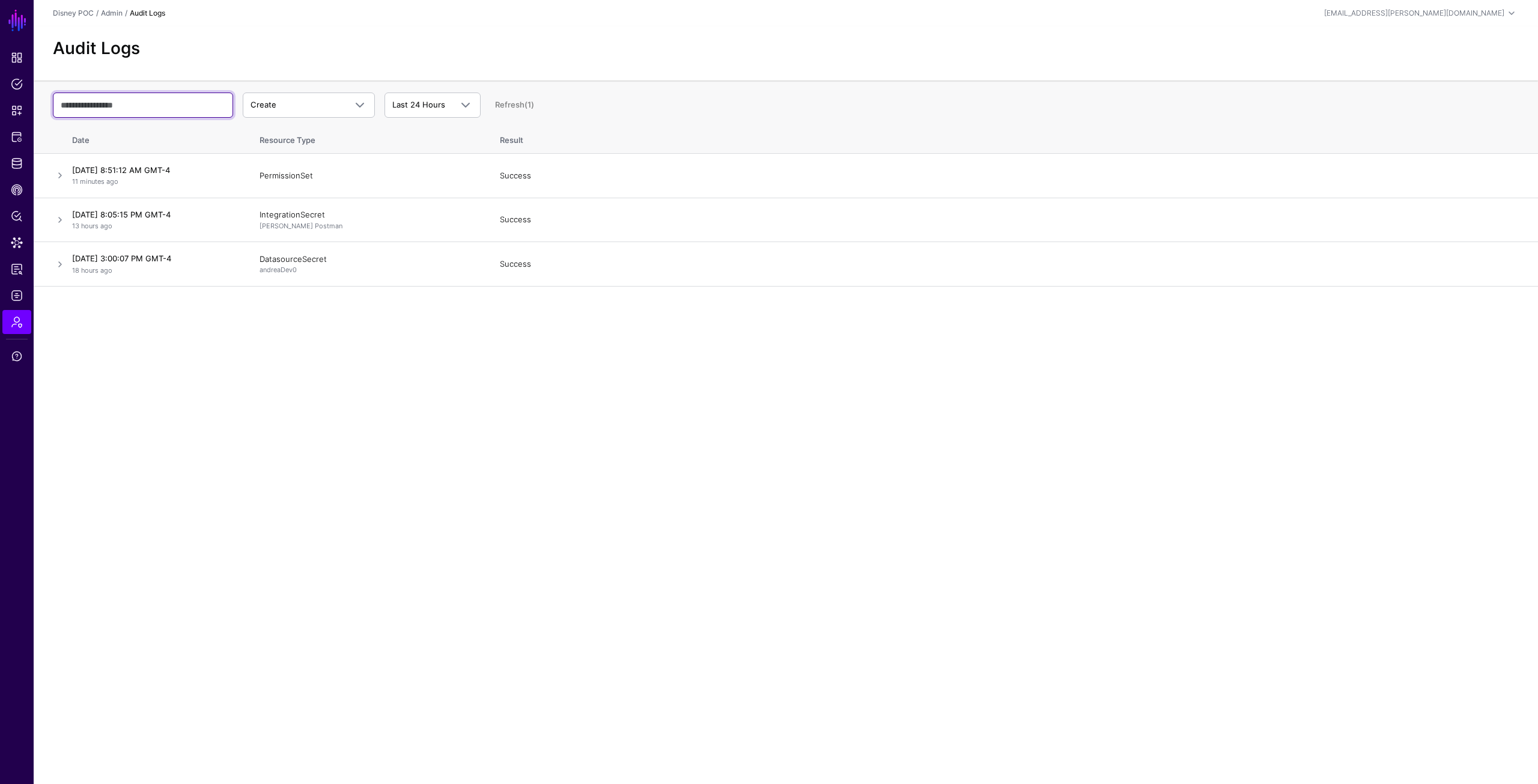 paste on "**********" 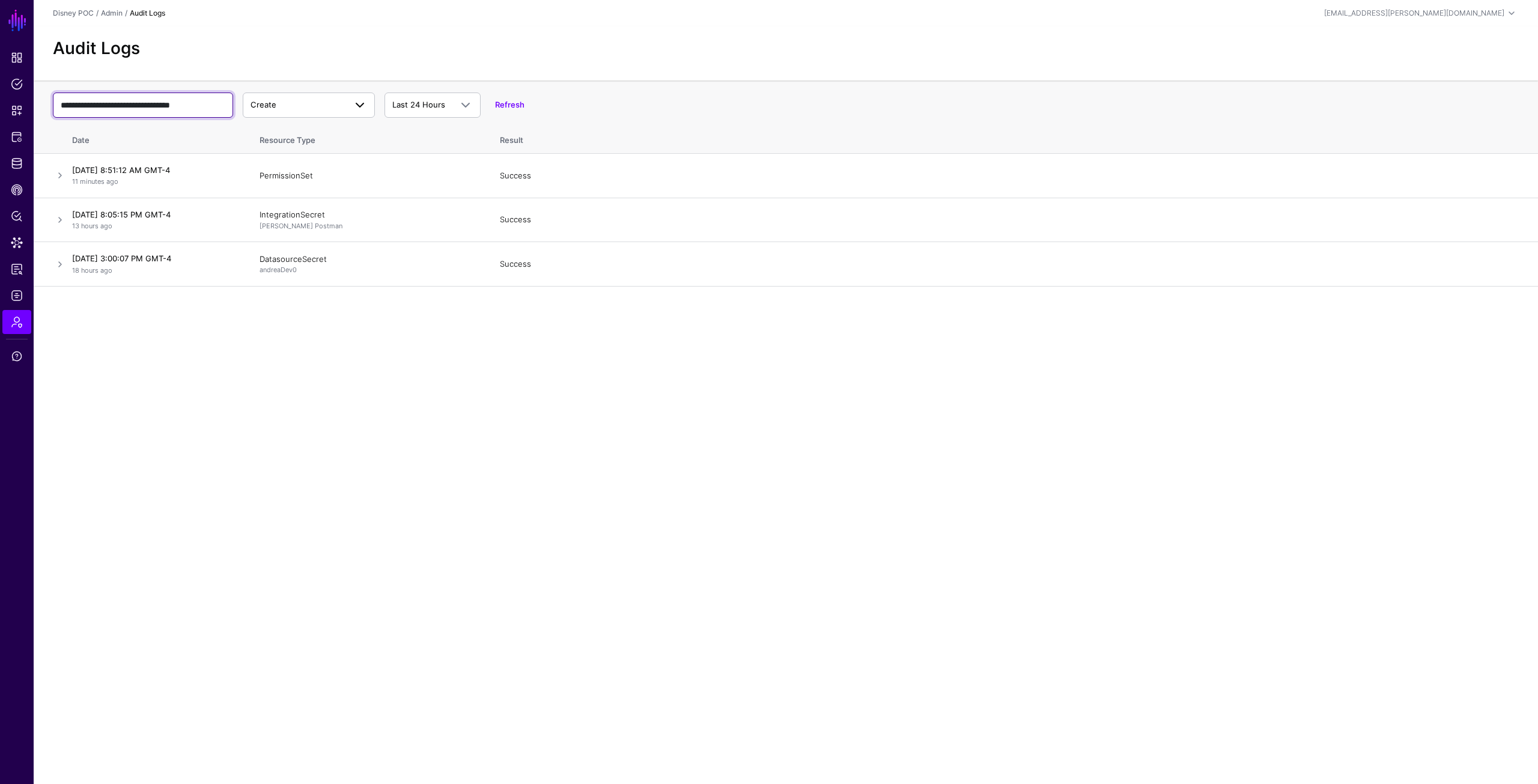 scroll, scrollTop: 0, scrollLeft: 5, axis: horizontal 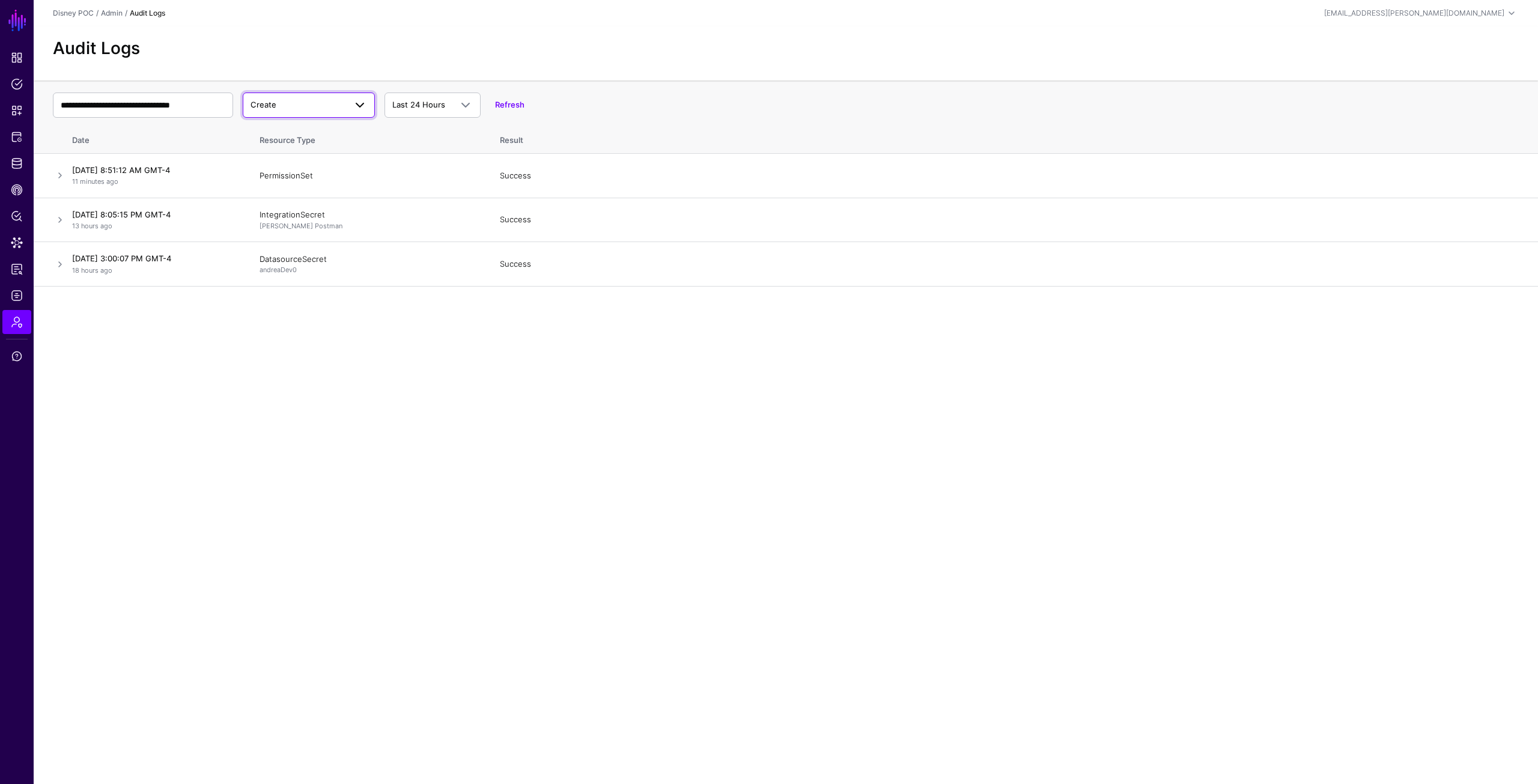 click on "Create" at bounding box center [263, 105] 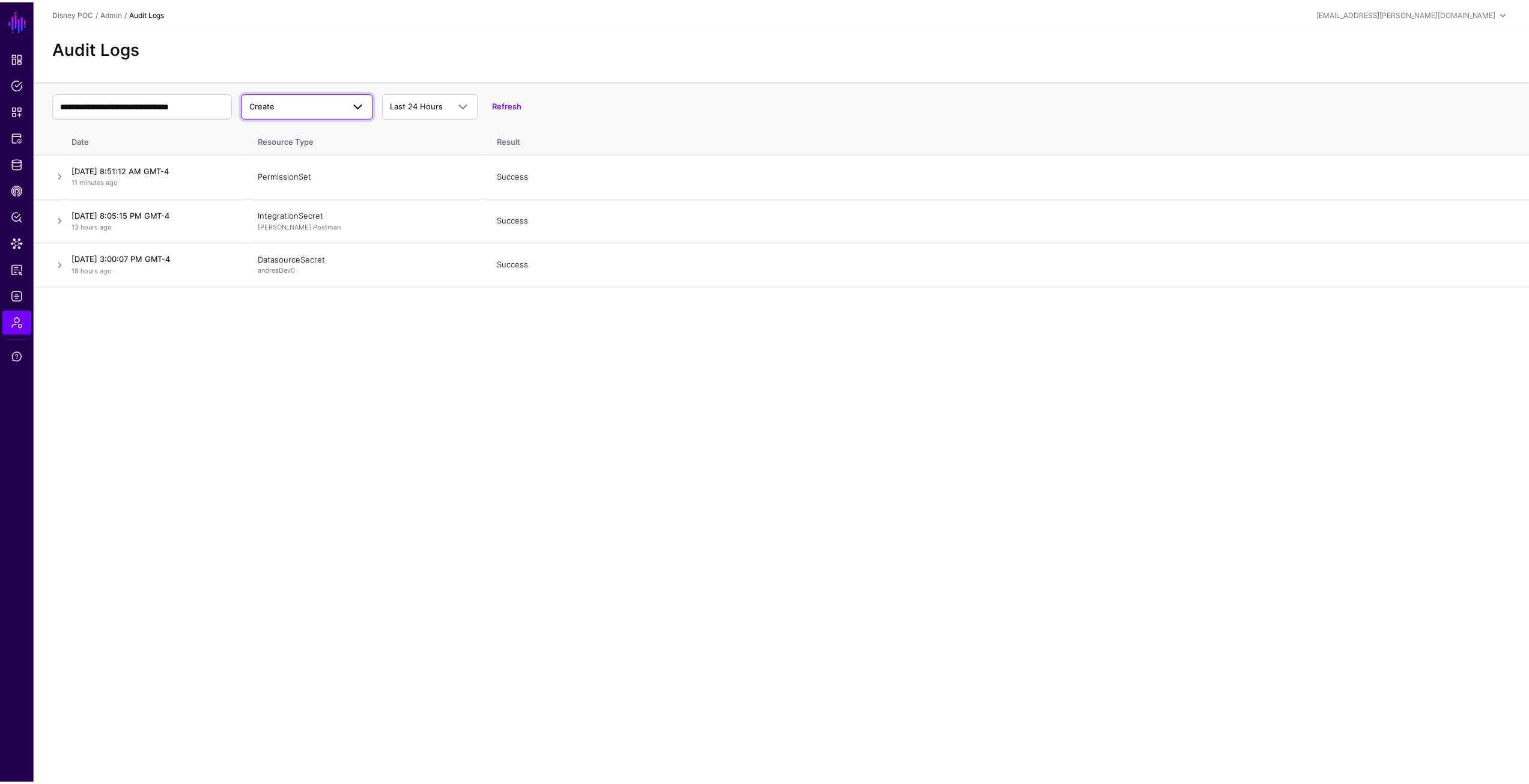 scroll, scrollTop: 0, scrollLeft: 0, axis: both 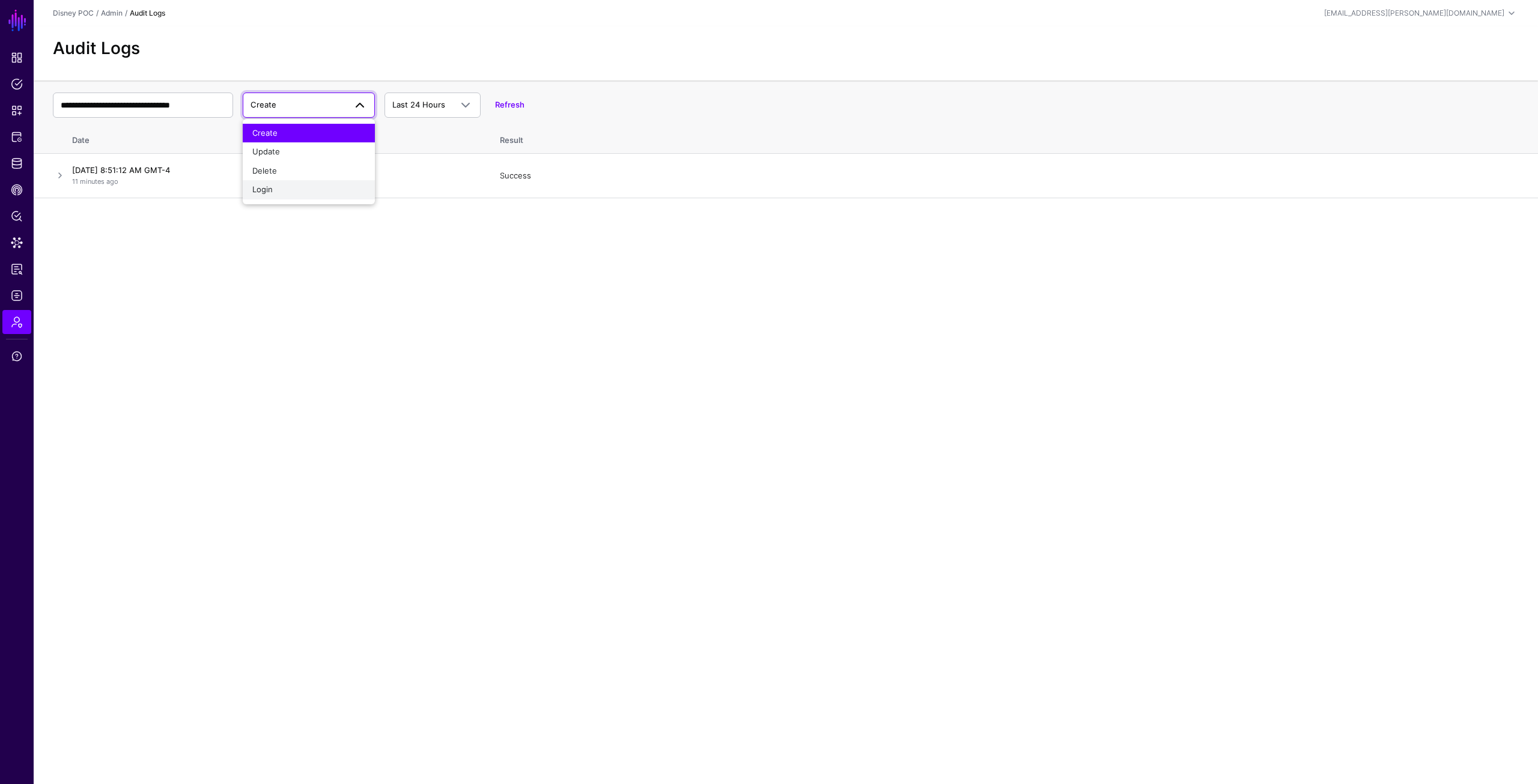 click on "Login" at bounding box center (309, 190) 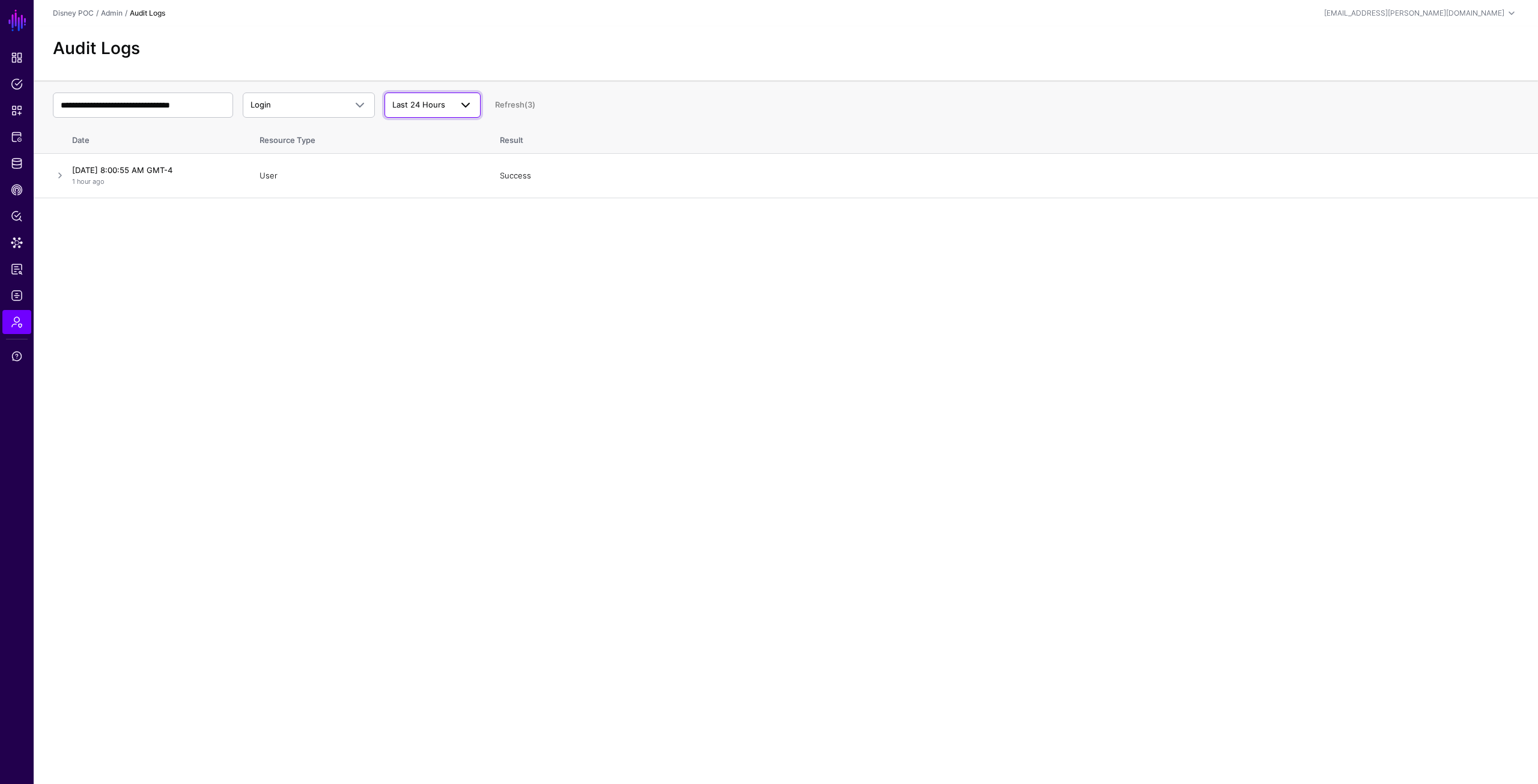 click on "Last 24 Hours" at bounding box center (422, 105) 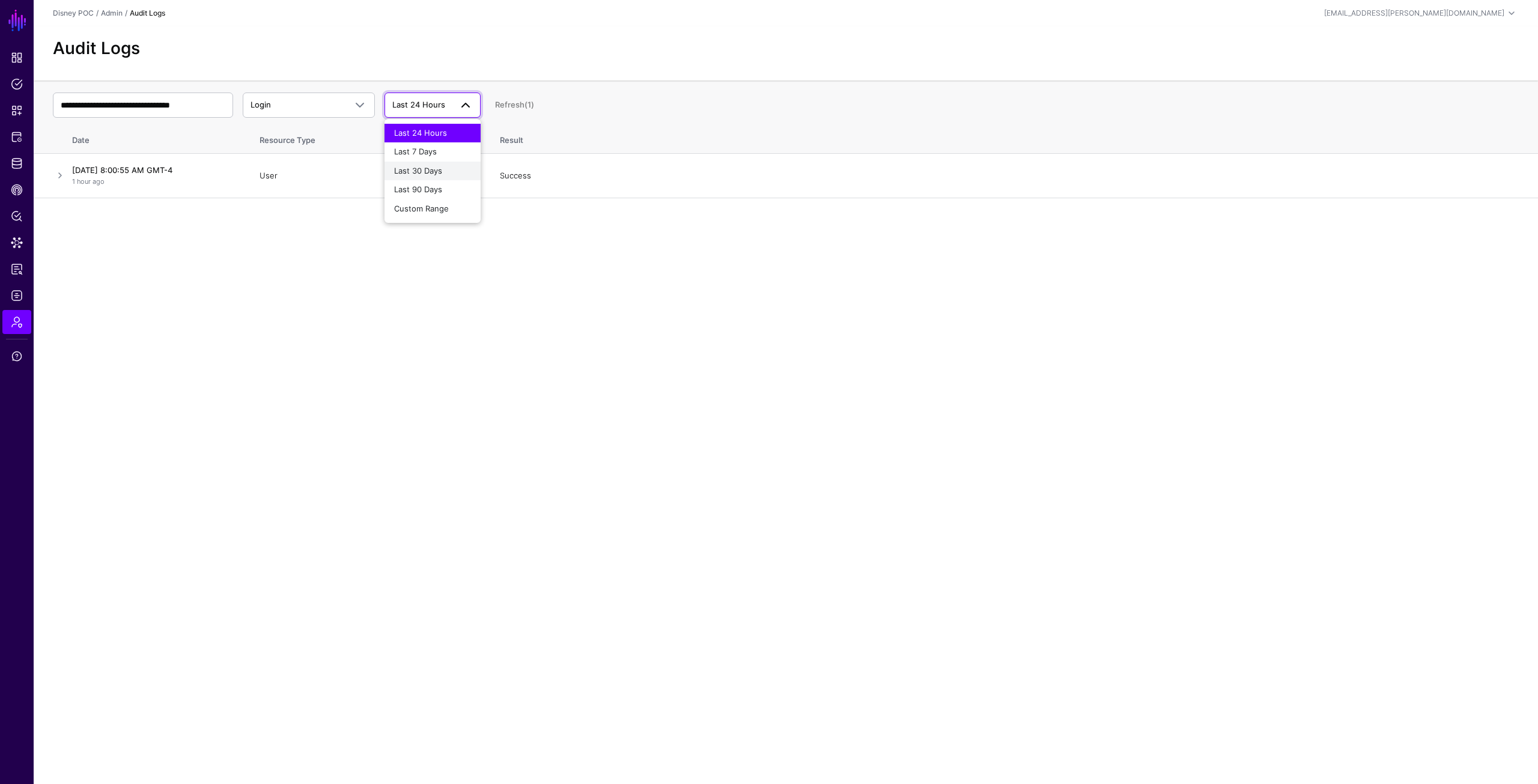 click on "Last 30 Days" at bounding box center [418, 171] 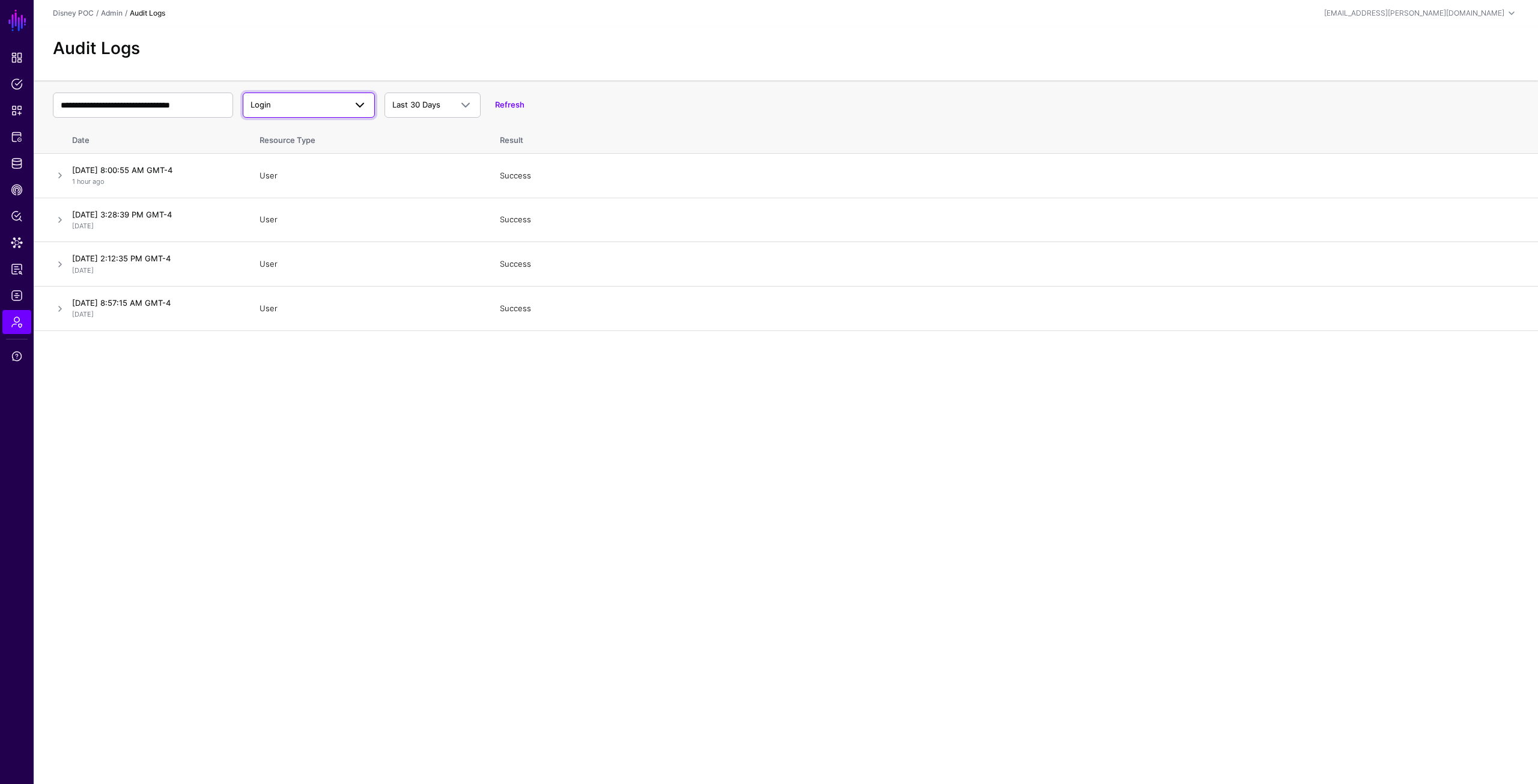 click on "Login" at bounding box center (298, 105) 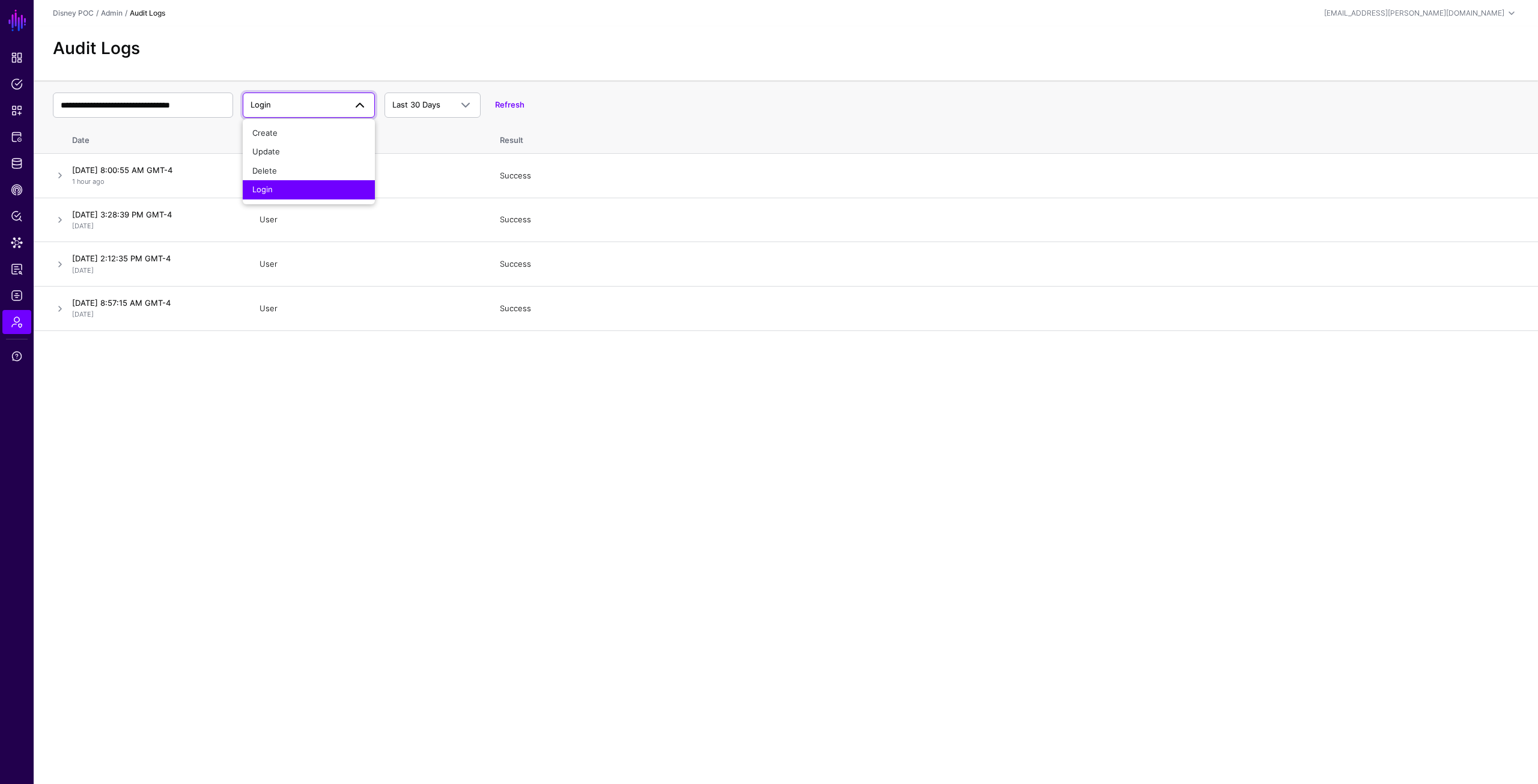 click on "Audit Logs" 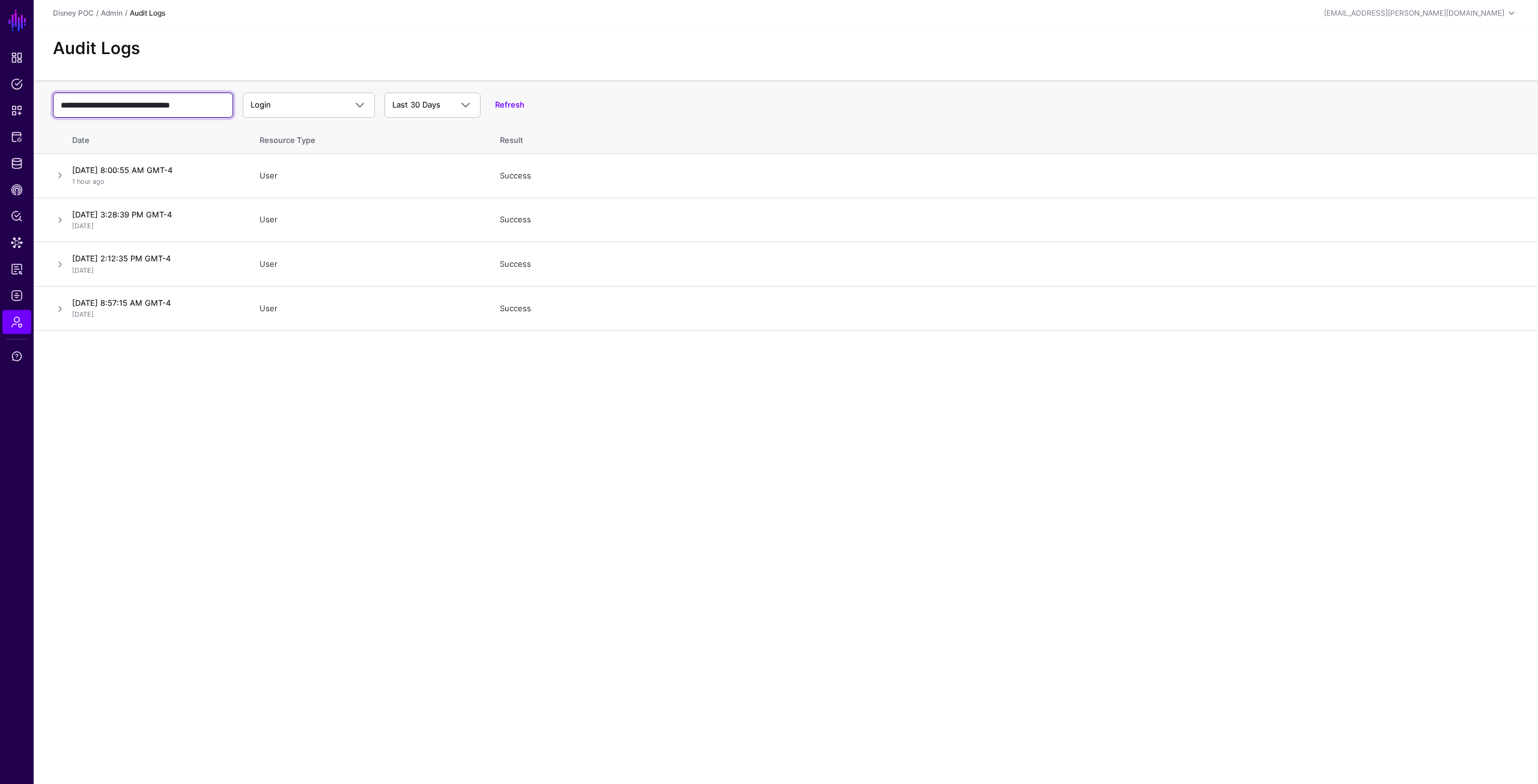 click on "**********" at bounding box center (143, 105) 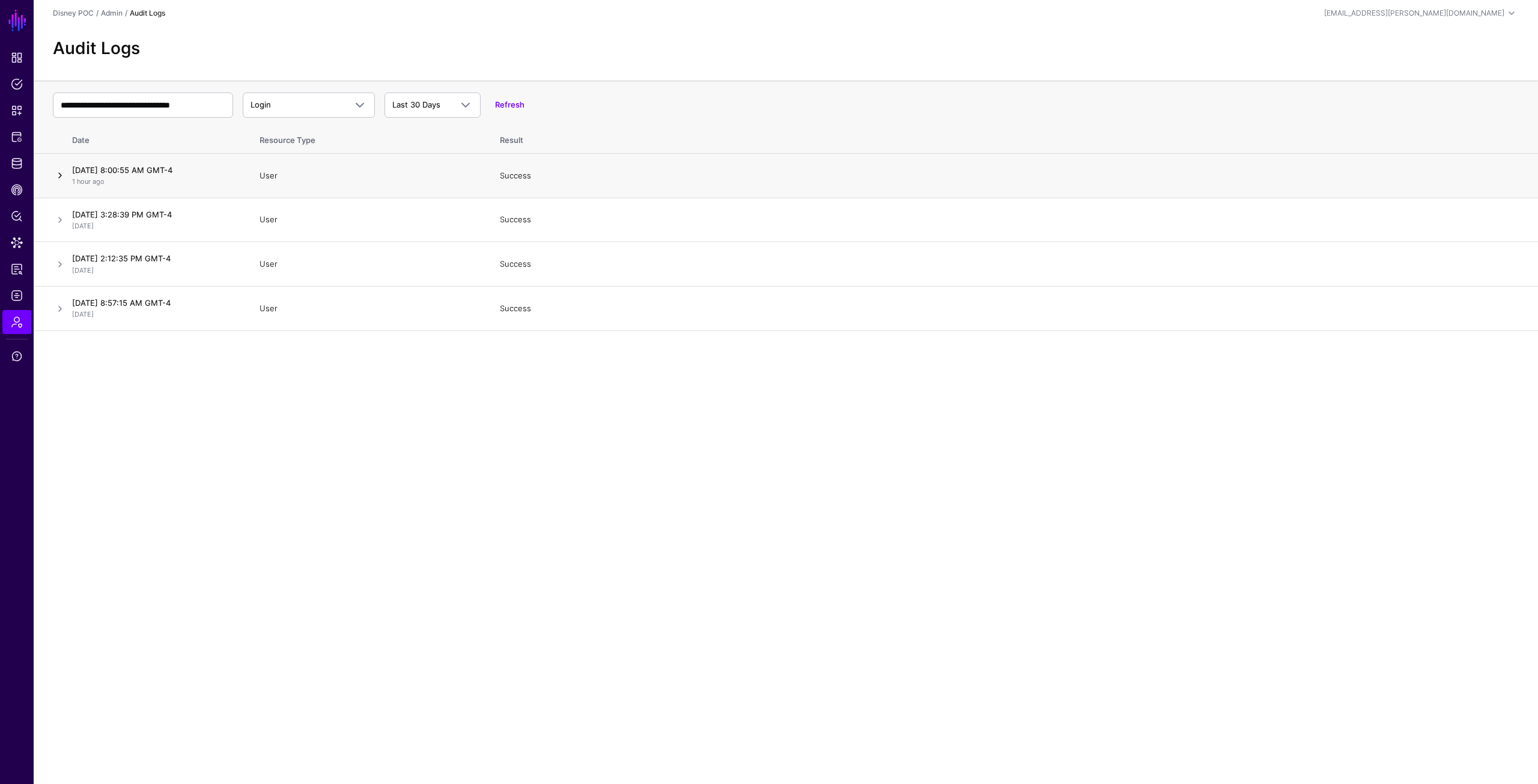 click at bounding box center [60, 175] 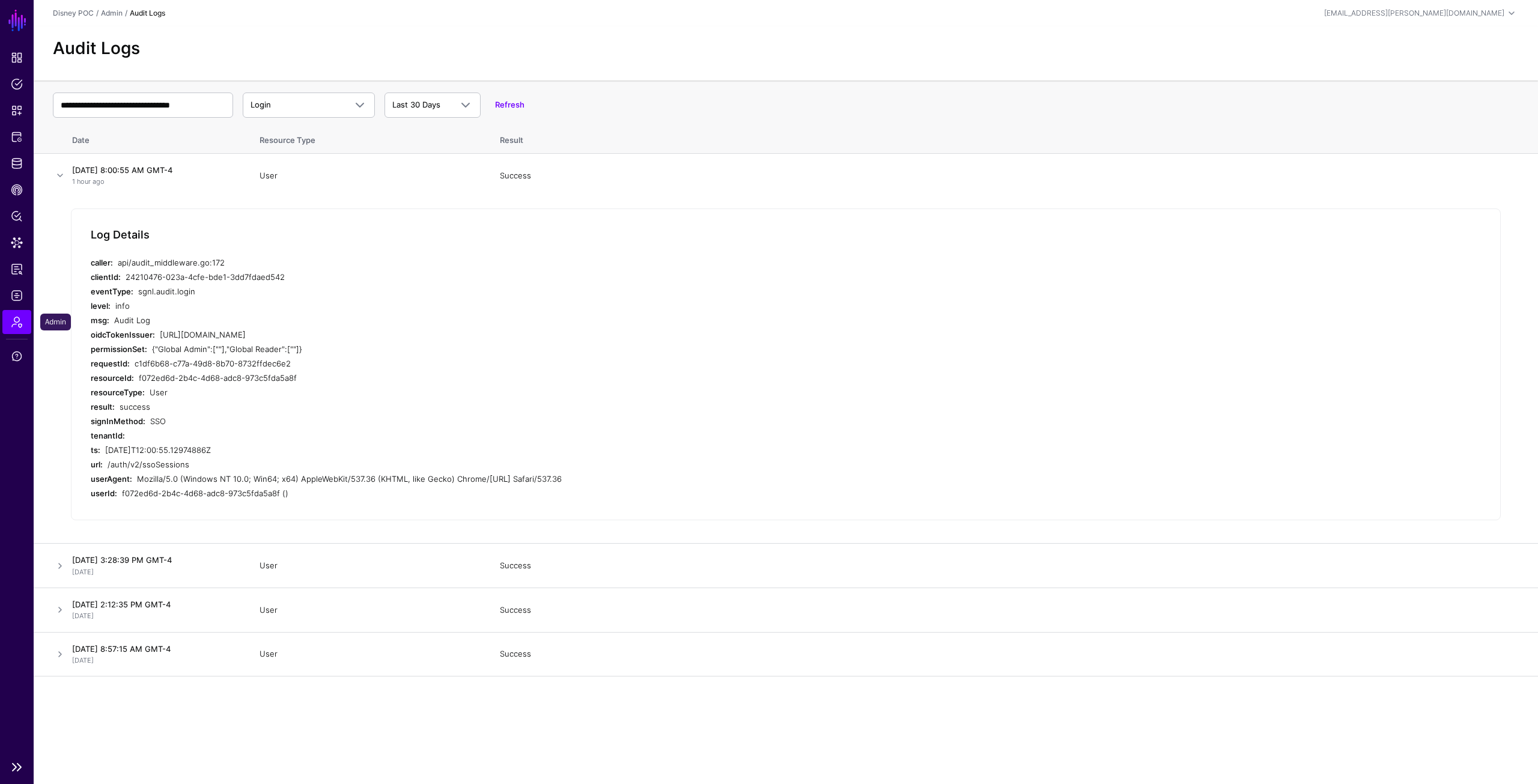 click on "Admin" 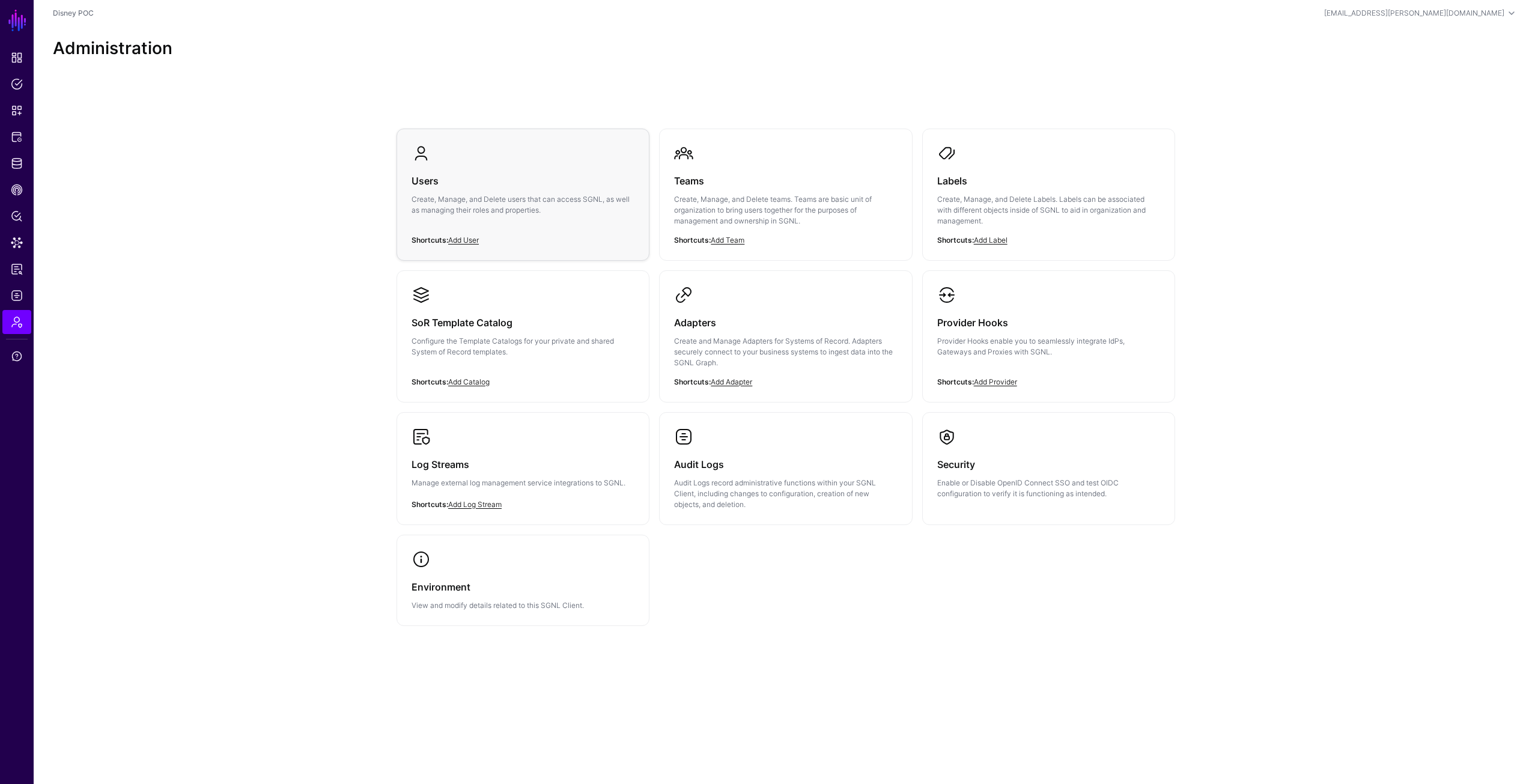 click on "Users  Create, Manage, and Delete users that can access SGNL, as well as managing their roles and properties." 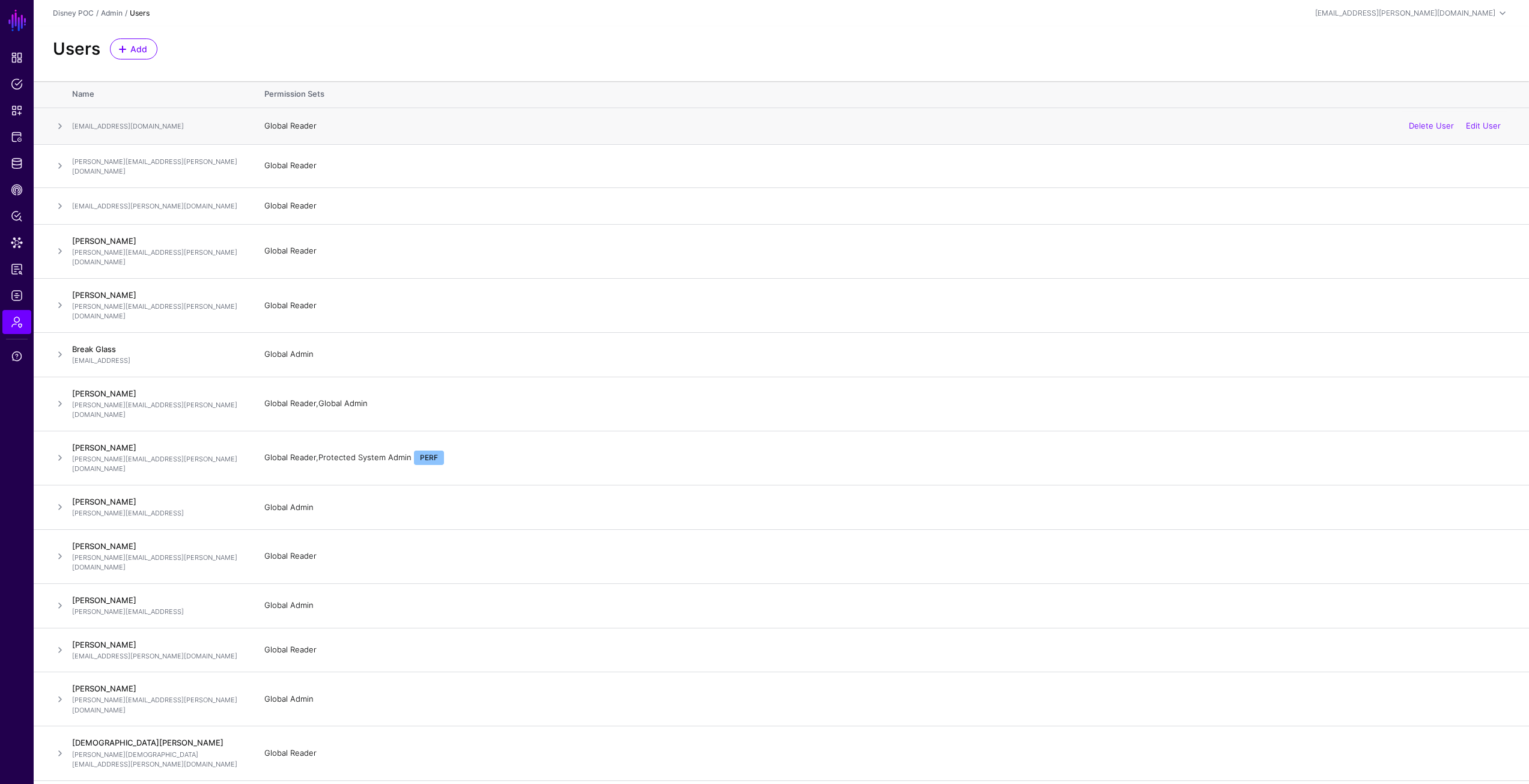 click 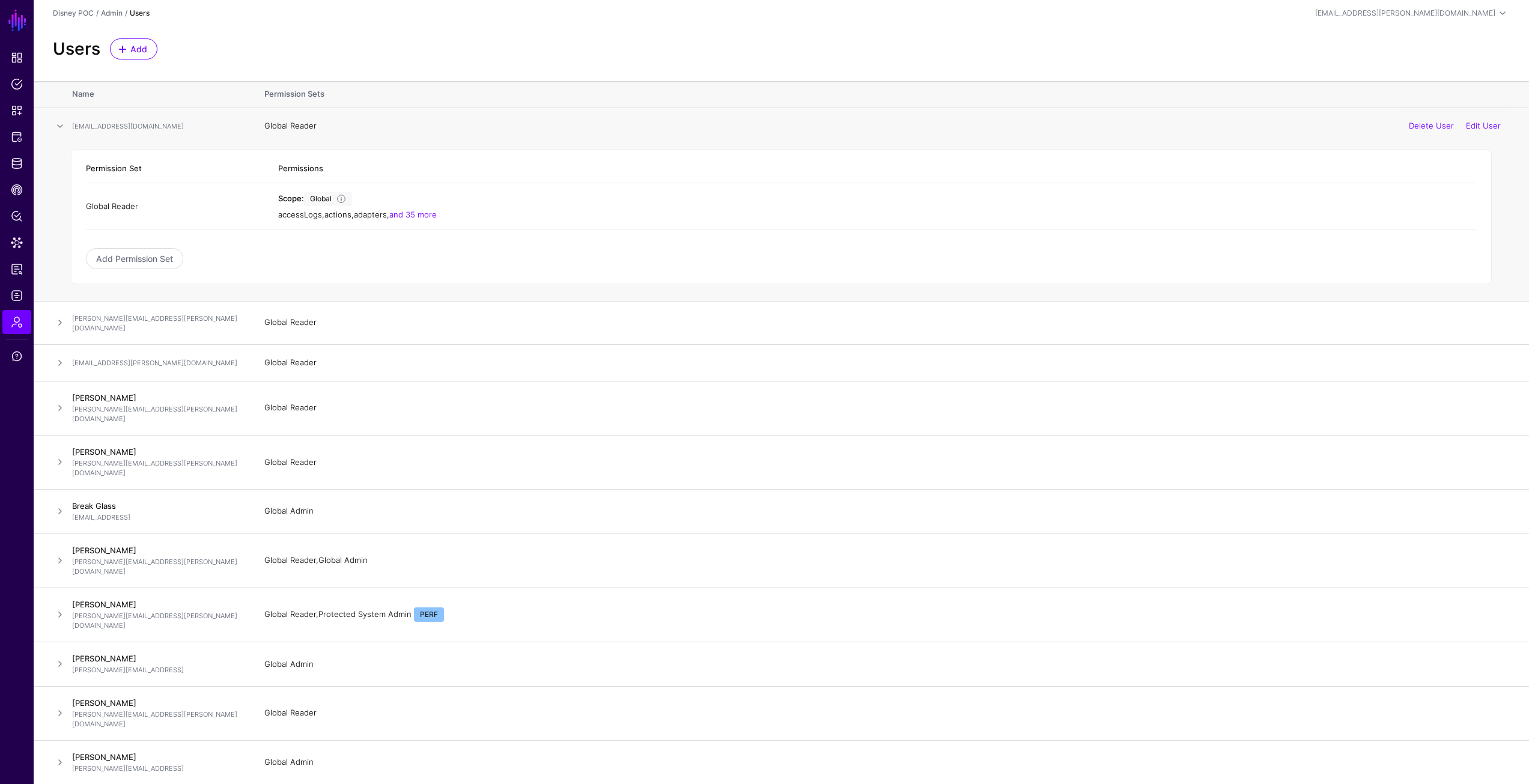 click 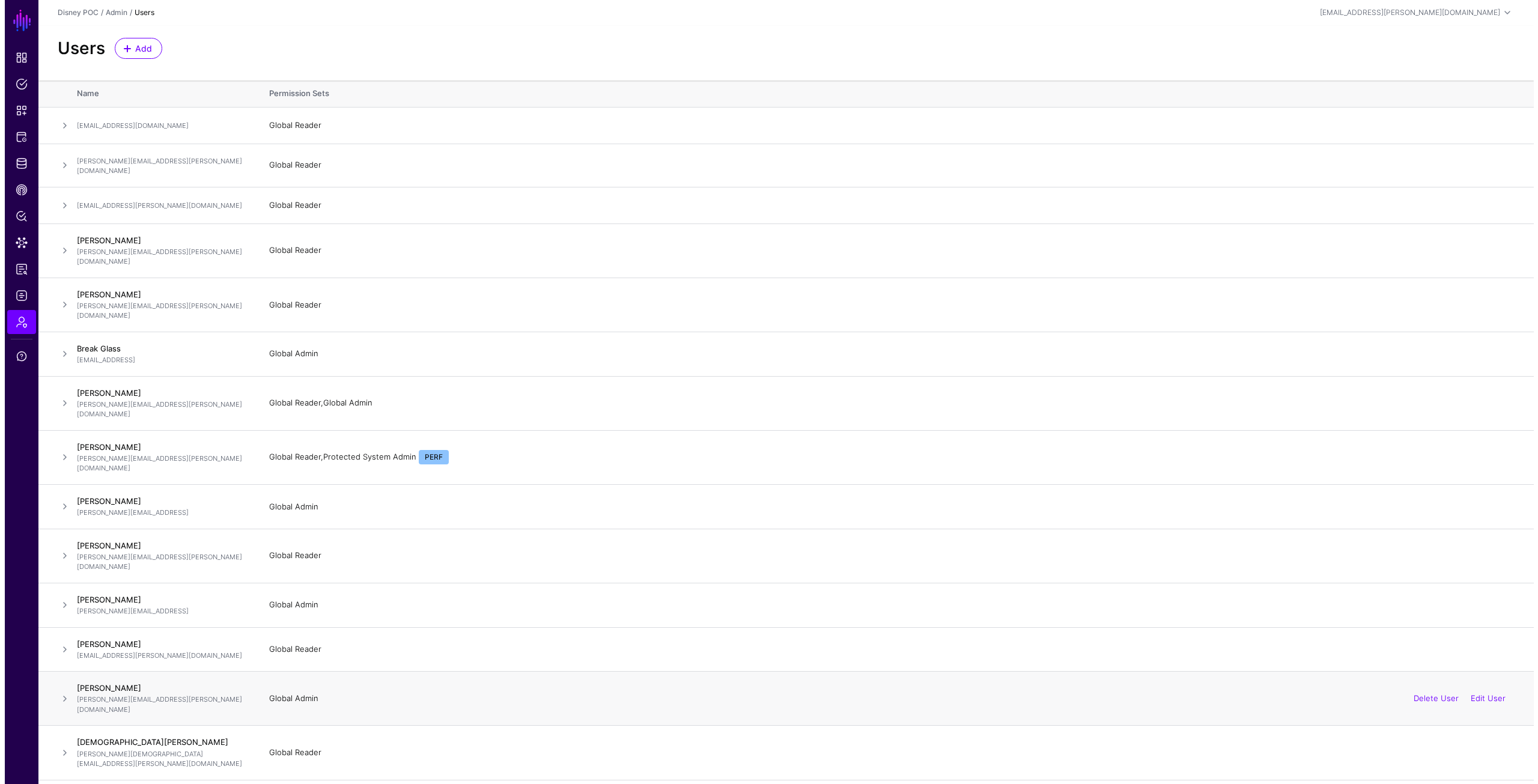 scroll, scrollTop: 0, scrollLeft: 0, axis: both 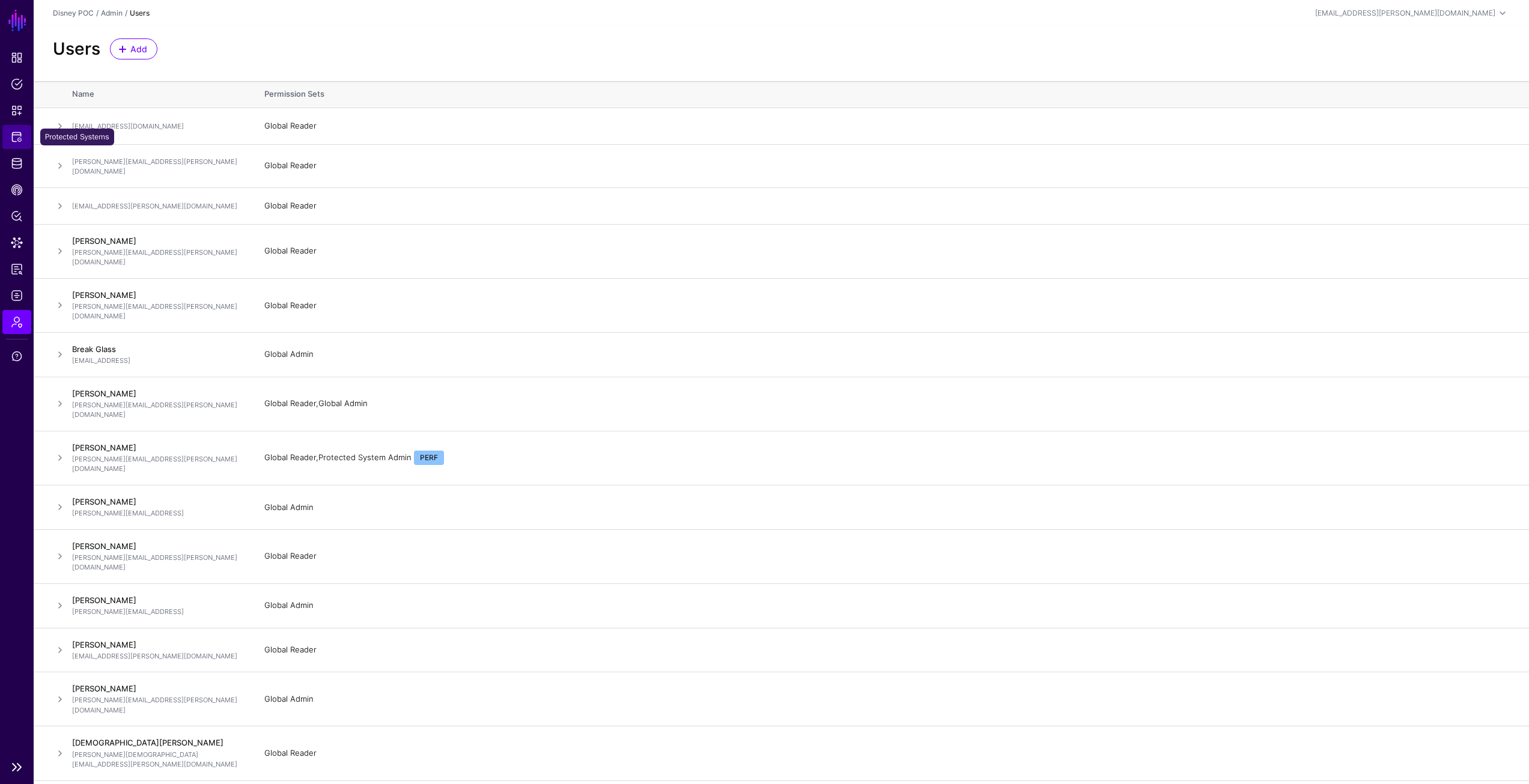 click on "Protected Systems" 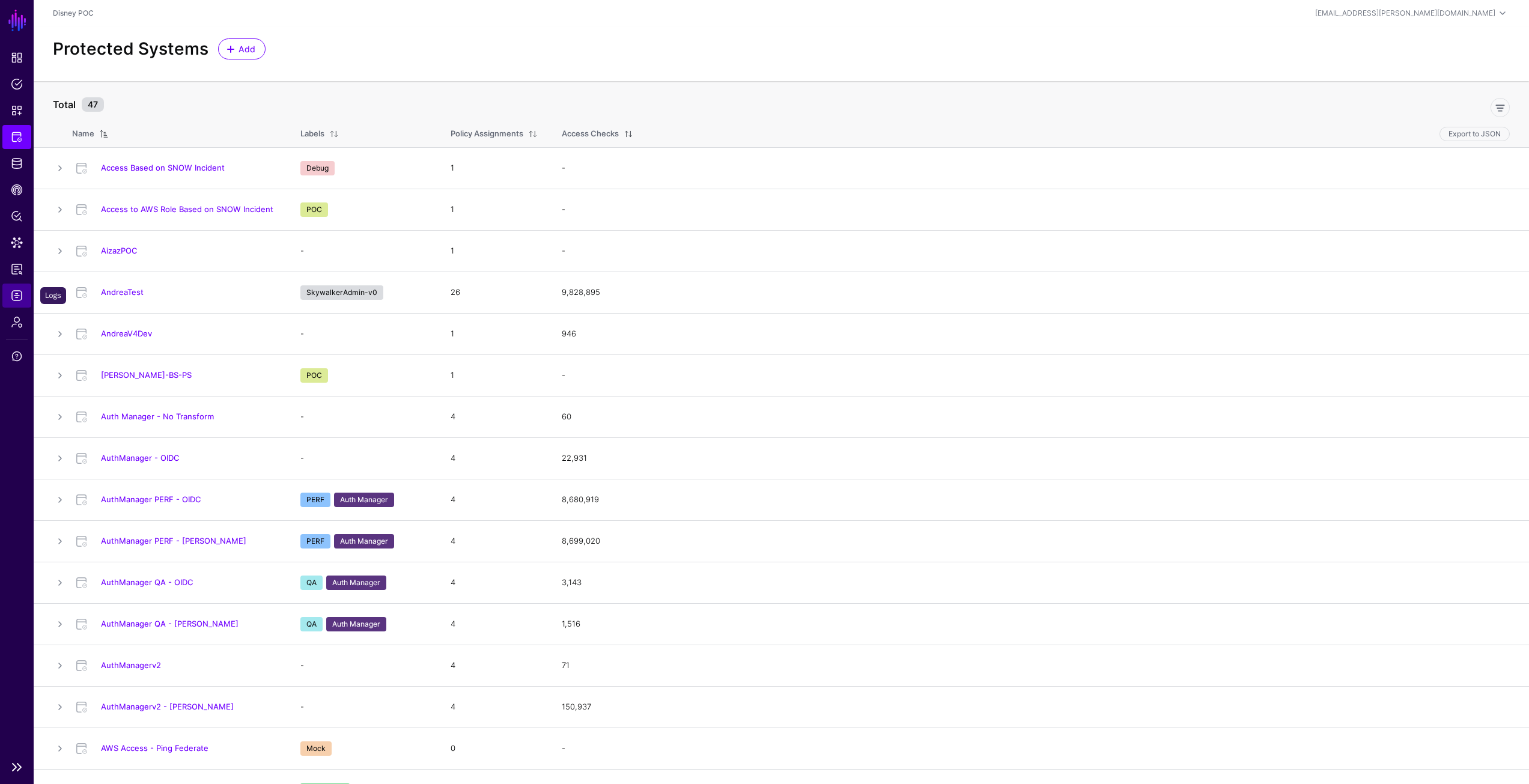 click on "Logs" 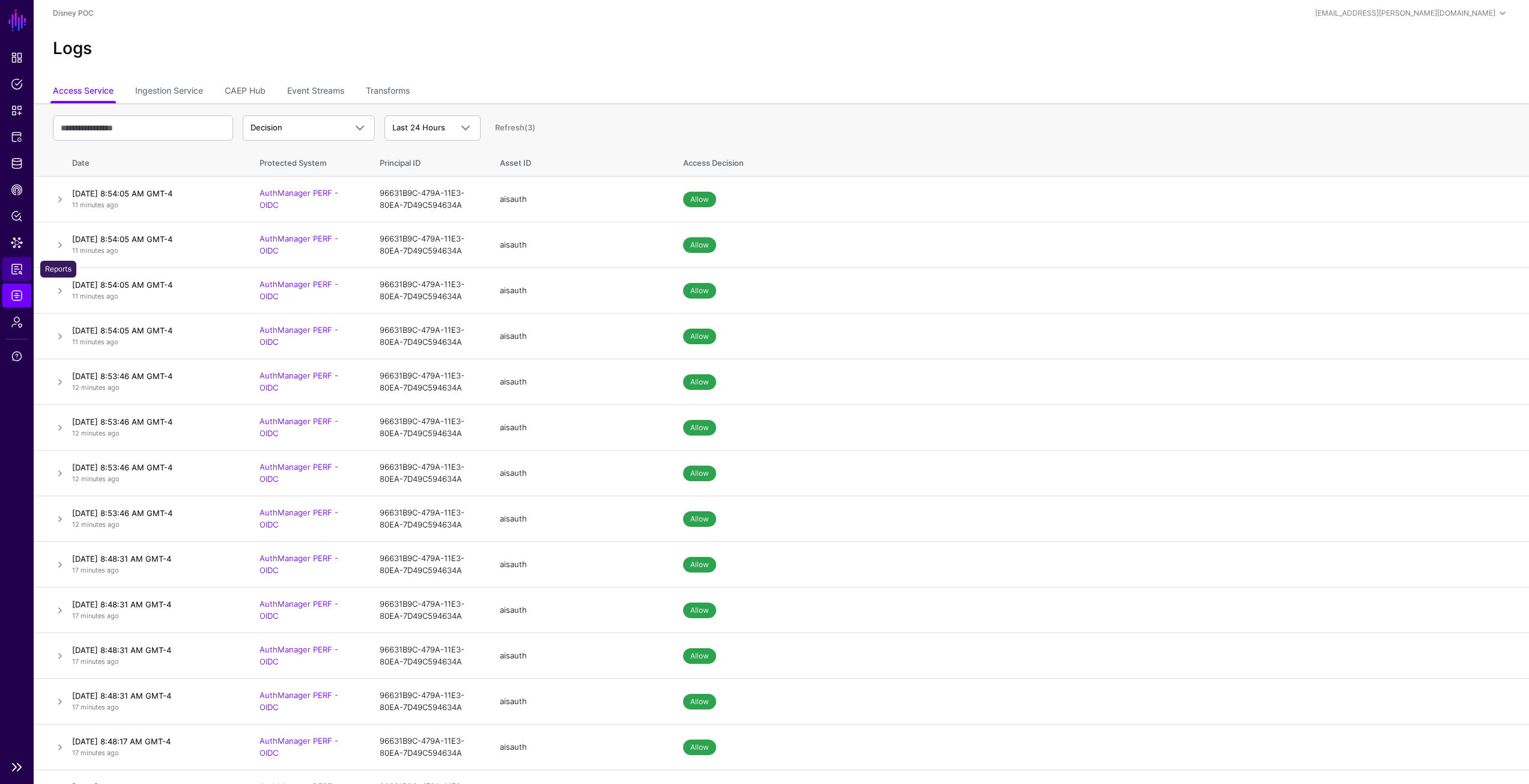 click on "Reports" 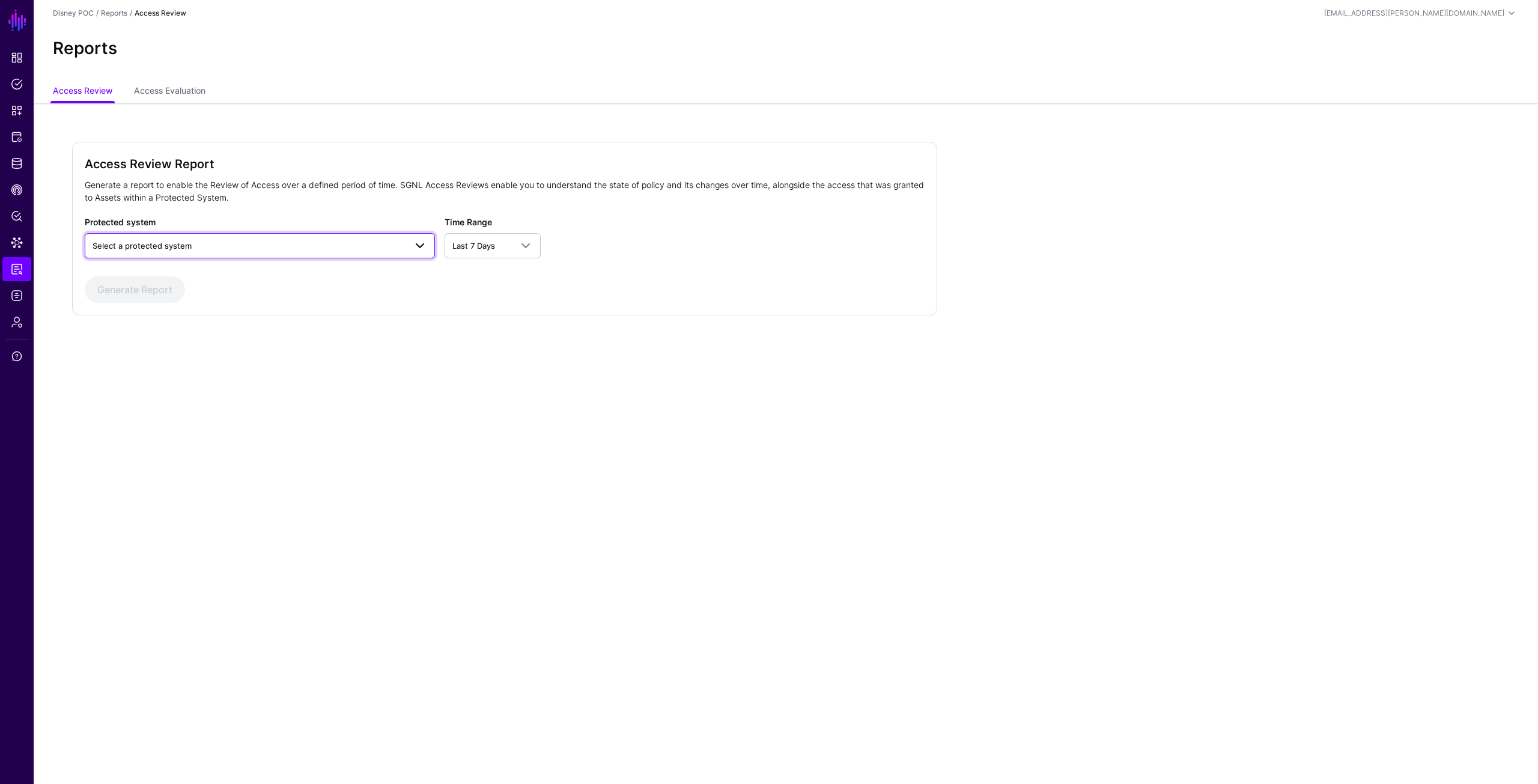 click on "Select a protected system" at bounding box center [260, 246] 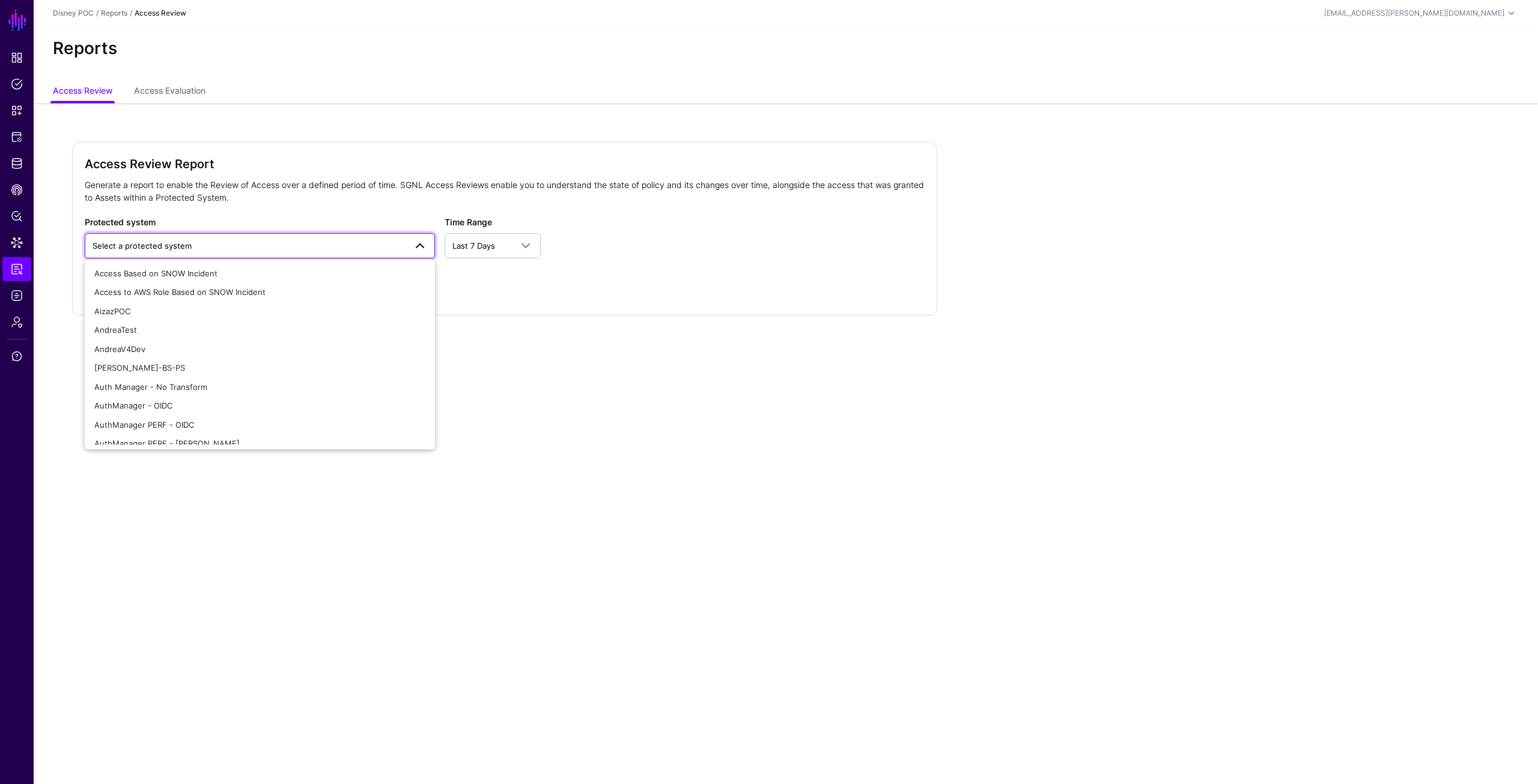 click on "Reports" 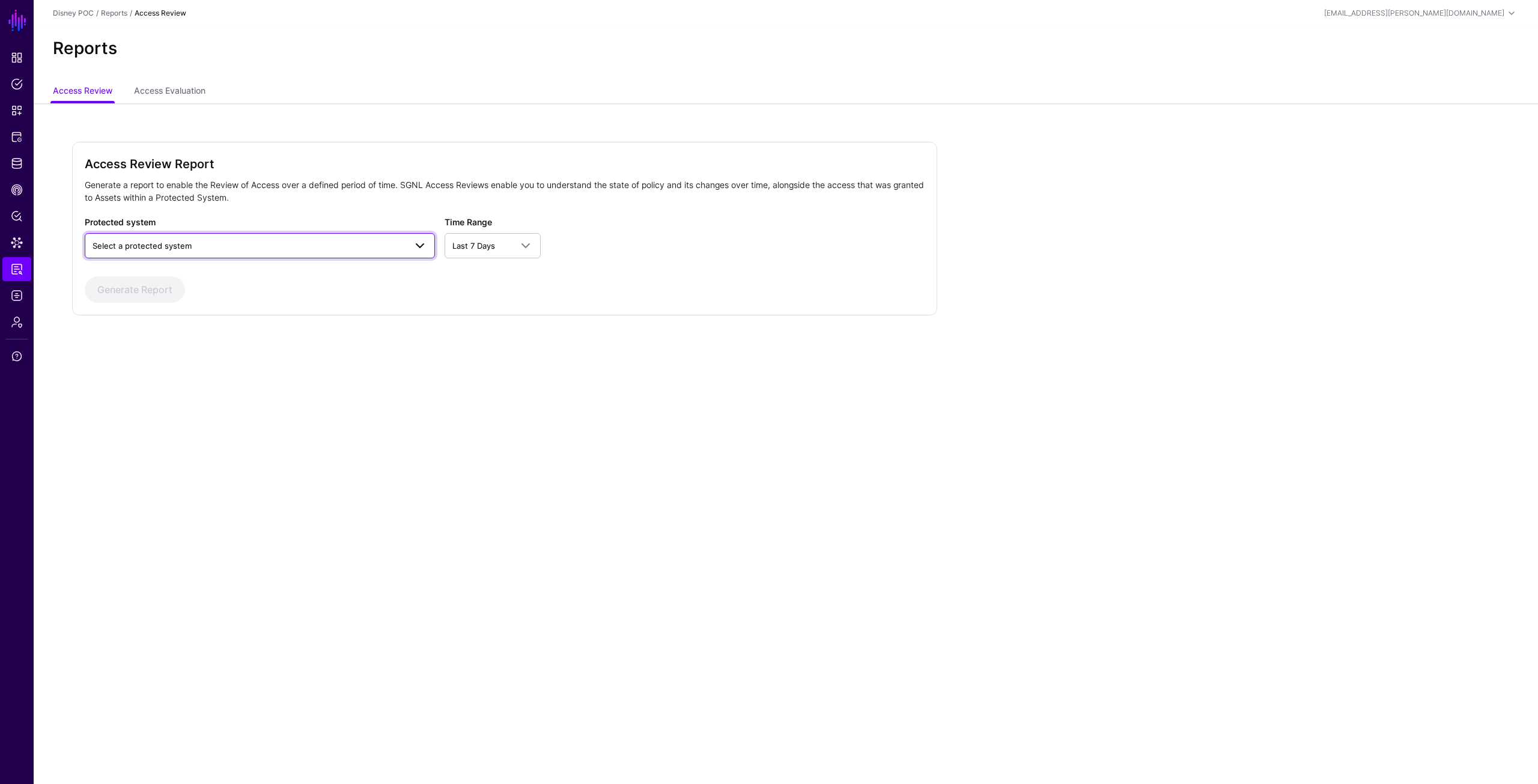 click on "Select a protected system" at bounding box center (249, 246) 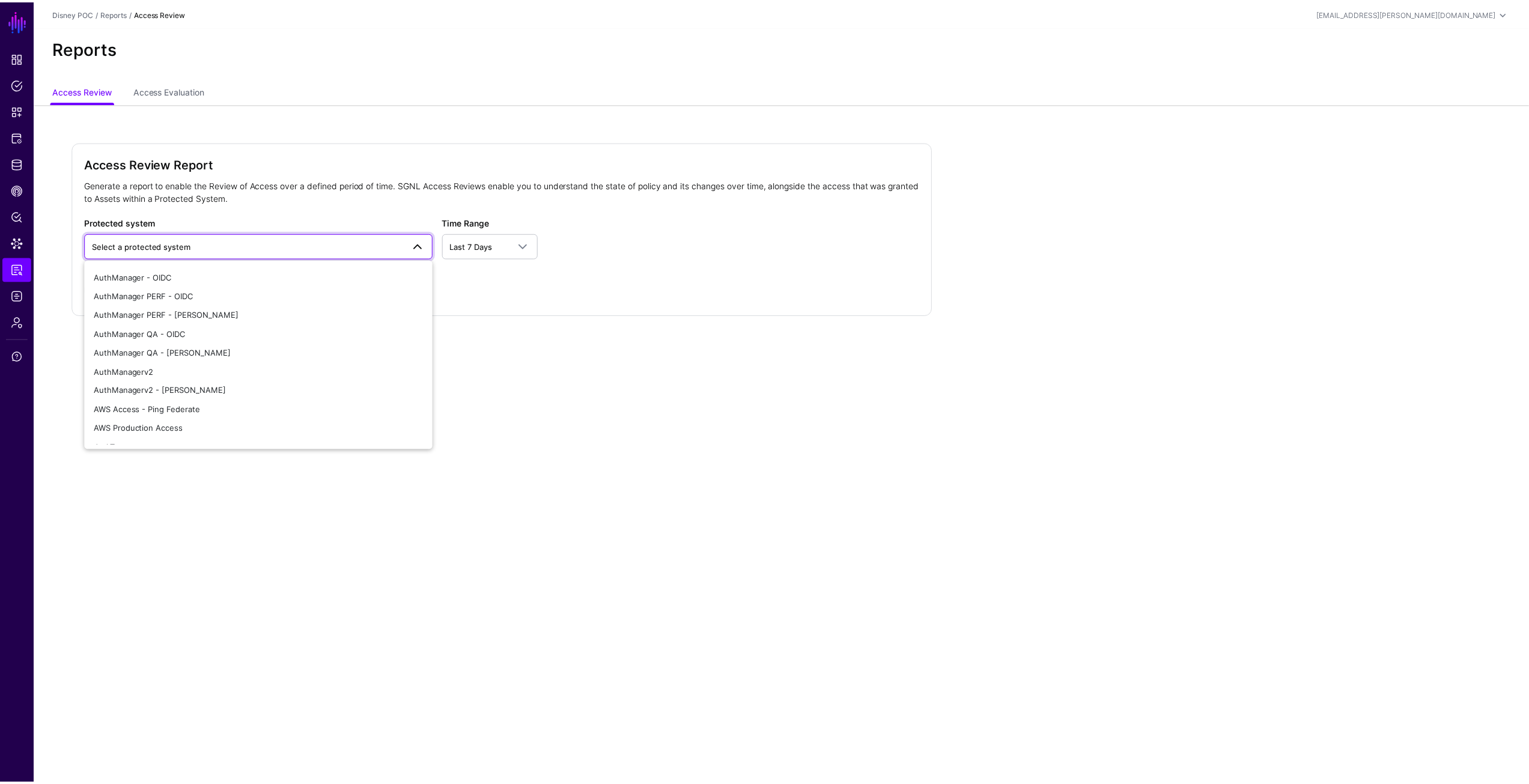 scroll, scrollTop: 108, scrollLeft: 0, axis: vertical 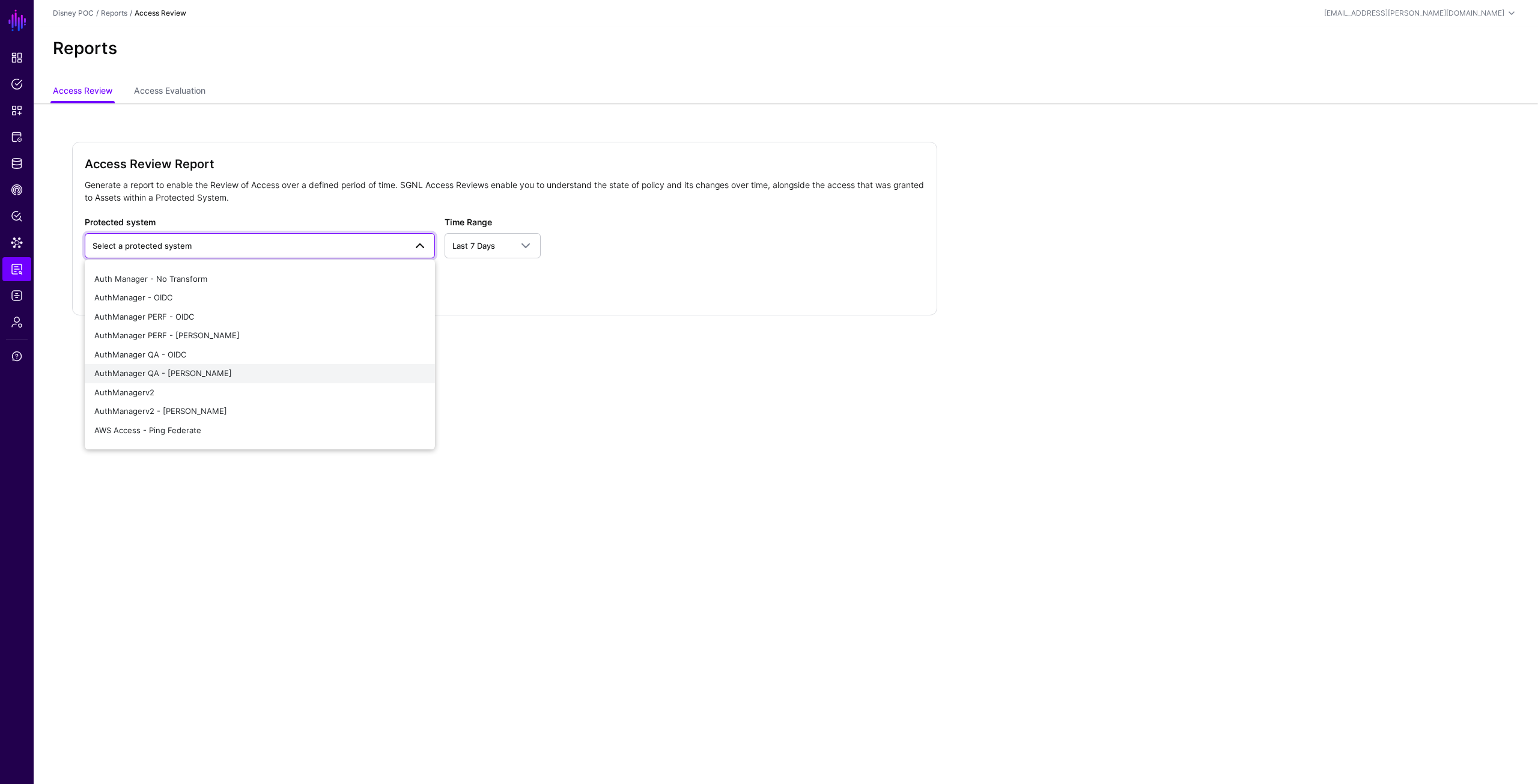 click on "AuthManager QA - [PERSON_NAME]" 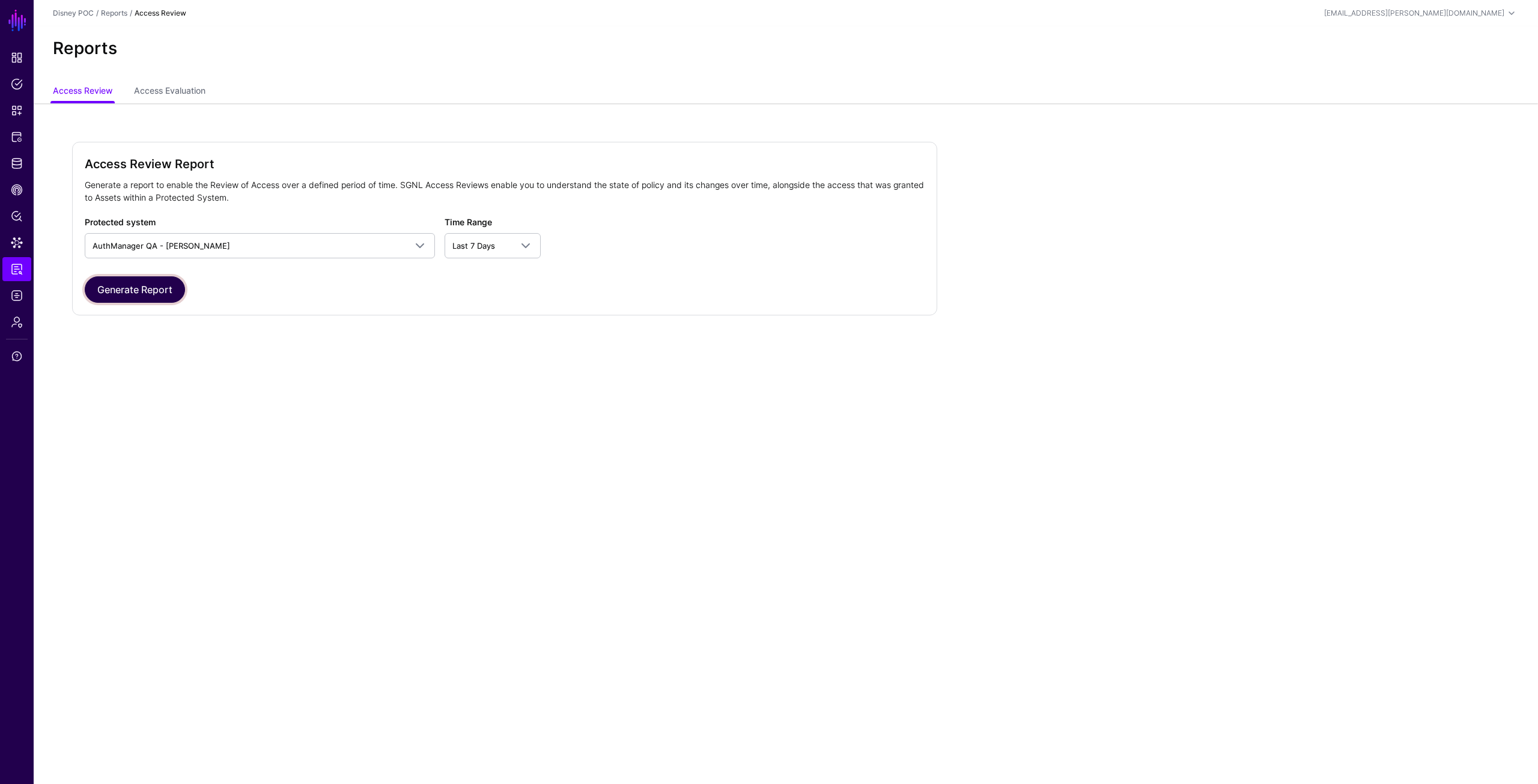 click on "Generate Report" 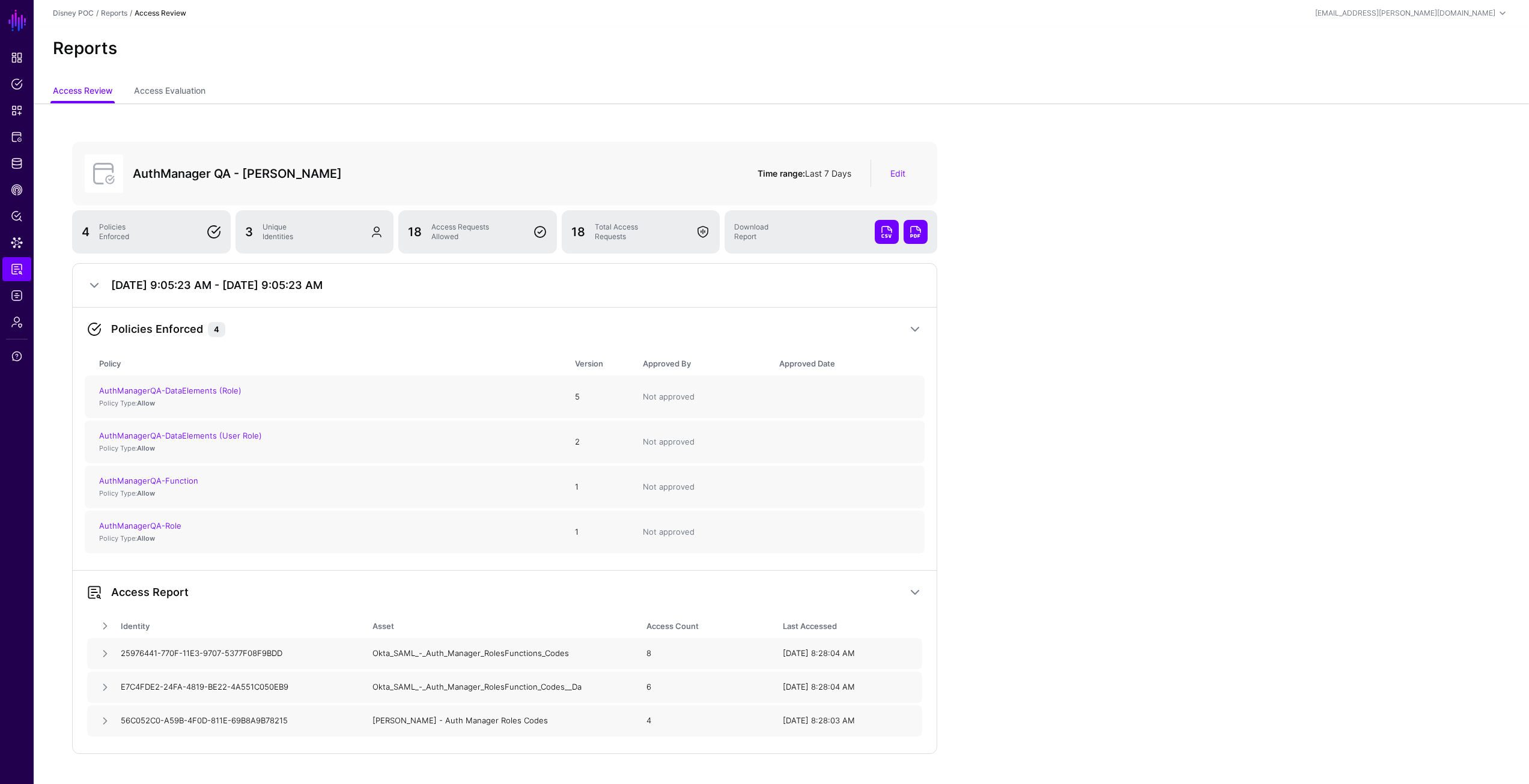 click on "Unique  Identities" 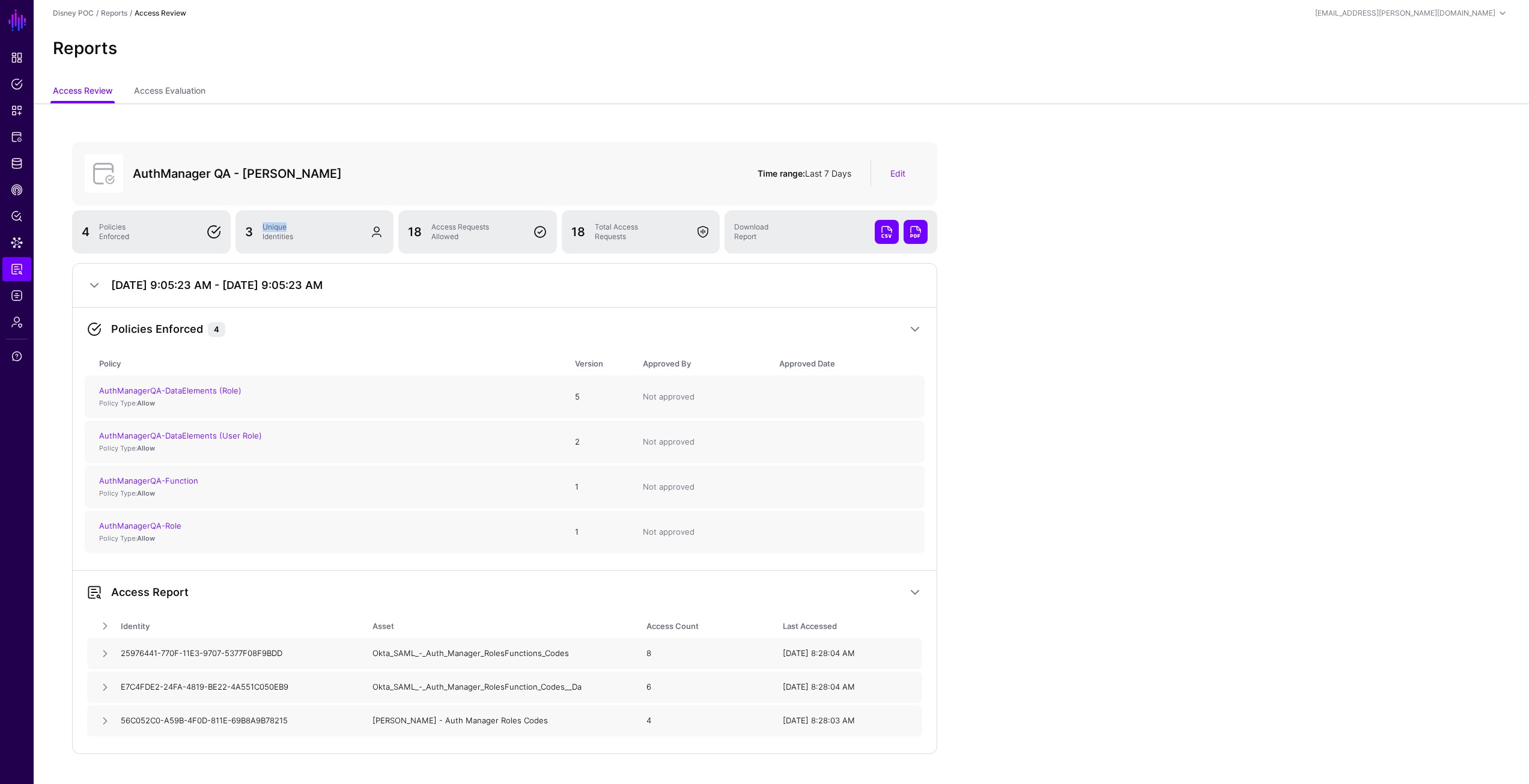 click on "Unique  Identities" 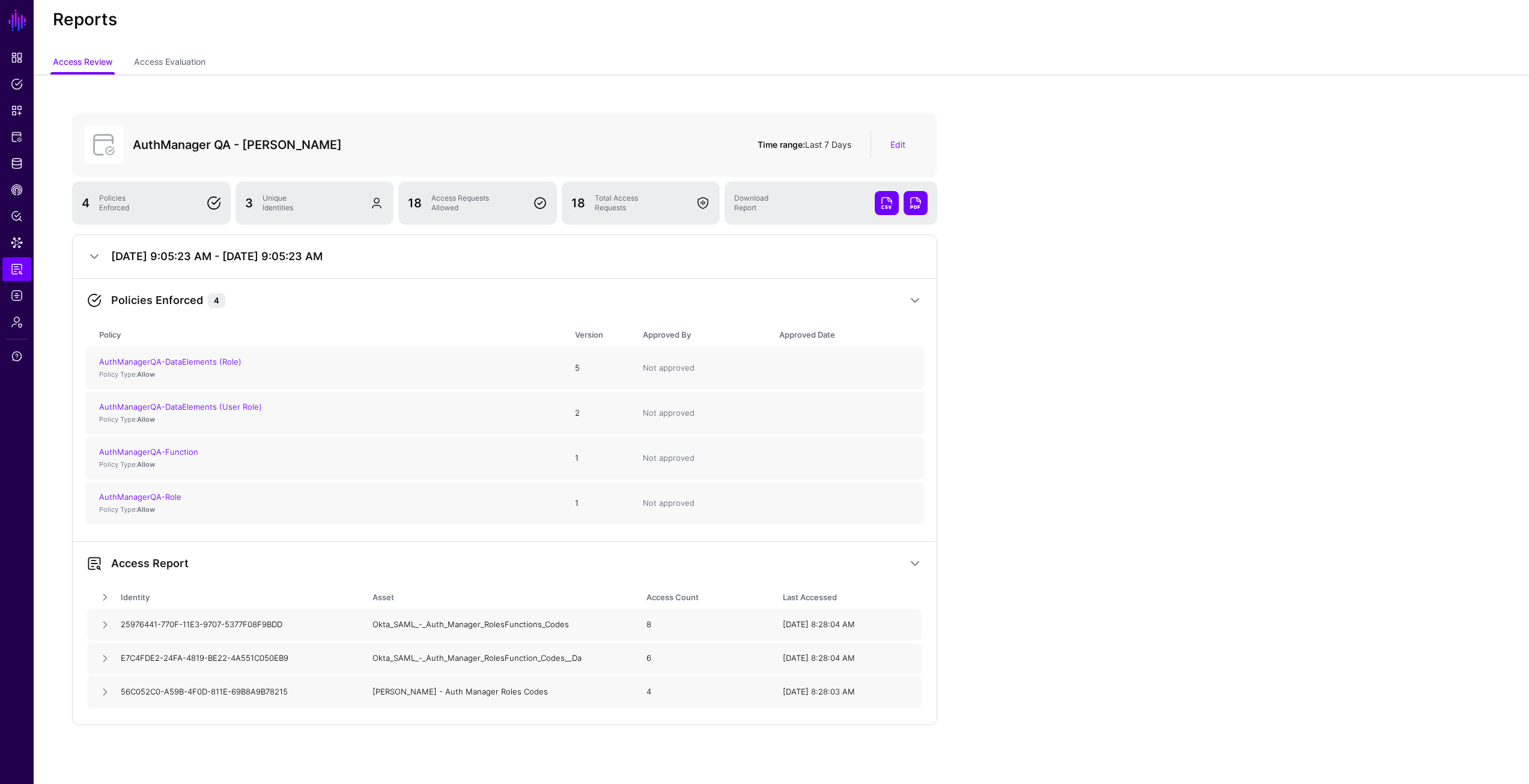 scroll, scrollTop: 44, scrollLeft: 0, axis: vertical 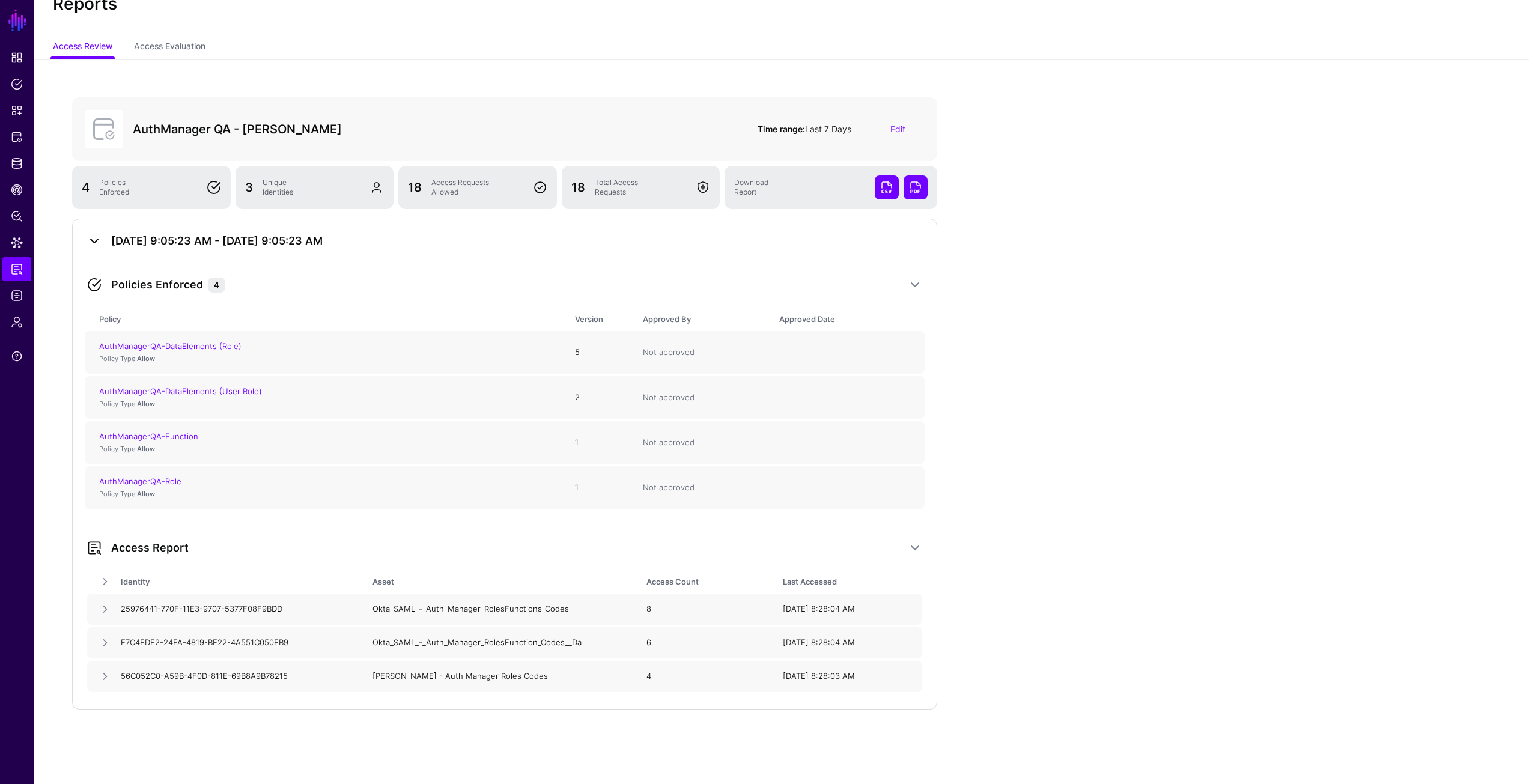 click 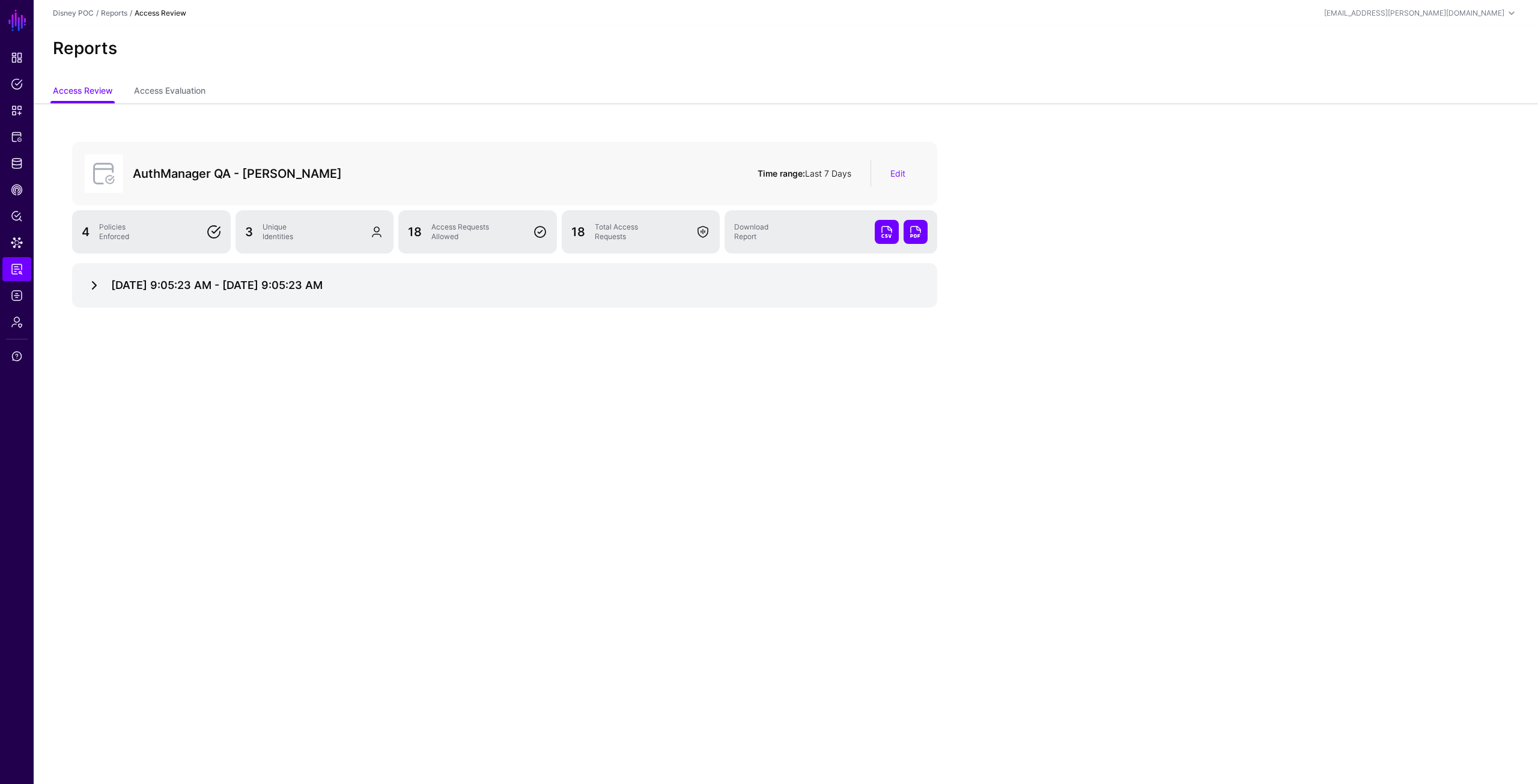 click 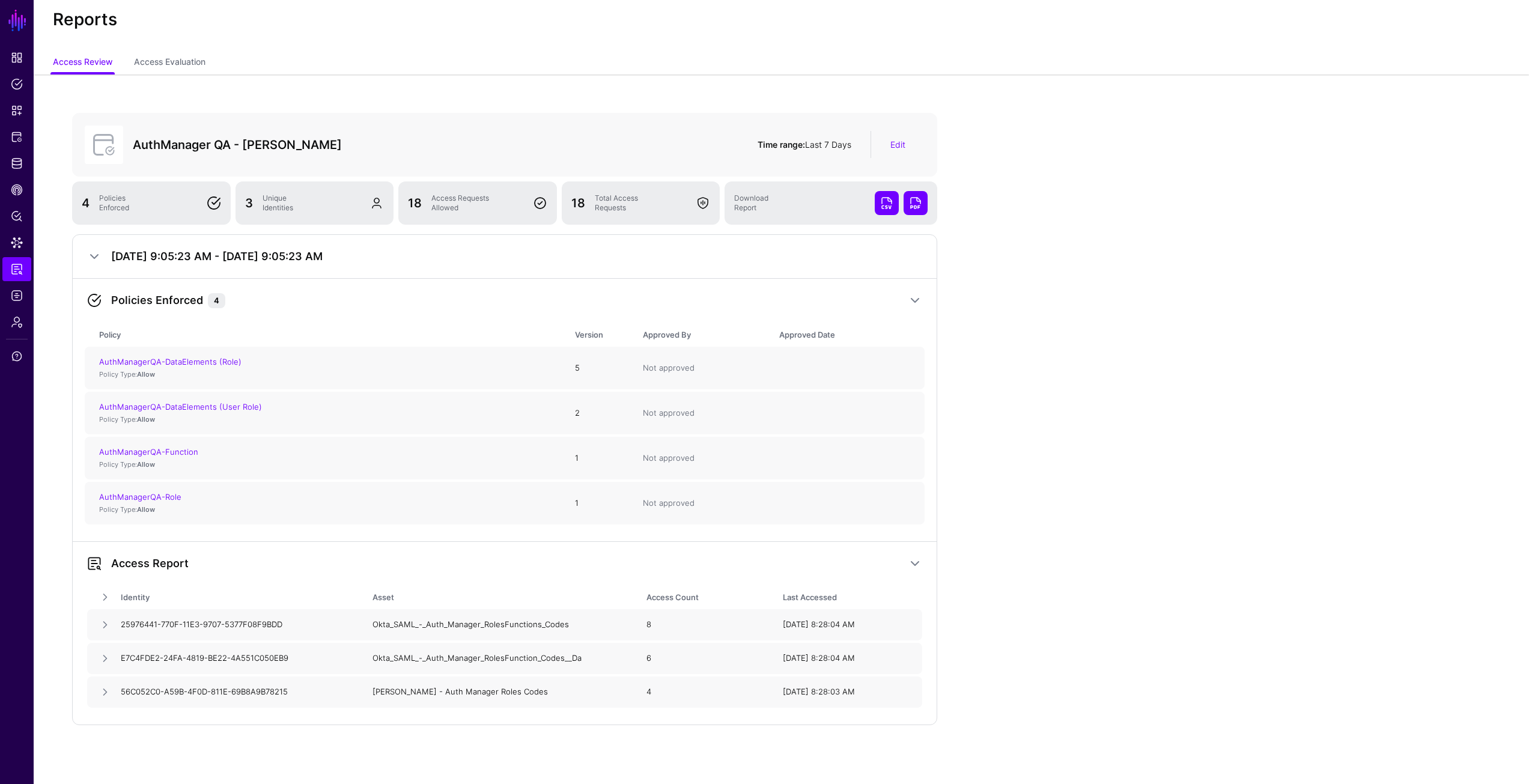 scroll, scrollTop: 44, scrollLeft: 0, axis: vertical 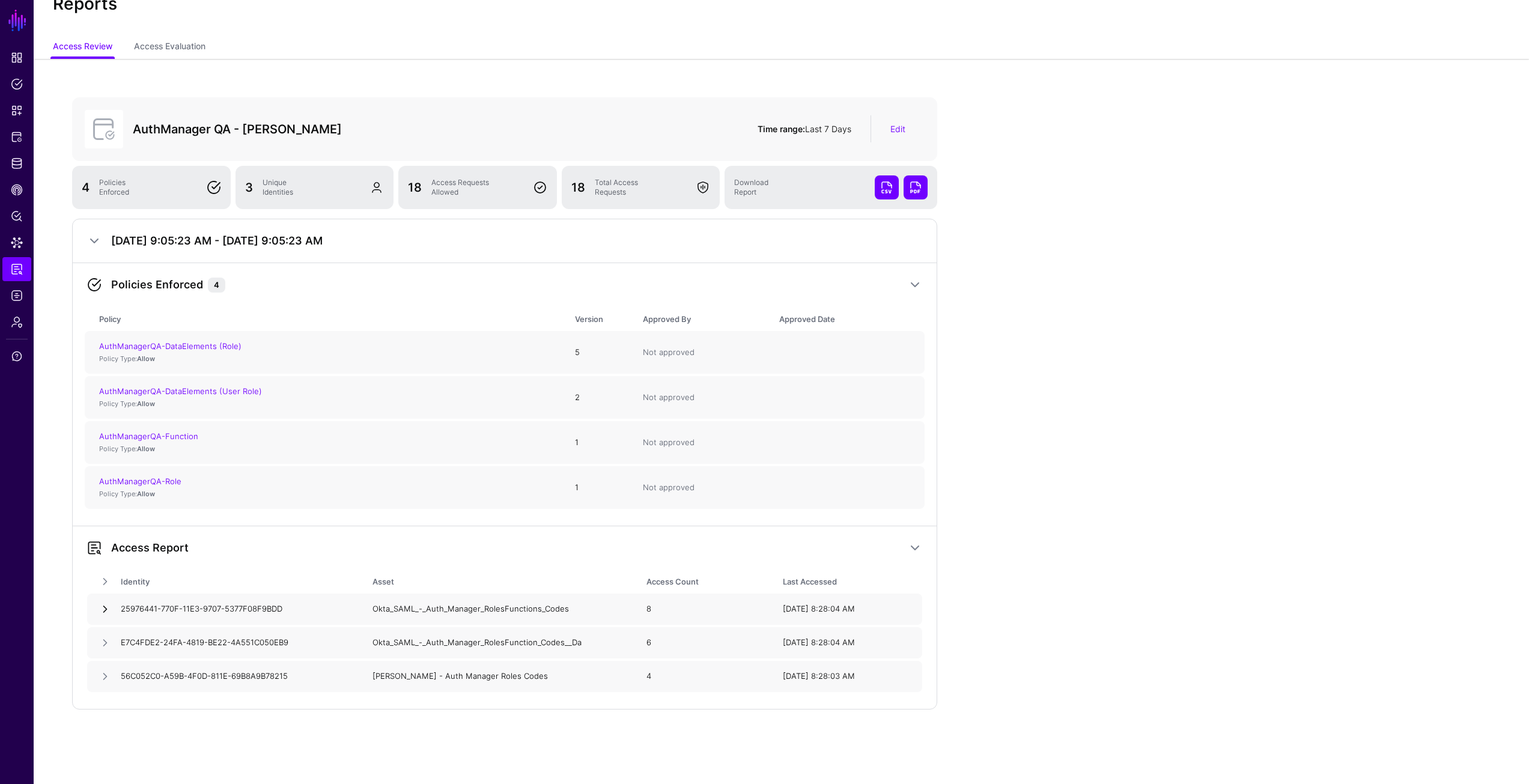 click 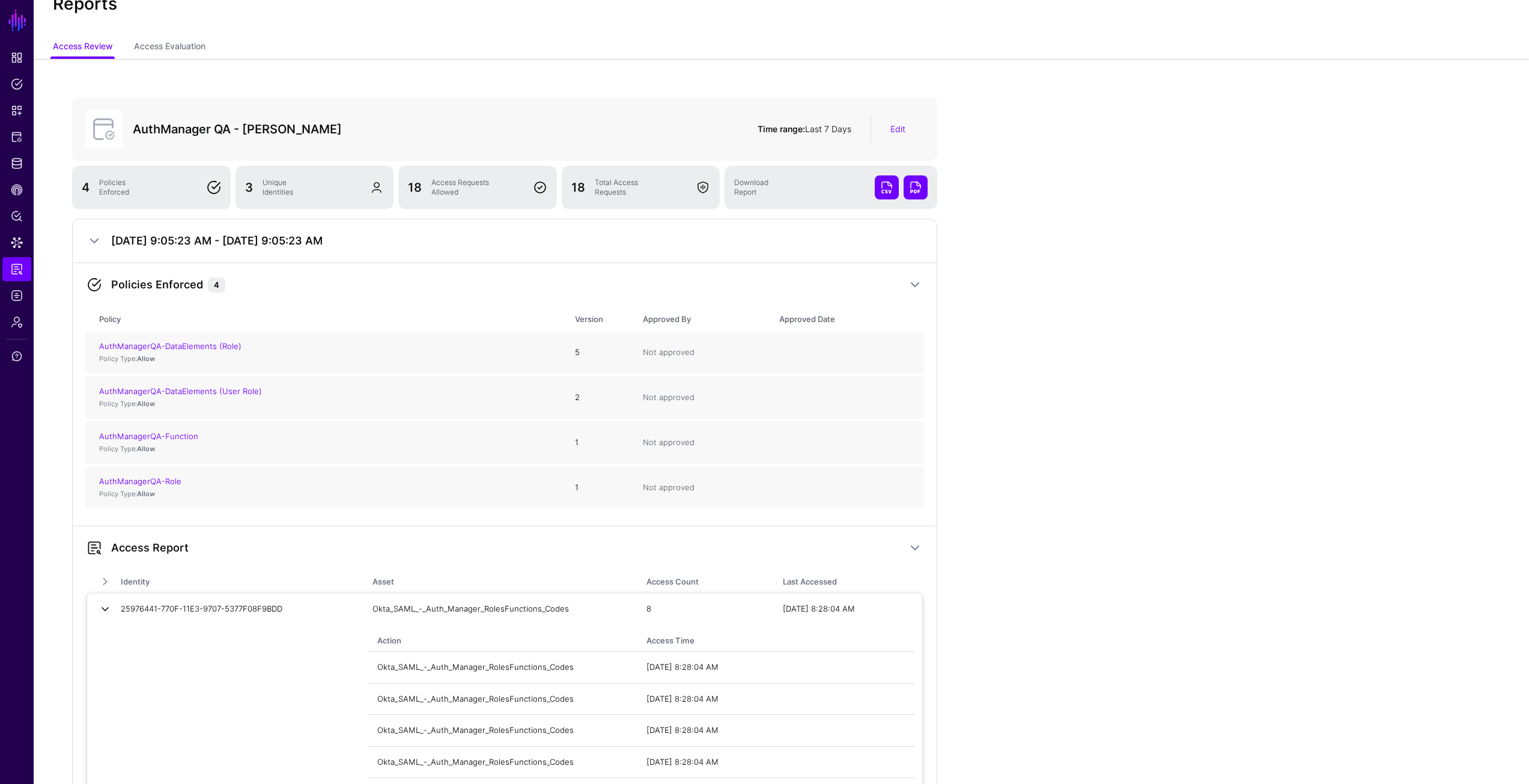 click 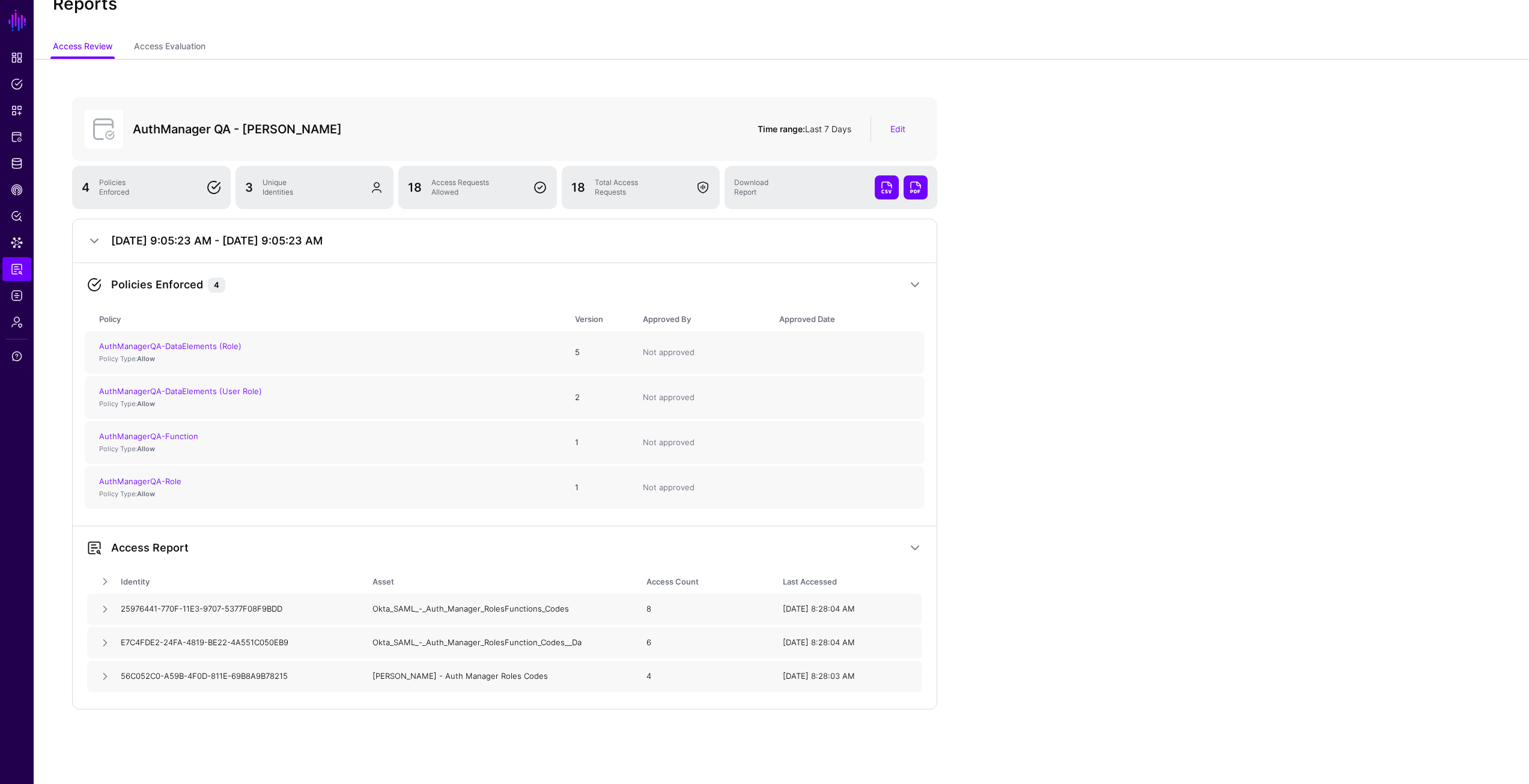 drag, startPoint x: 285, startPoint y: 611, endPoint x: 117, endPoint y: 611, distance: 168 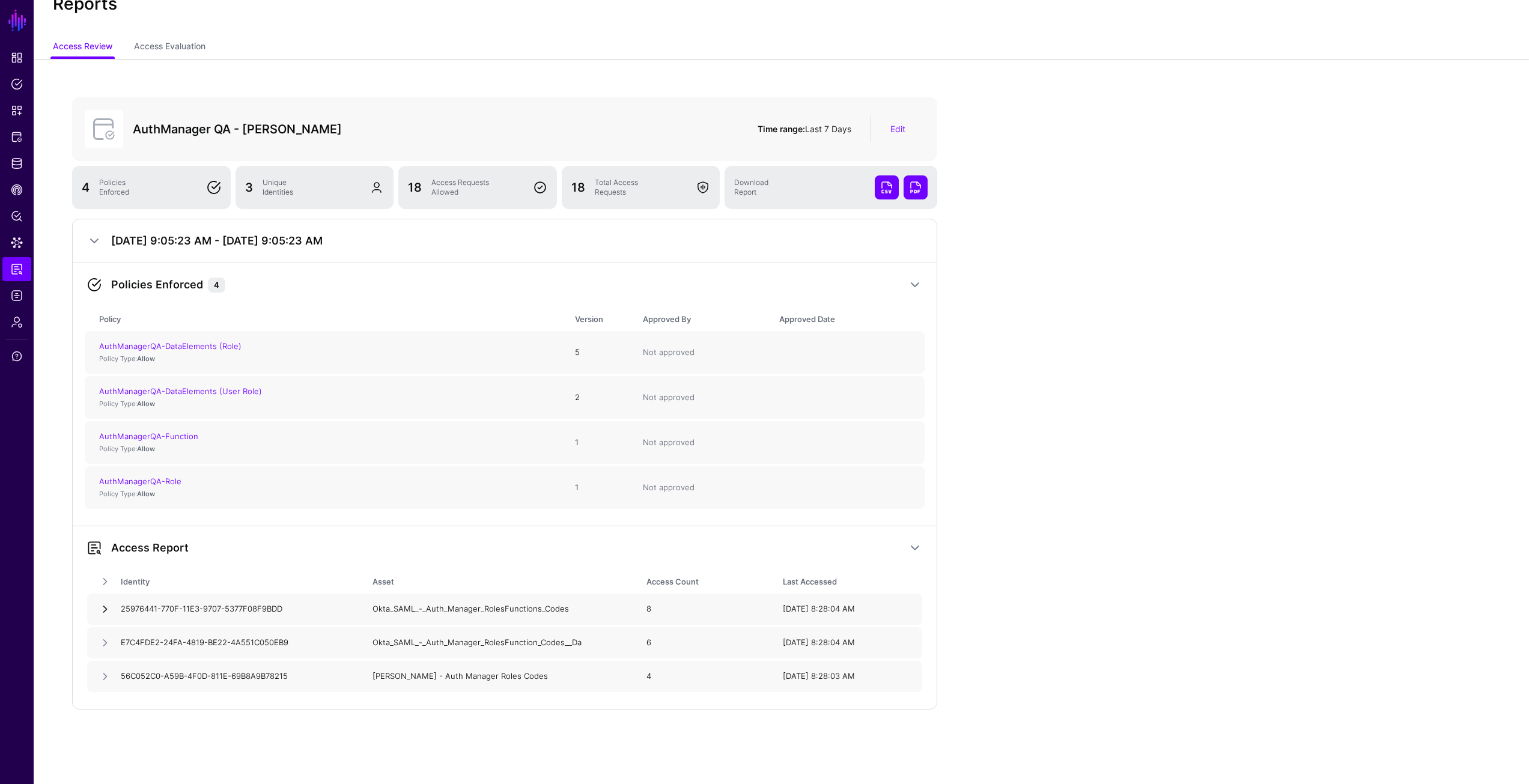 click 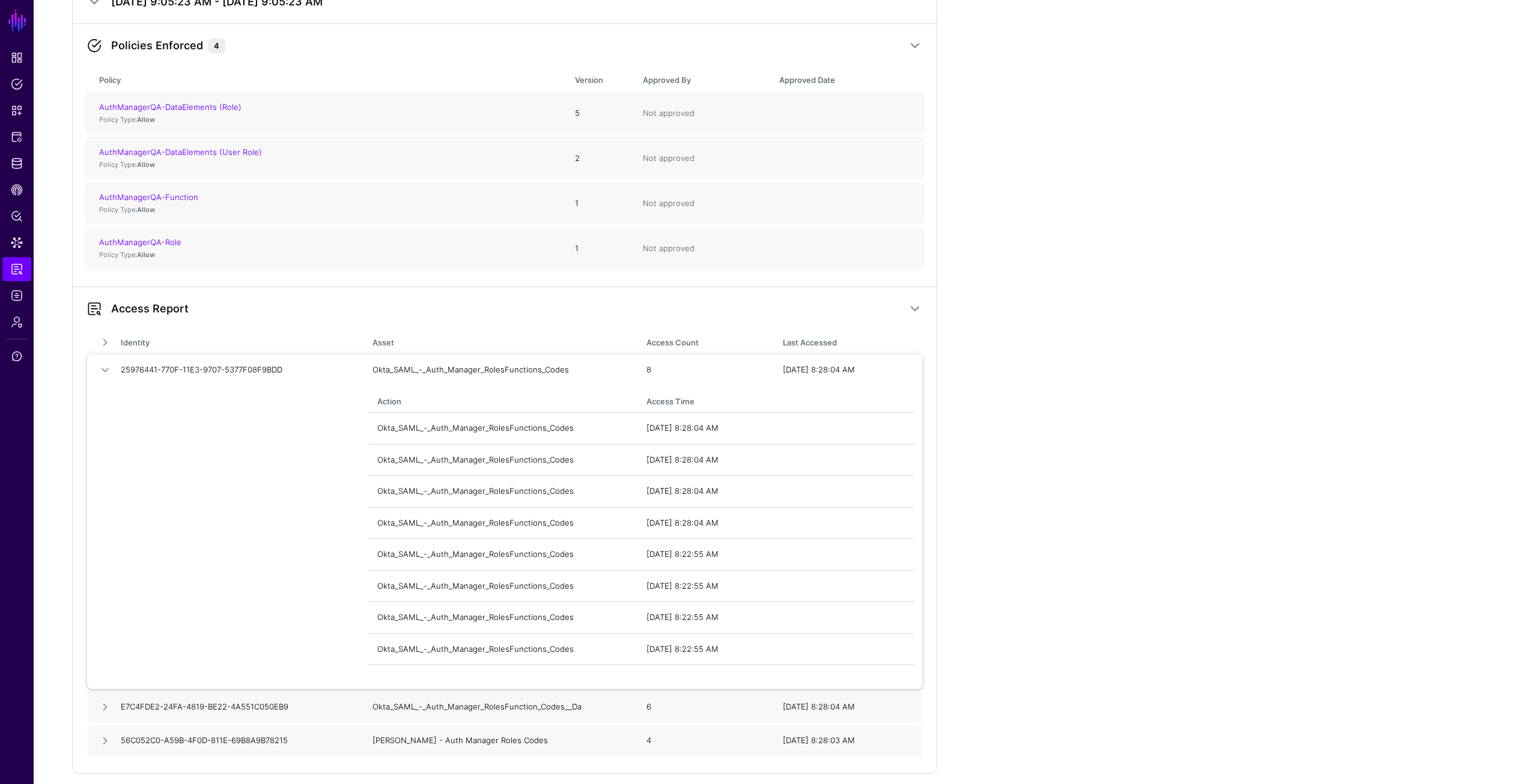 scroll, scrollTop: 168, scrollLeft: 0, axis: vertical 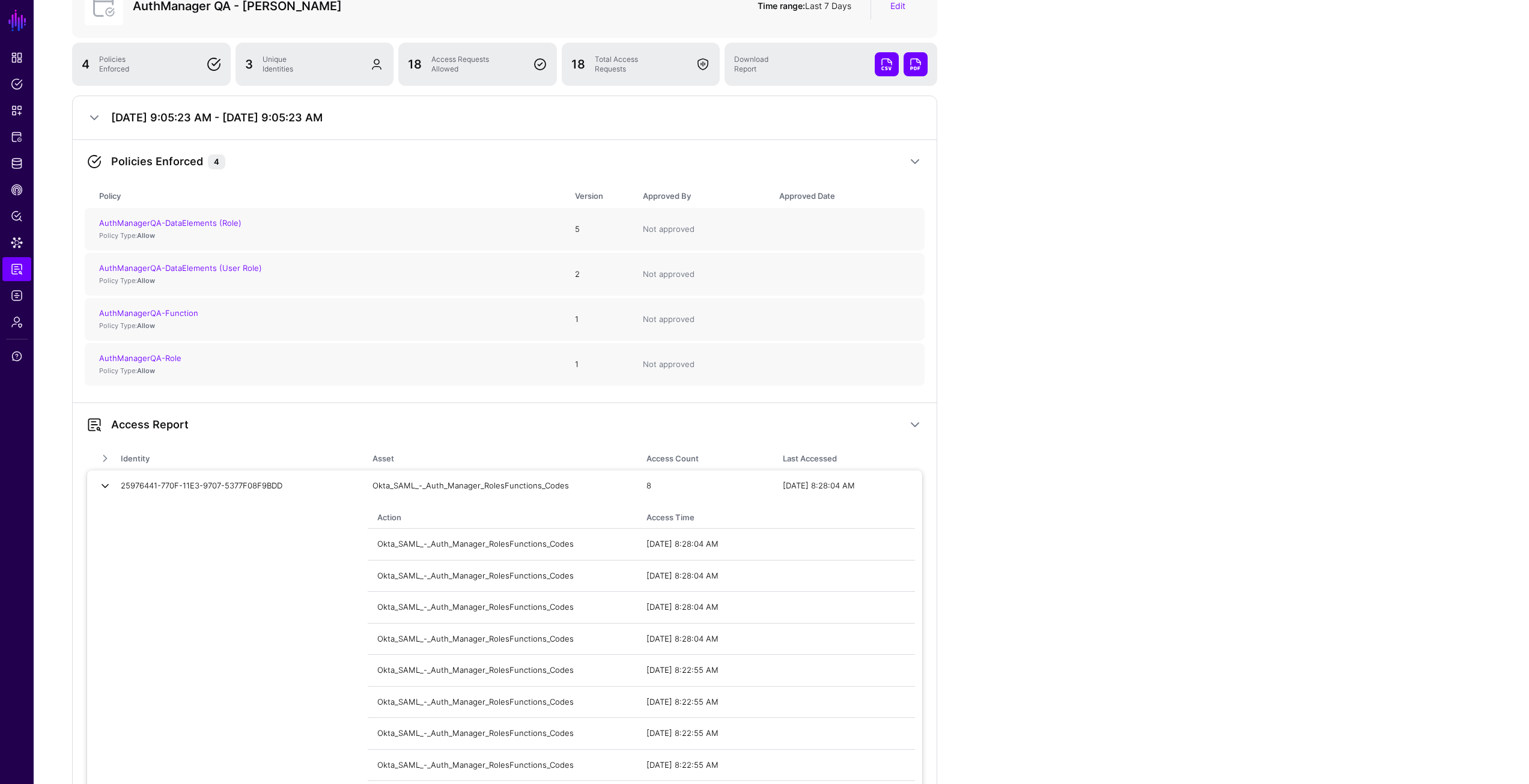 click 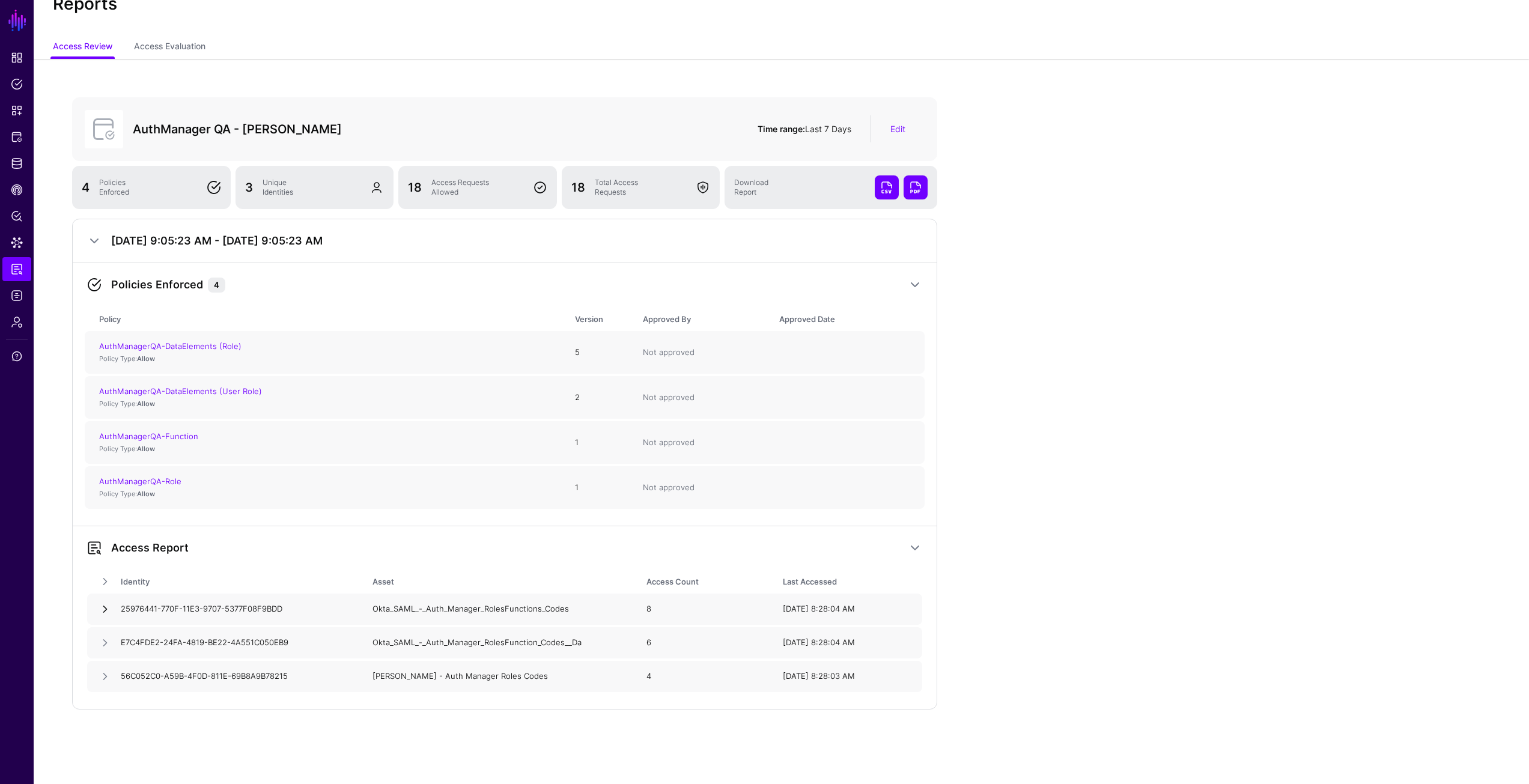 scroll, scrollTop: 44, scrollLeft: 0, axis: vertical 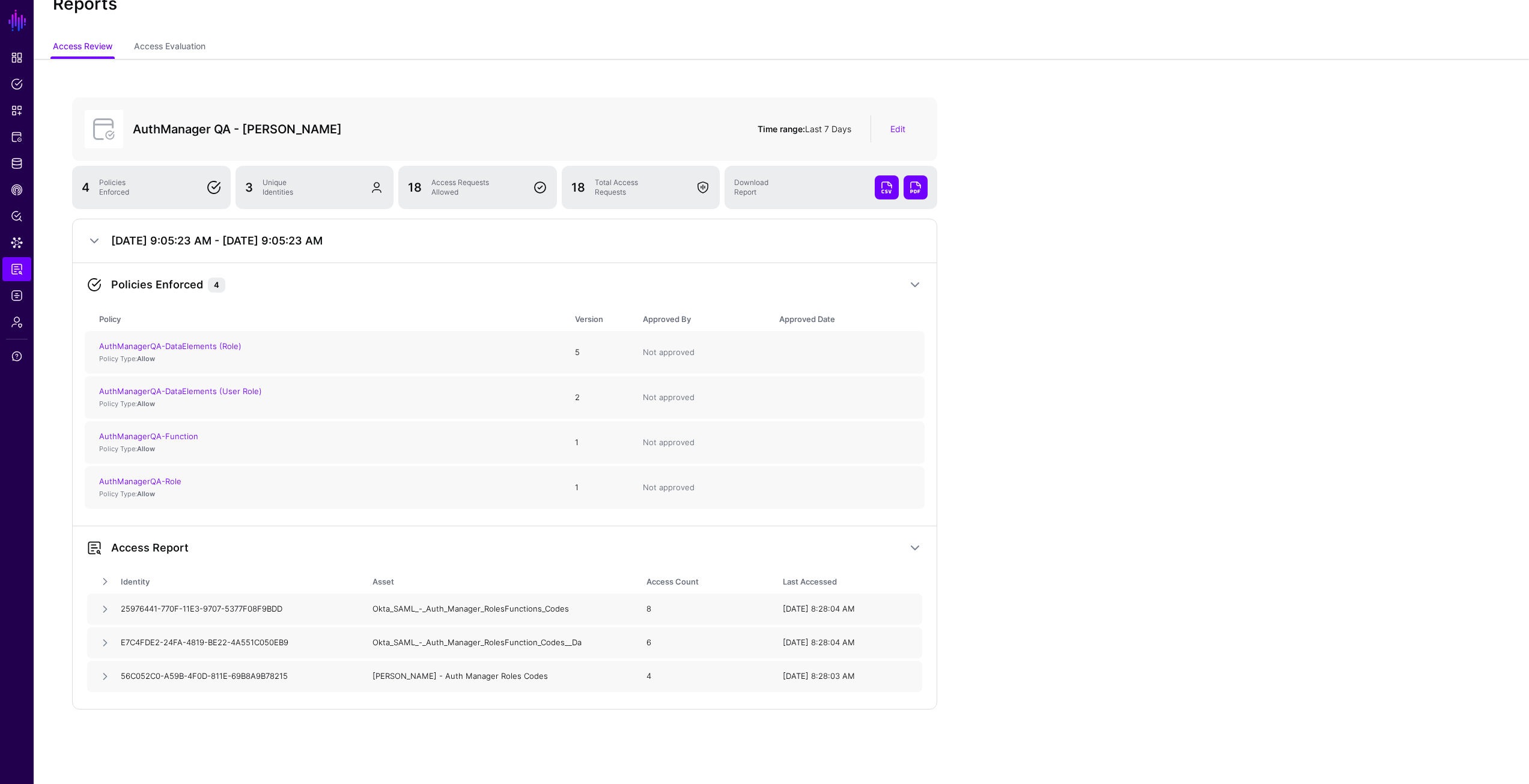 drag, startPoint x: 290, startPoint y: 611, endPoint x: 124, endPoint y: 606, distance: 166.0753 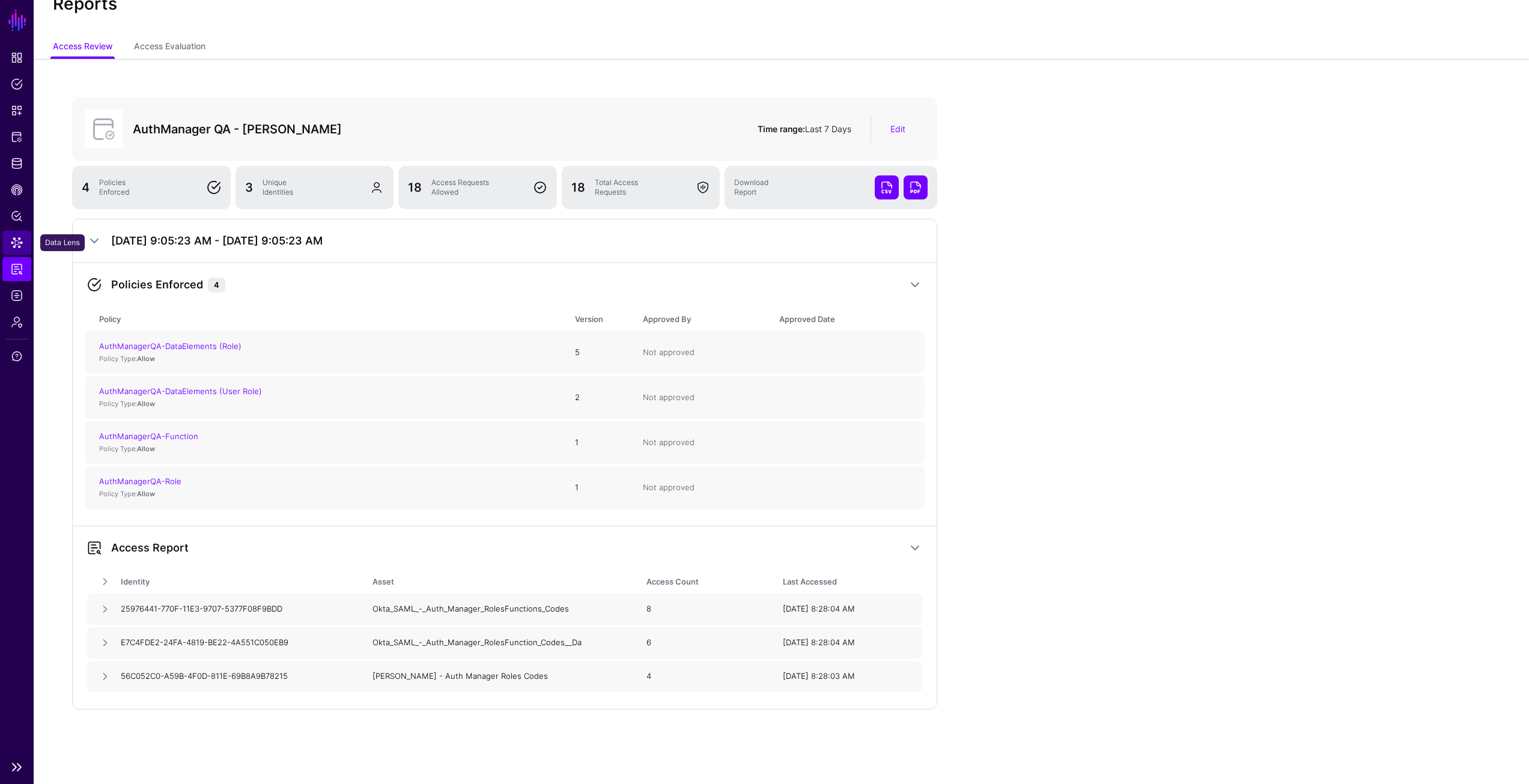 click on "Data Lens" 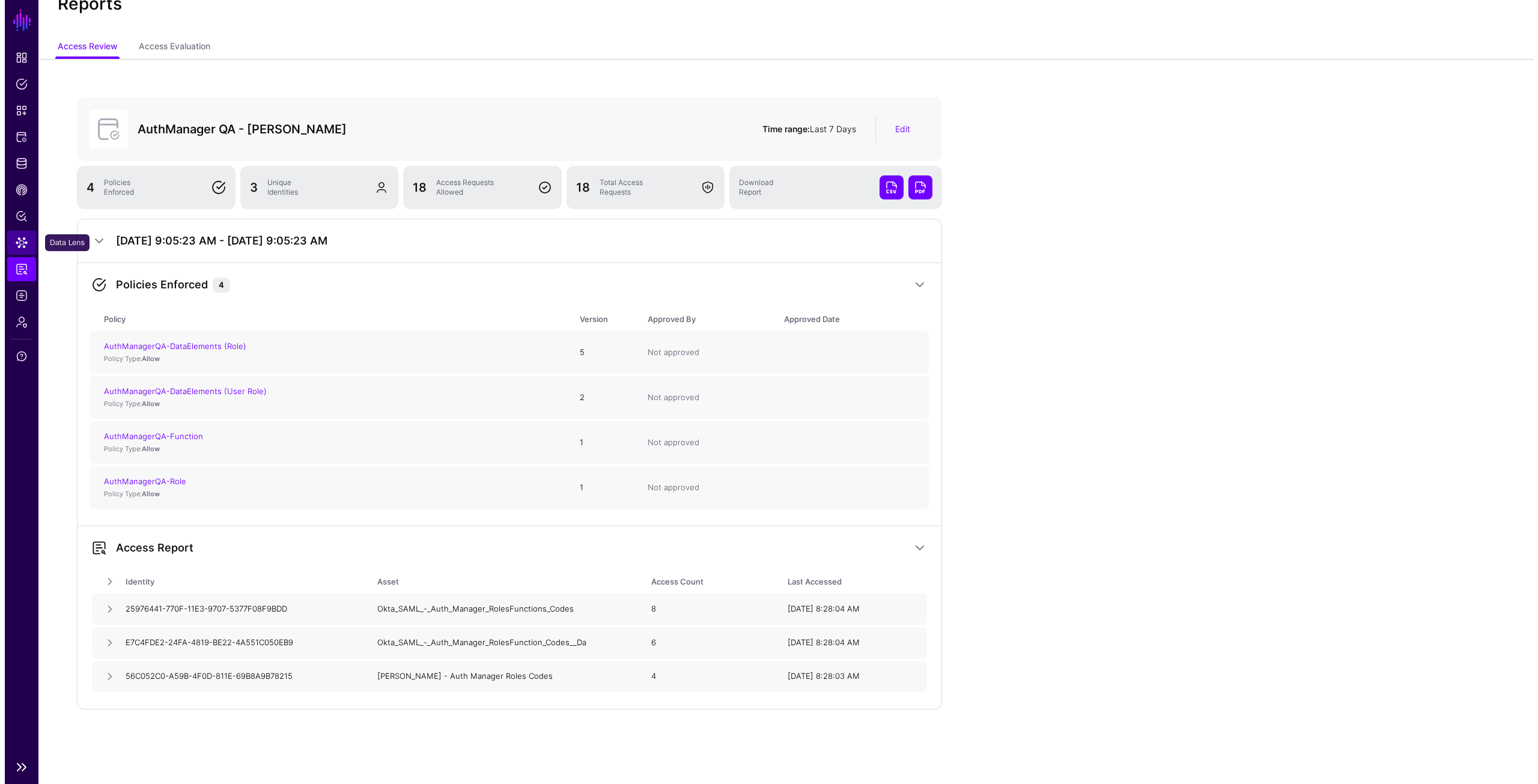 scroll, scrollTop: 0, scrollLeft: 0, axis: both 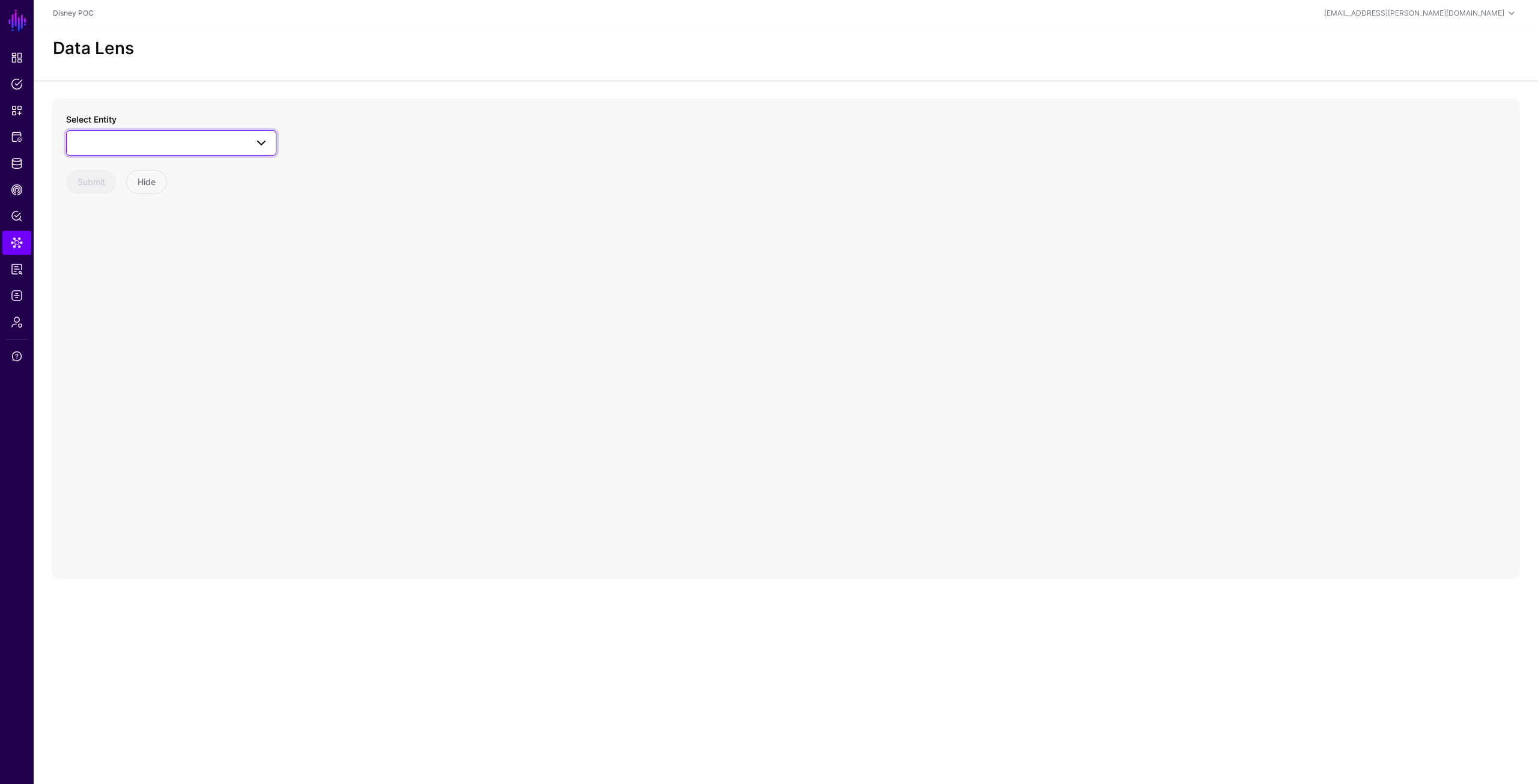 click at bounding box center [171, 143] 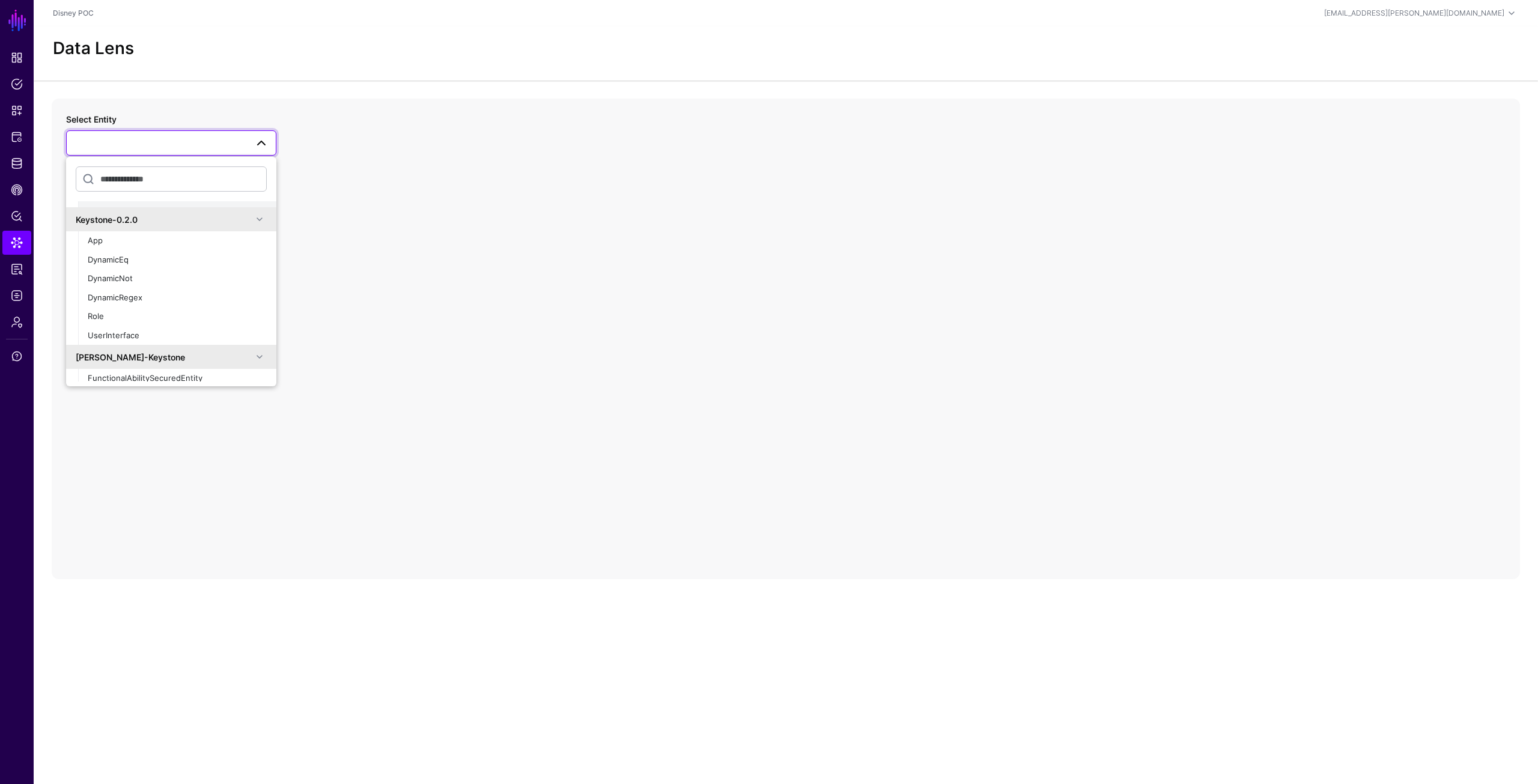 scroll, scrollTop: 2703, scrollLeft: 0, axis: vertical 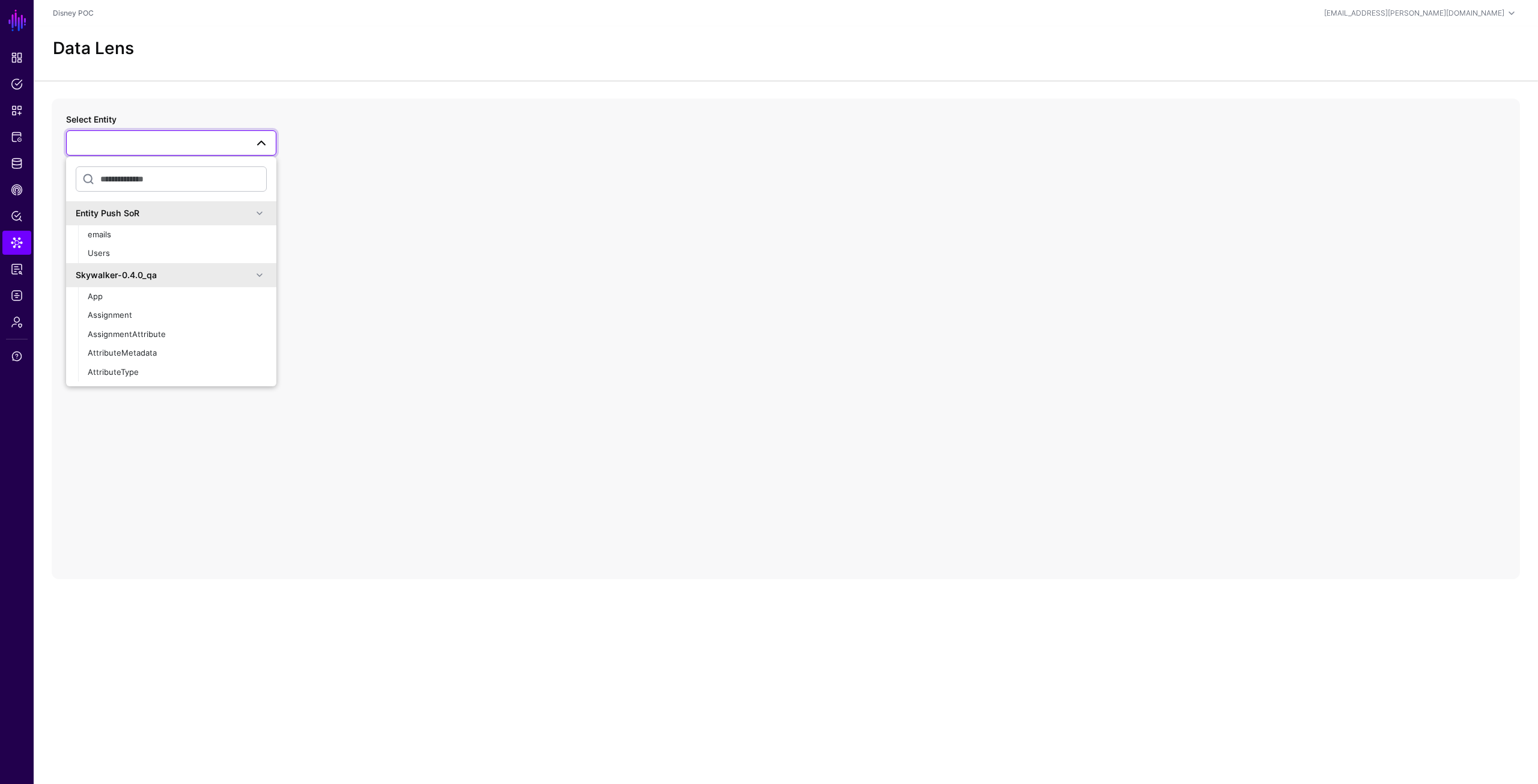 click on "Select Entity    Entity Push SoR  emails   Users  Skywalker-0.4.0_qa  App   Assignment   AssignmentAttribute   AttributeMetadata   AttributeType   FunctionalAbility   FunctionalAbilitySecuredEntity   Group   GroupRawDynamic   GroupRole   RawDynamic   Role   RoleFunctionalAbility   RoleFunctionalAbilityAttributeAssignment   SecuredEntity   UserInterface  Skywalker-0.4.0_perf  App   Assignment   AssignmentAttribute   AttributeMetadata   AttributeType   FunctionalAbility   FunctionalAbilitySecuredEntity   Group   GroupRawDynamic   GroupRole   RawDynamic   Role   RoleFunctionalAbility   RoleFunctionalAbilityAttributeAssignment   SecuredEntity   UserInterface  AuthManager PERF  Application   DataElement   DataElementValue   Function   Role   RoleDataElementValue   RoleFunction   User   UserRole   UserRoleDataElementValue  TWDC Okta STG  Group   GroupMember   User  AuthManager QA  Application   DataElement   DataElementValue   Function   Role   RoleDataElementValue   RoleFunction   User   UserRole   App   Group" 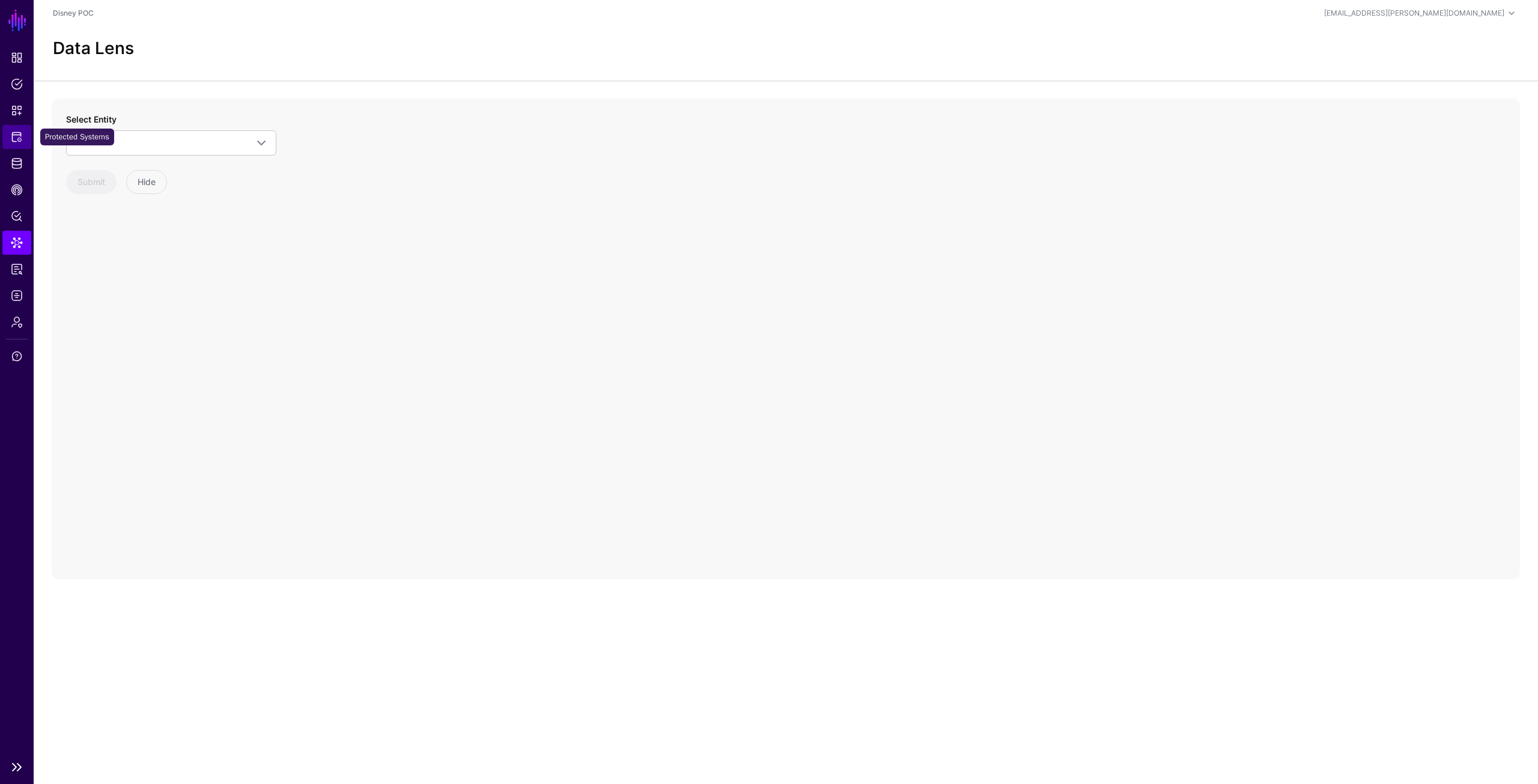 click on "Protected Systems" 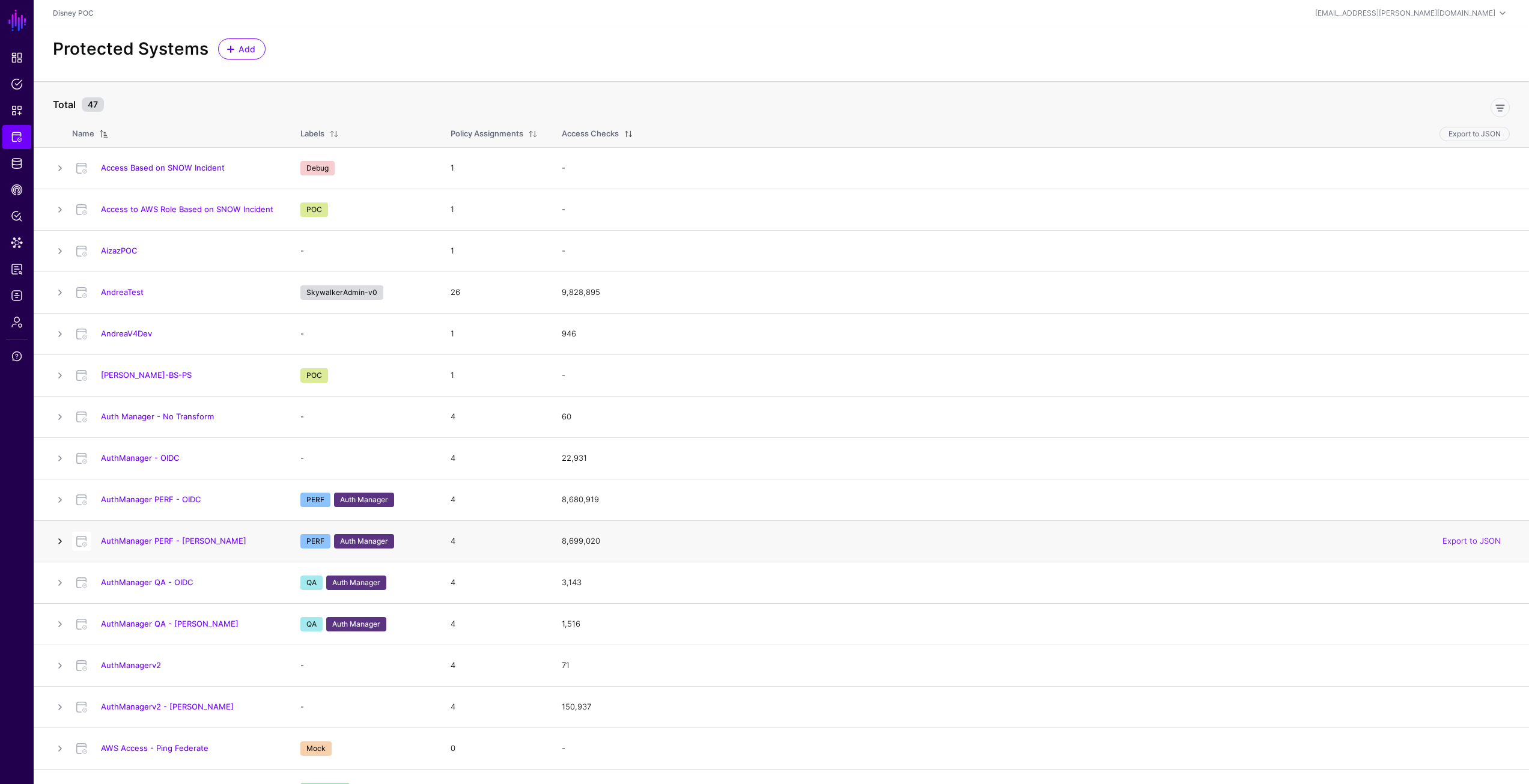 click 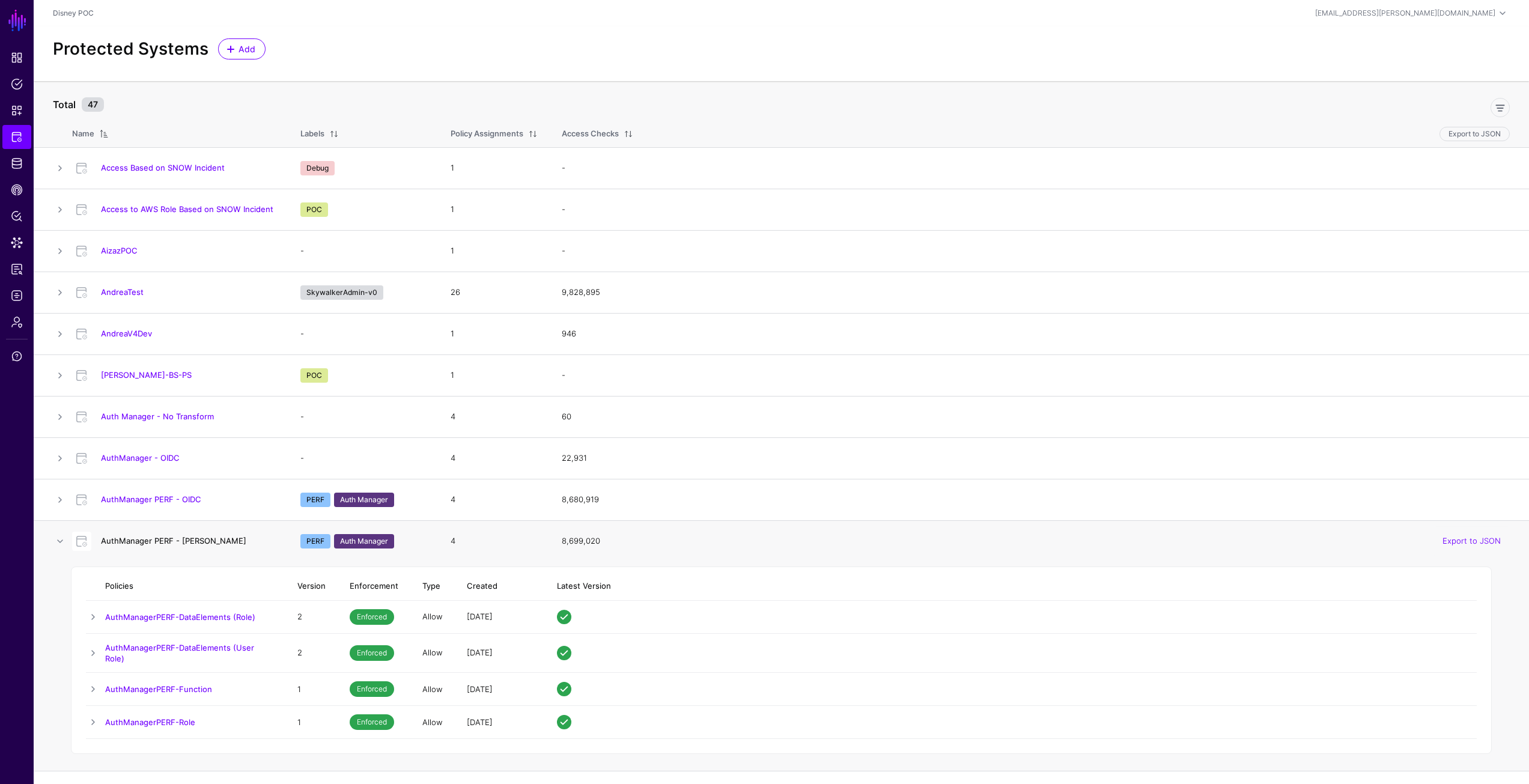 click on "AuthManager PERF - [PERSON_NAME]" 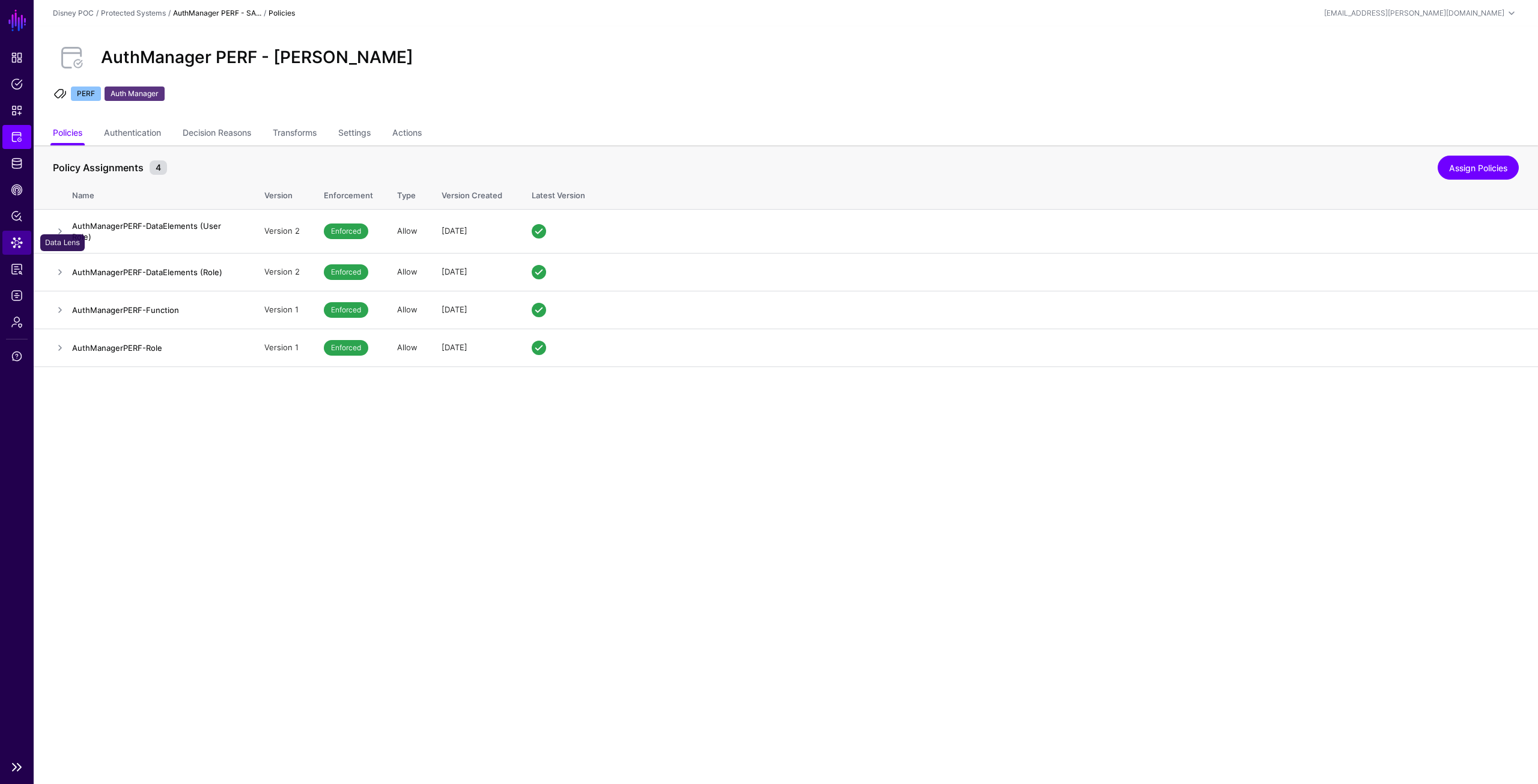 click on "Data Lens" 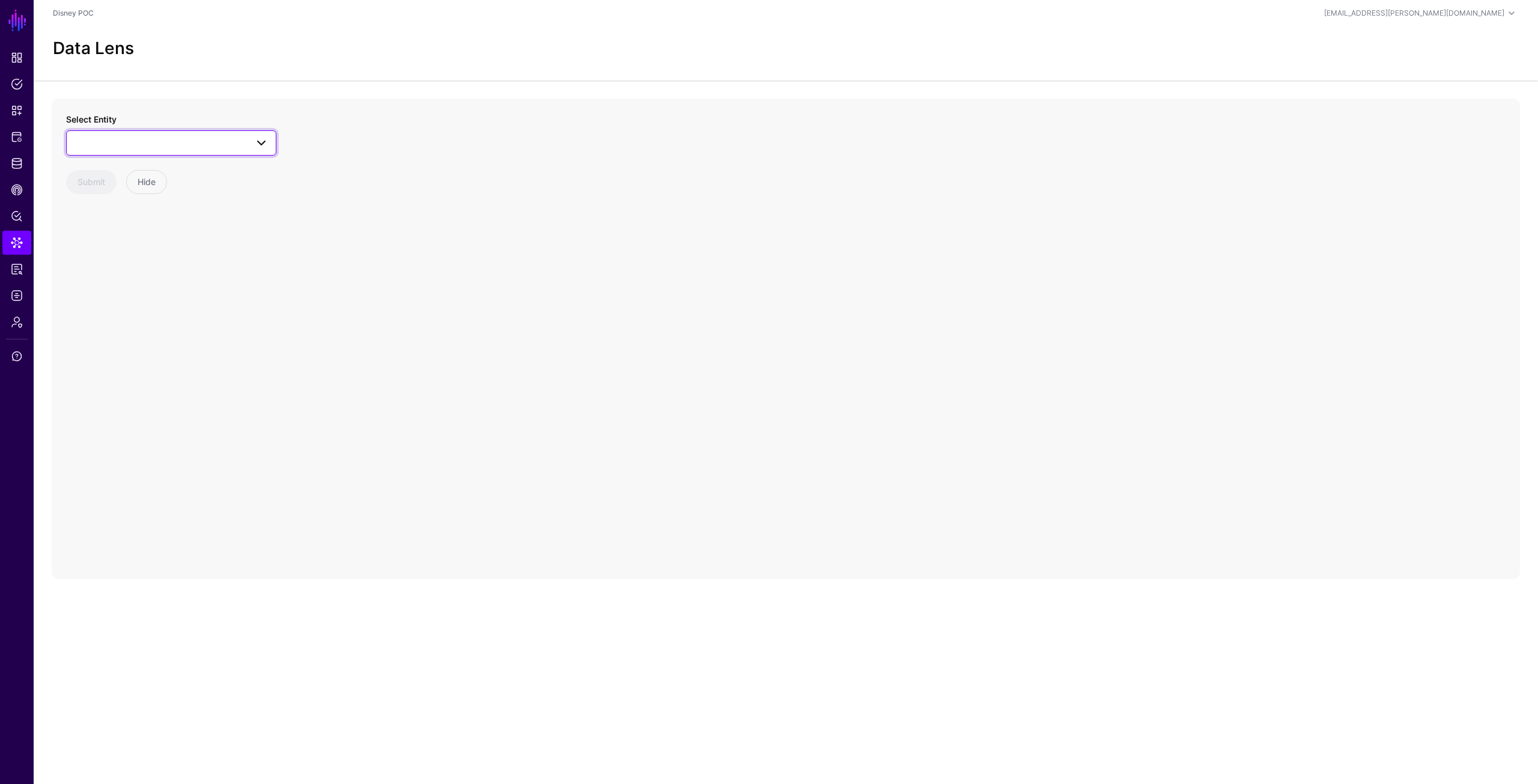 click at bounding box center (171, 143) 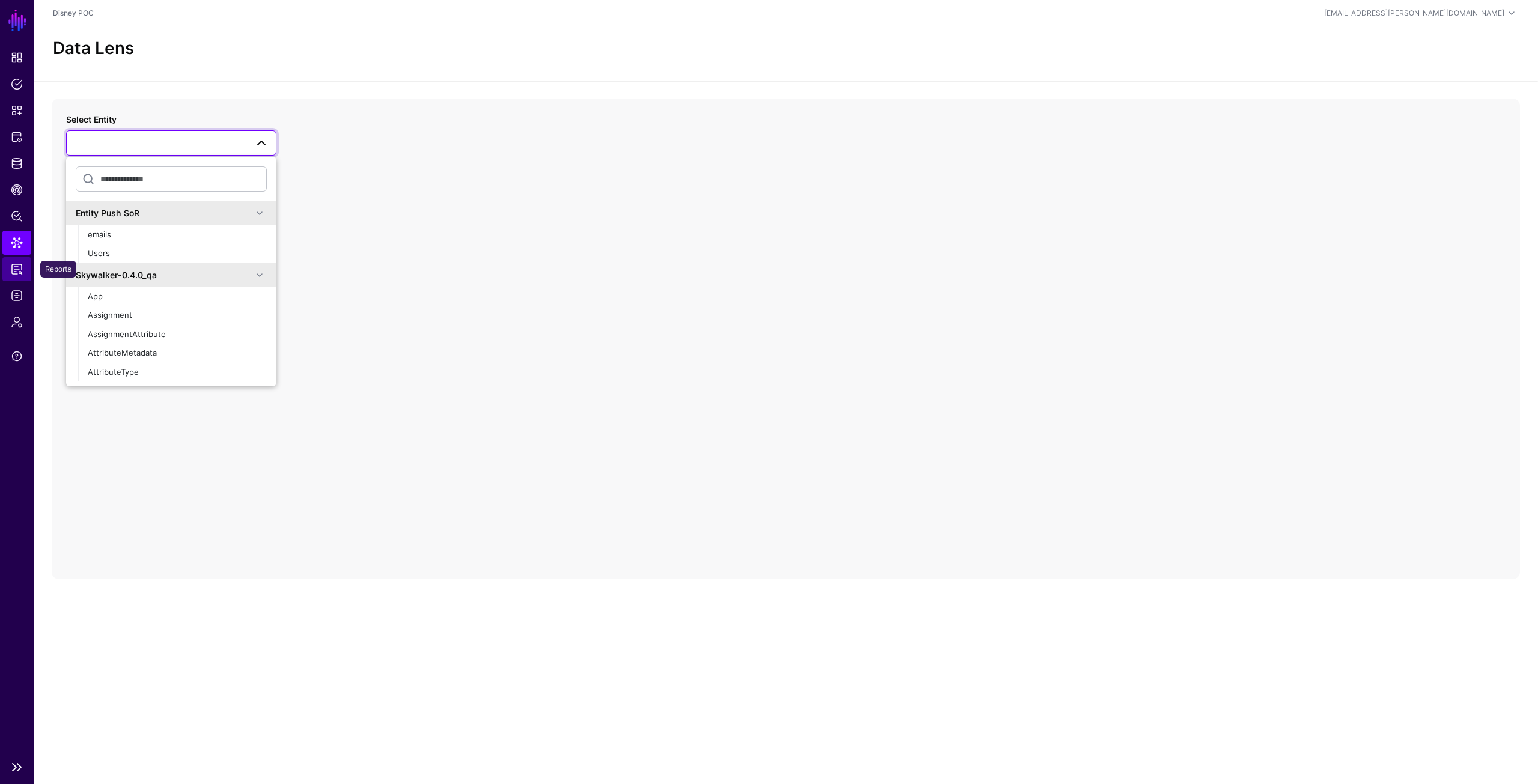 click on "Reports" 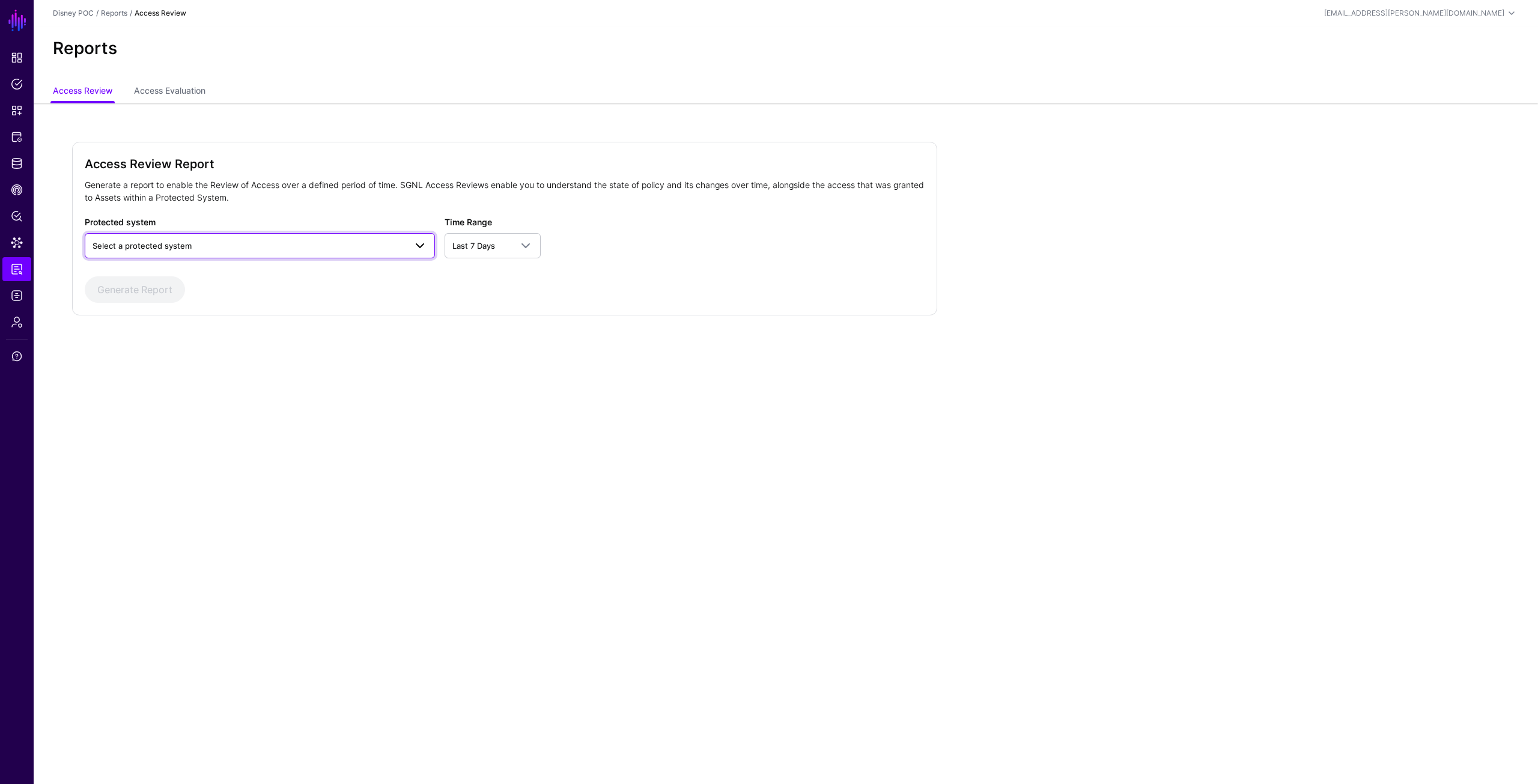 click on "Select a protected system" at bounding box center (249, 246) 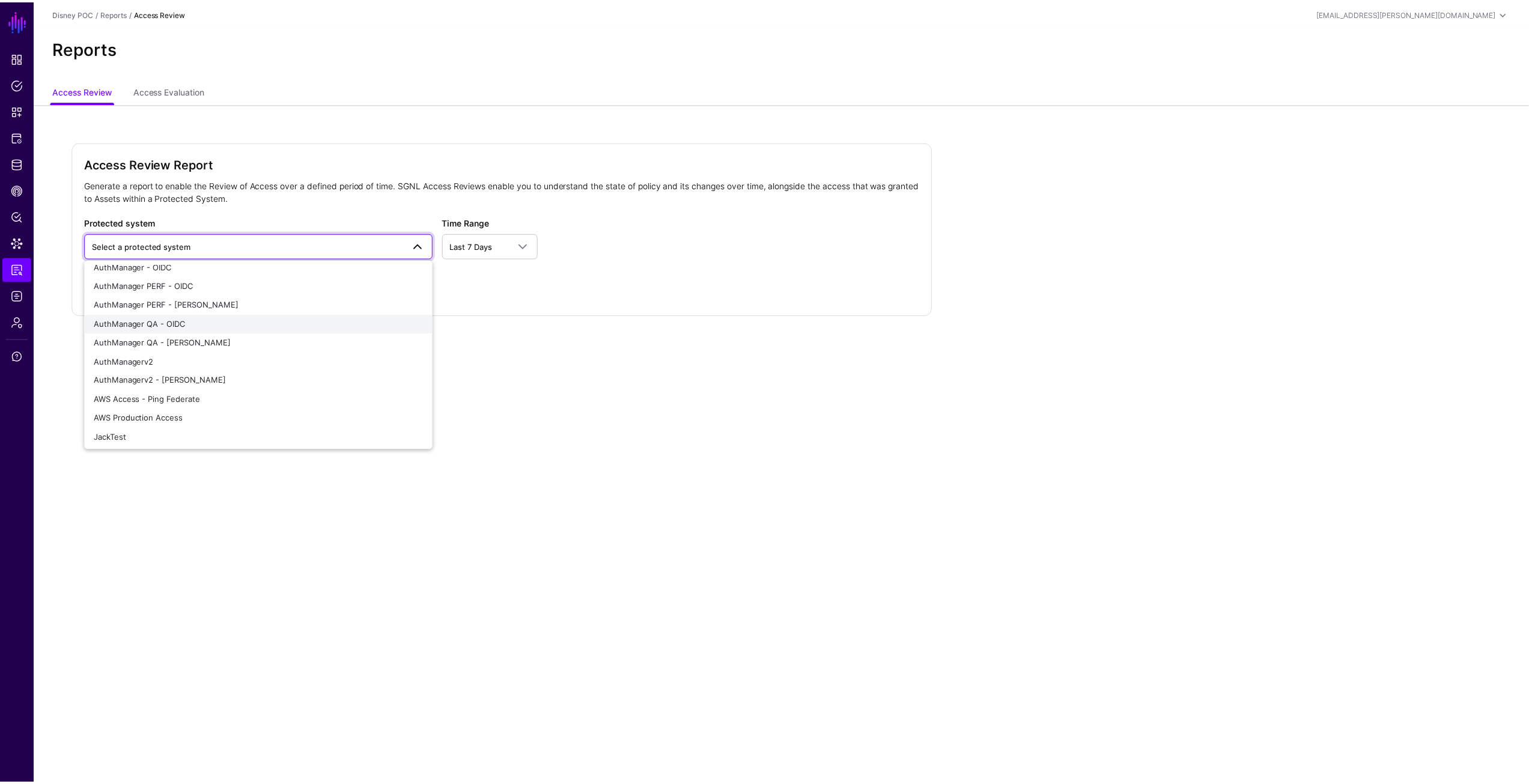 scroll, scrollTop: 120, scrollLeft: 0, axis: vertical 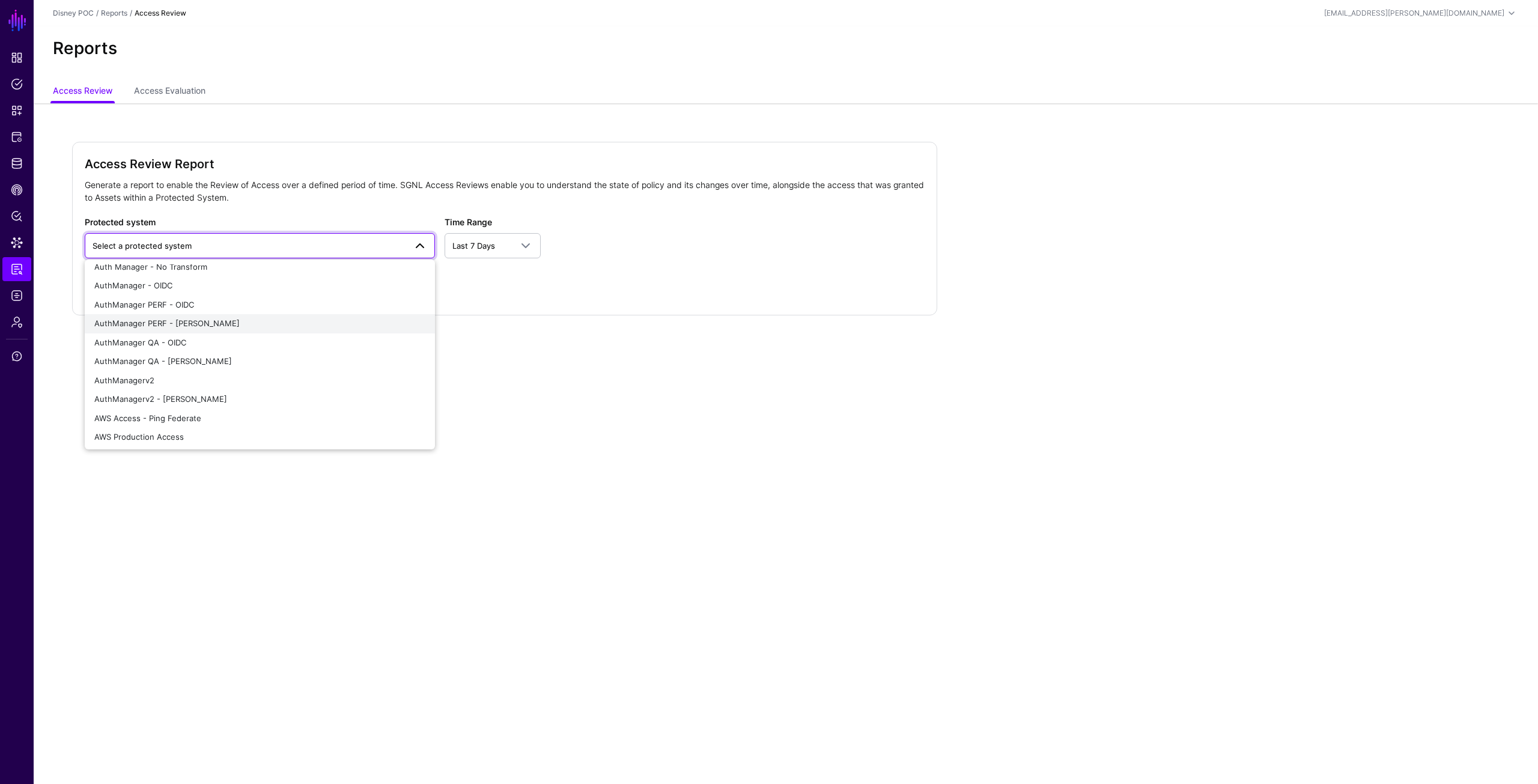 click on "AuthManager PERF - [PERSON_NAME]" 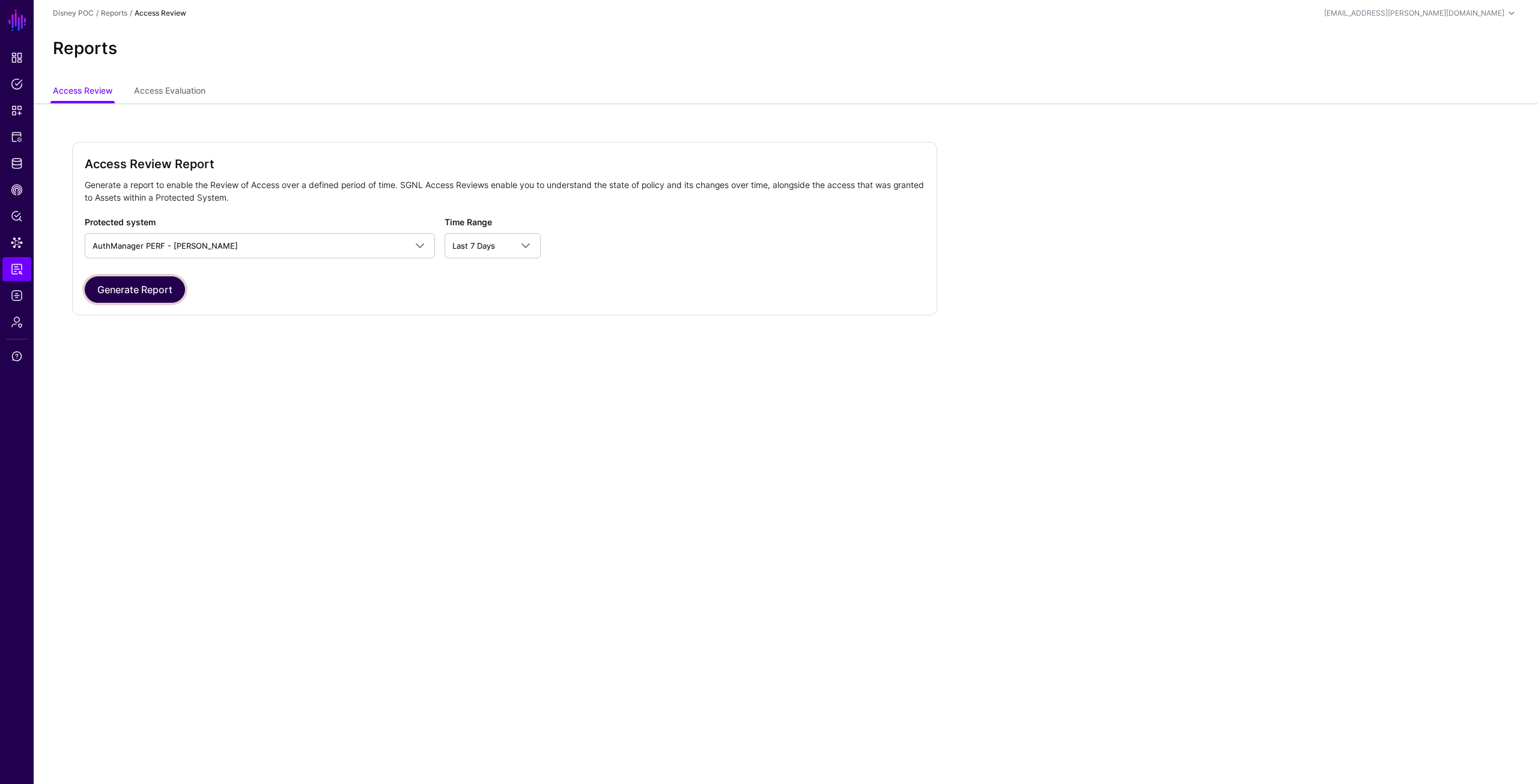 click on "Generate Report" 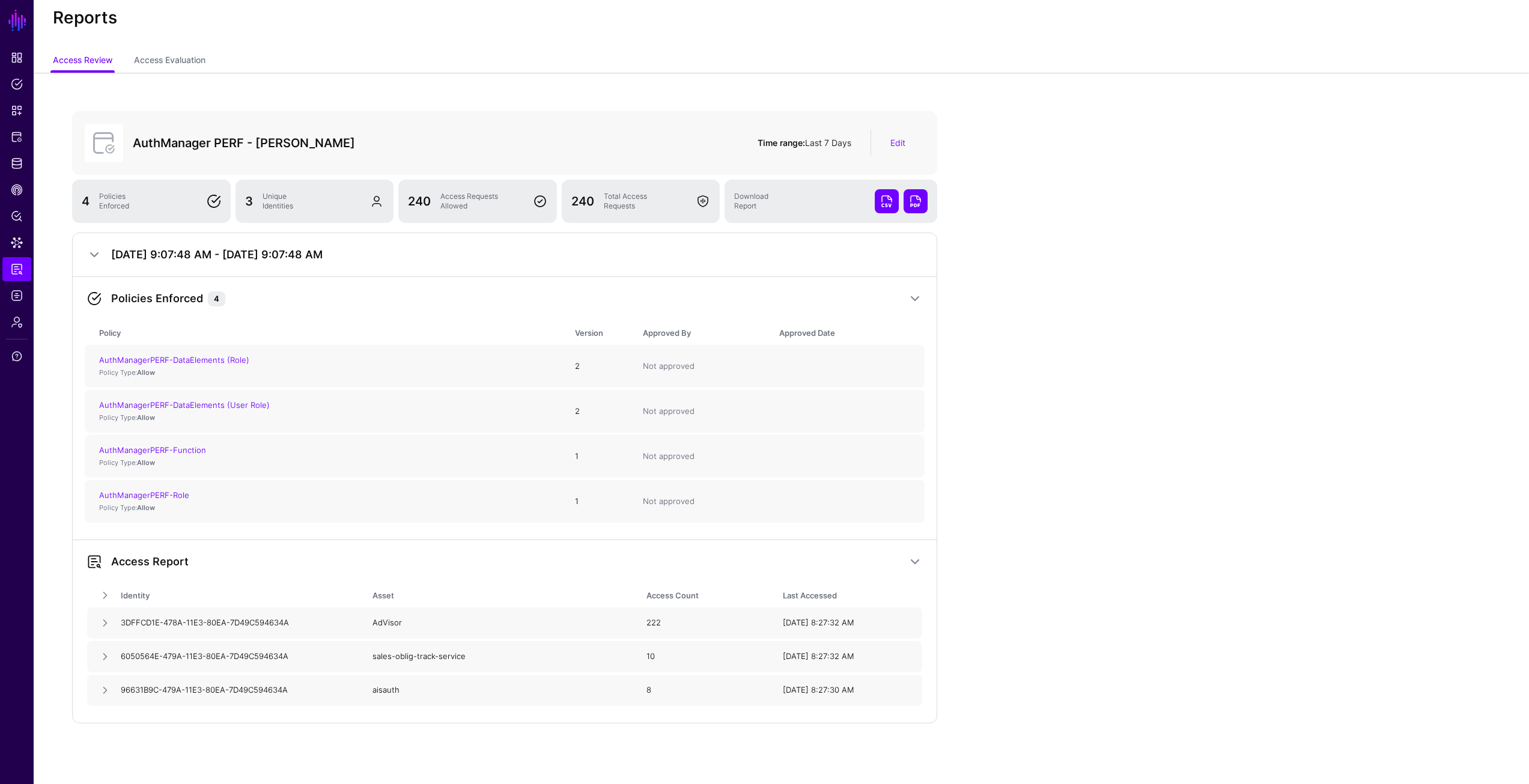 scroll, scrollTop: 44, scrollLeft: 0, axis: vertical 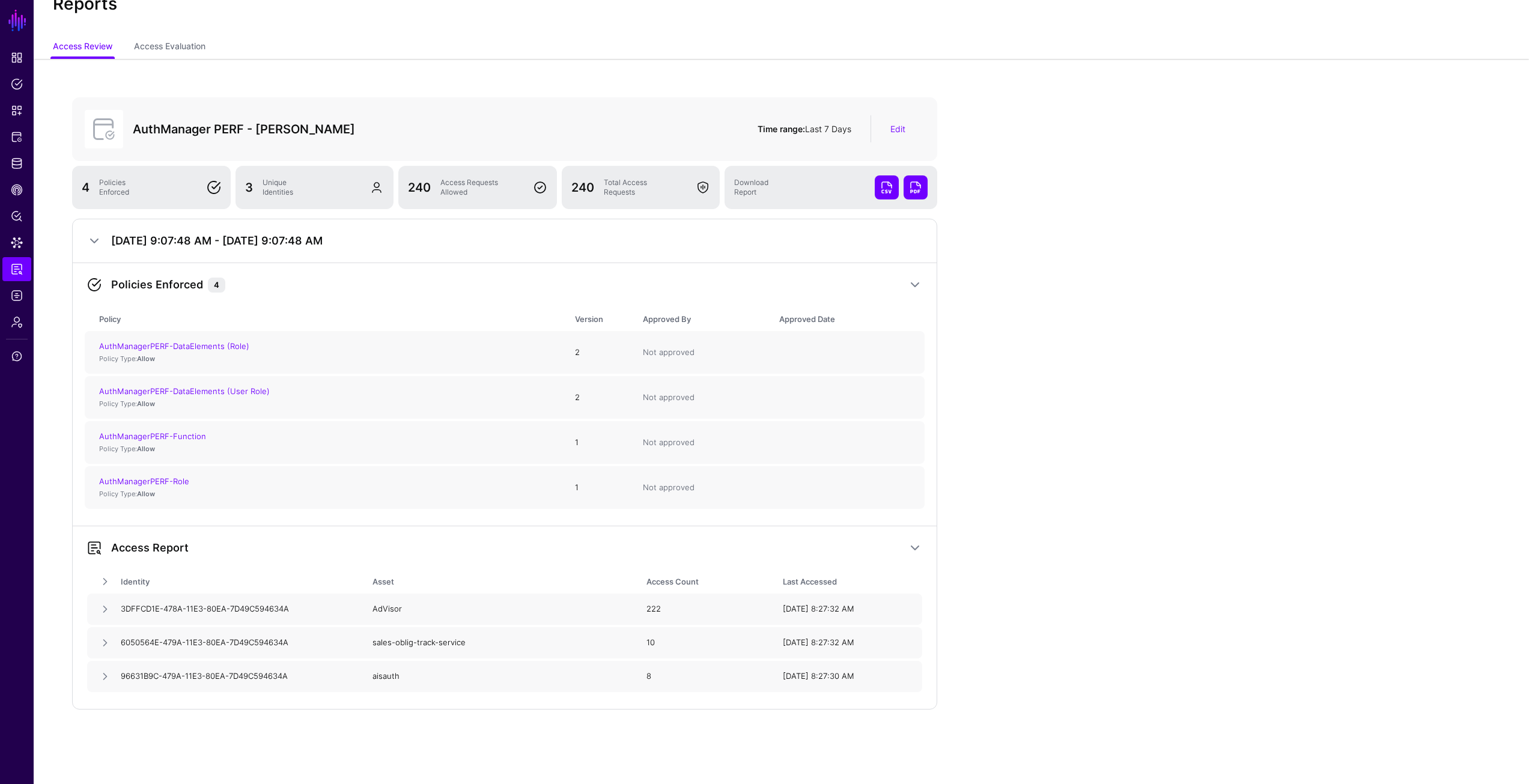 drag, startPoint x: 304, startPoint y: 613, endPoint x: 121, endPoint y: 613, distance: 183 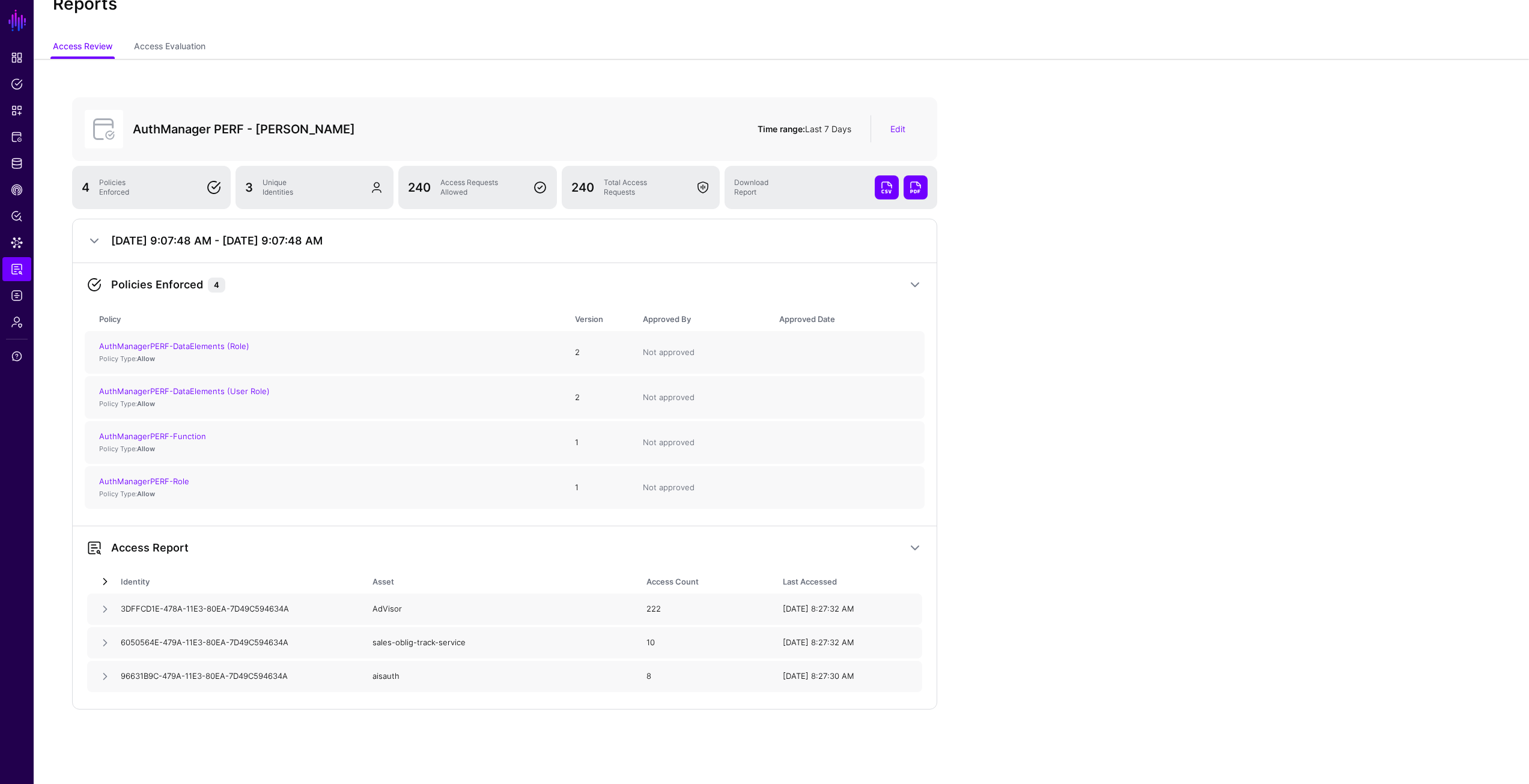 click 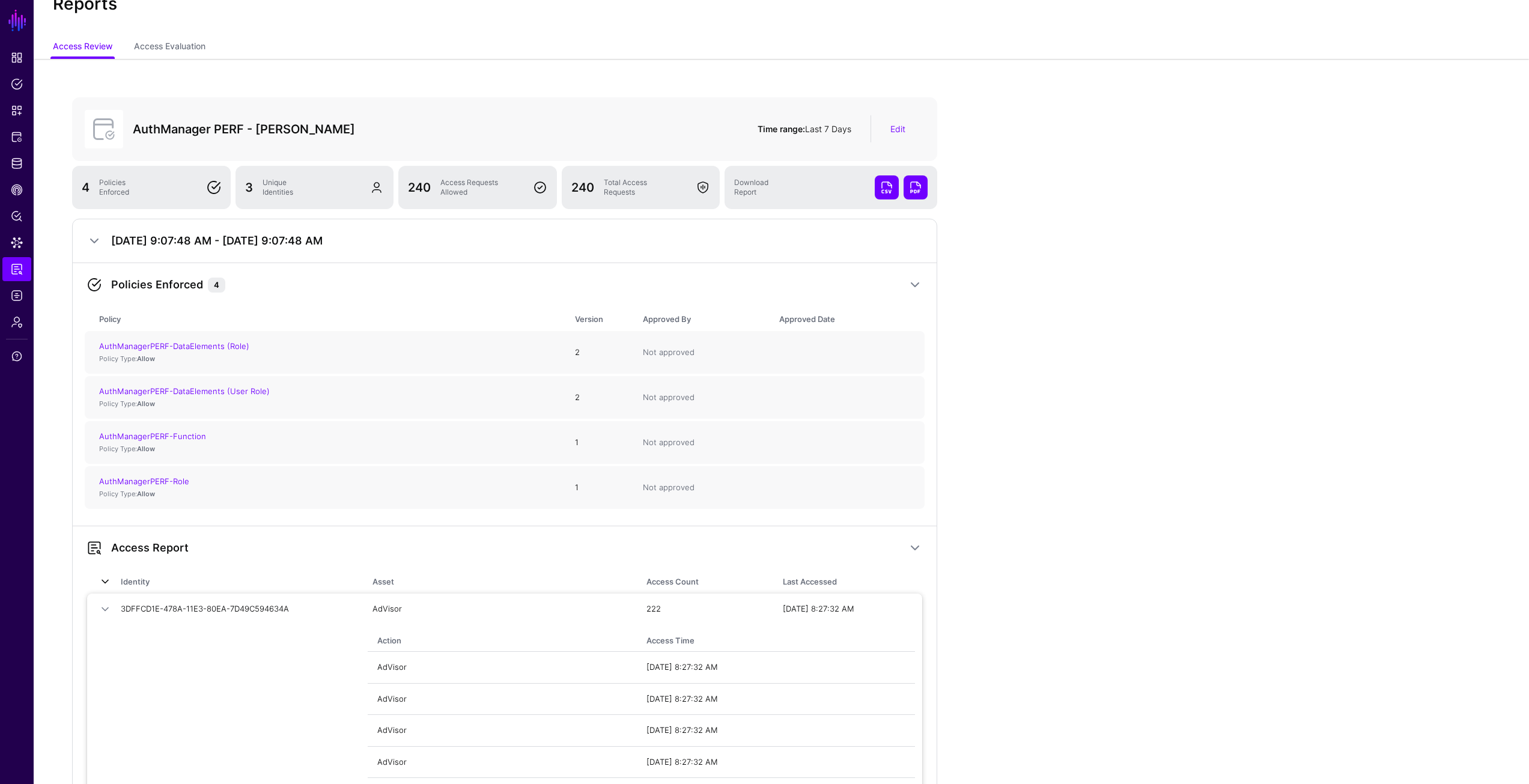click 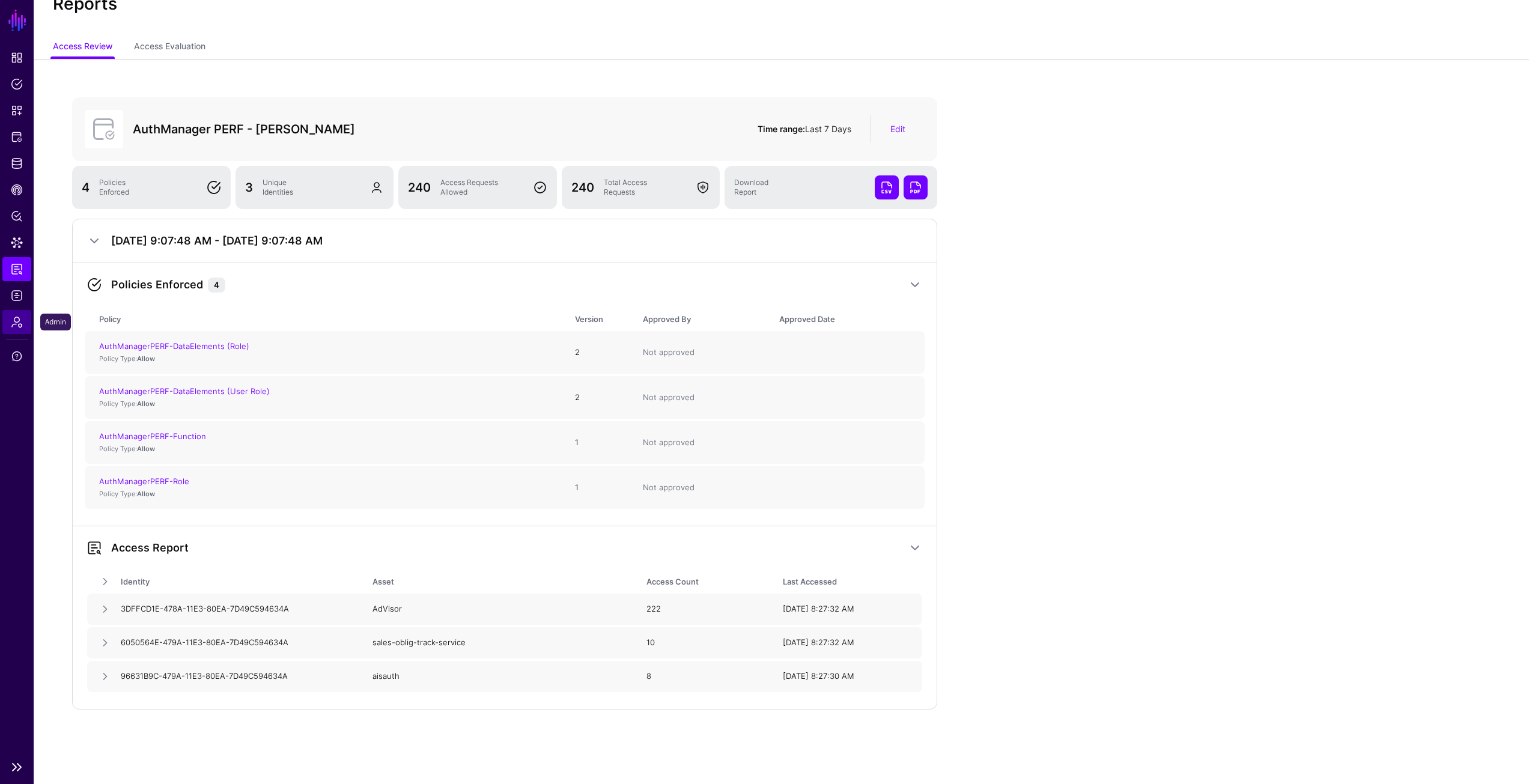 click on "Admin" 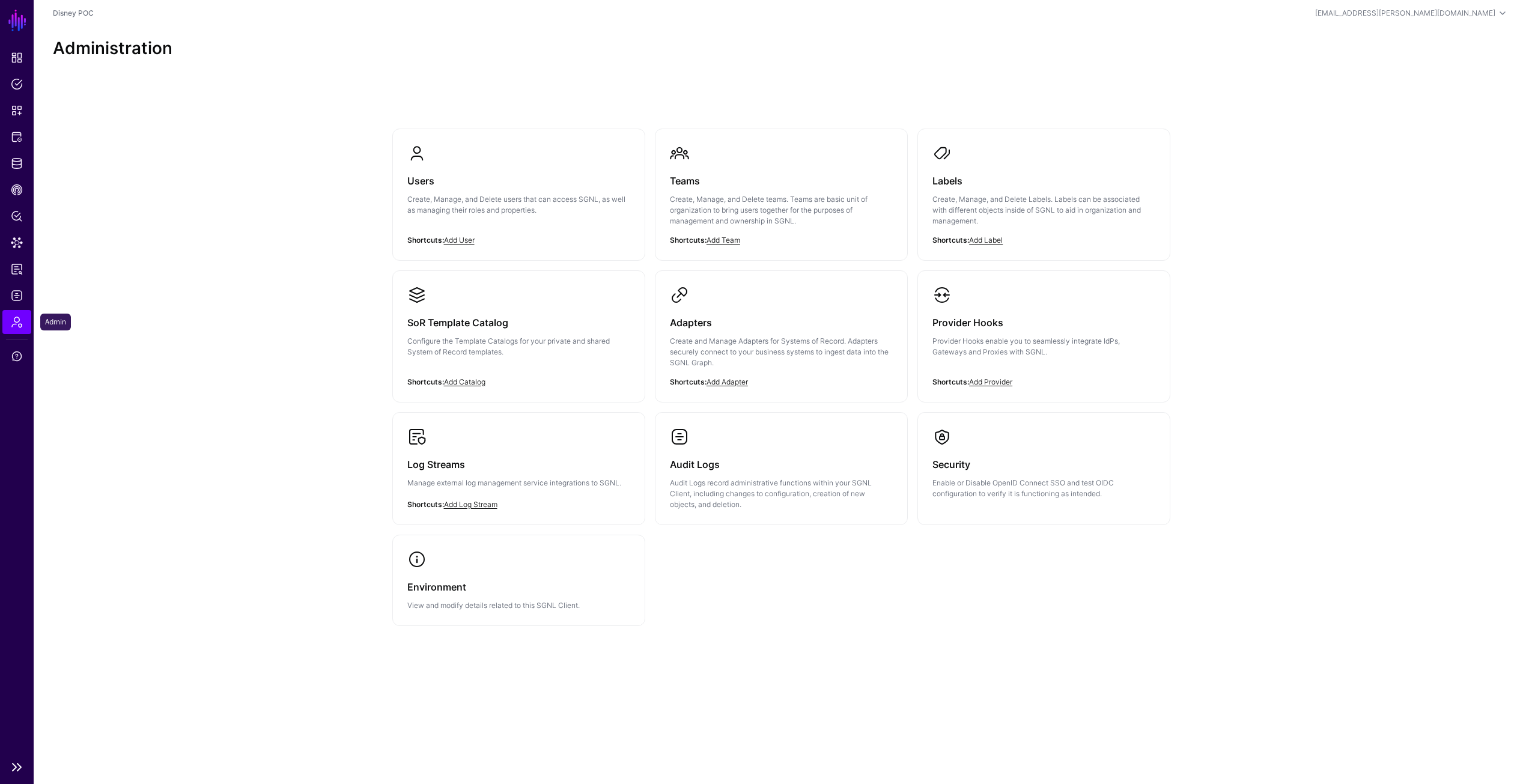 scroll, scrollTop: 0, scrollLeft: 0, axis: both 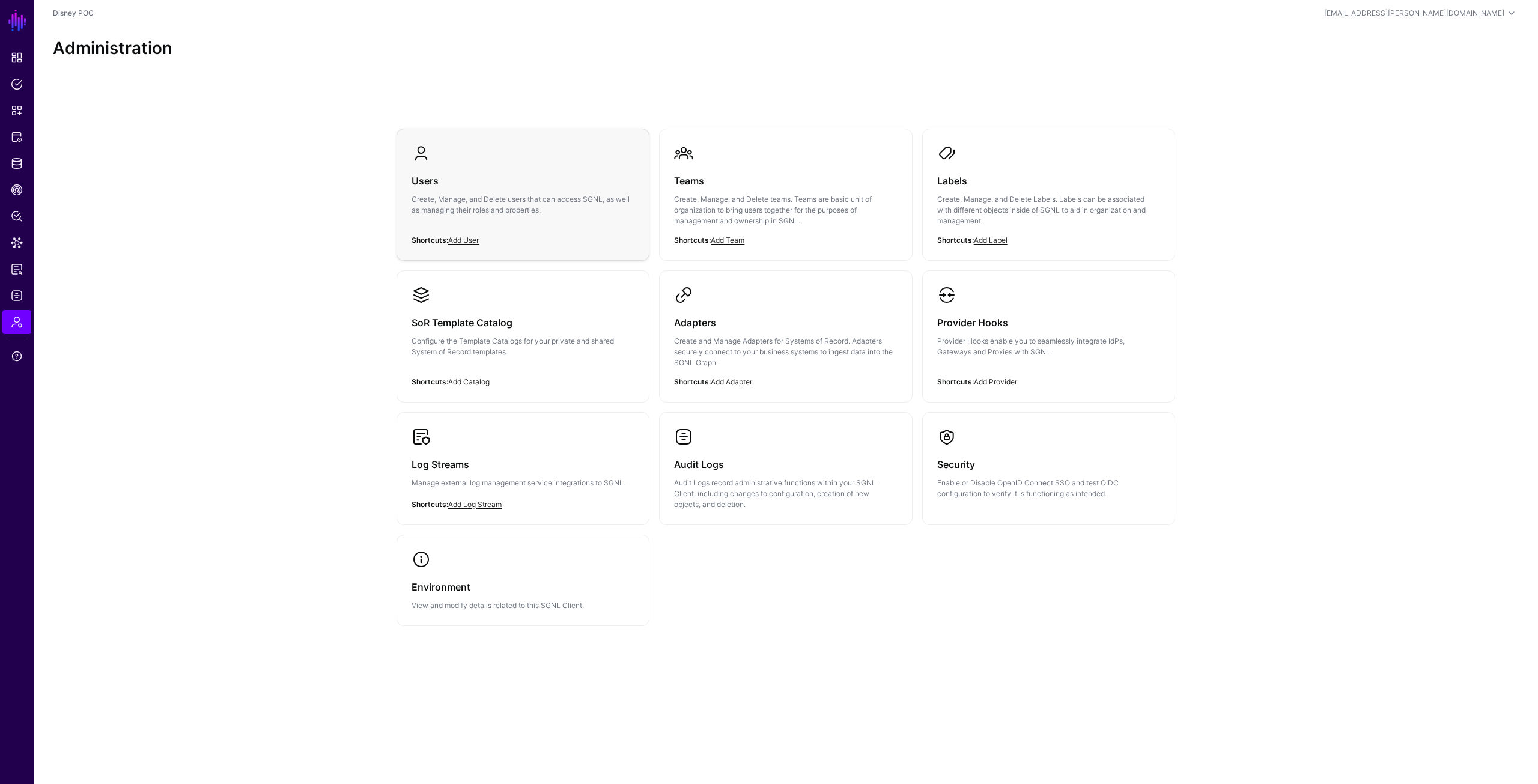 click on "Users  Create, Manage, and Delete users that can access SGNL, as well as managing their roles and properties." 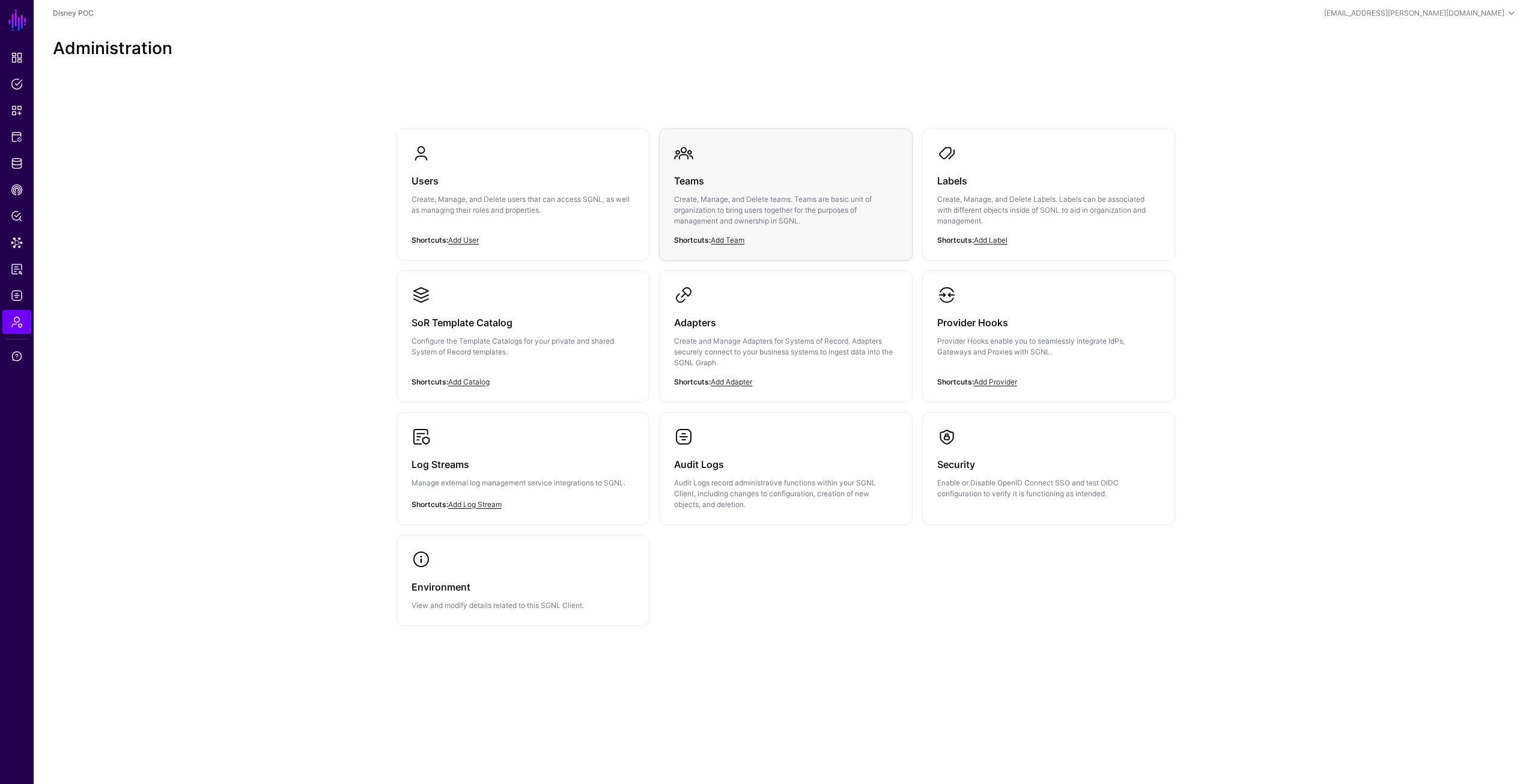 click on "Teams" 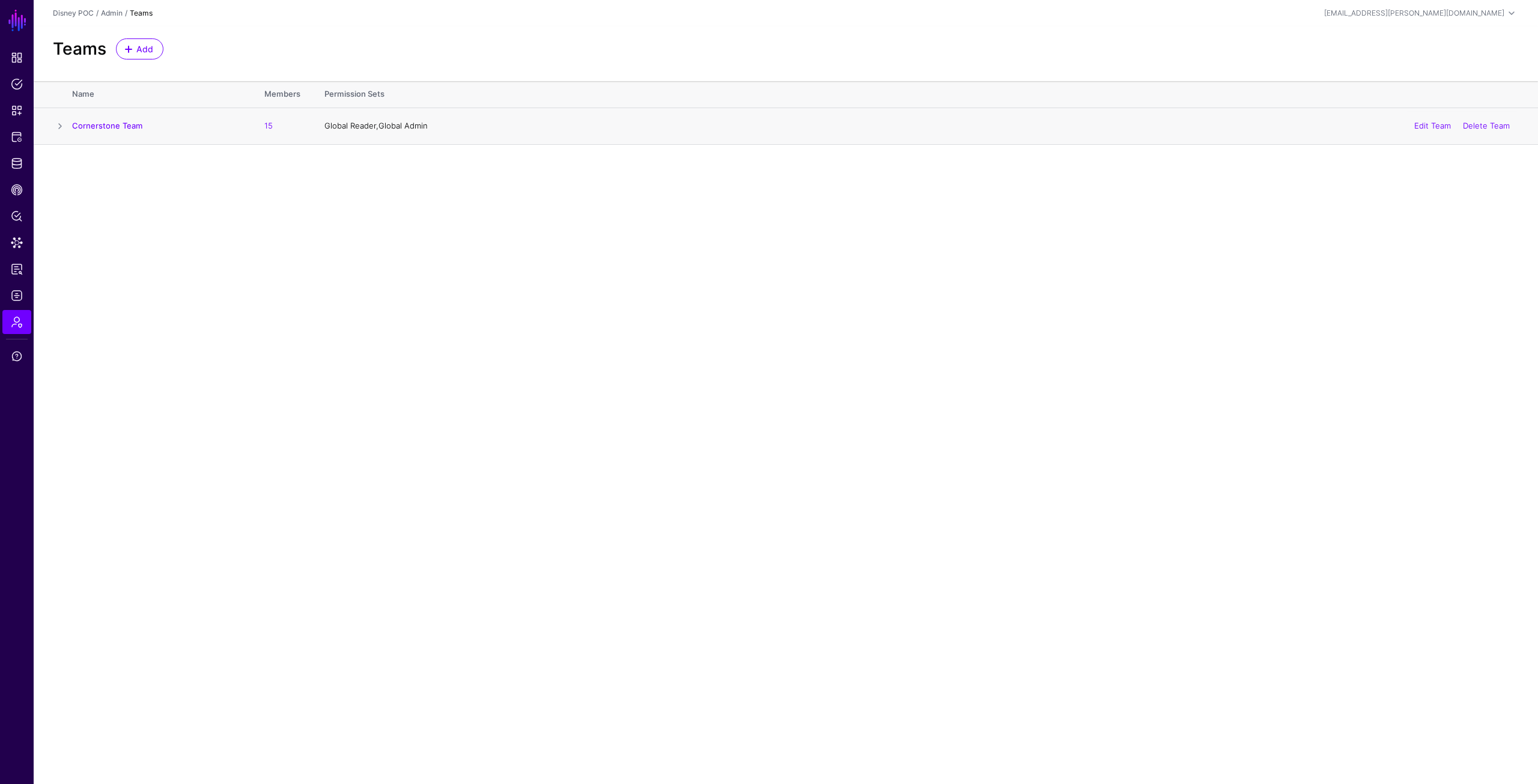 click 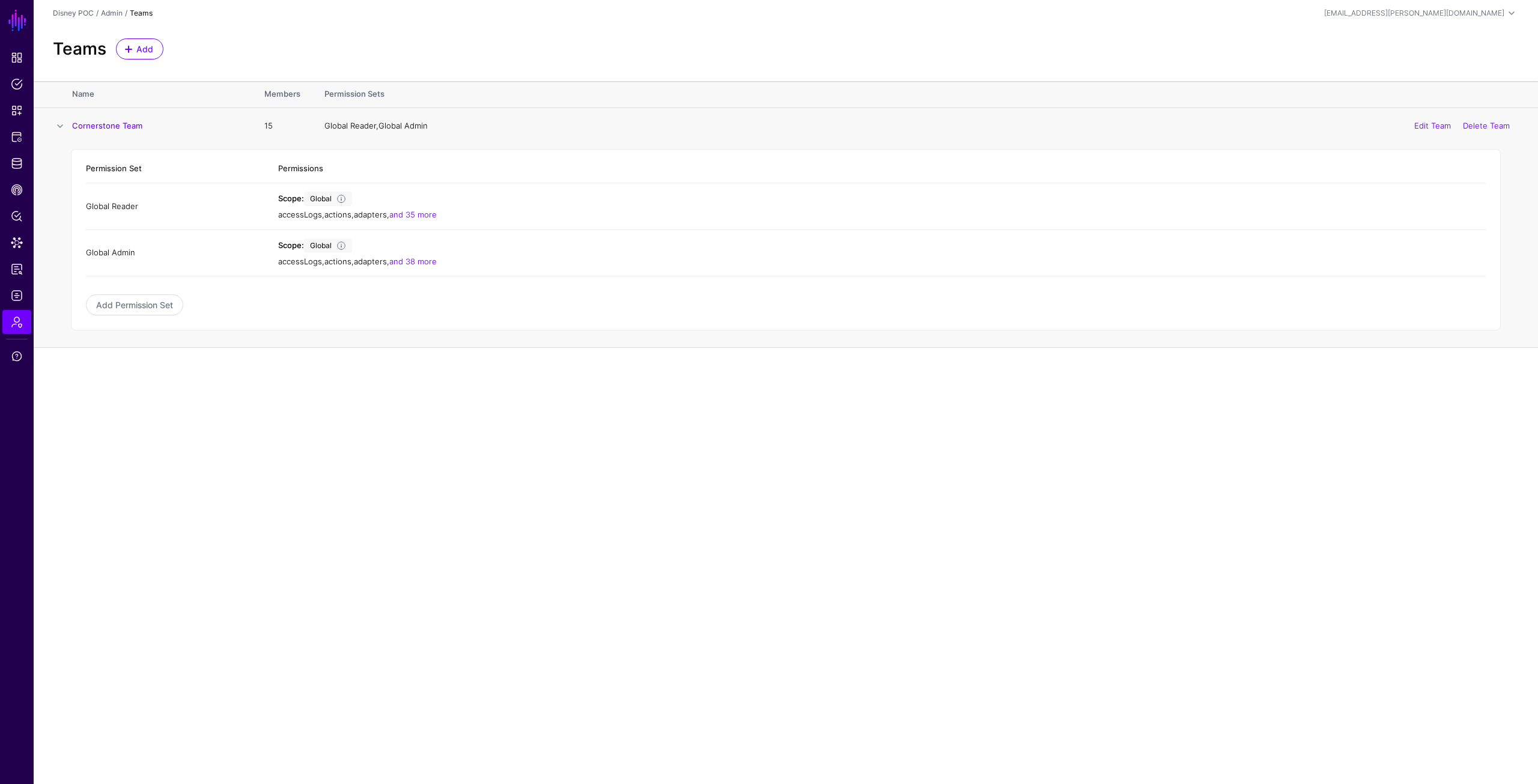 click on "15" 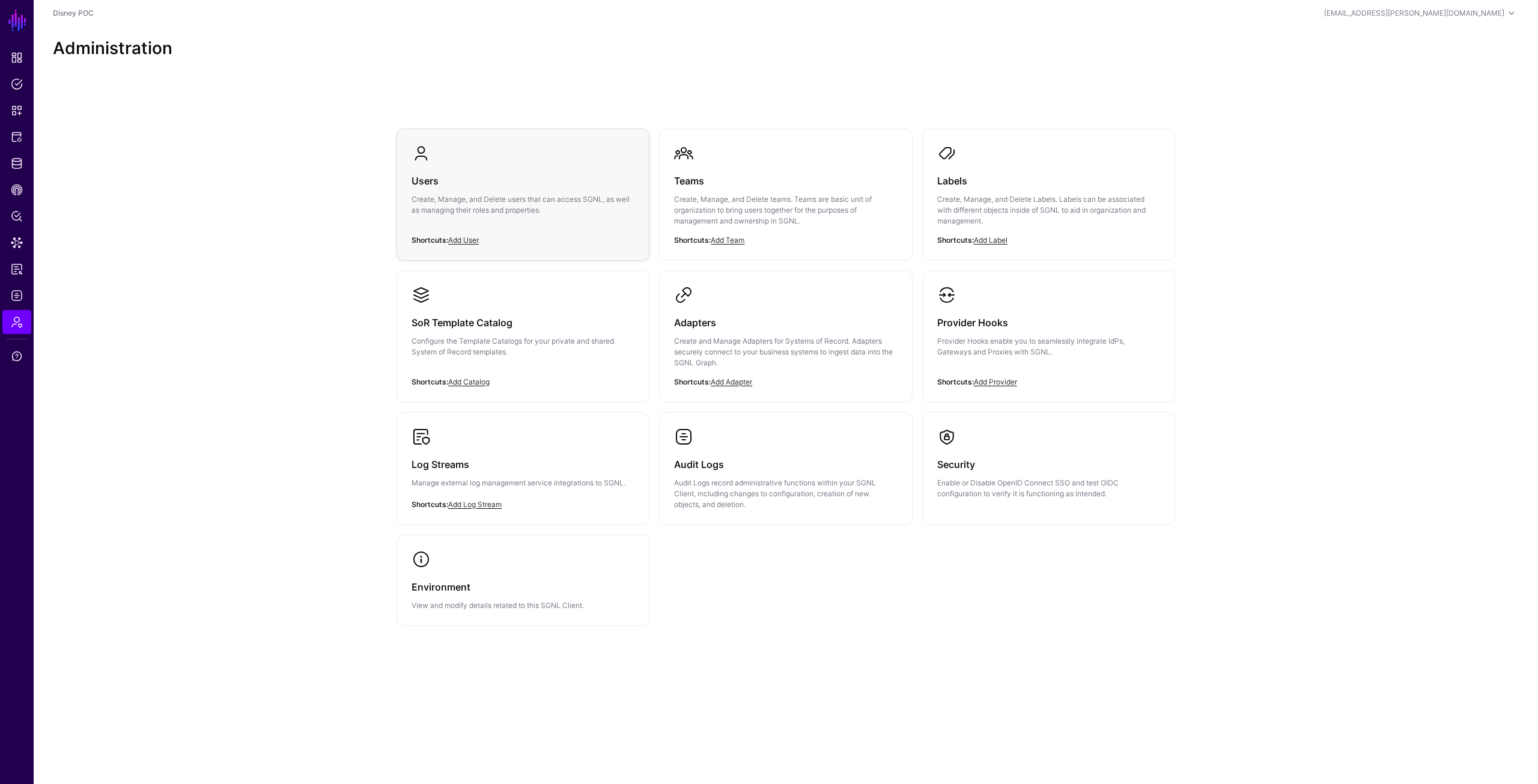 click on "Create, Manage, and Delete users that can access SGNL, as well as managing their roles and properties." 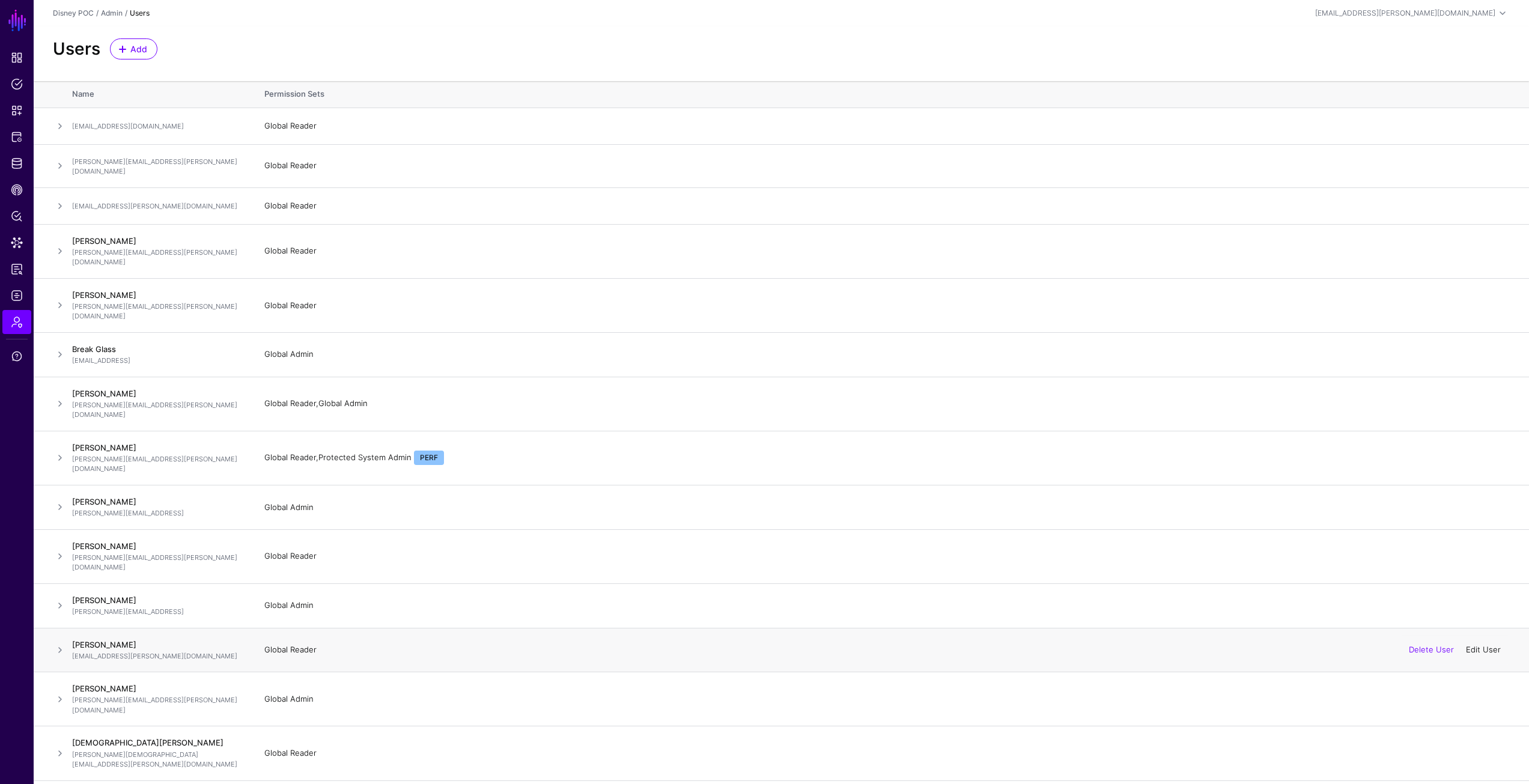 click on "Edit User" 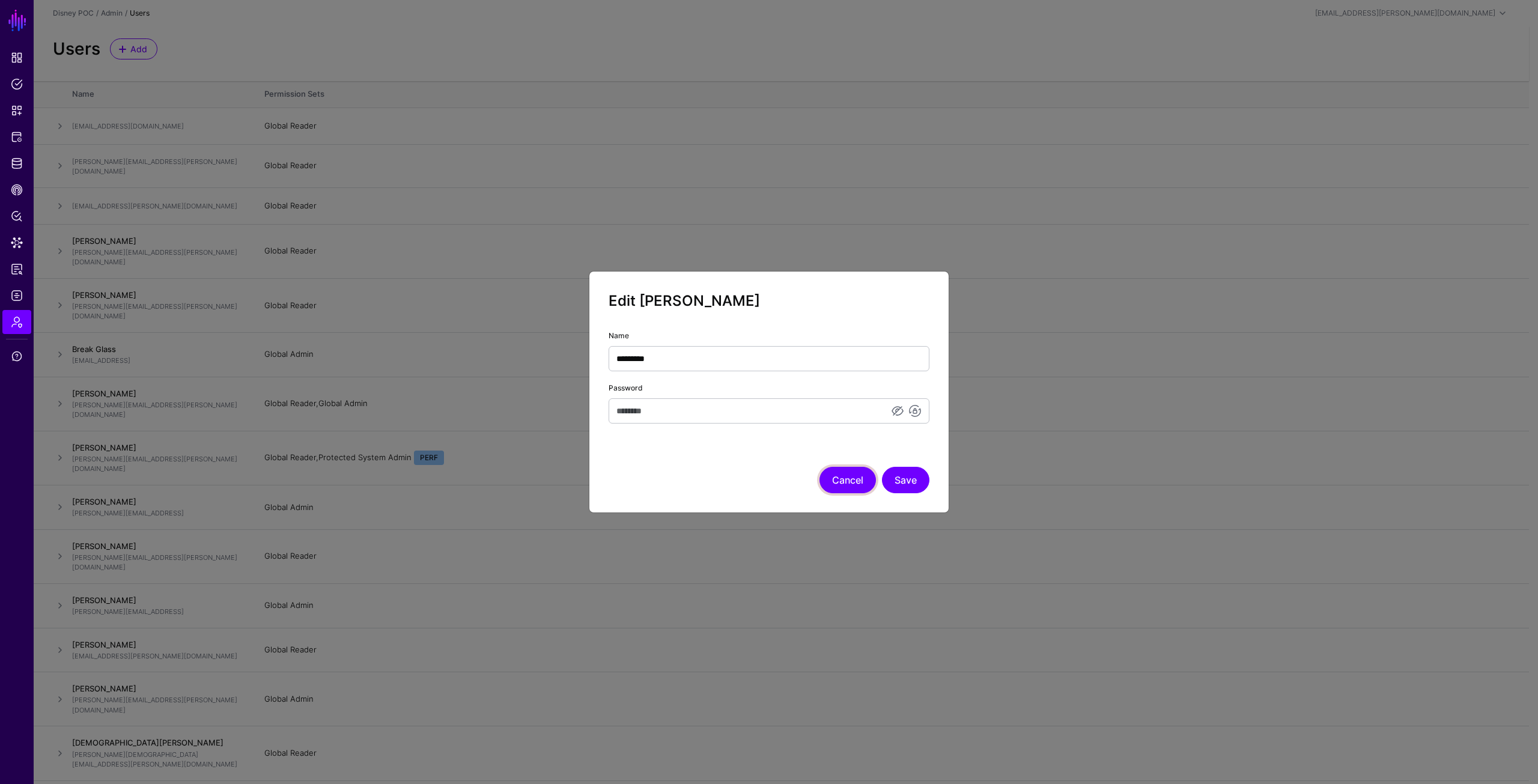 click on "Cancel" 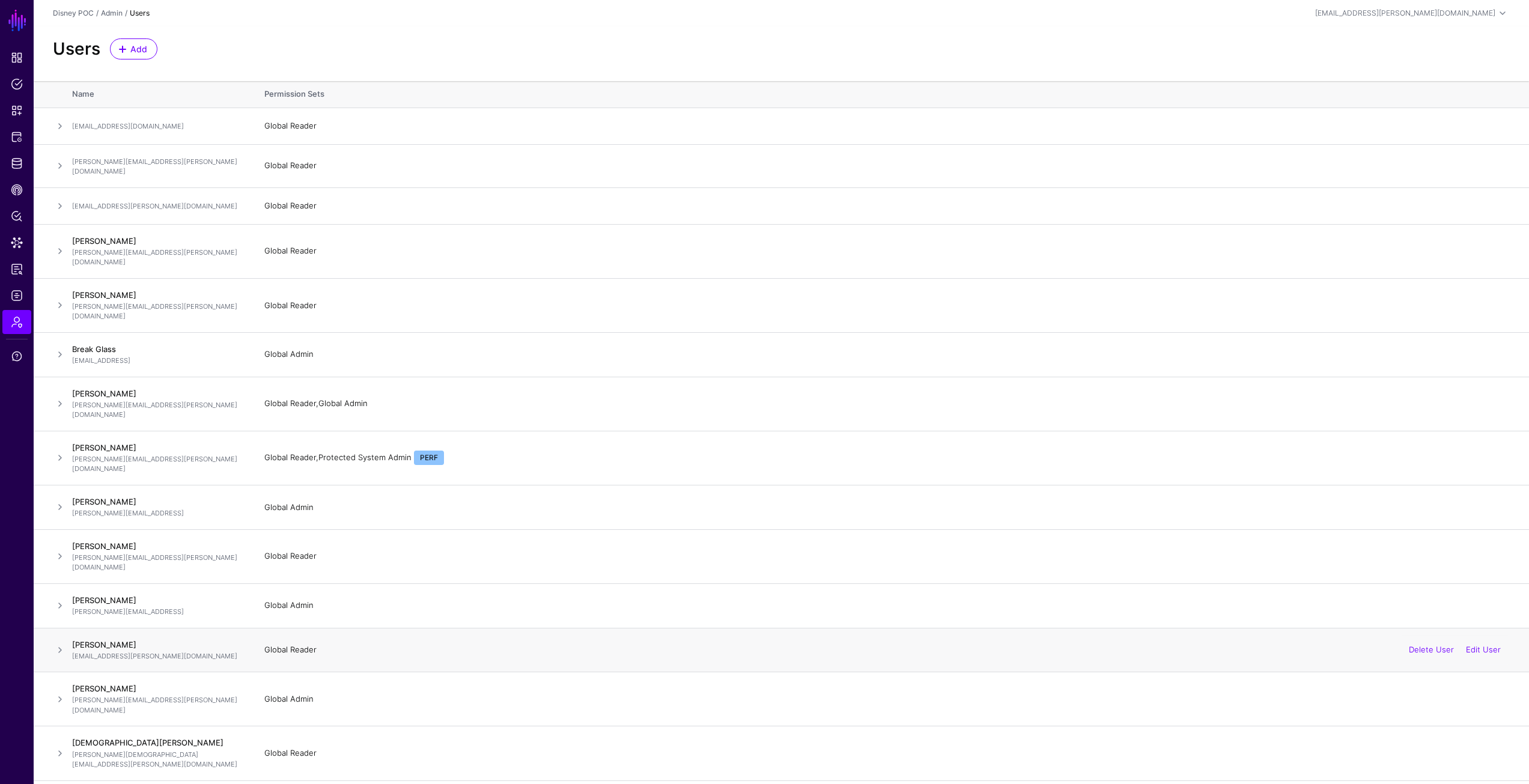 click 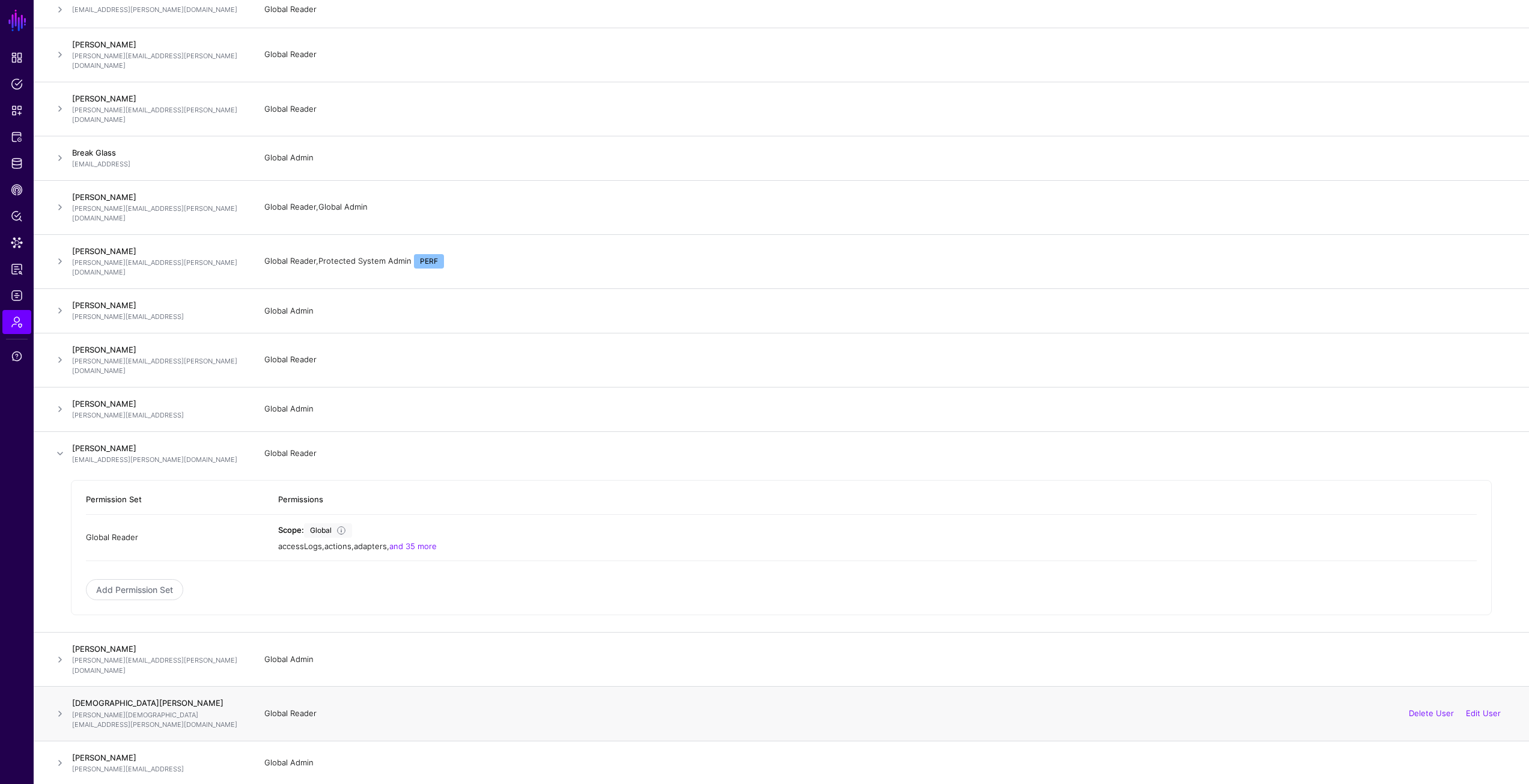 scroll, scrollTop: 240, scrollLeft: 0, axis: vertical 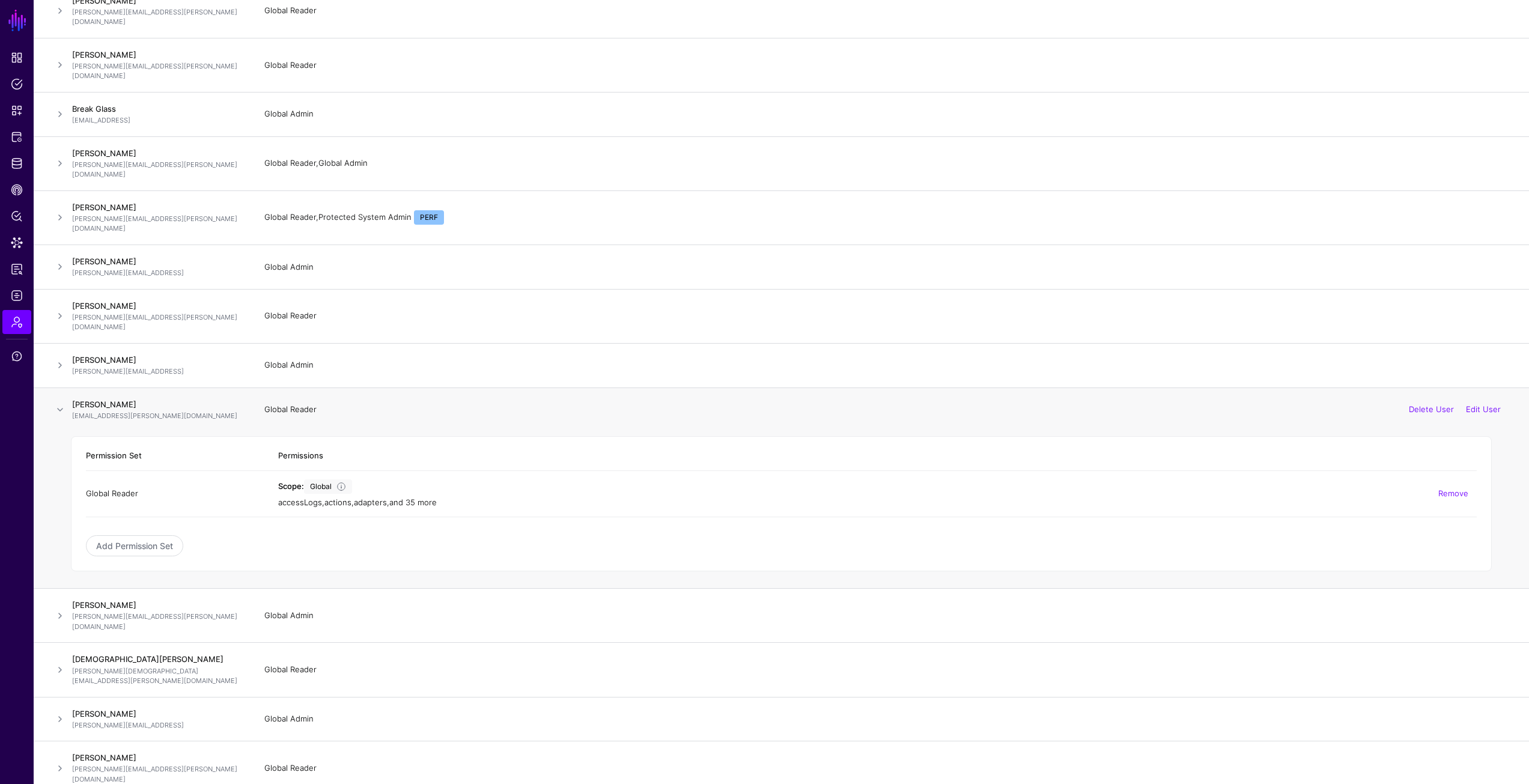 click on "and 35 more" 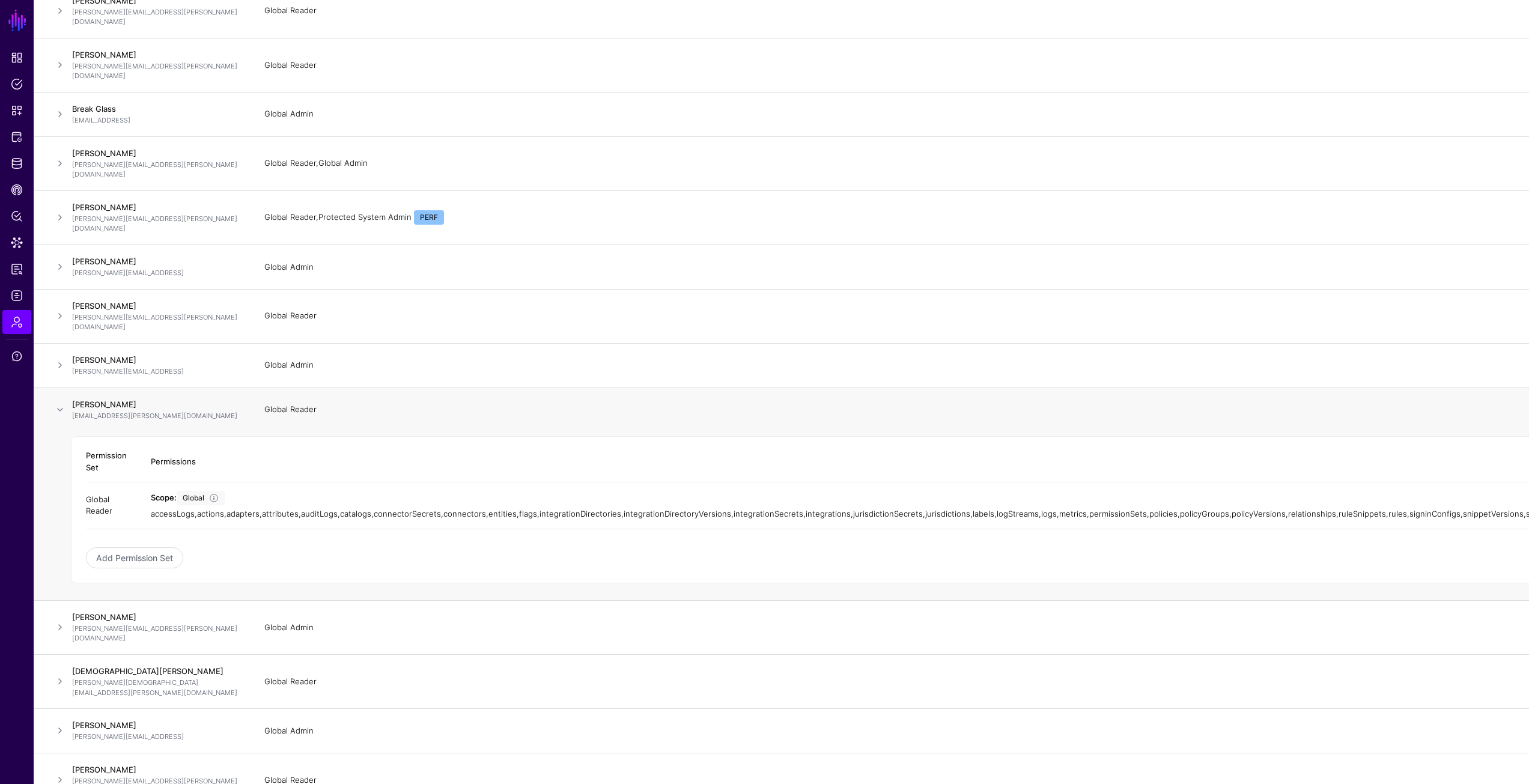 click 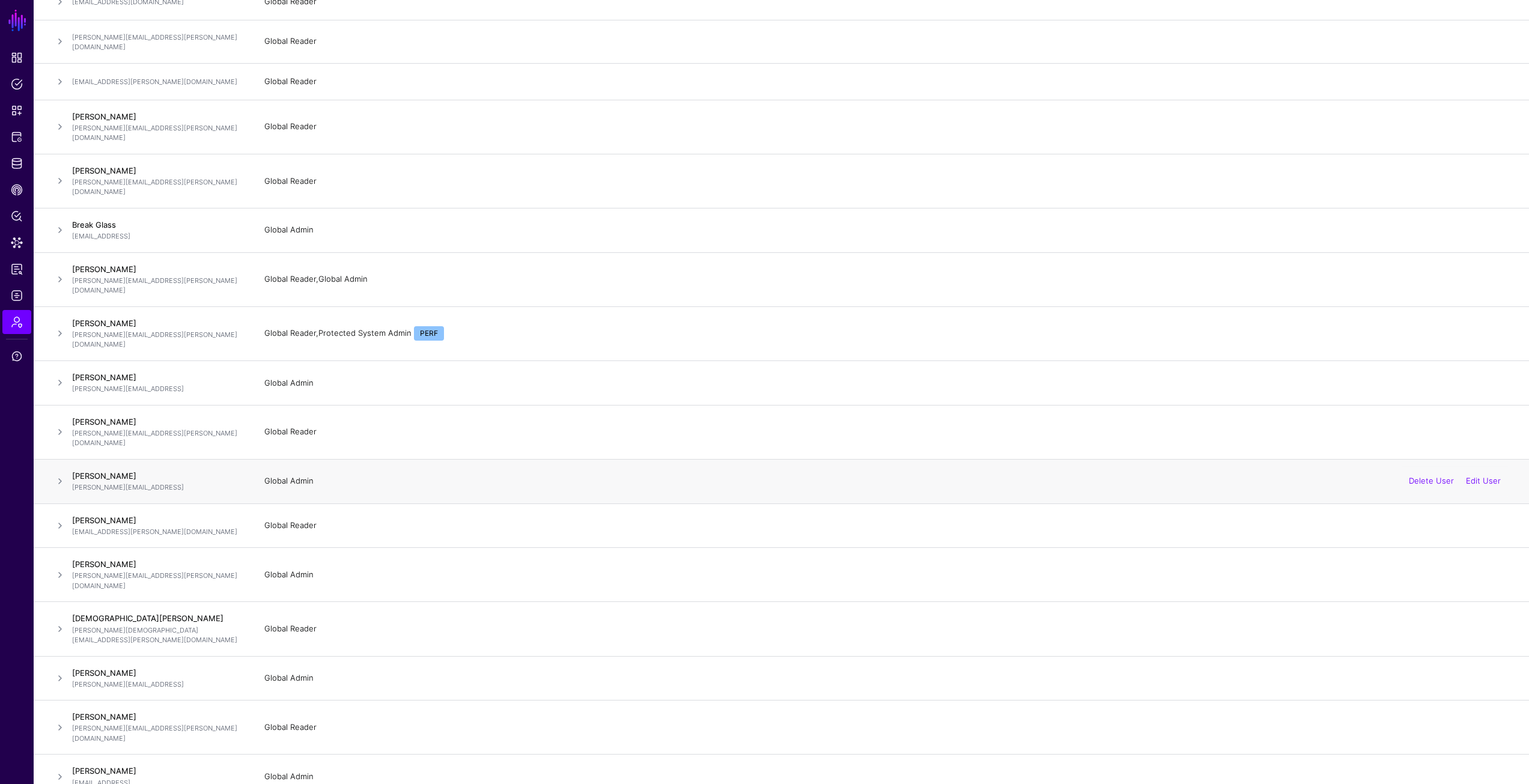 scroll, scrollTop: 0, scrollLeft: 0, axis: both 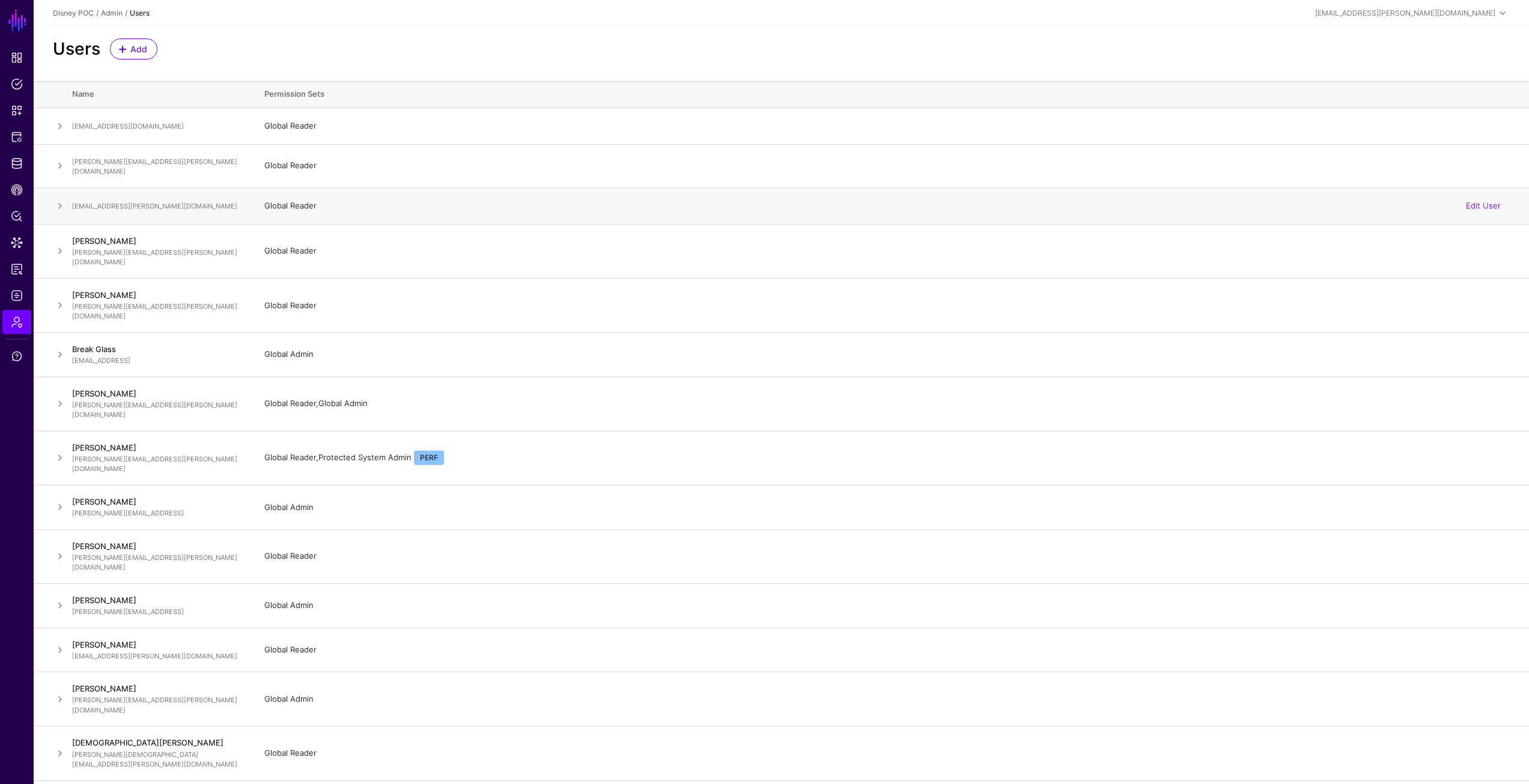 click 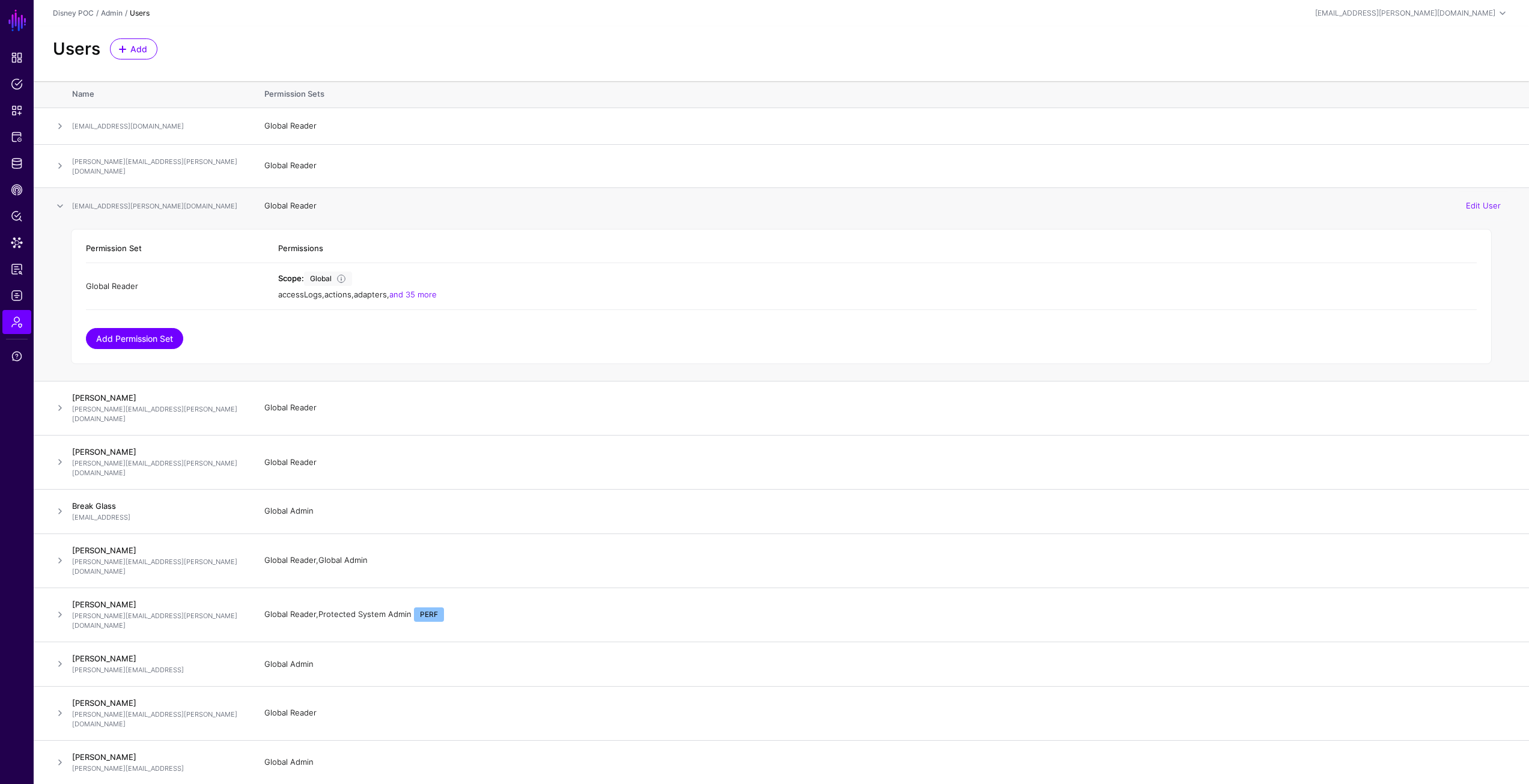 click on "Add Permission Set" 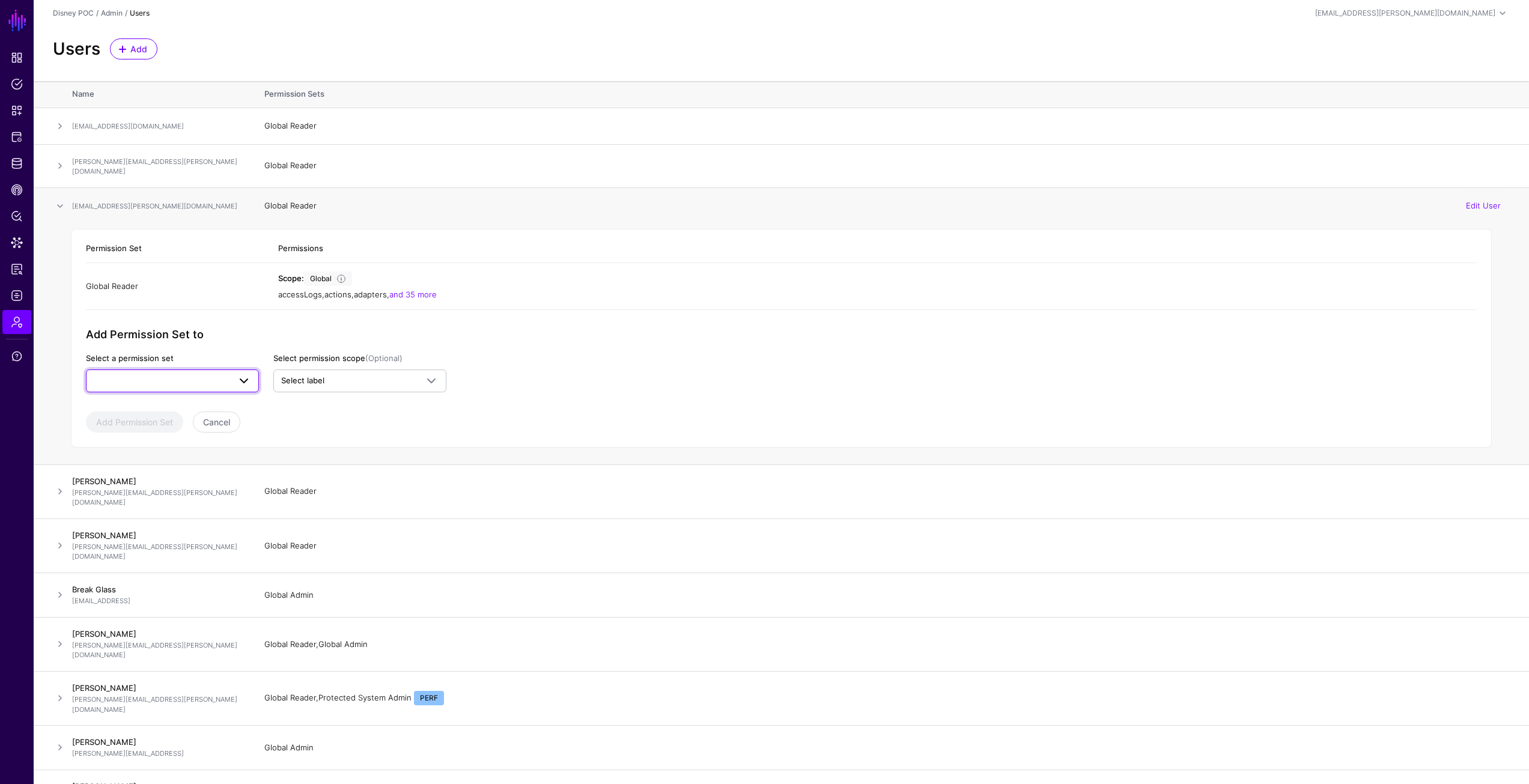 click at bounding box center (172, 381) 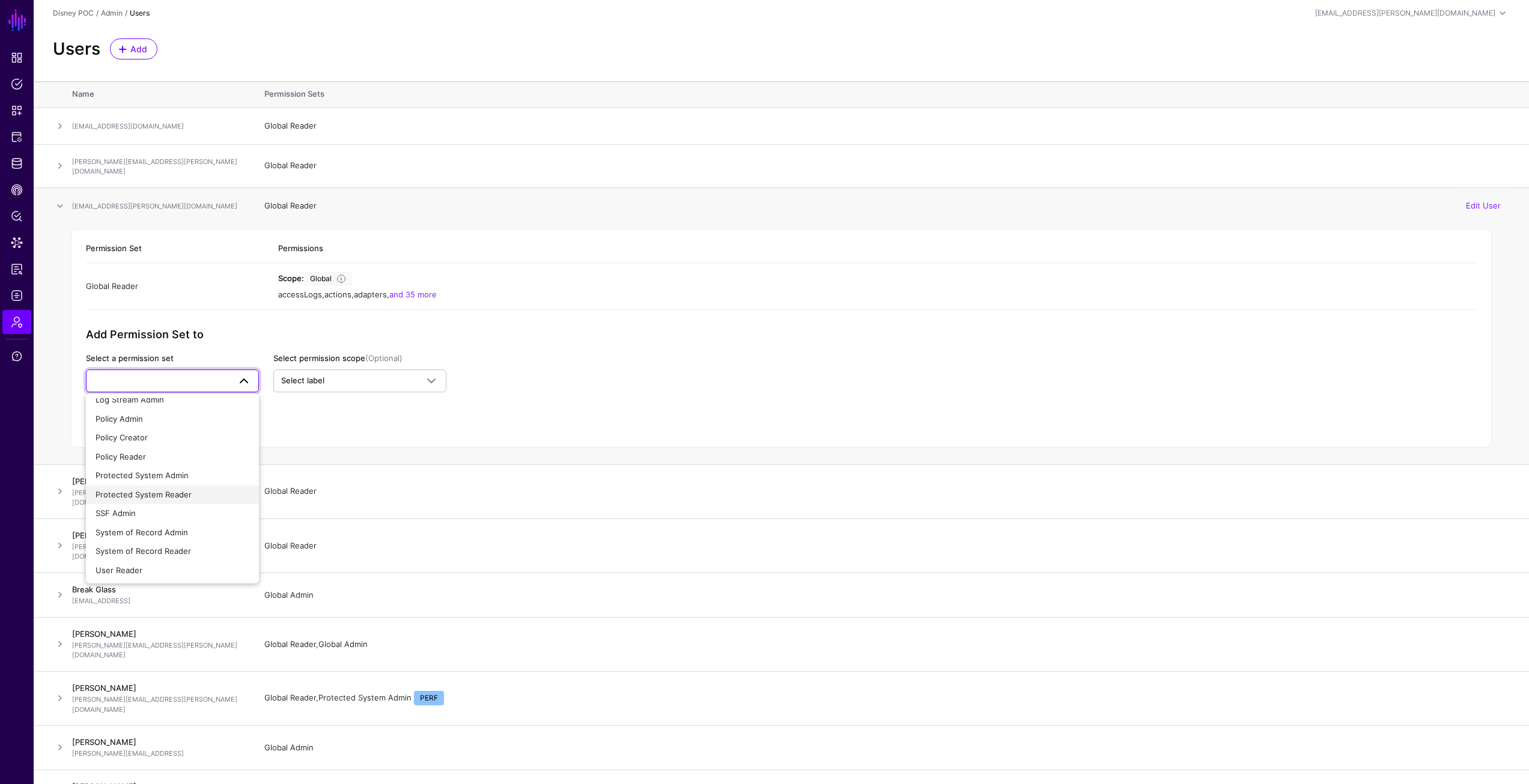scroll, scrollTop: 65, scrollLeft: 0, axis: vertical 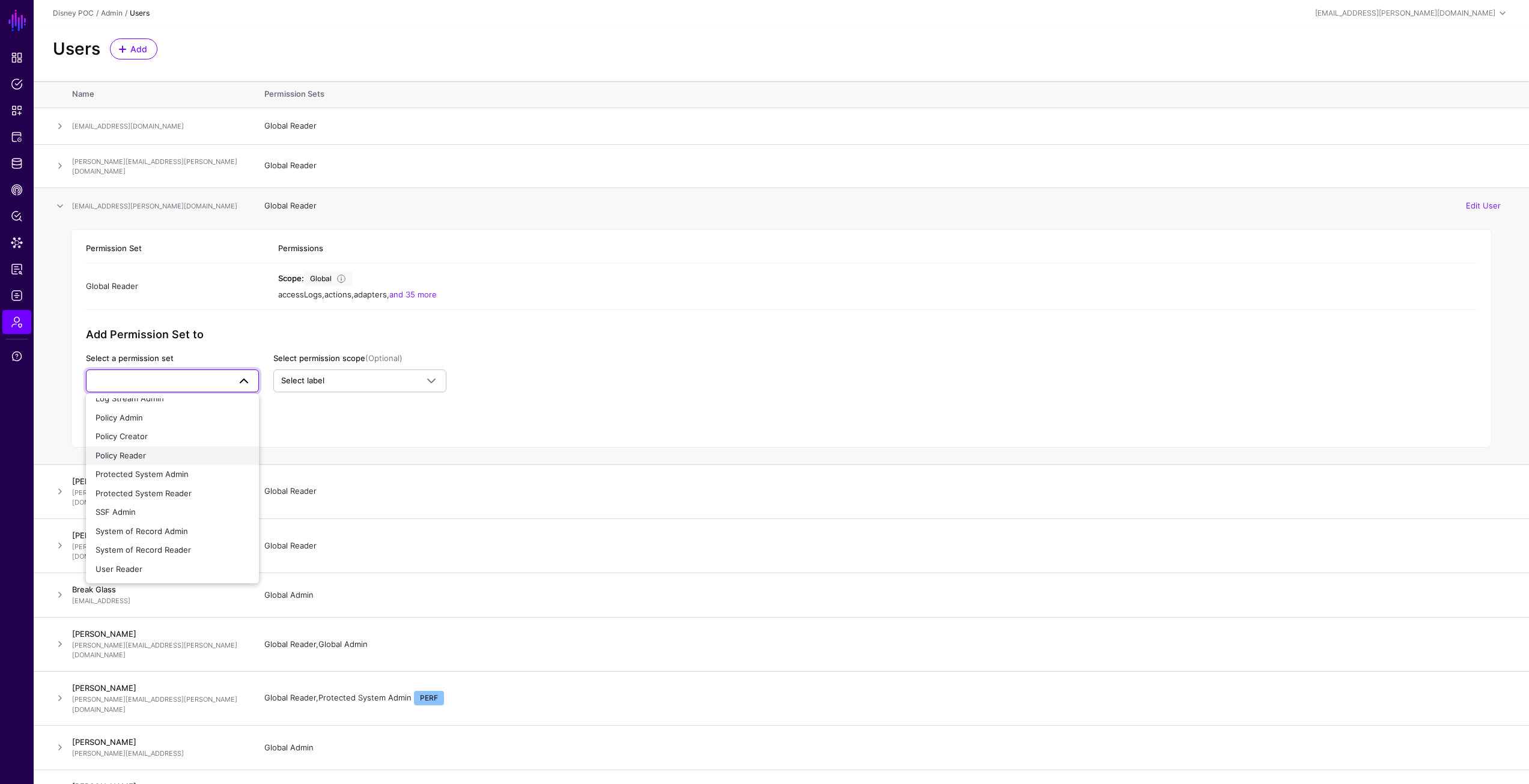 click on "Policy Reader" 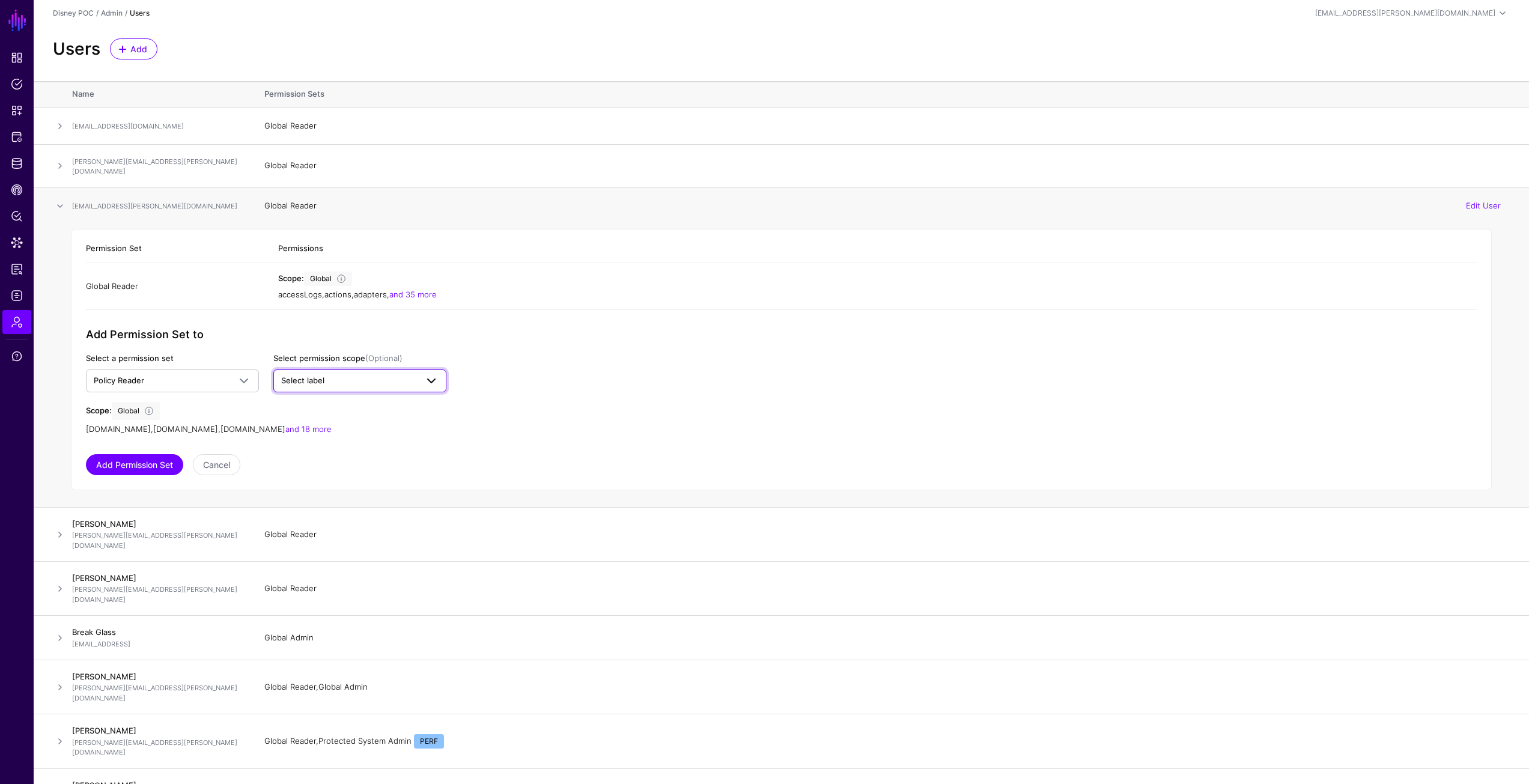 click on "Select label" at bounding box center [303, 380] 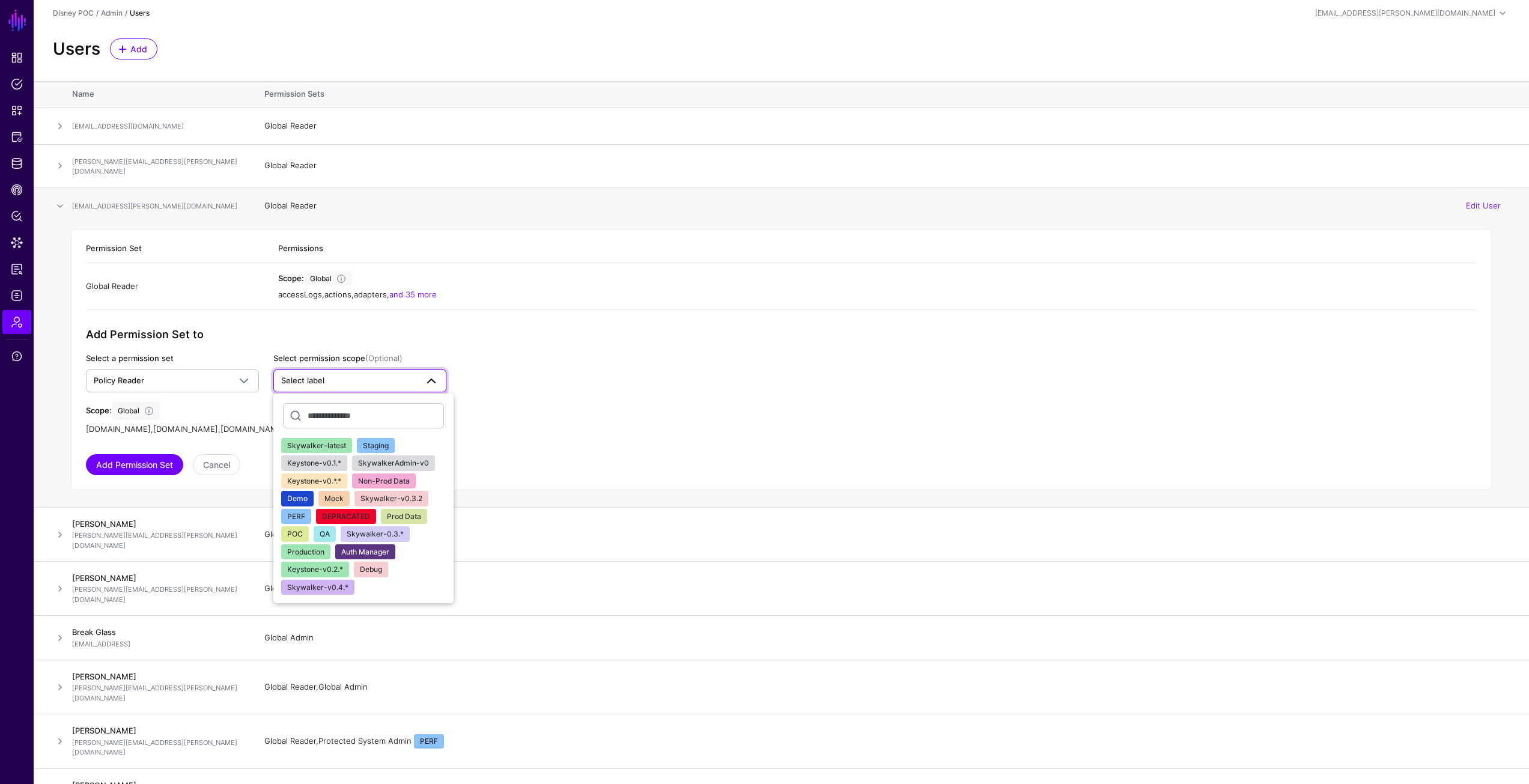 click on "Skywalker-v0.4.*" 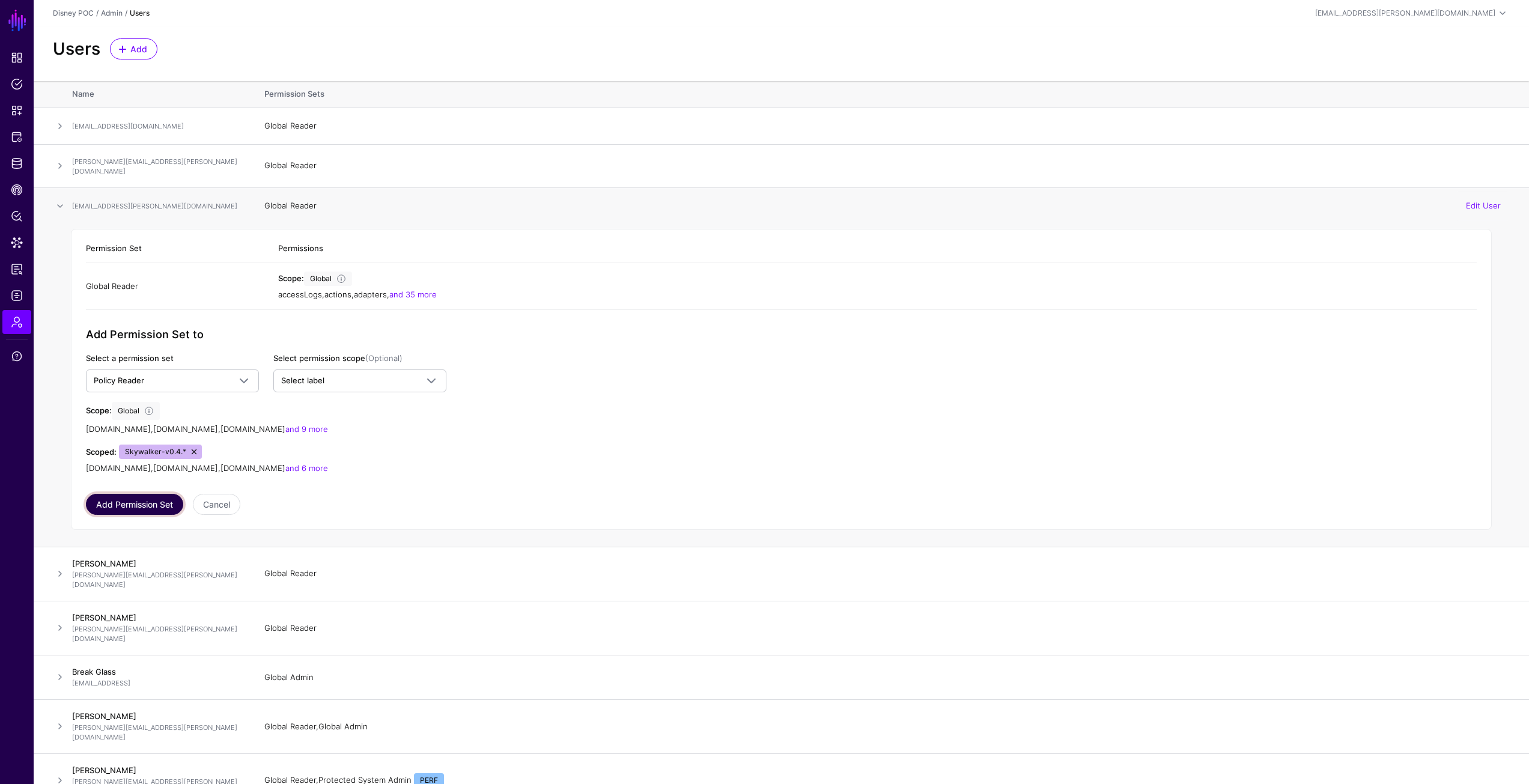click on "Add Permission Set" 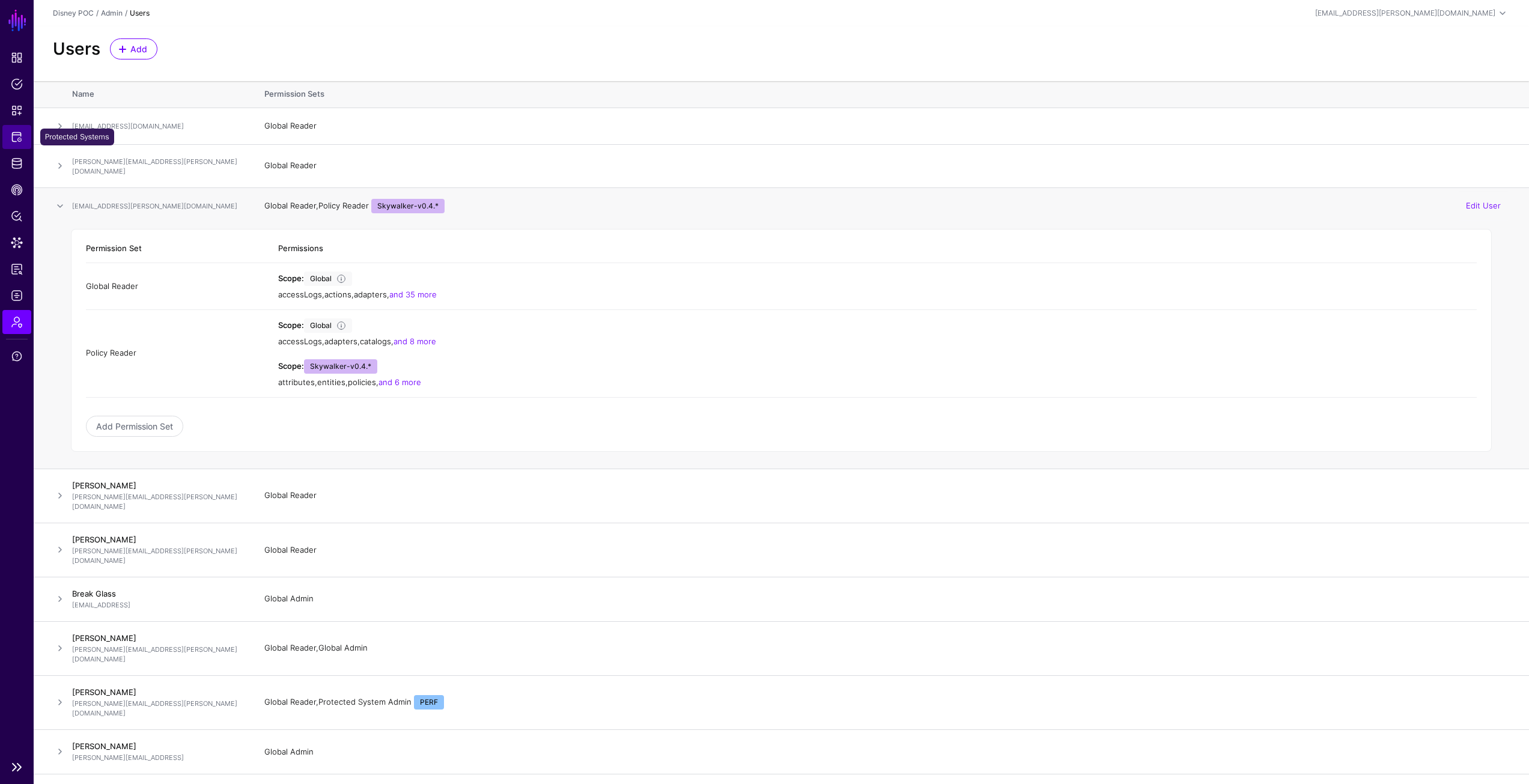 click on "Protected Systems" 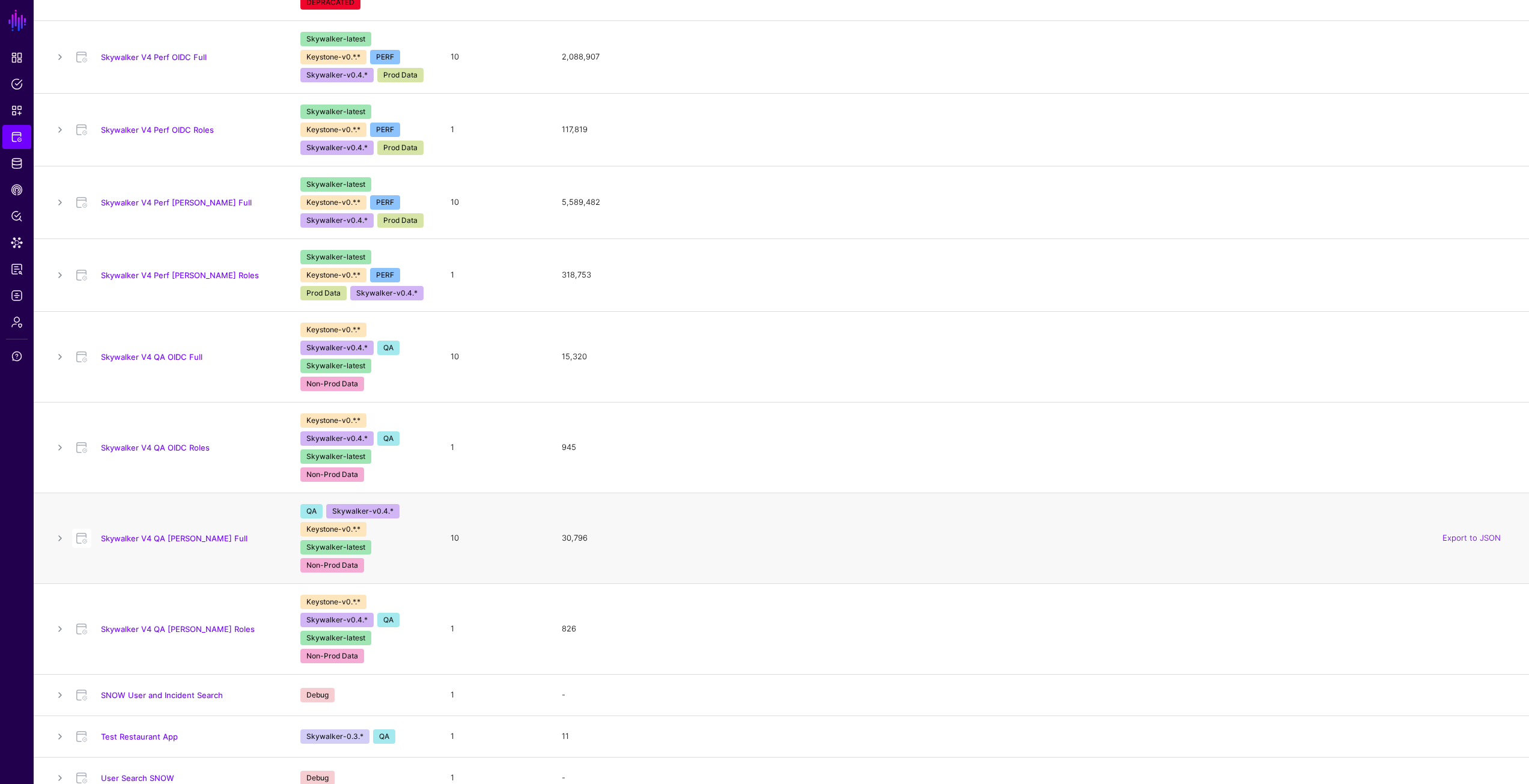 scroll, scrollTop: 1913, scrollLeft: 0, axis: vertical 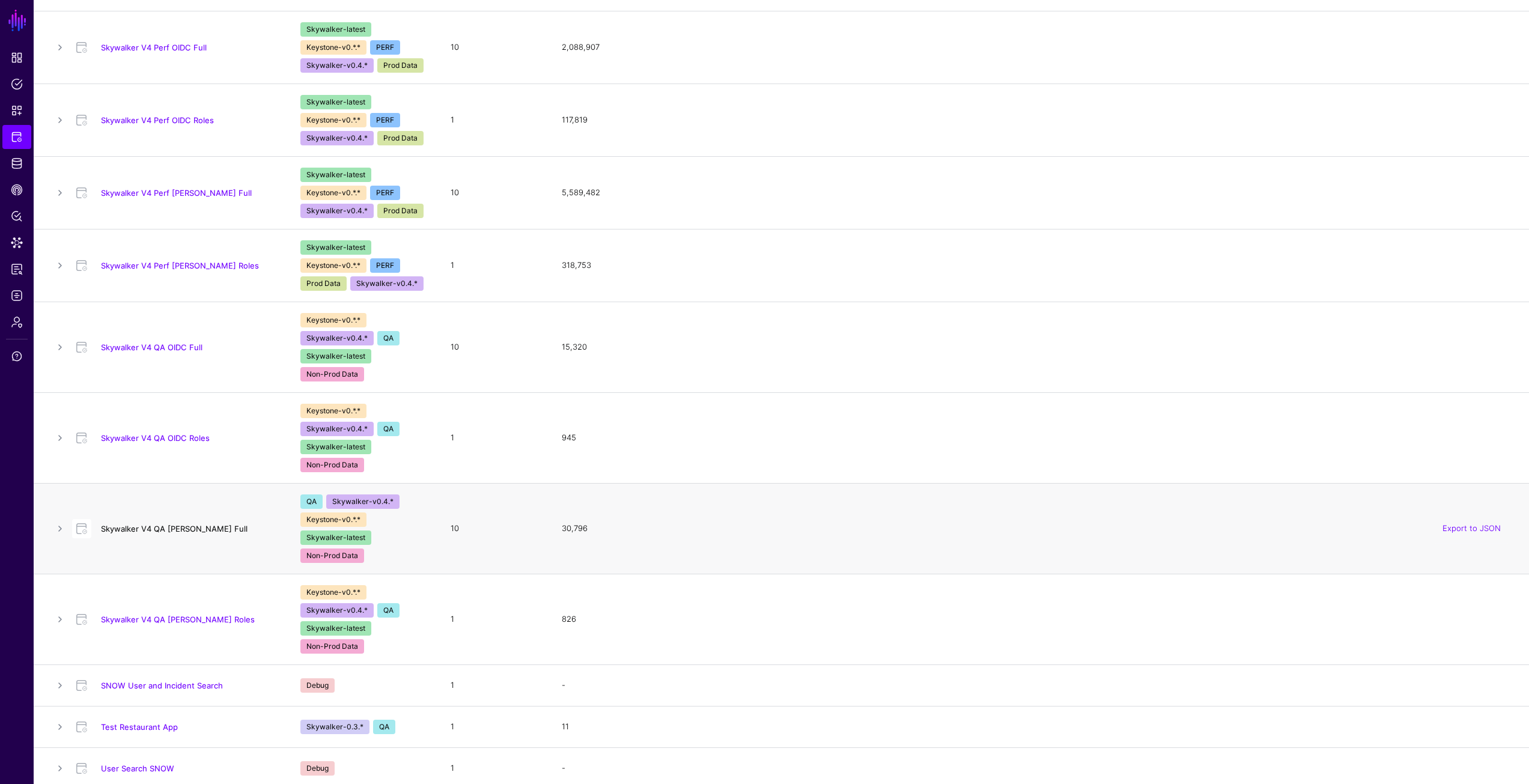 click on "Skywalker V4 QA [PERSON_NAME] Full" 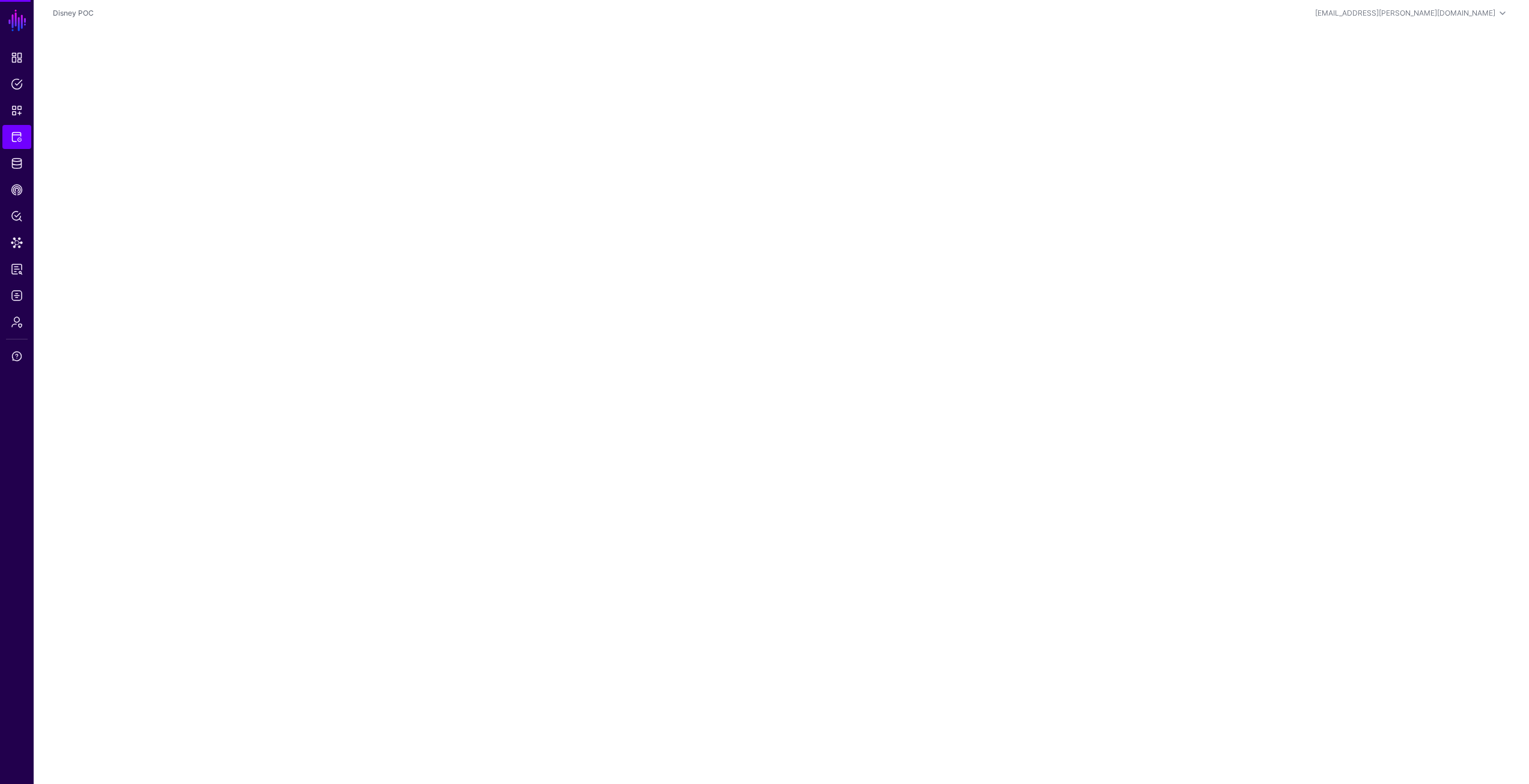 scroll, scrollTop: 0, scrollLeft: 0, axis: both 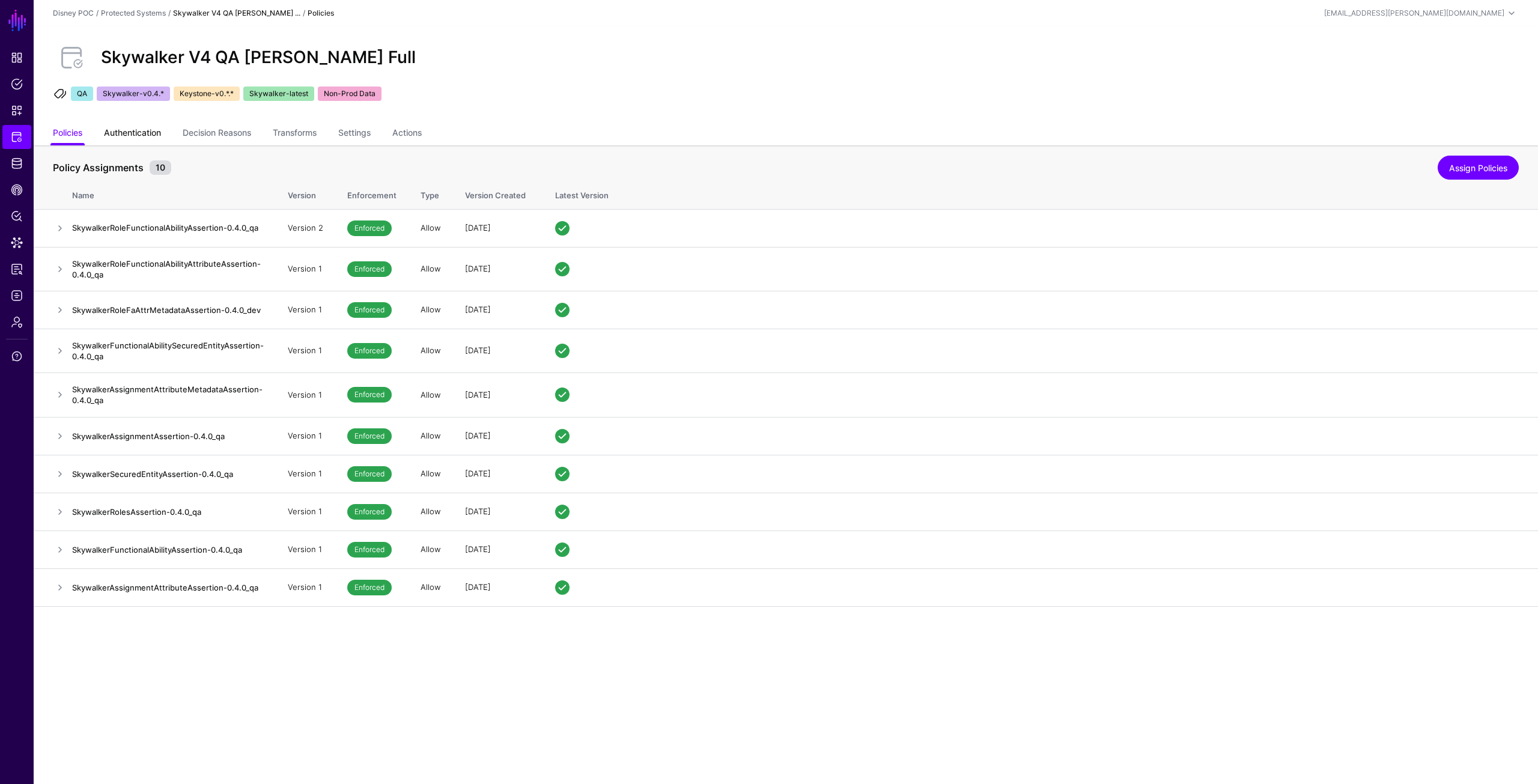 click on "Authentication" 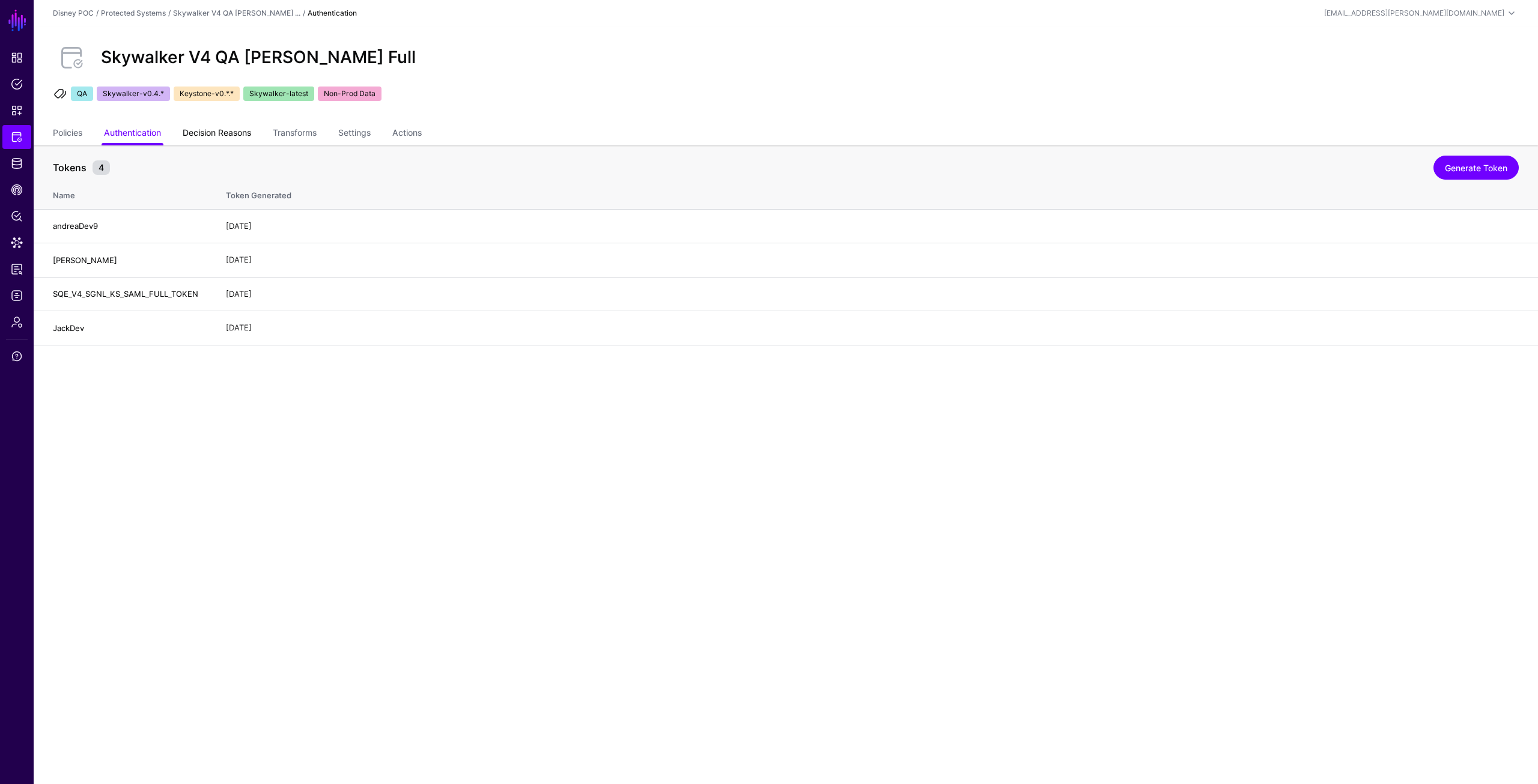 click on "Decision Reasons" 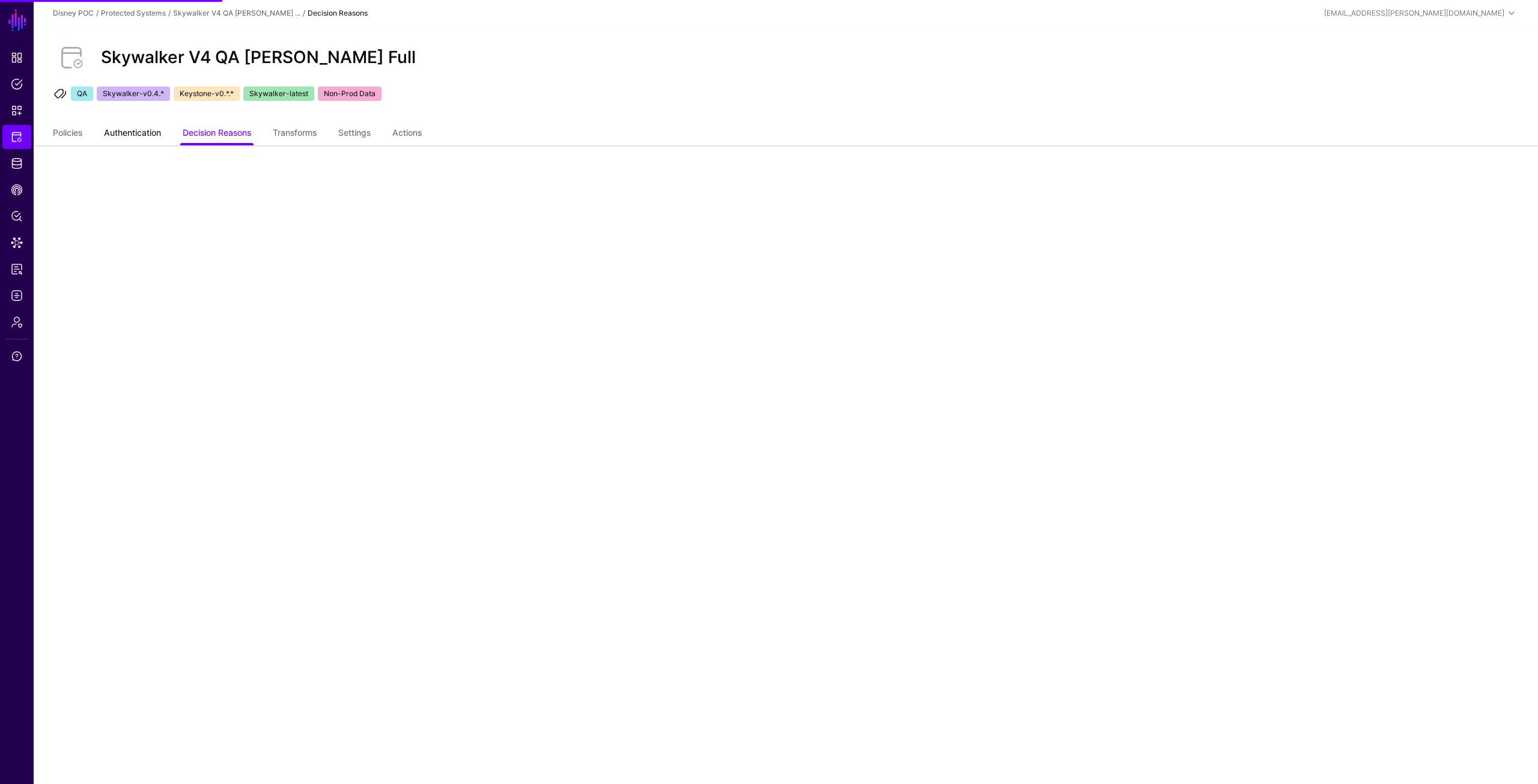 click on "Authentication" 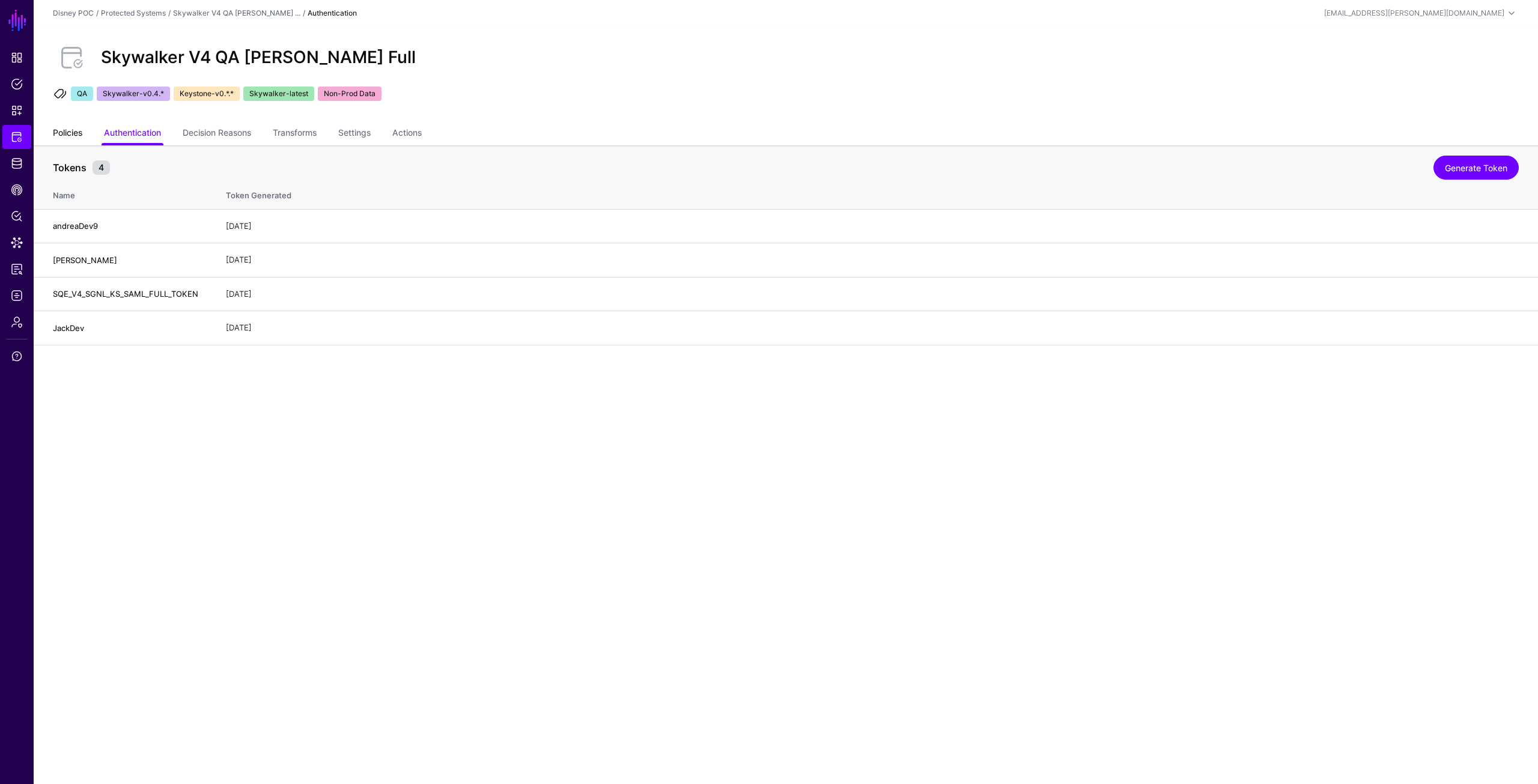 click on "Policies" 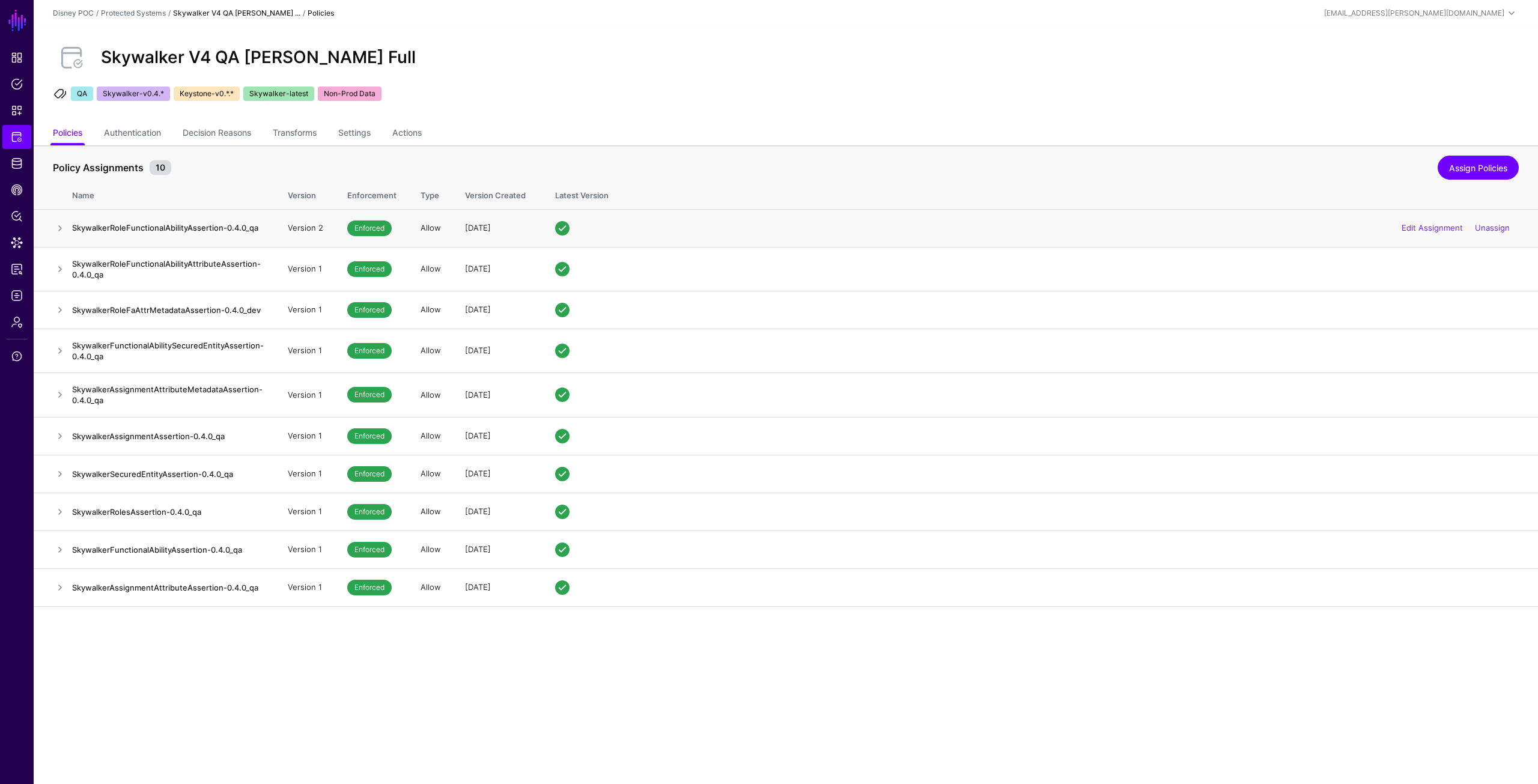 click on "SkywalkerRoleFunctionalAbilityAssertion-0.4.0_qa" 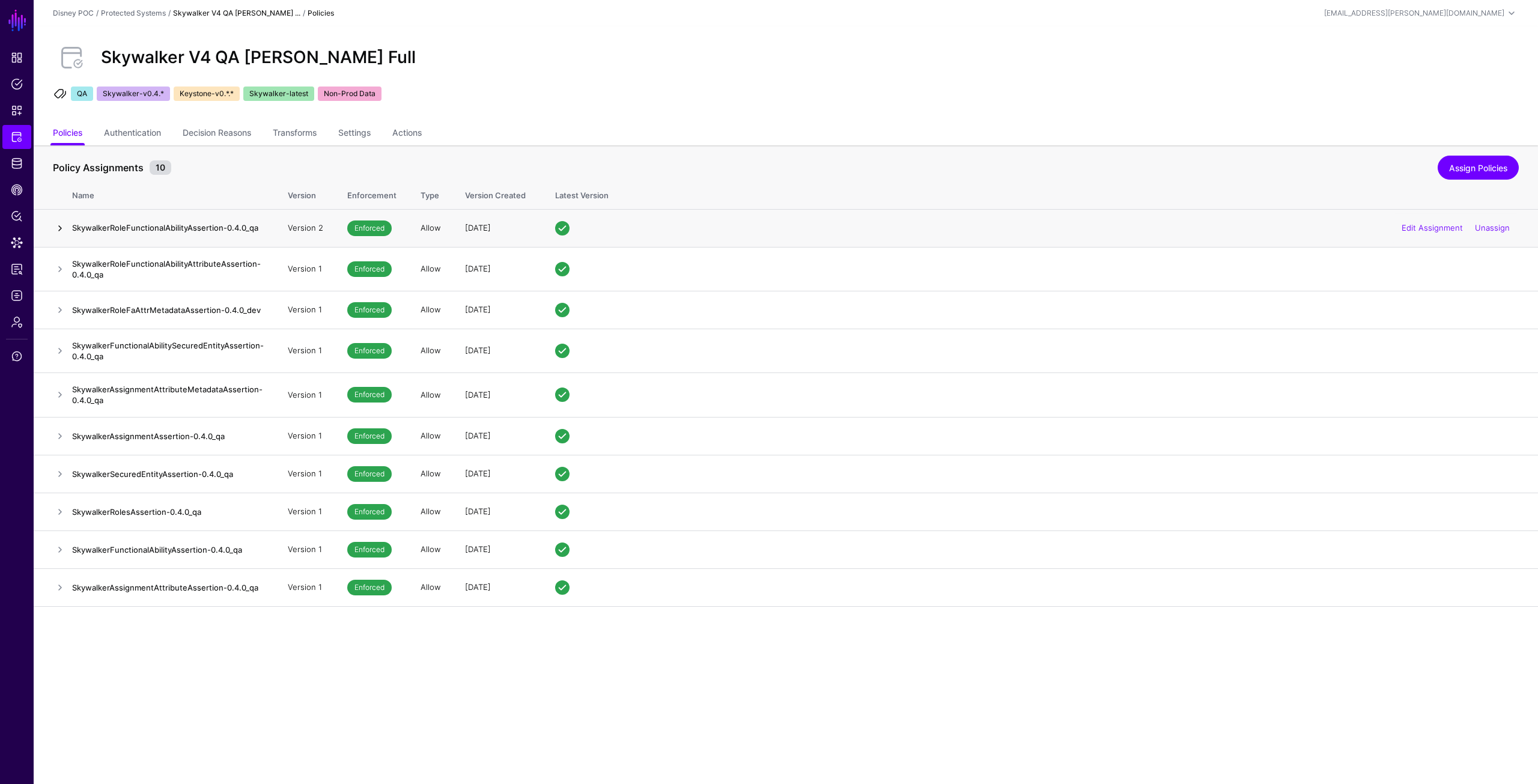 click 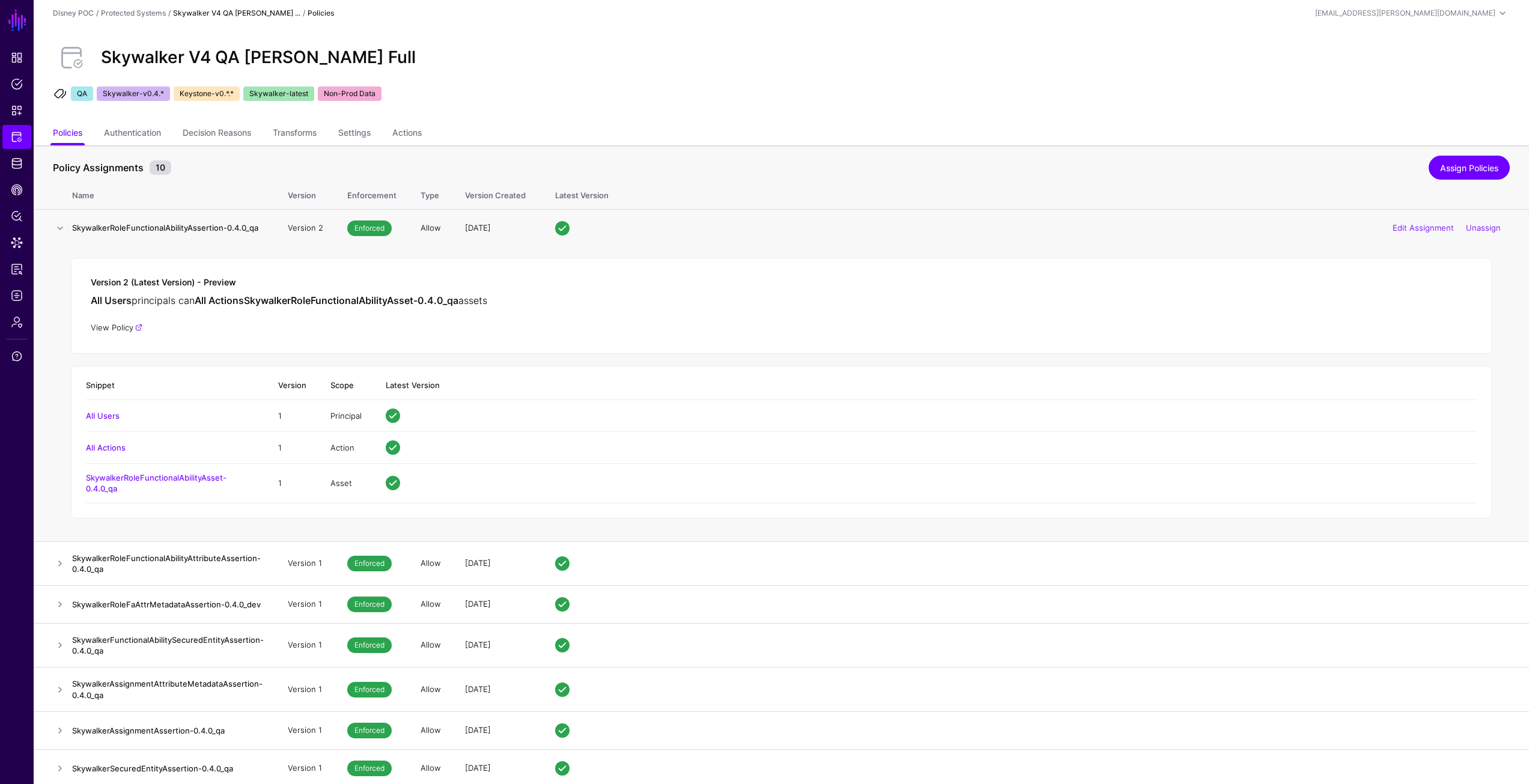 click on "View Policy" 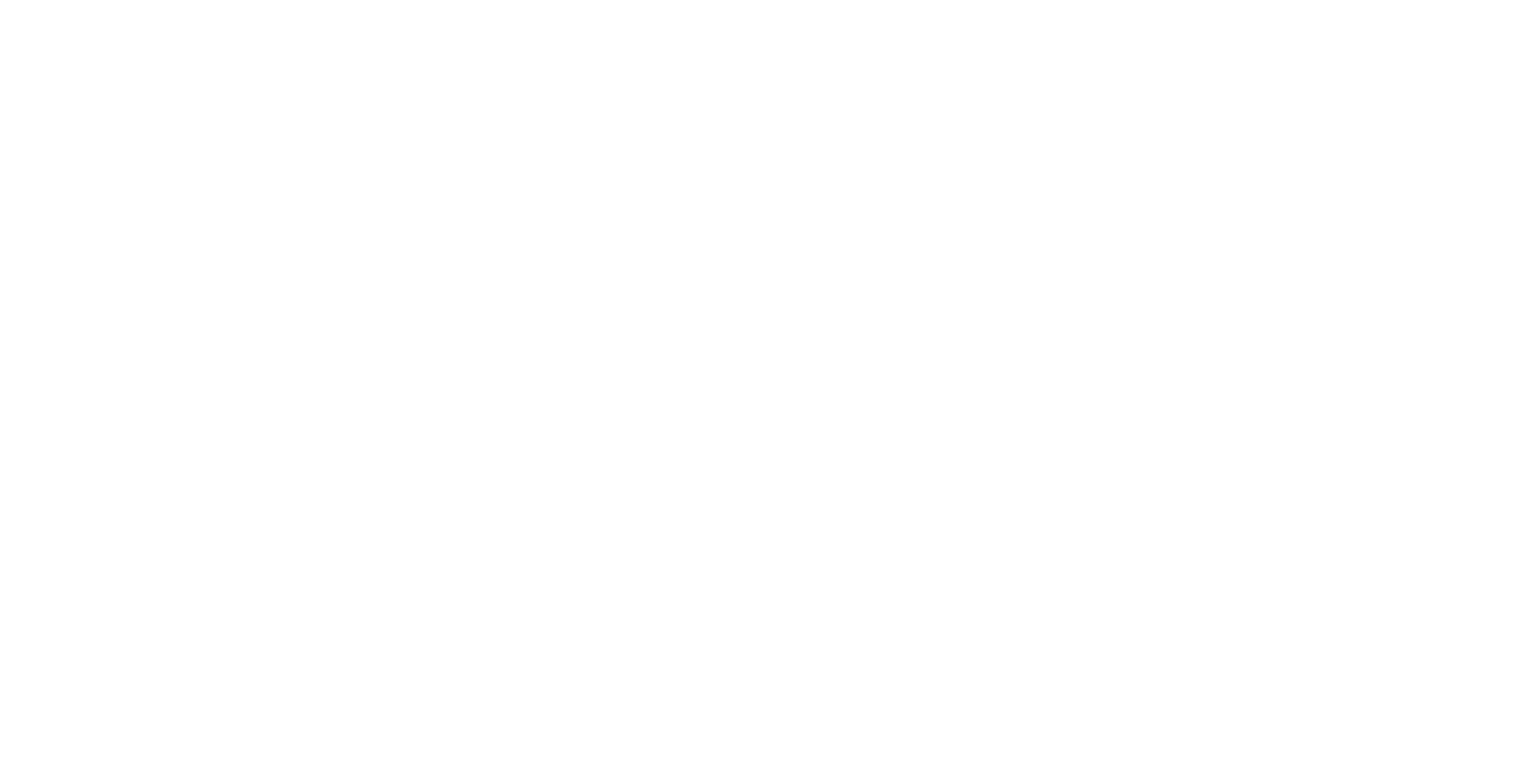 scroll, scrollTop: 0, scrollLeft: 0, axis: both 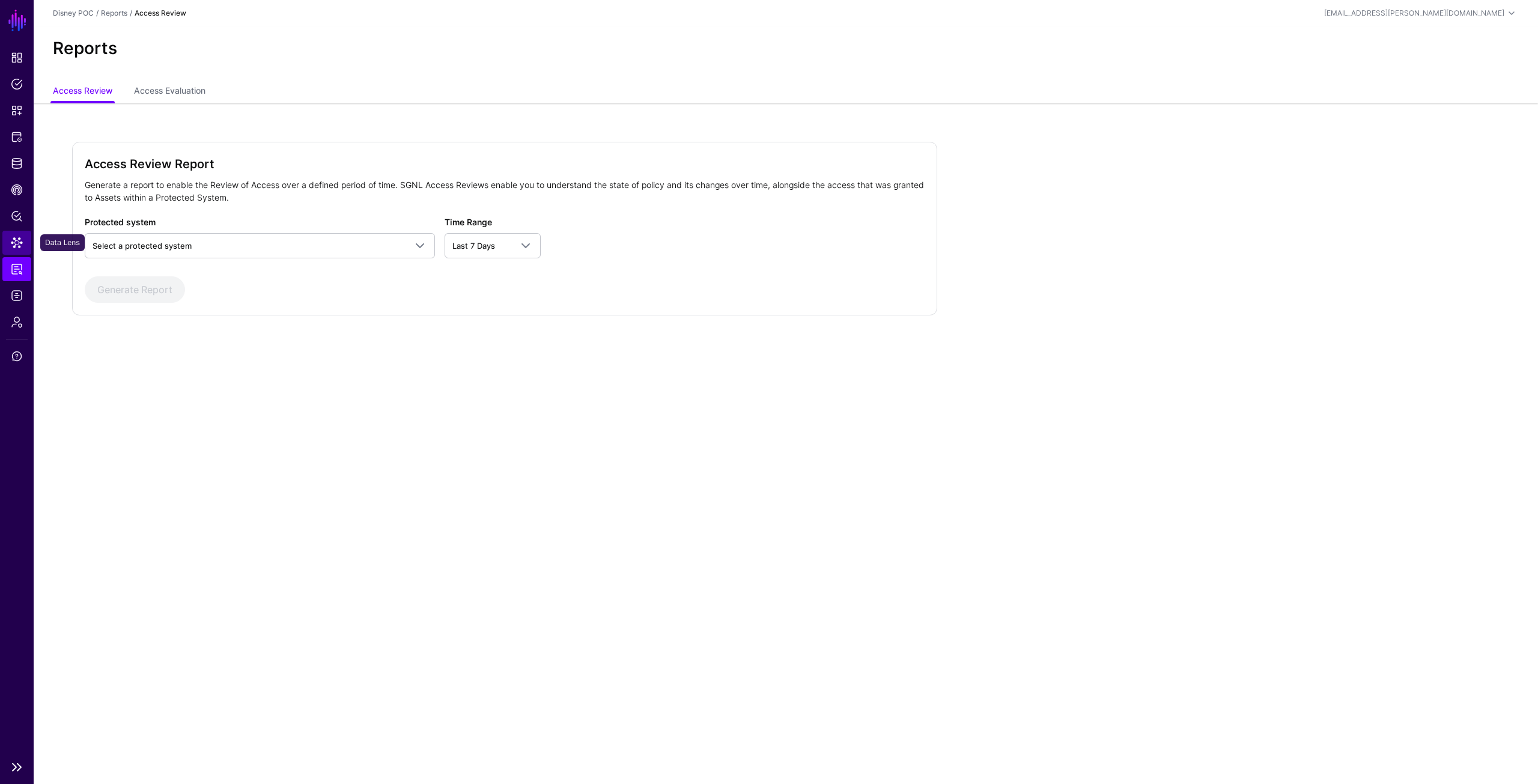 click on "Data Lens" 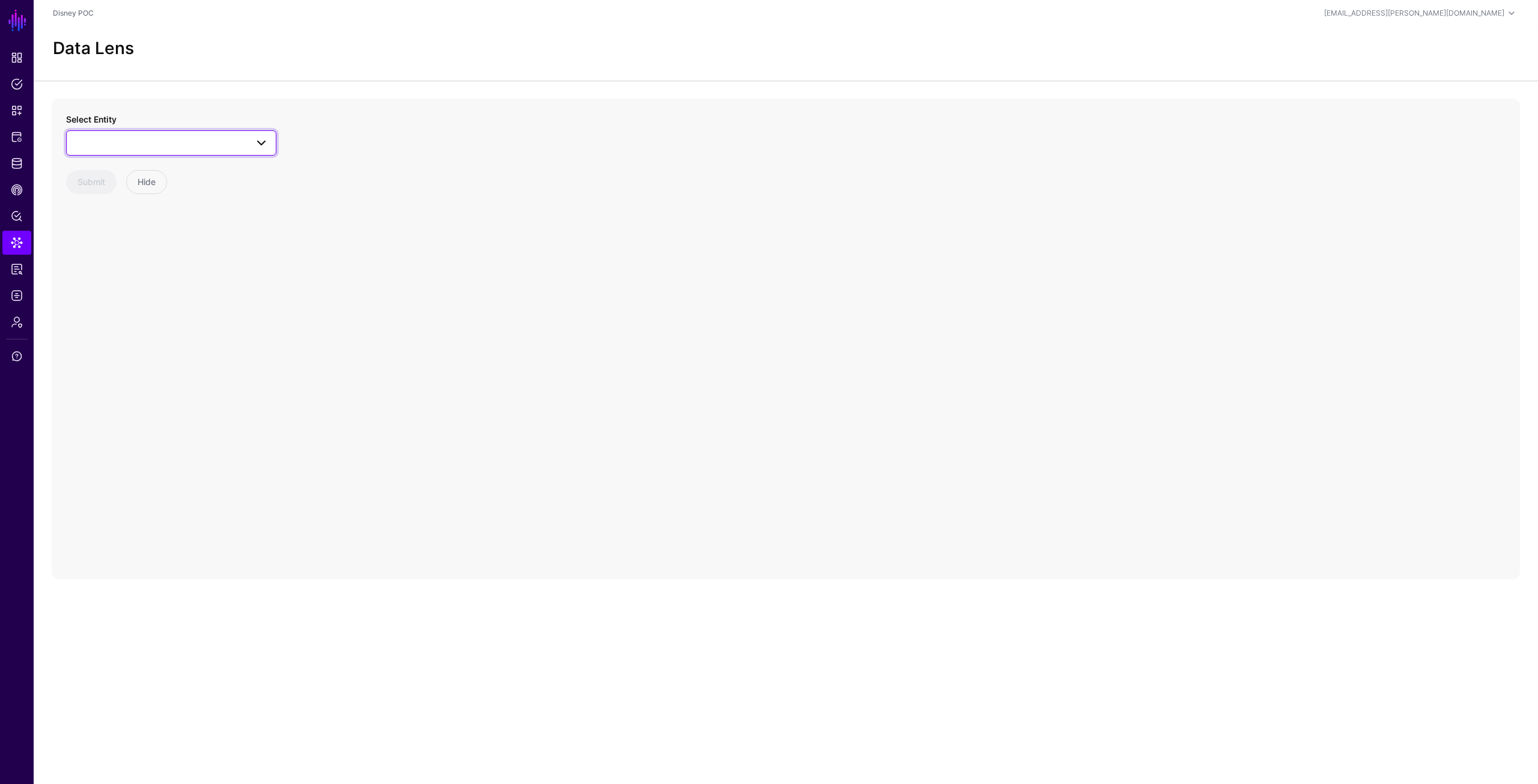 click at bounding box center [171, 143] 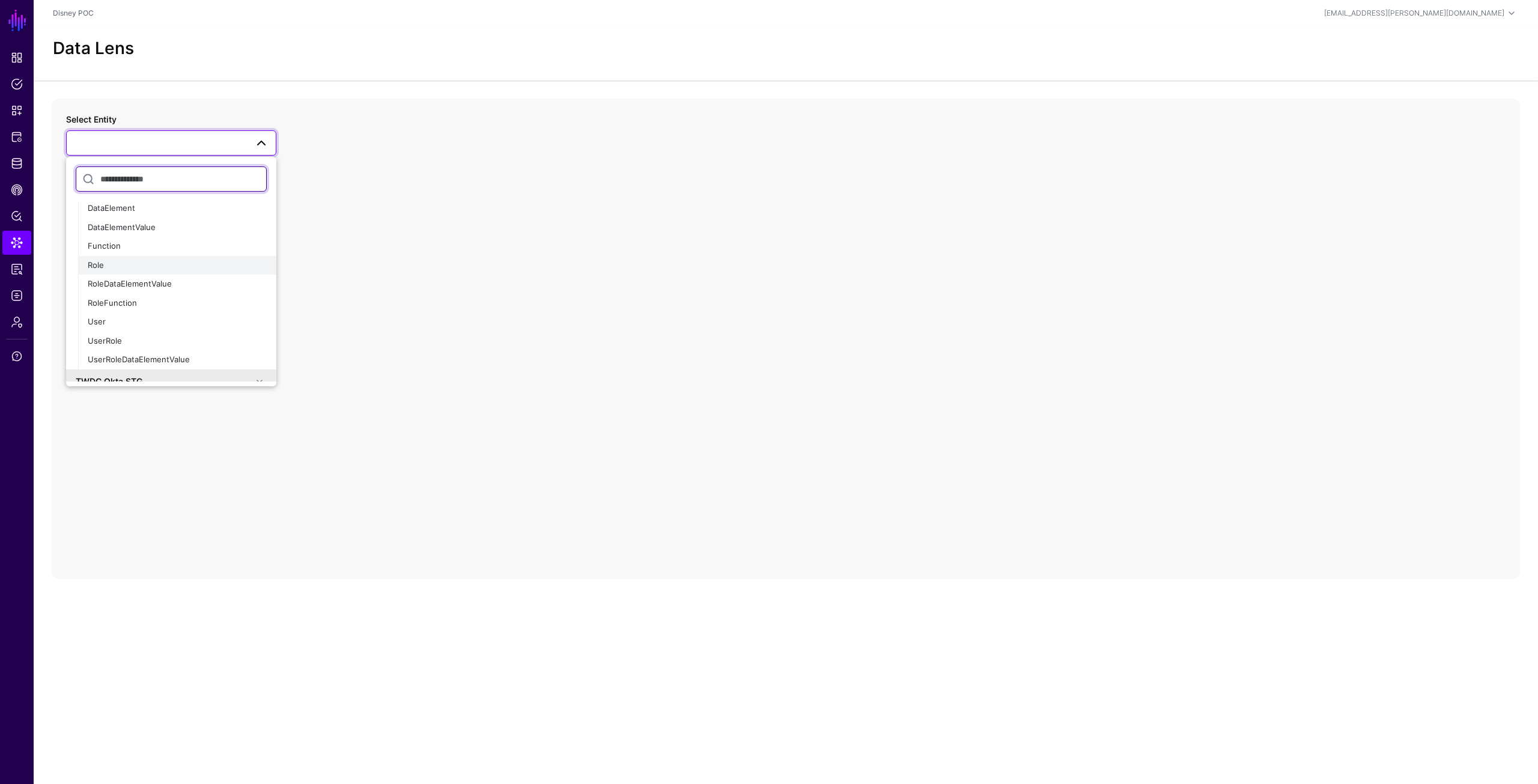scroll, scrollTop: 781, scrollLeft: 0, axis: vertical 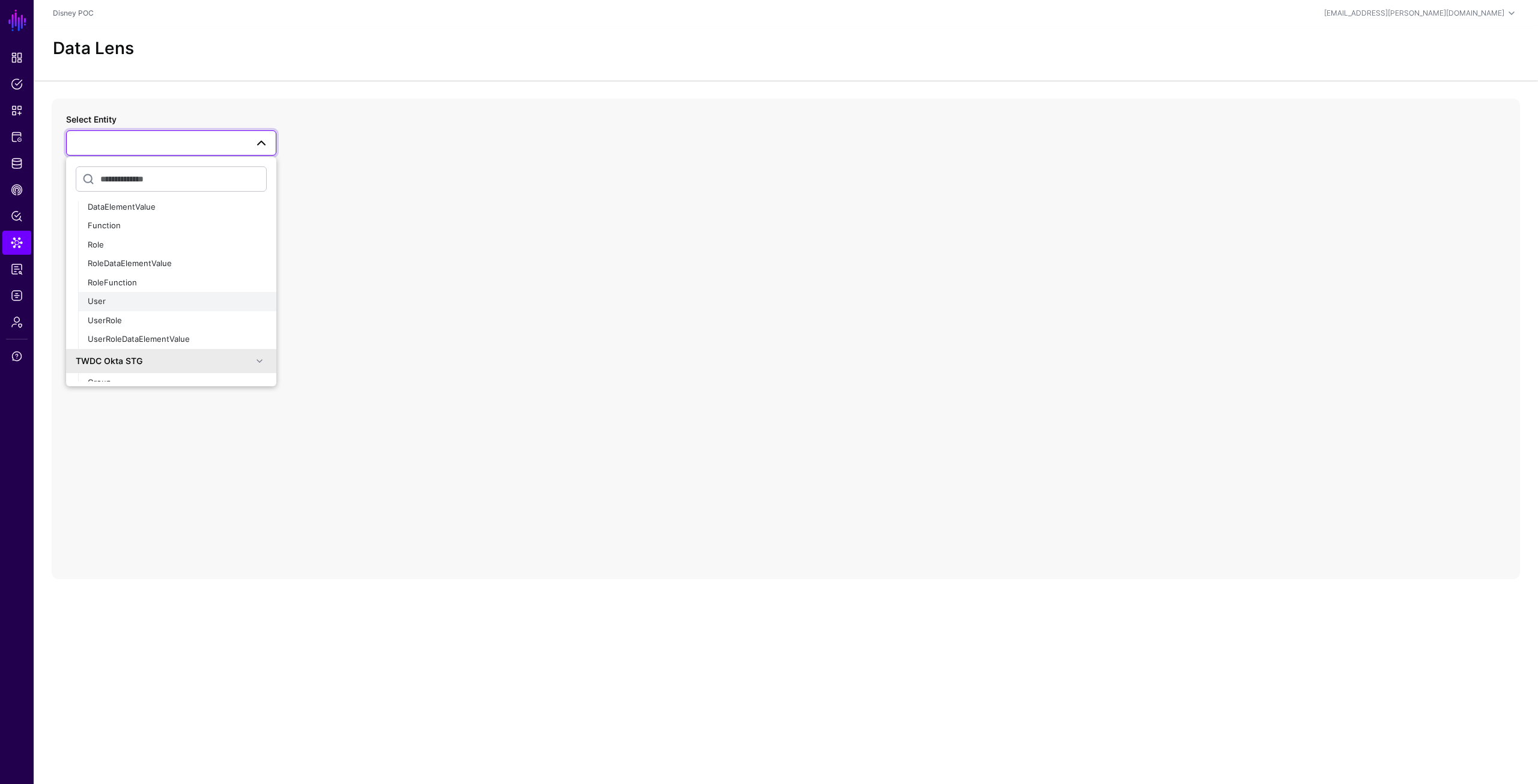 click on "User" 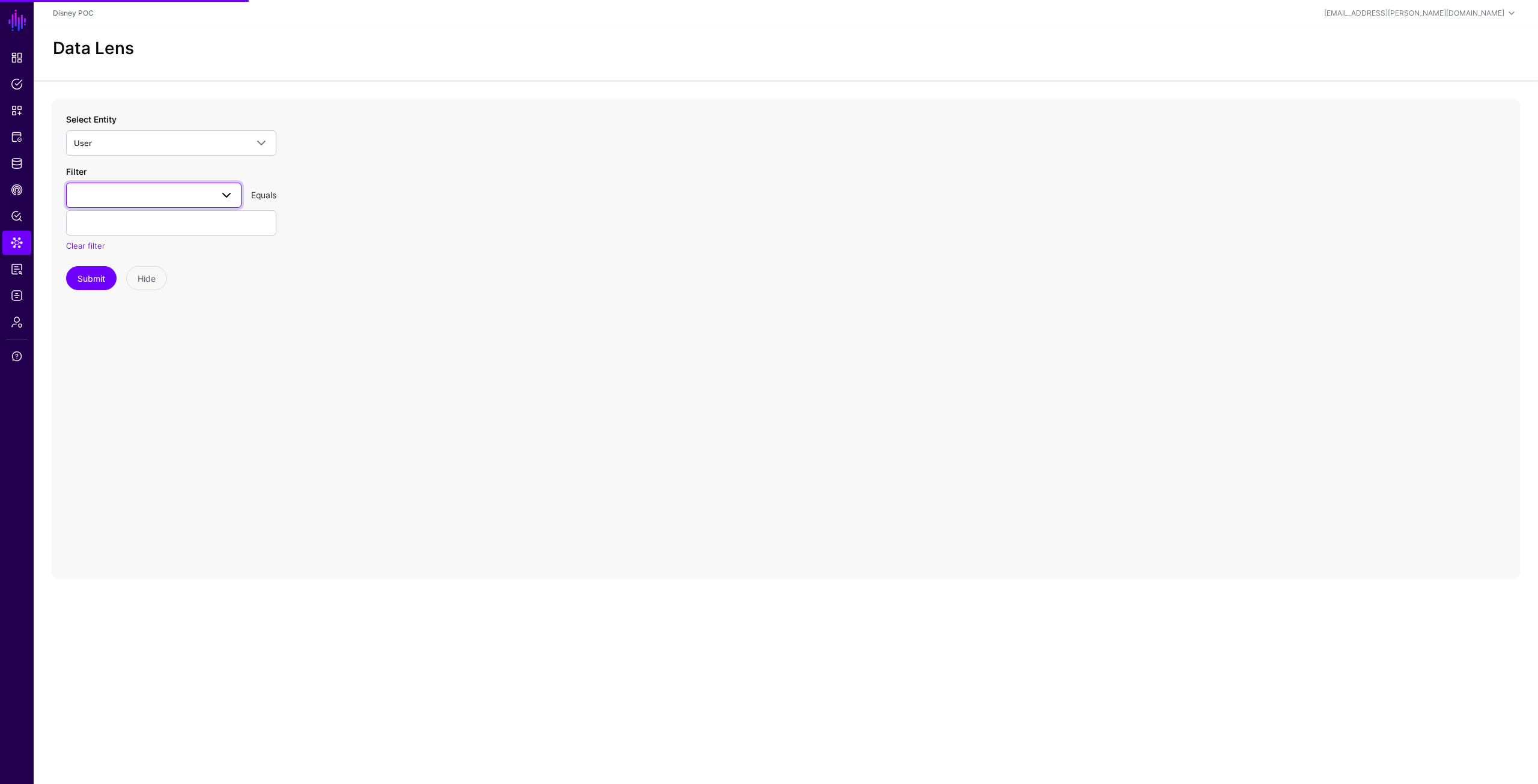 click at bounding box center (154, 195) 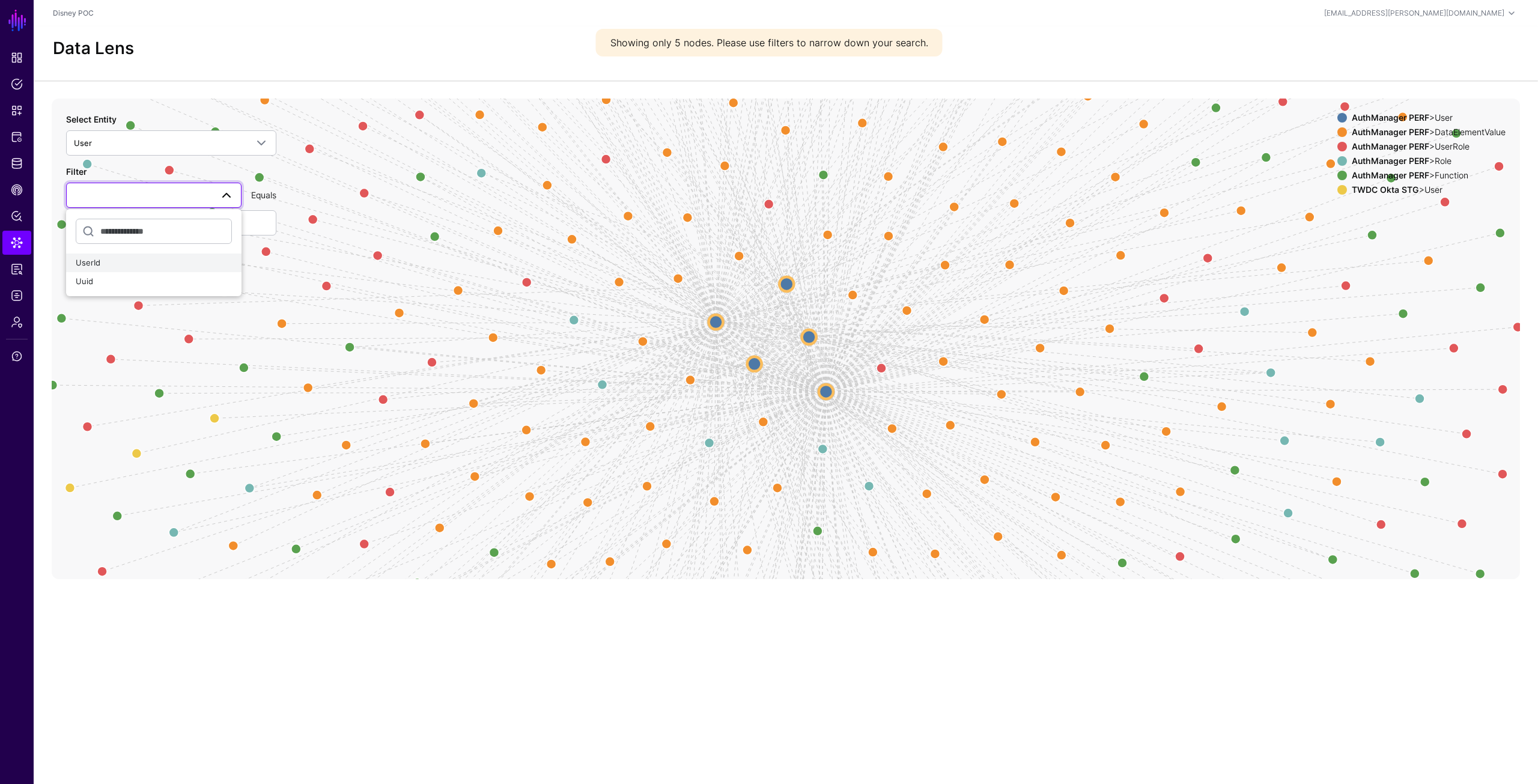 click on "UserId" 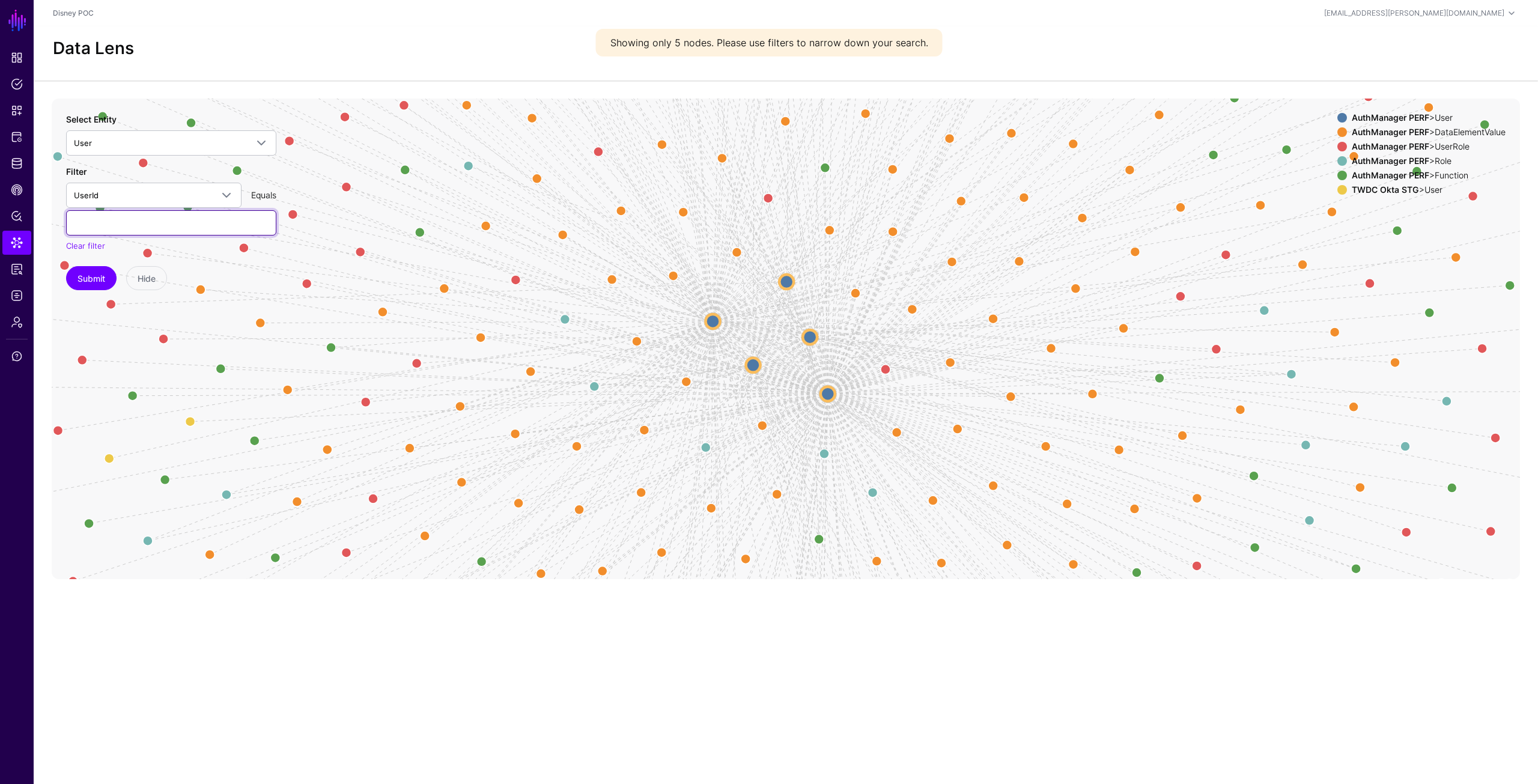 click at bounding box center (171, 223) 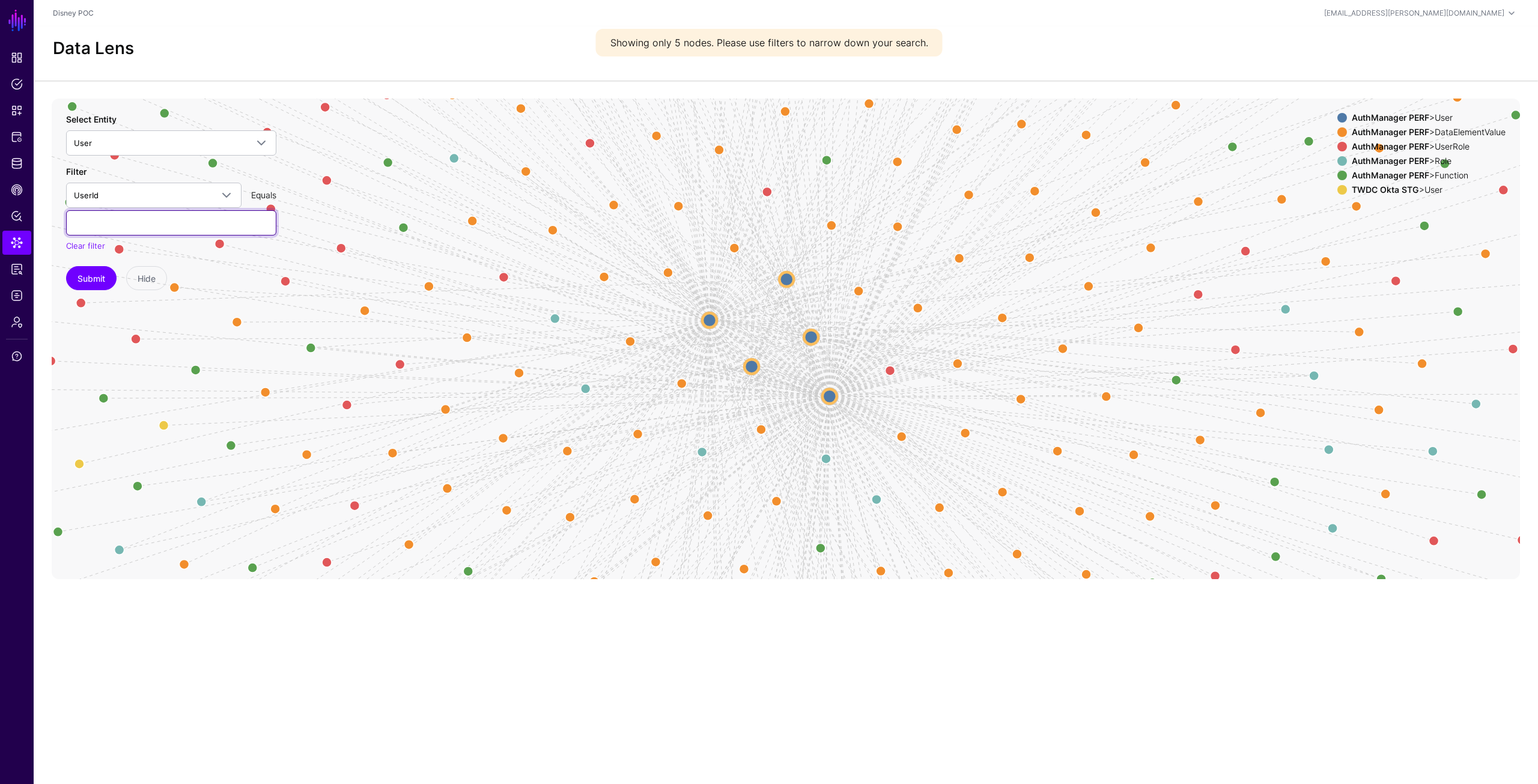 paste on "**********" 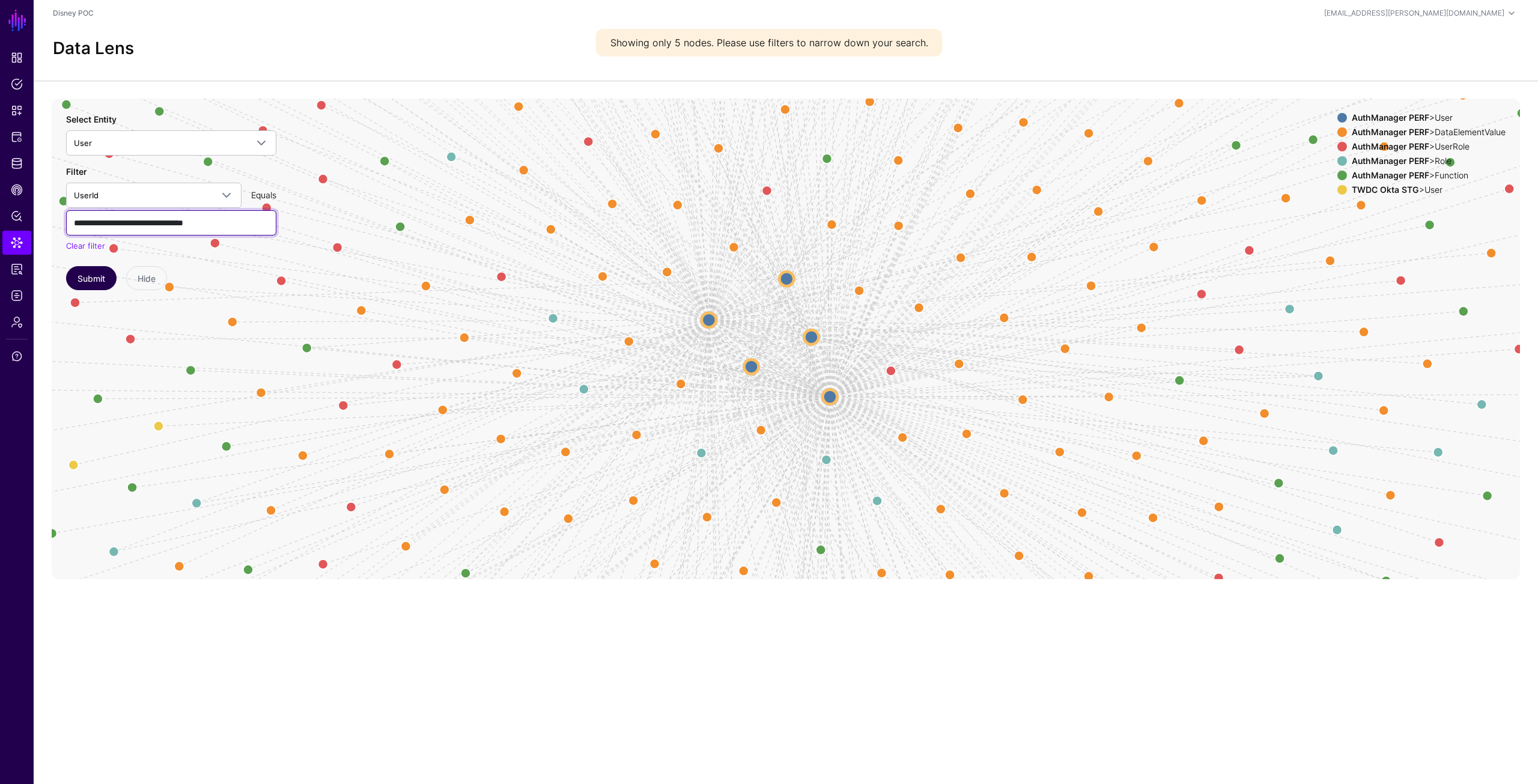 type on "**********" 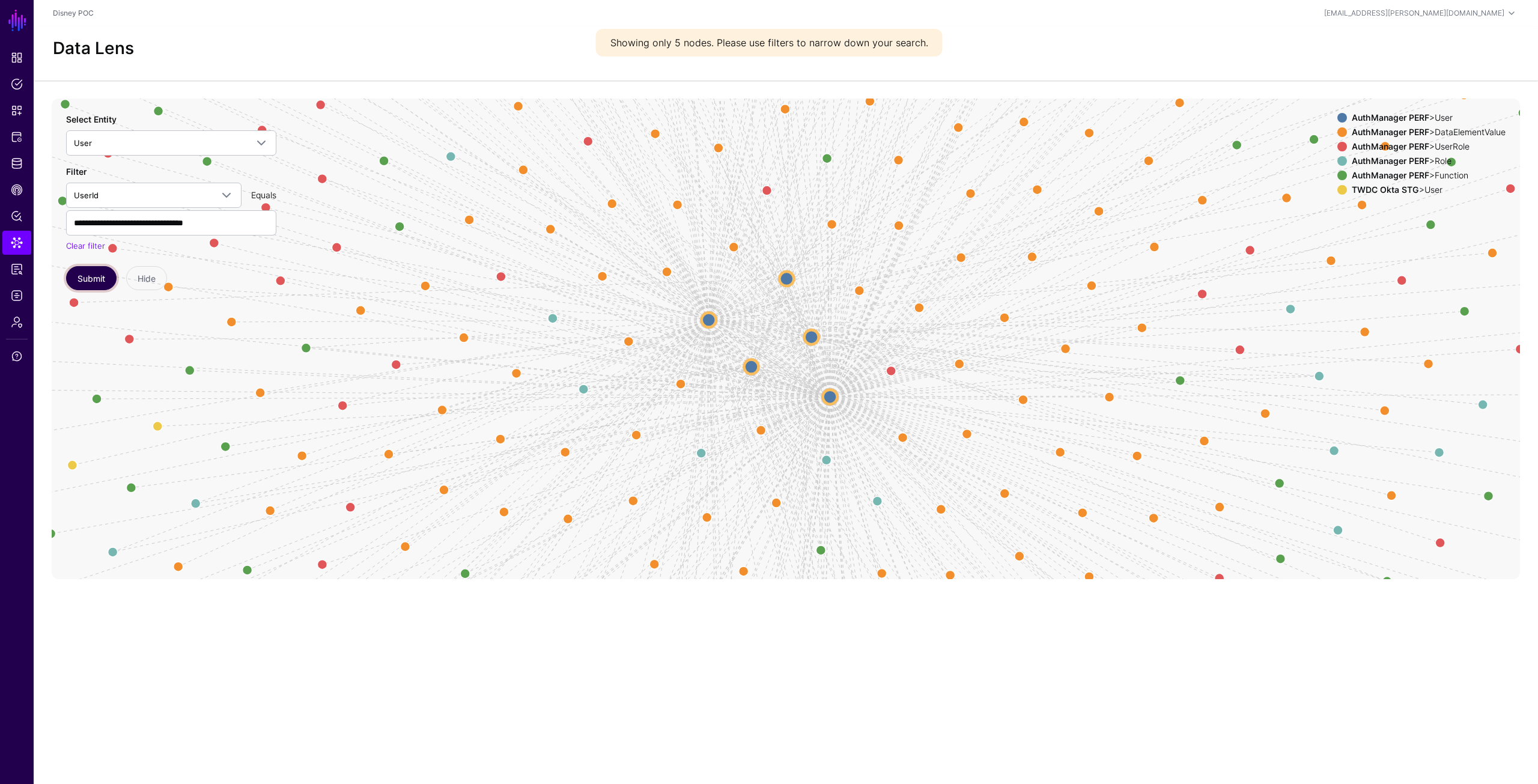 click on "Submit" 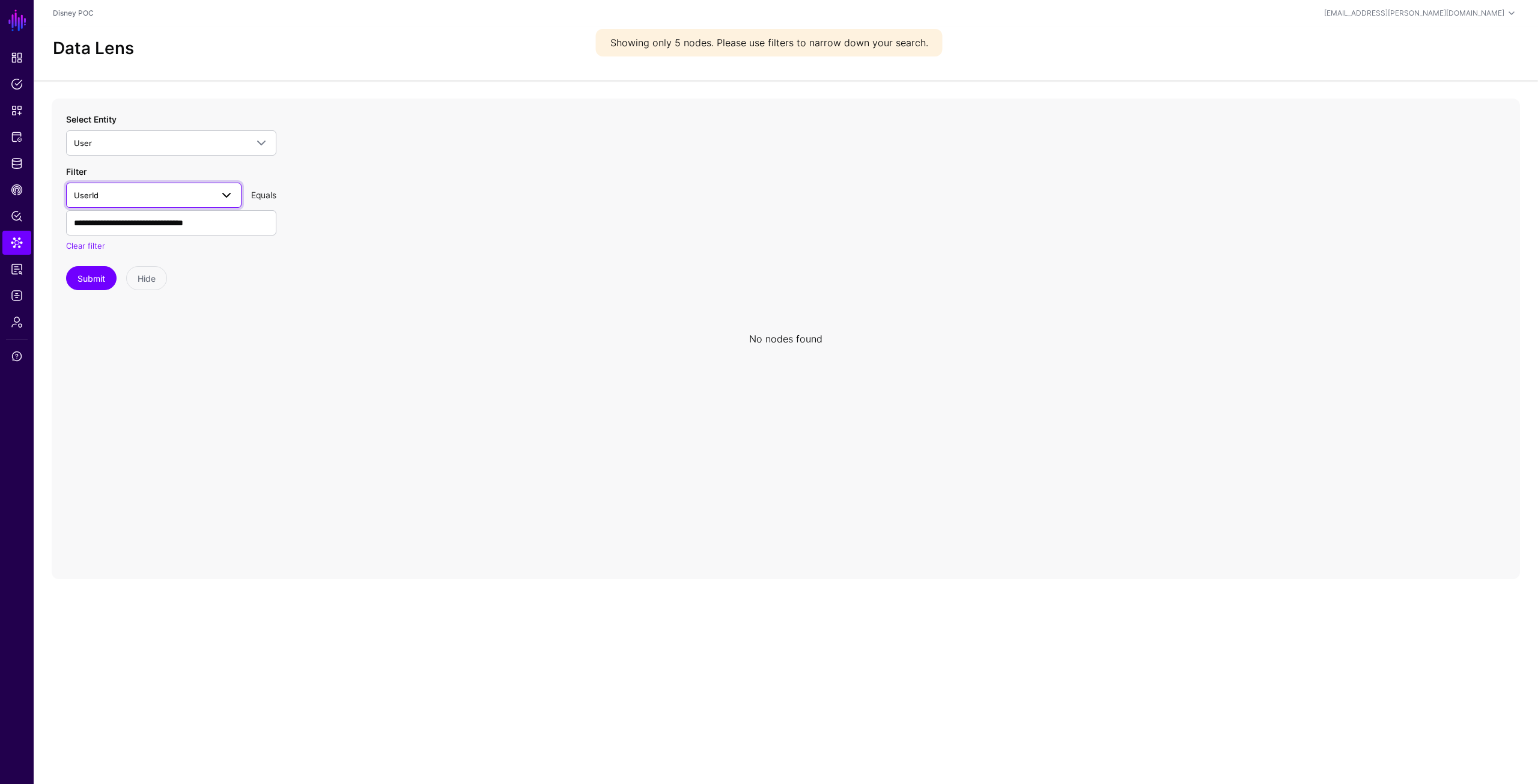 click on "UserId" at bounding box center (143, 195) 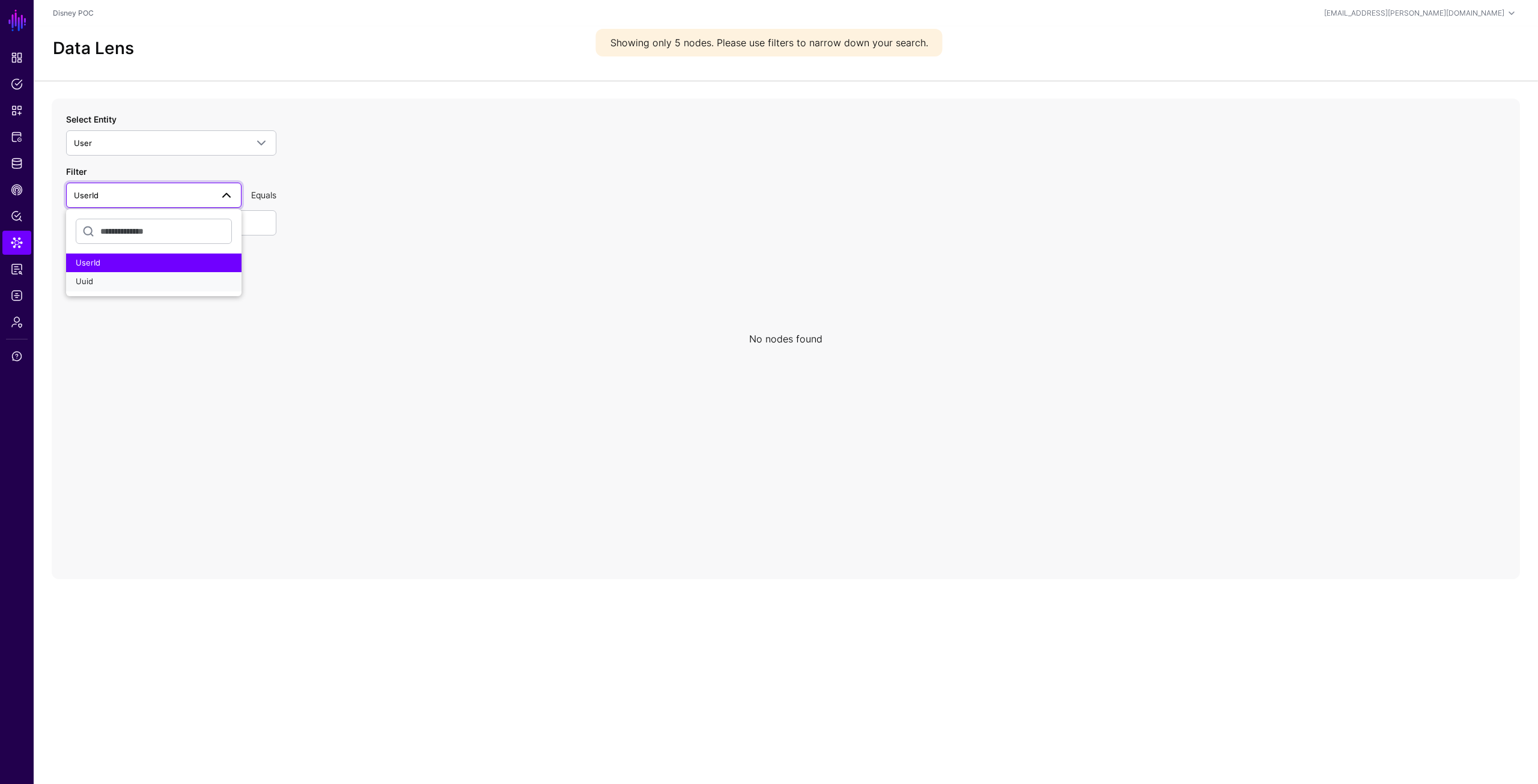 click on "Uuid" 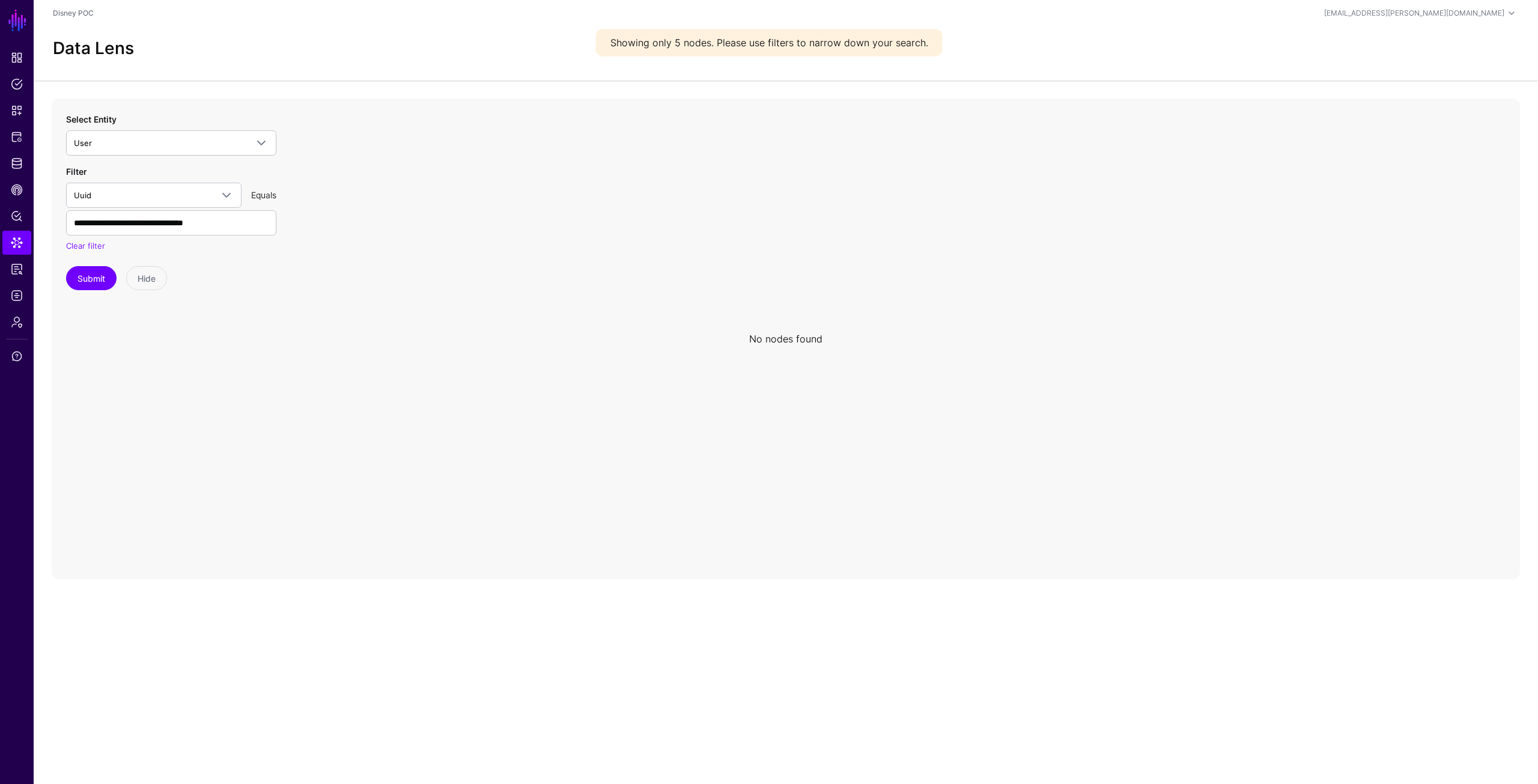 click 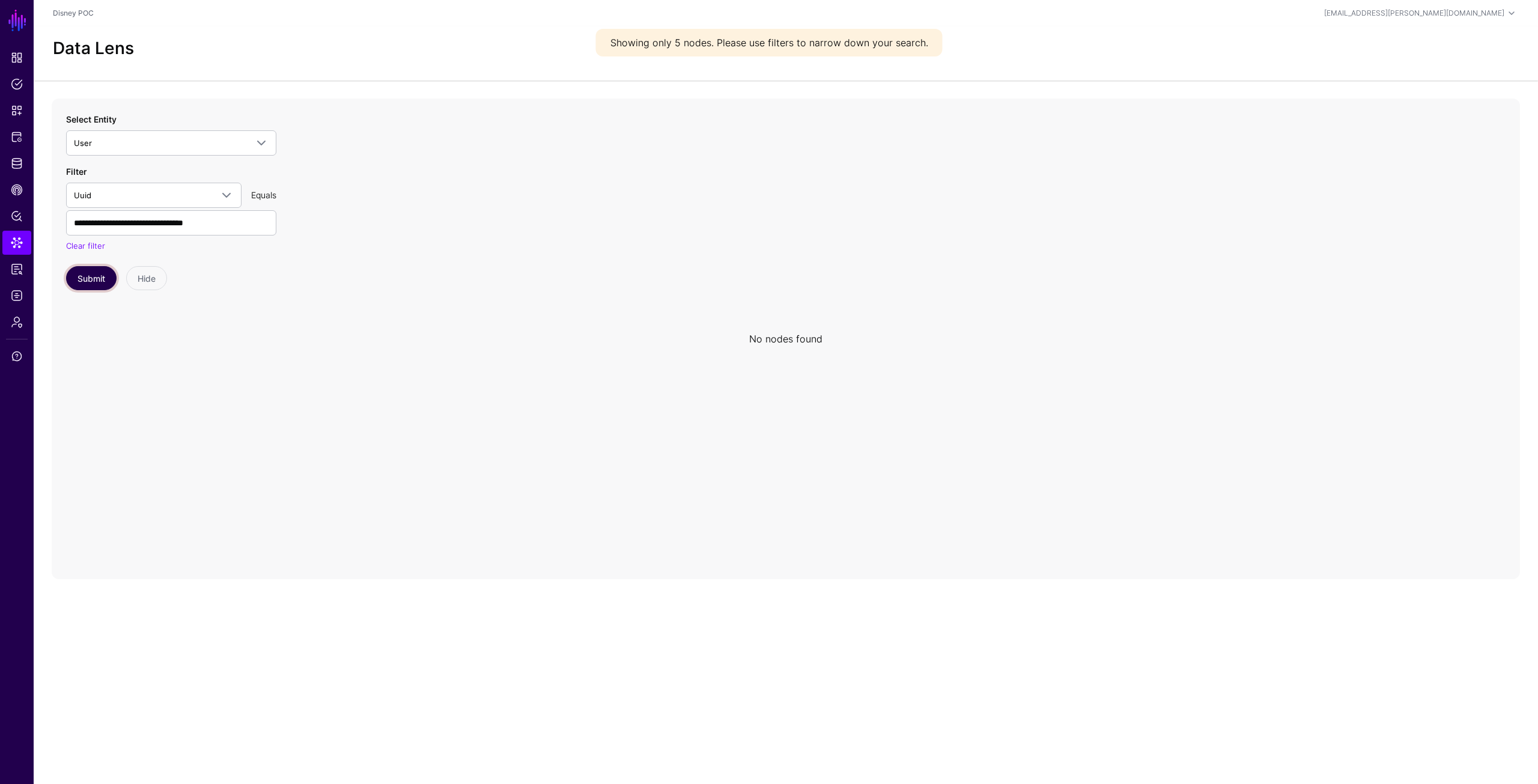 click on "Submit" 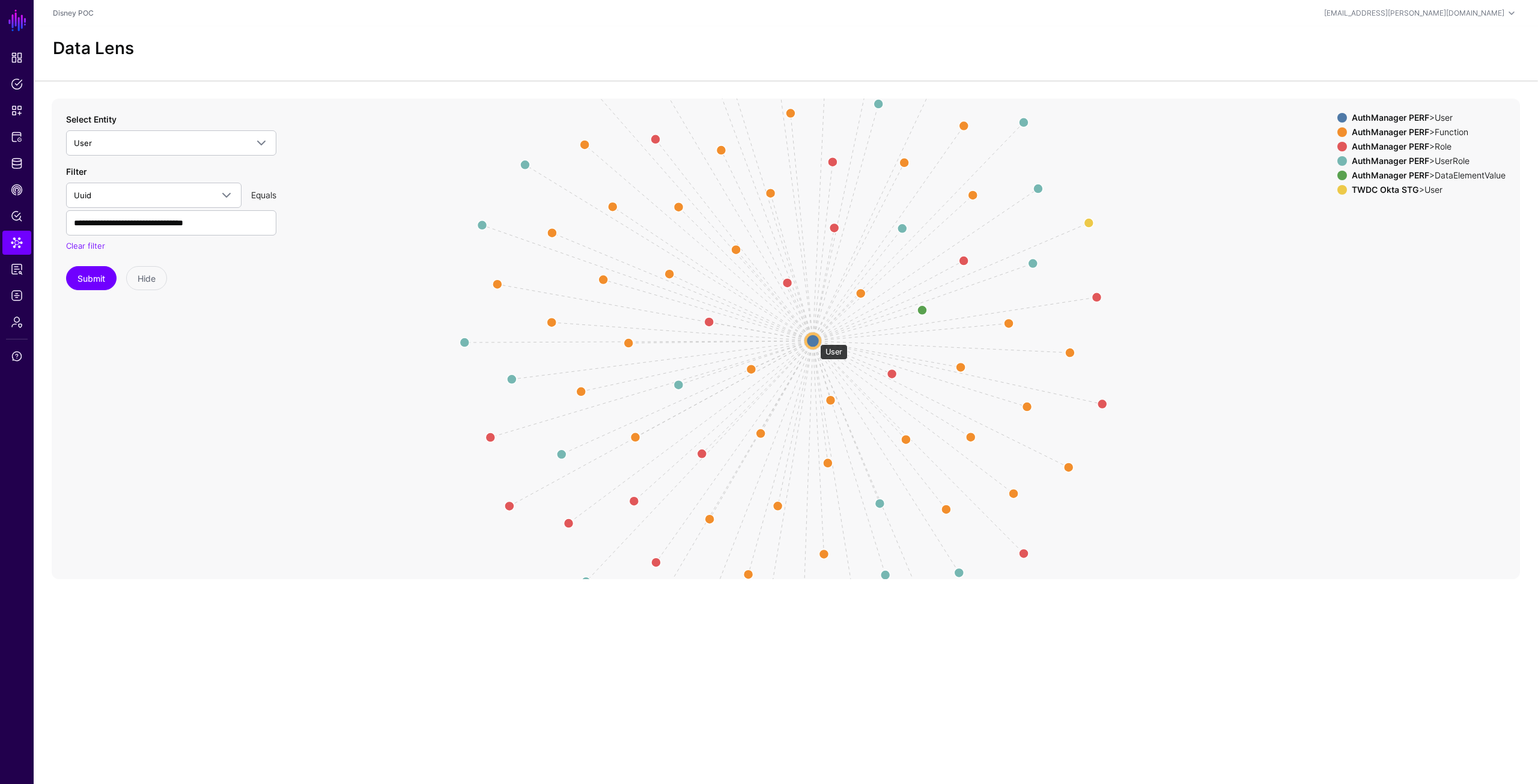 click 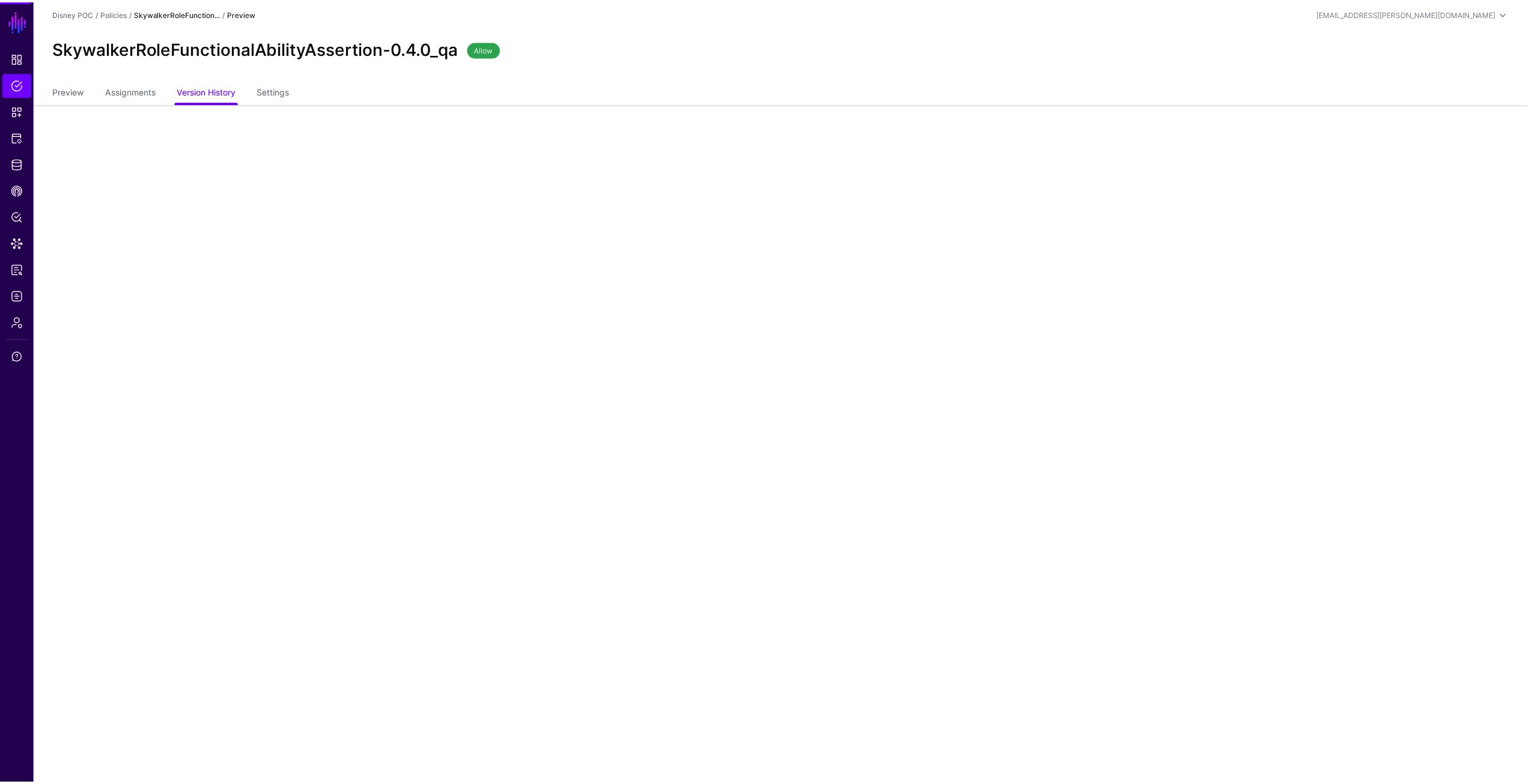 scroll, scrollTop: 0, scrollLeft: 0, axis: both 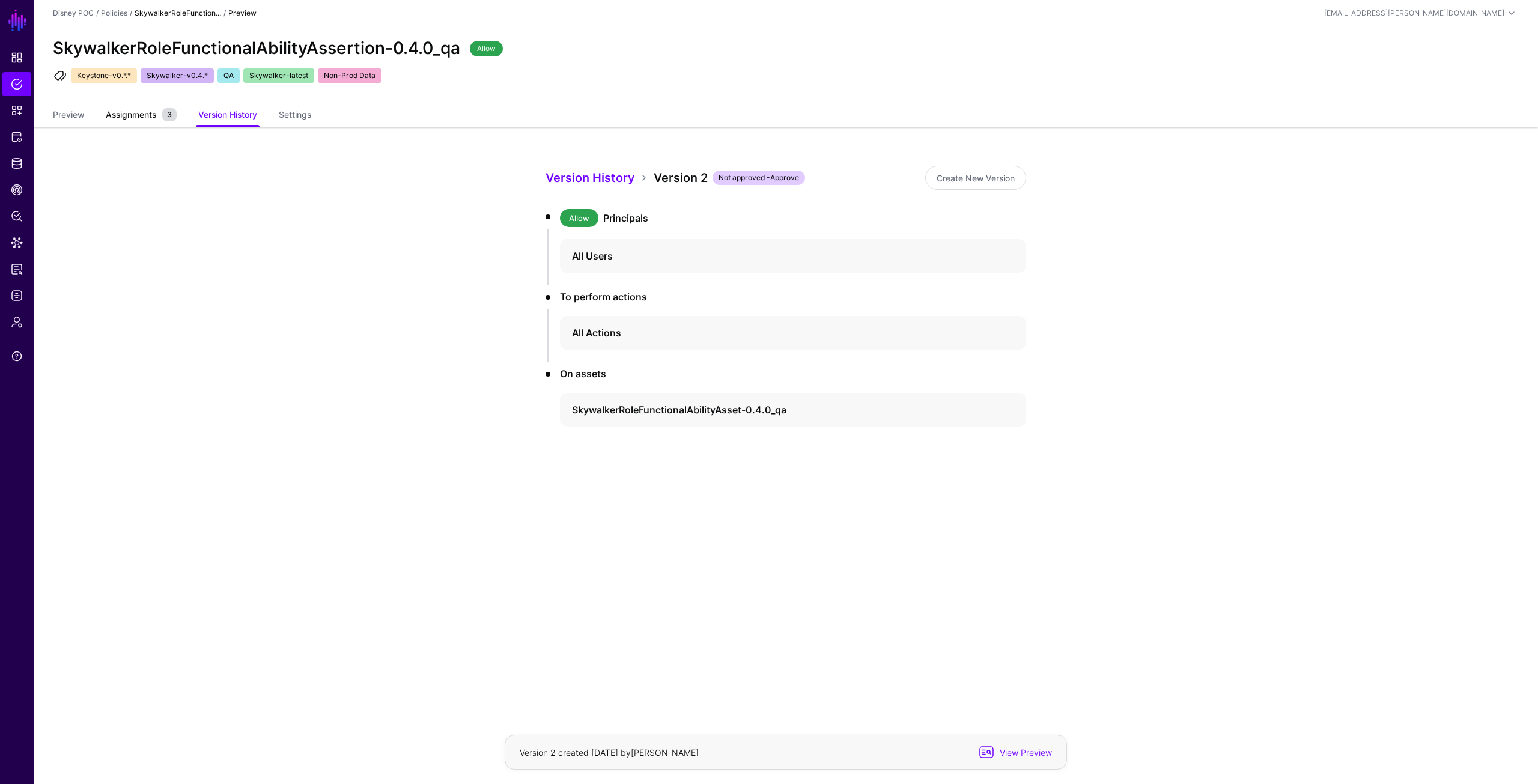 click on "Assignments" 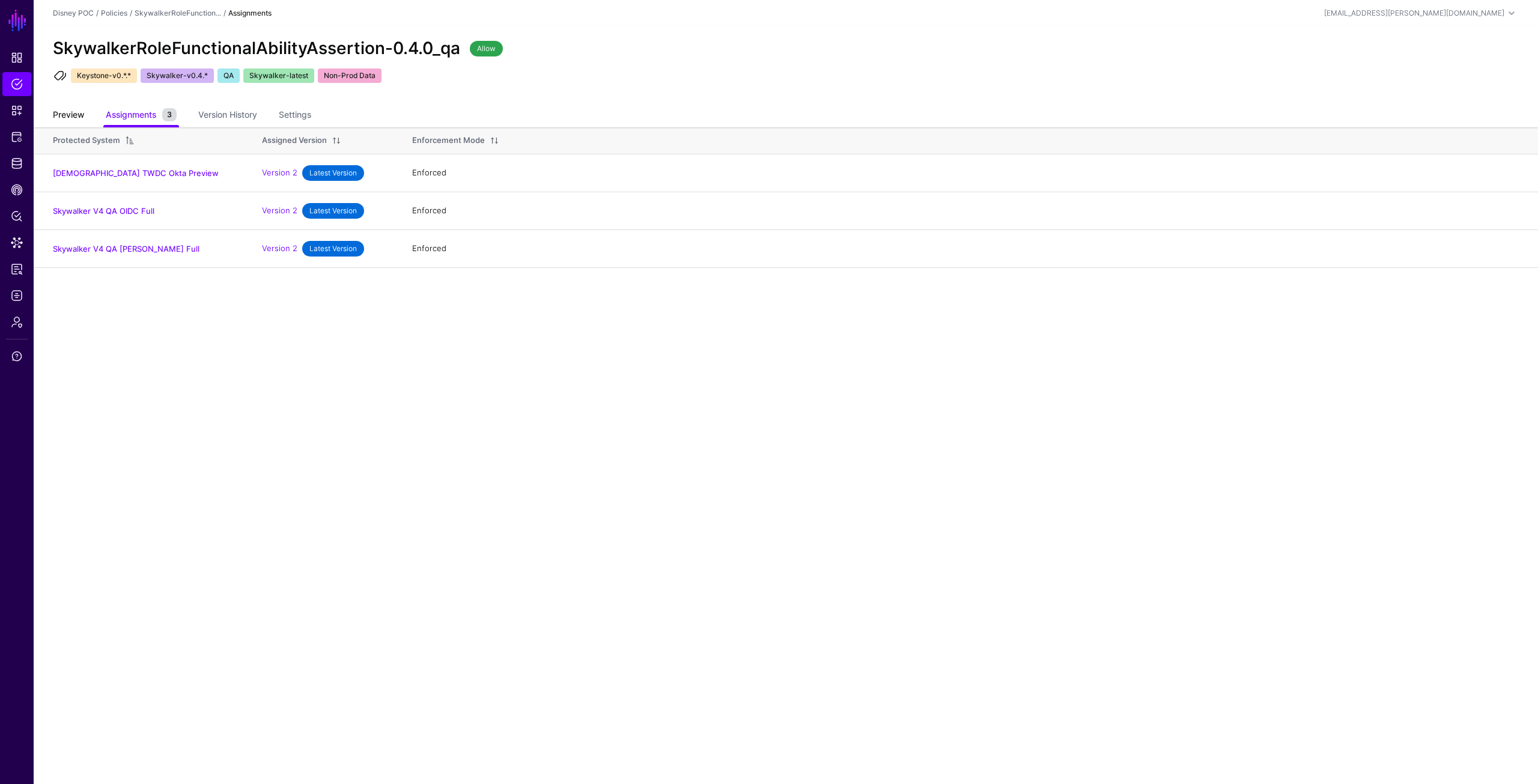 click on "Preview" 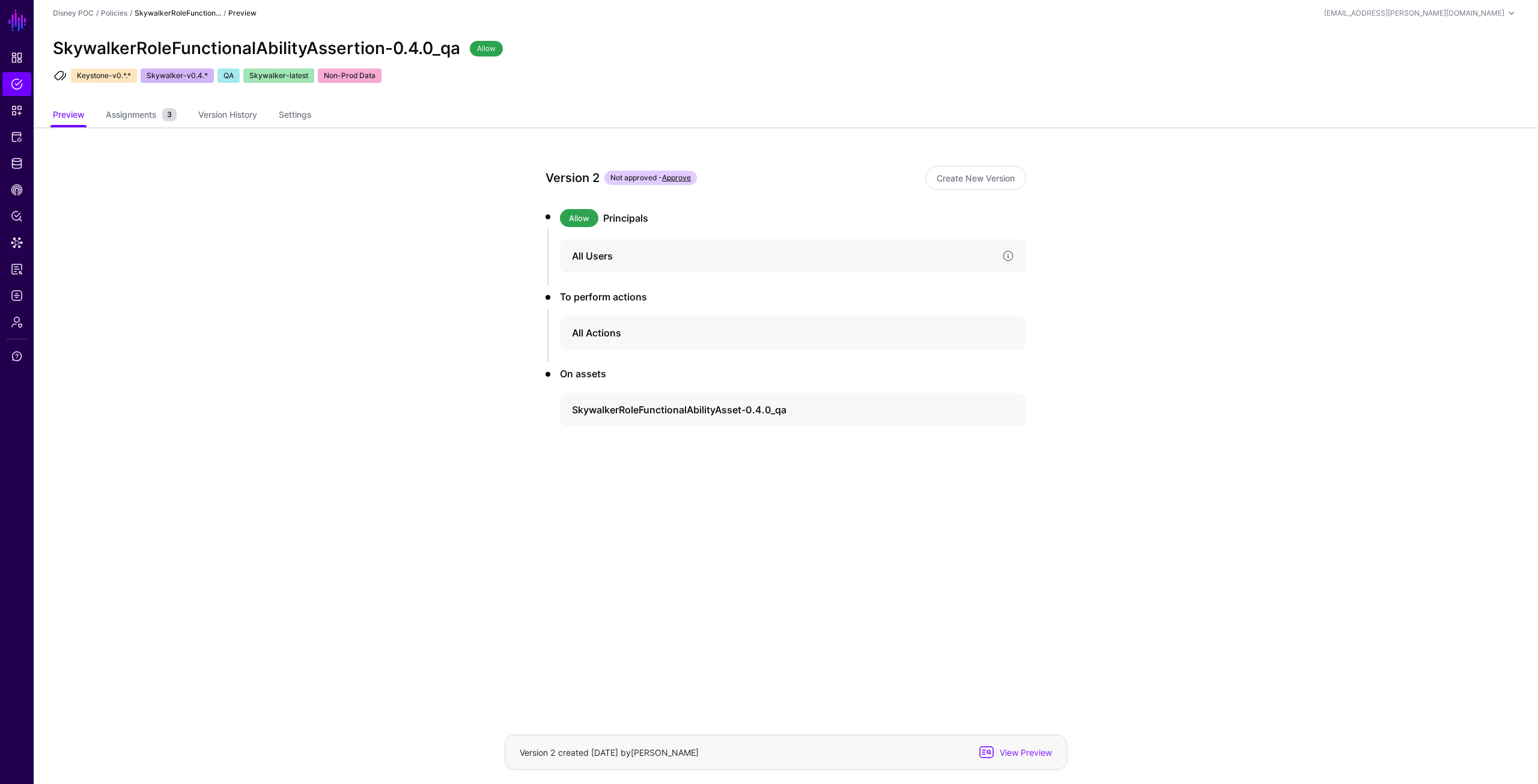 click on "All Users" 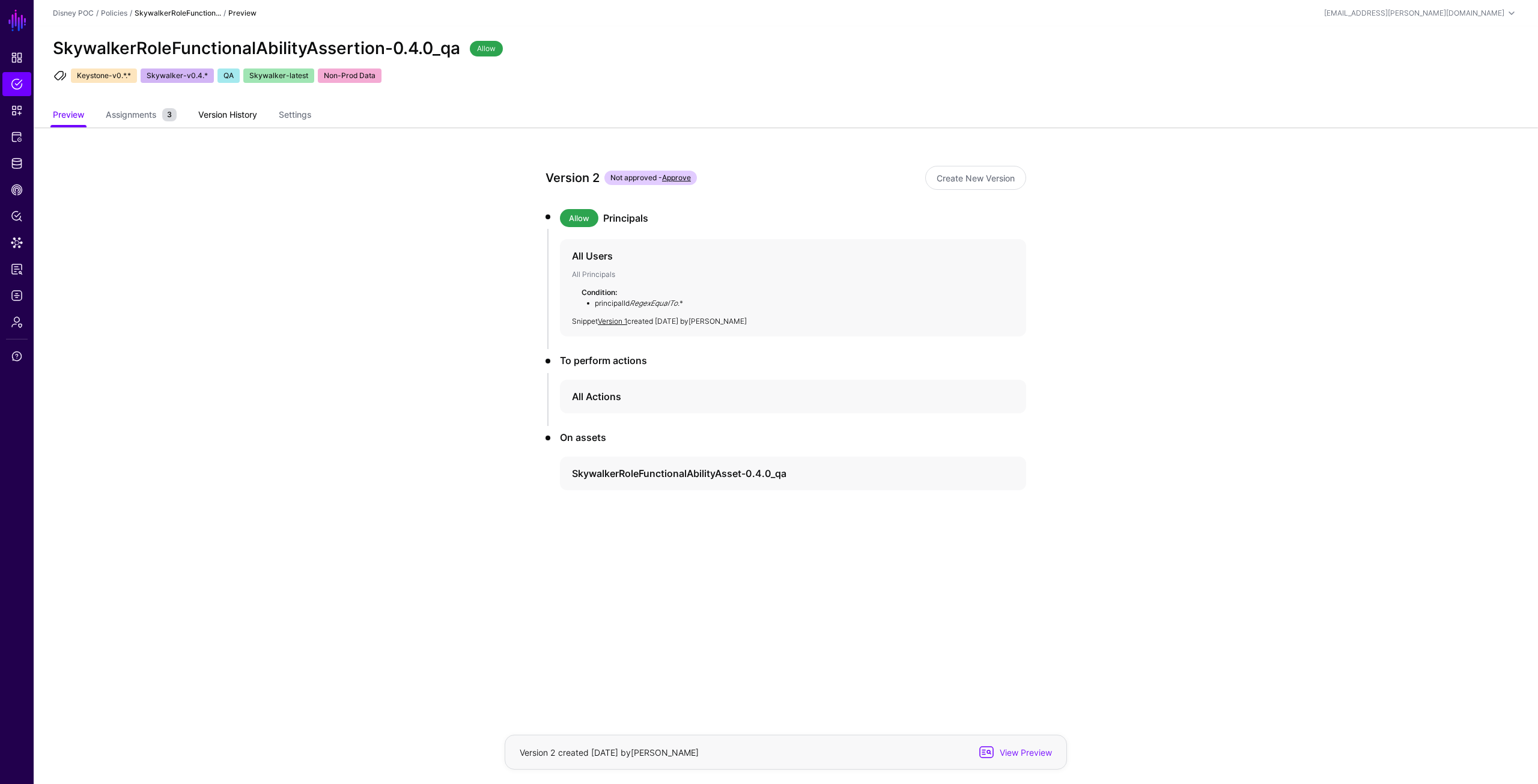 click on "Version History" 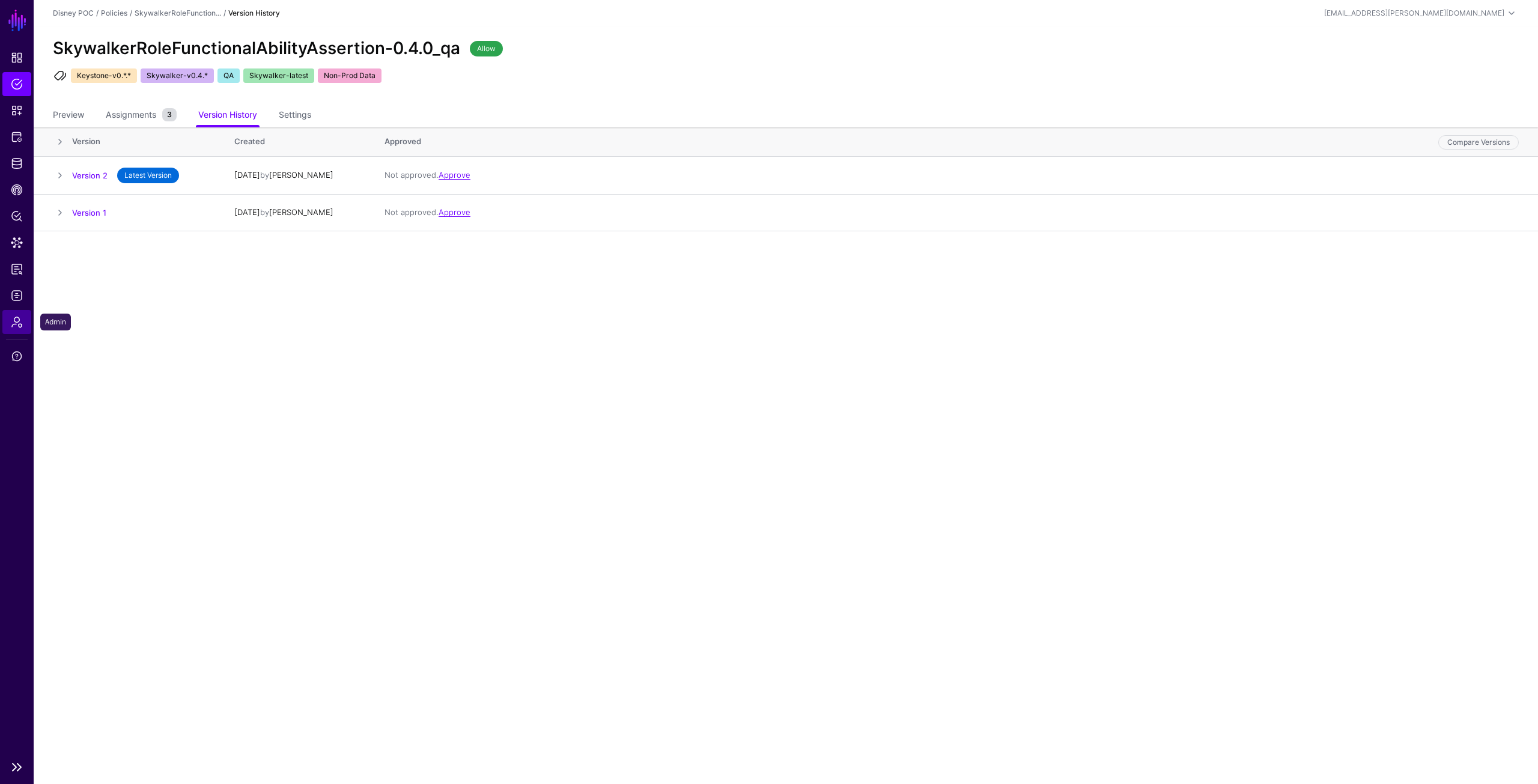 click on "Admin" 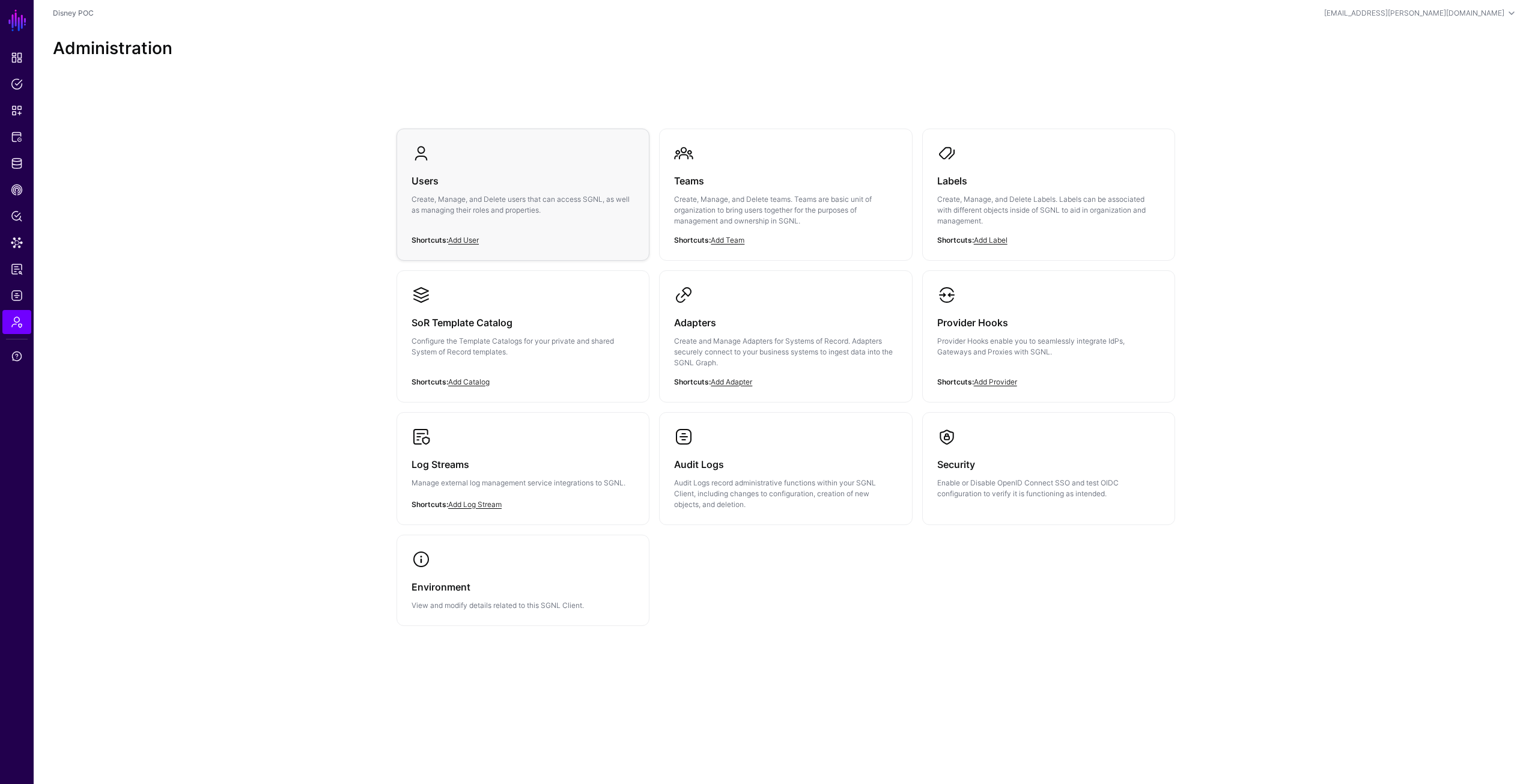 click on "Users" 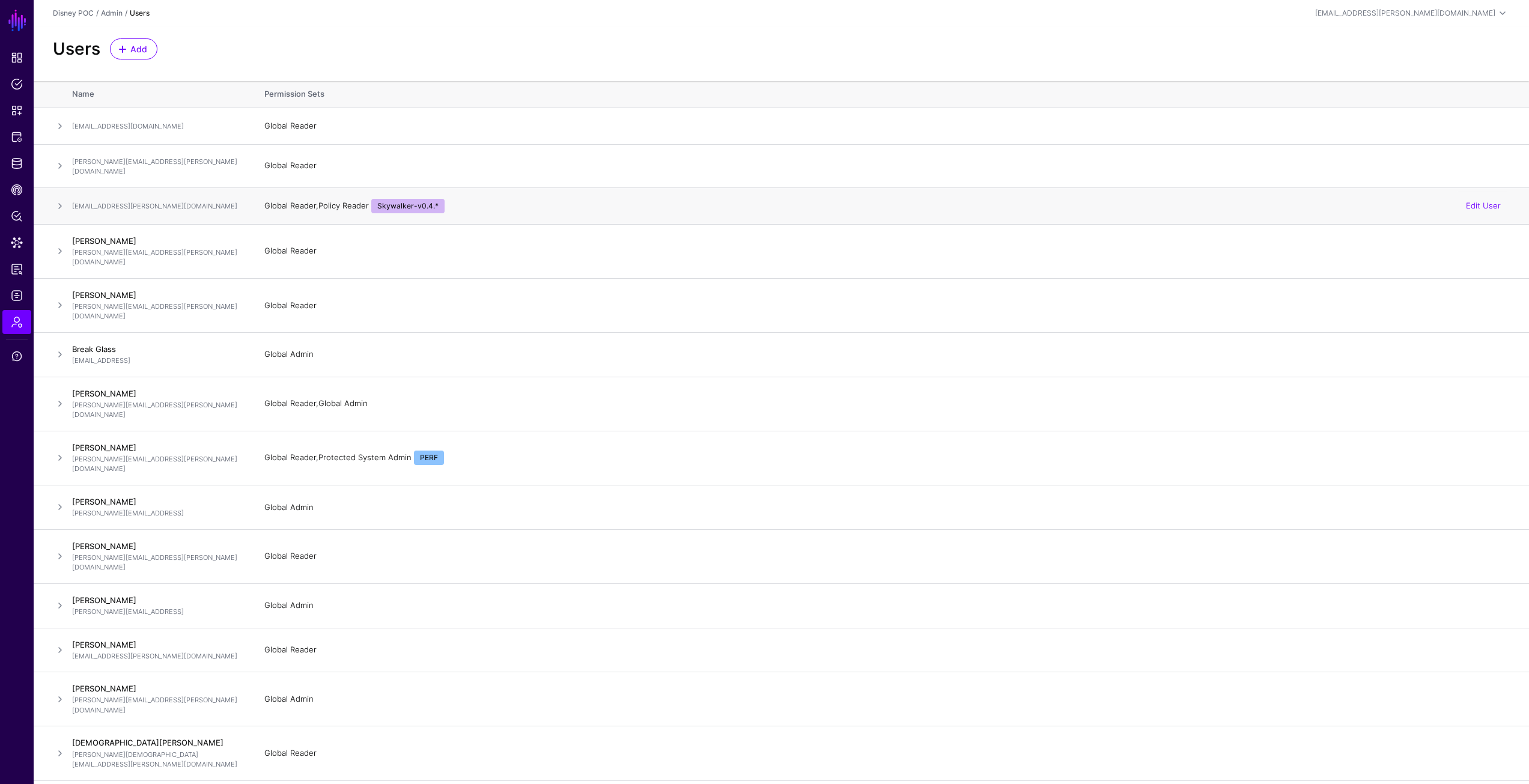 click 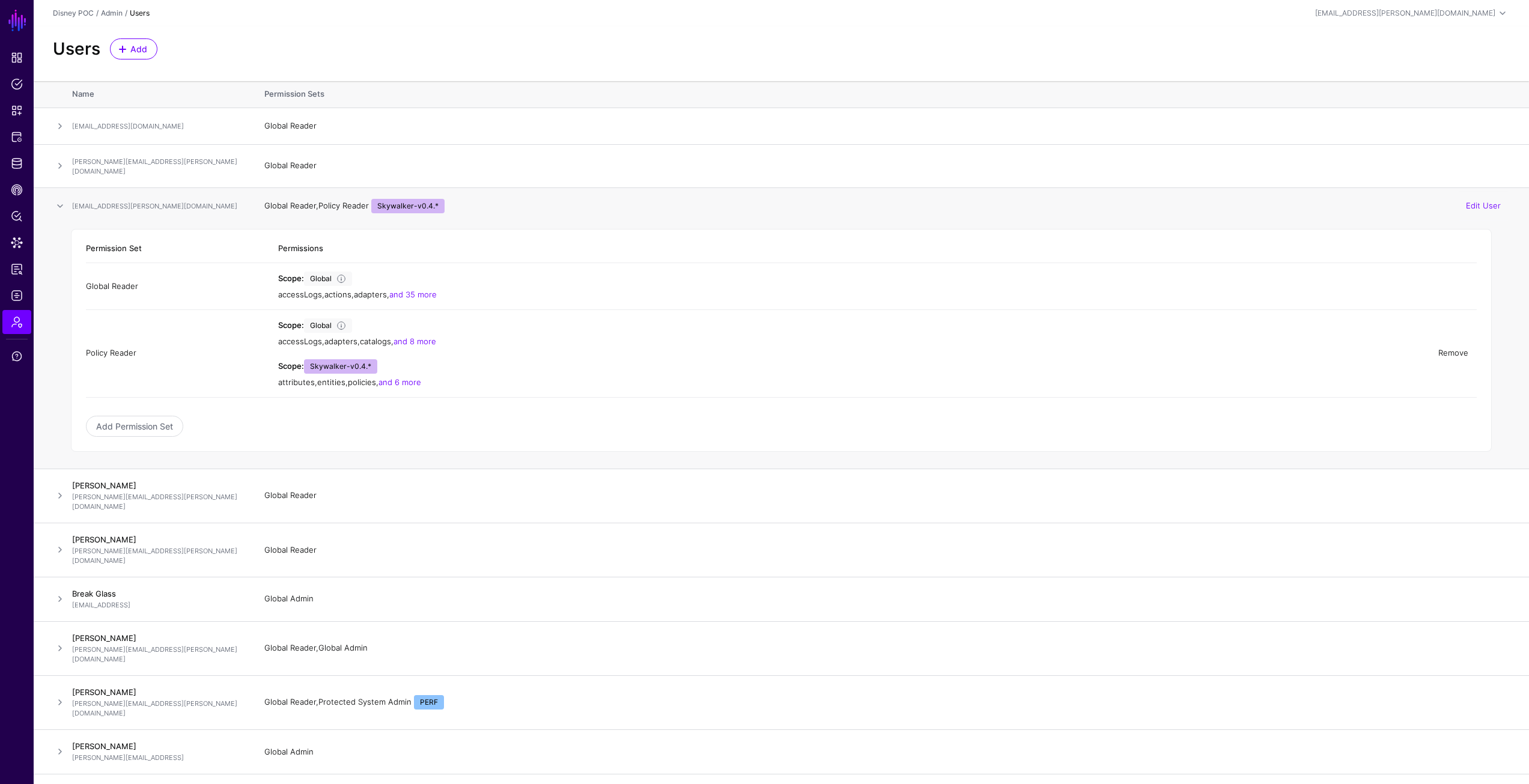 click on "Remove" 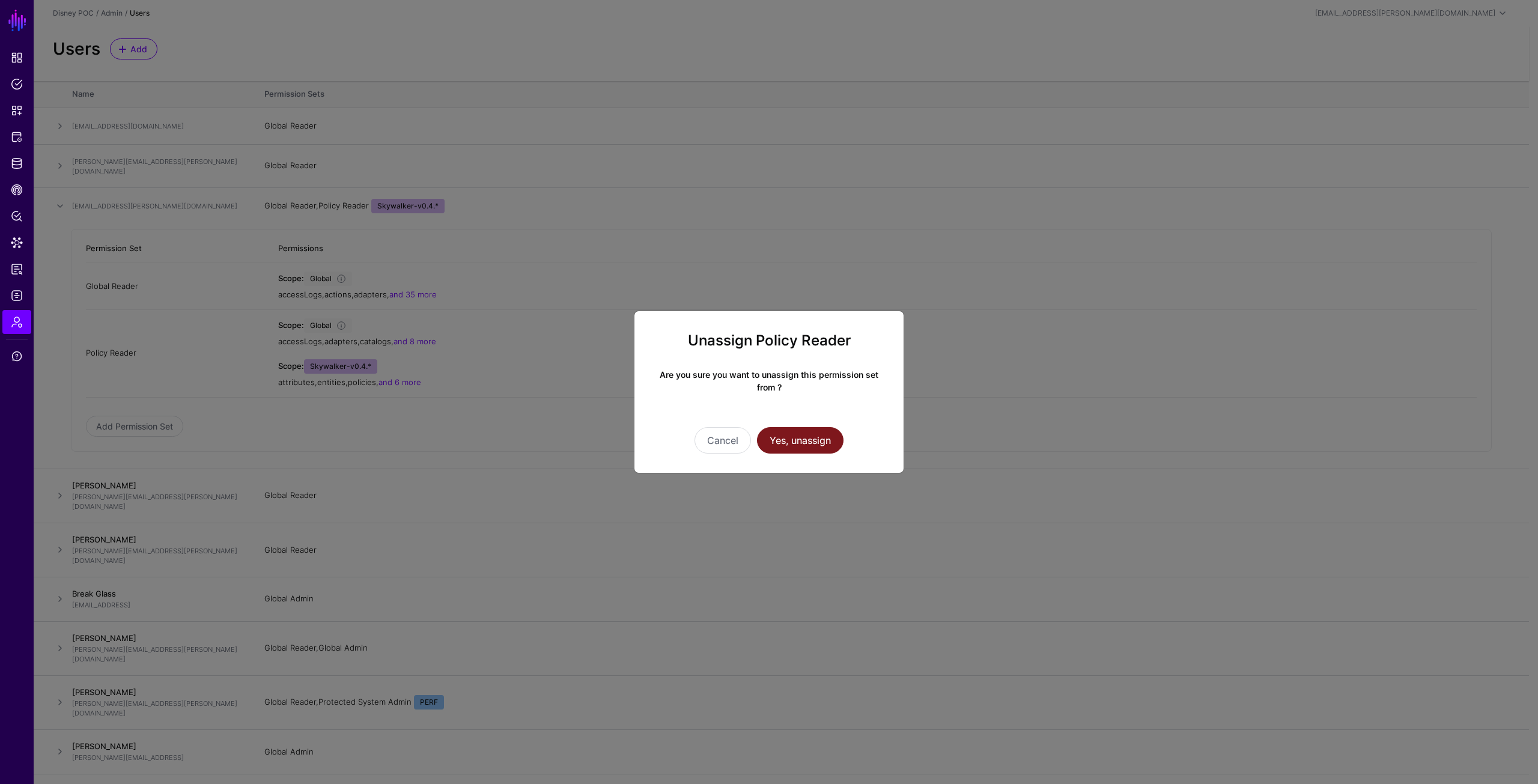 click on "Yes, unassign" 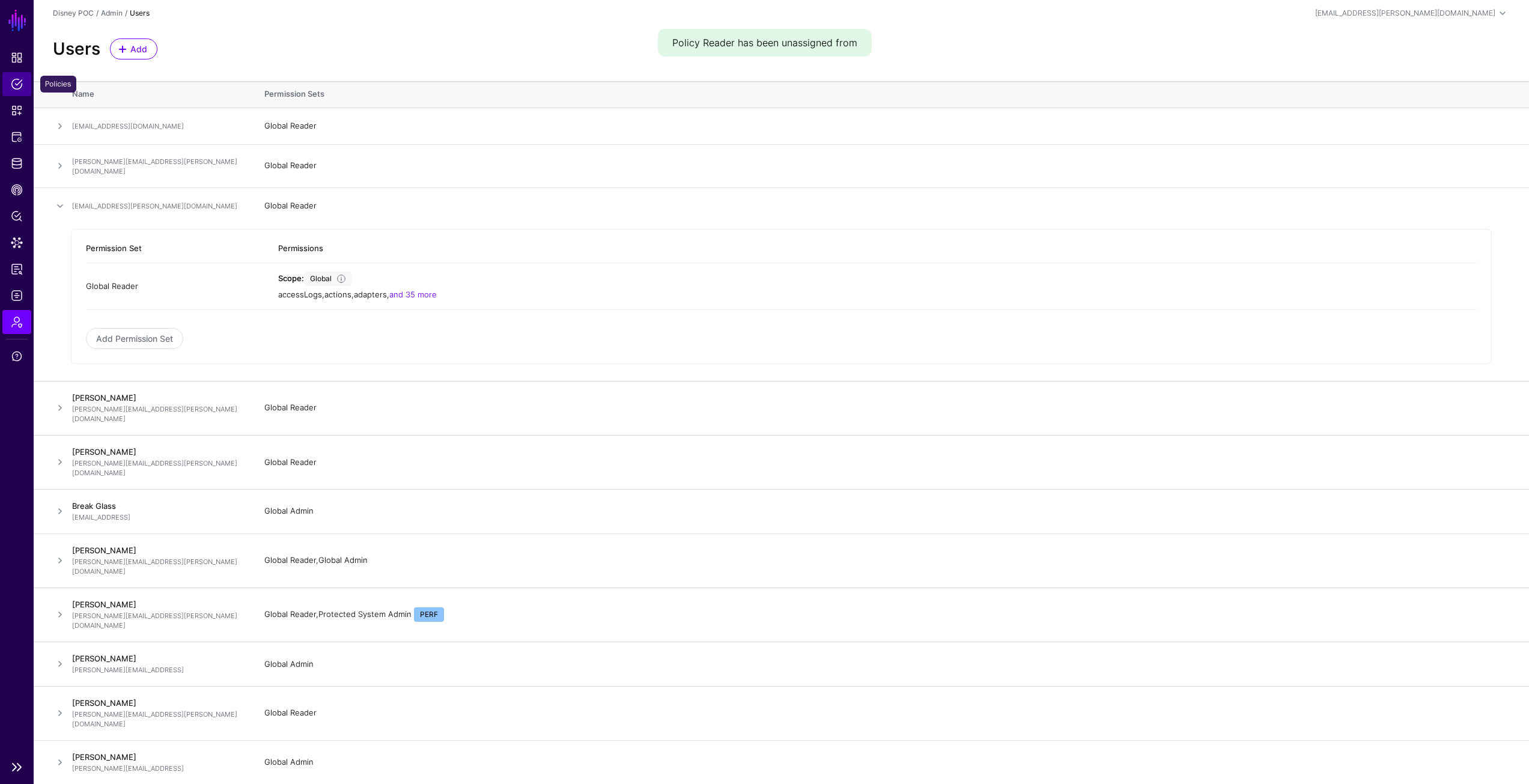 click on "Policies" 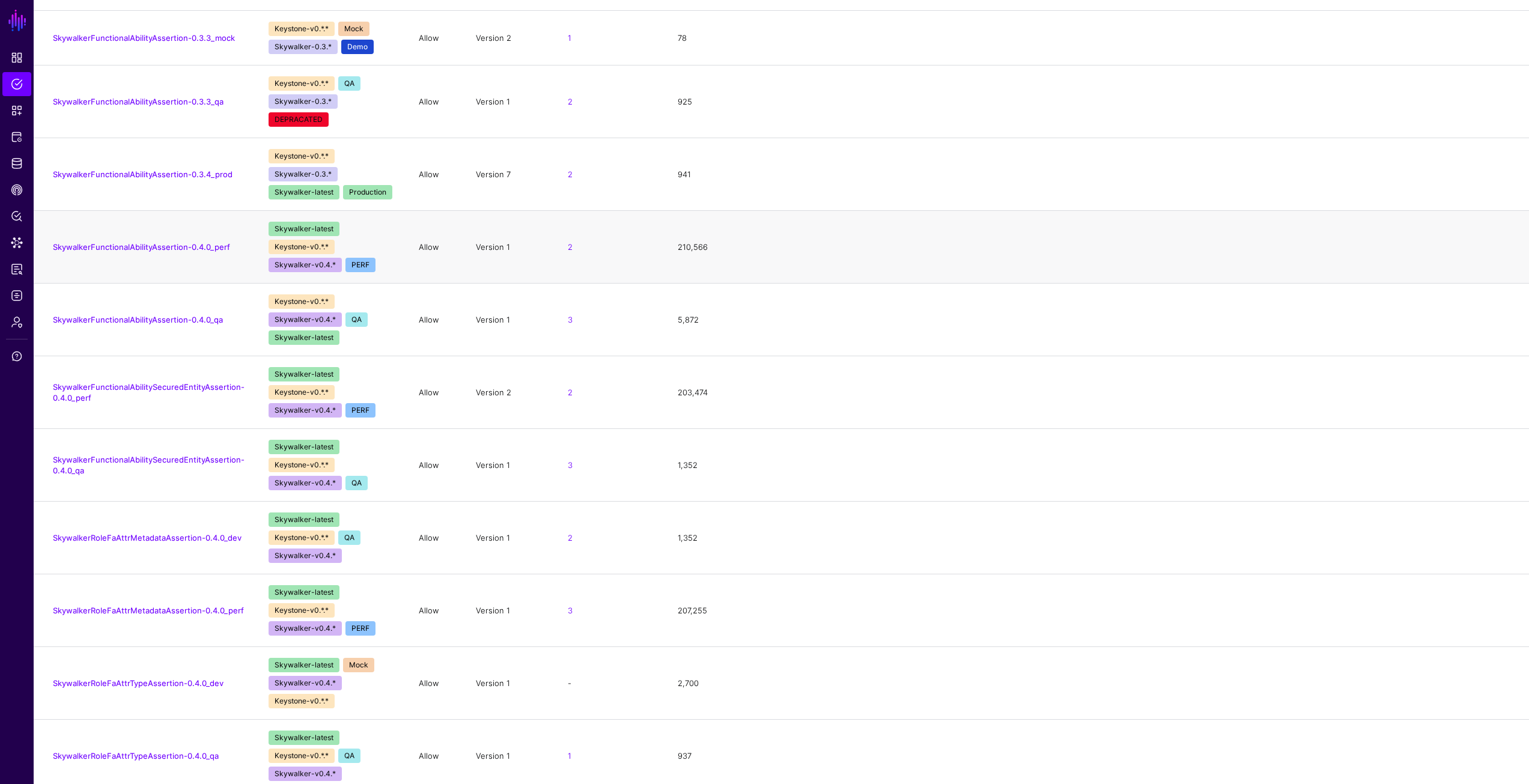 scroll, scrollTop: 4986, scrollLeft: 0, axis: vertical 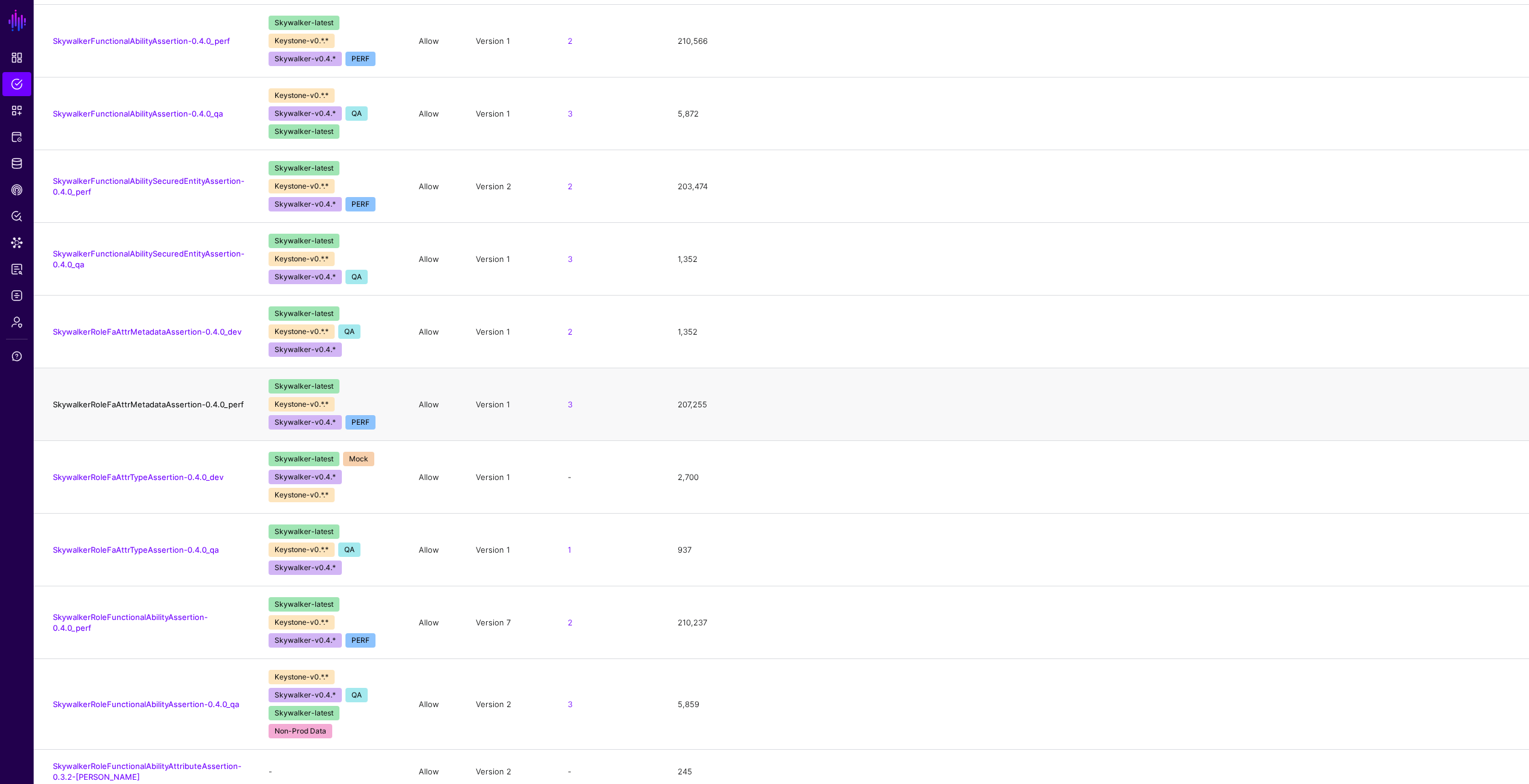 click on "SkywalkerRoleFaAttrMetadataAssertion-0.4.0_perf" 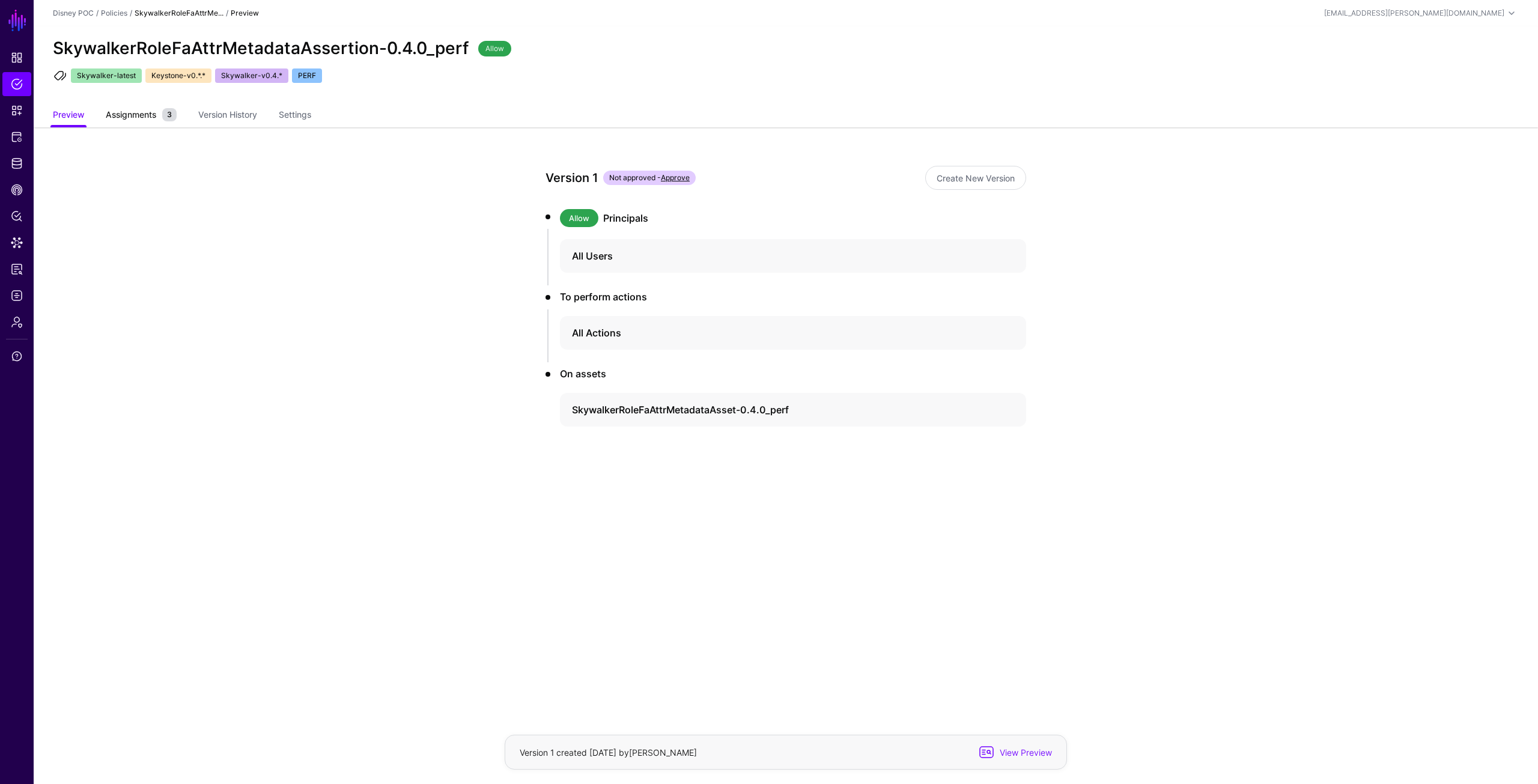 click on "Assignments" 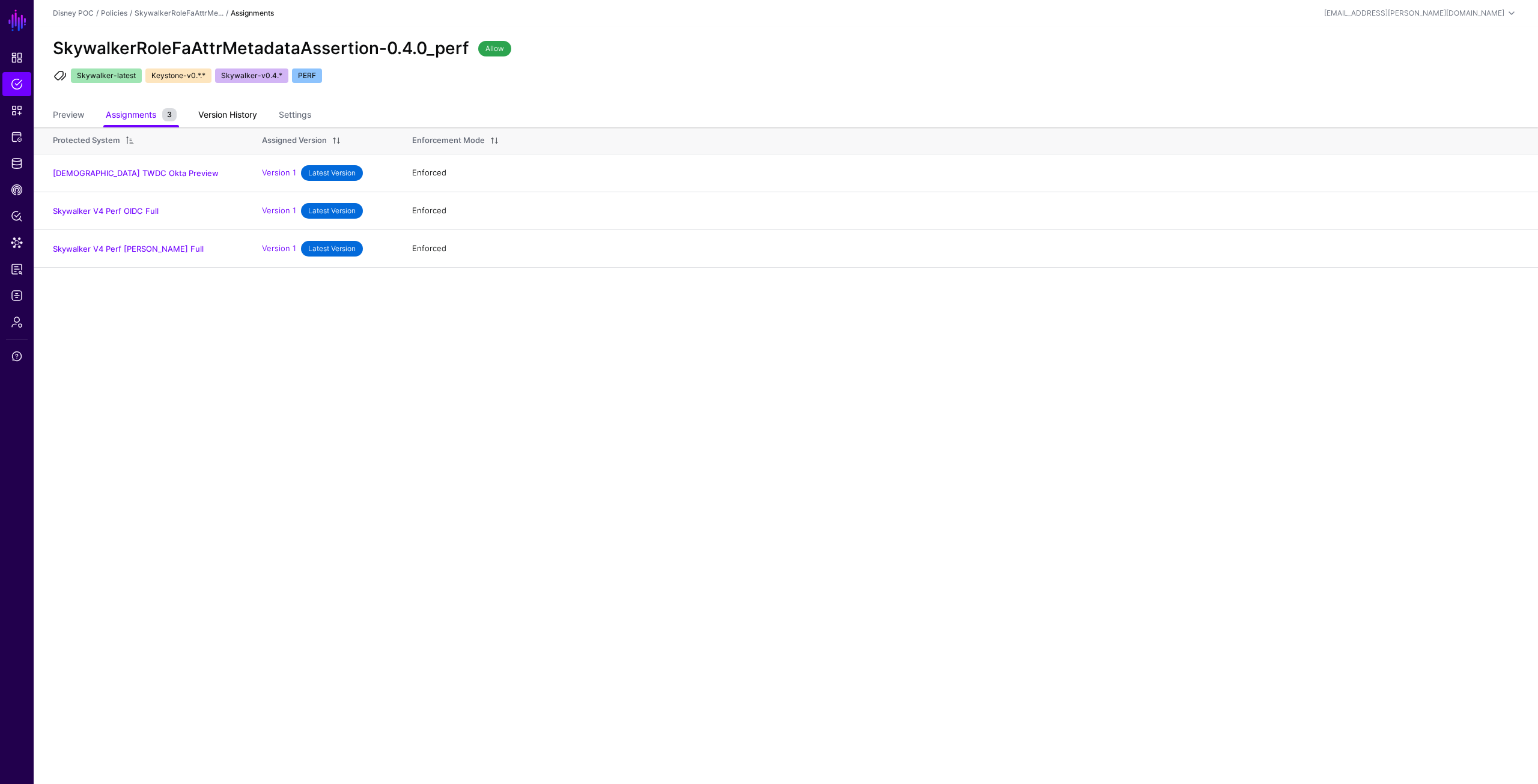 click on "Version History" 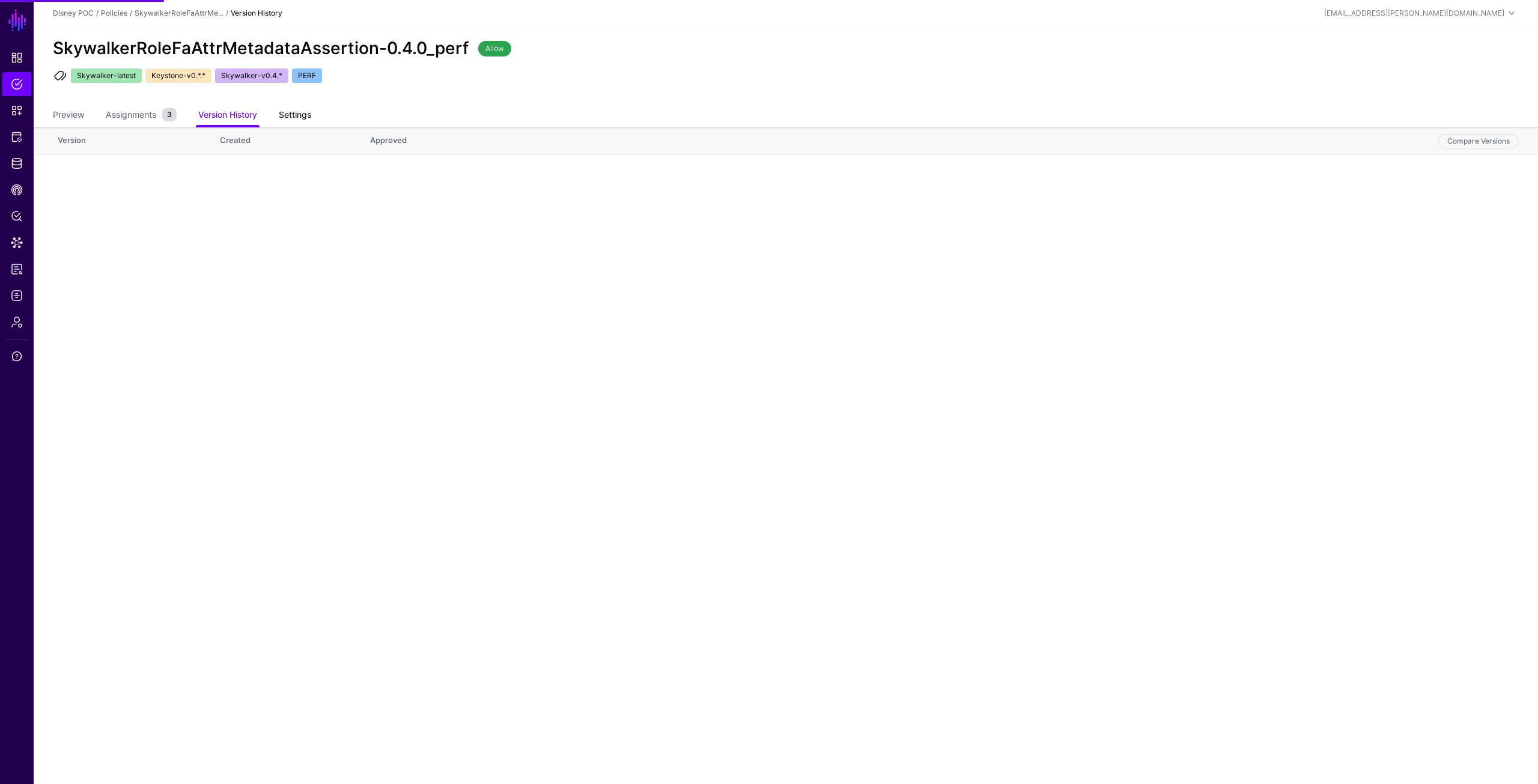 click on "Settings" 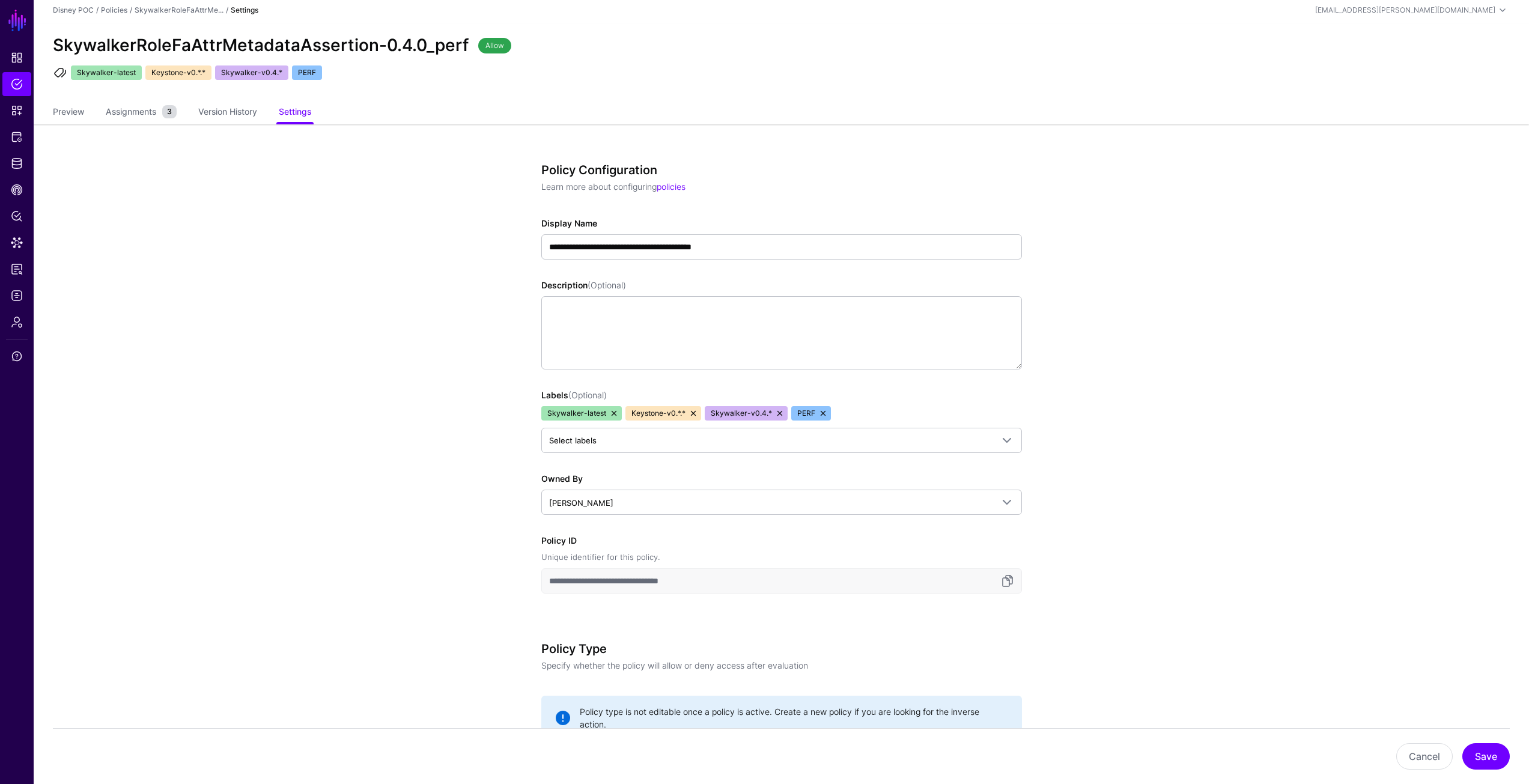 scroll, scrollTop: 0, scrollLeft: 0, axis: both 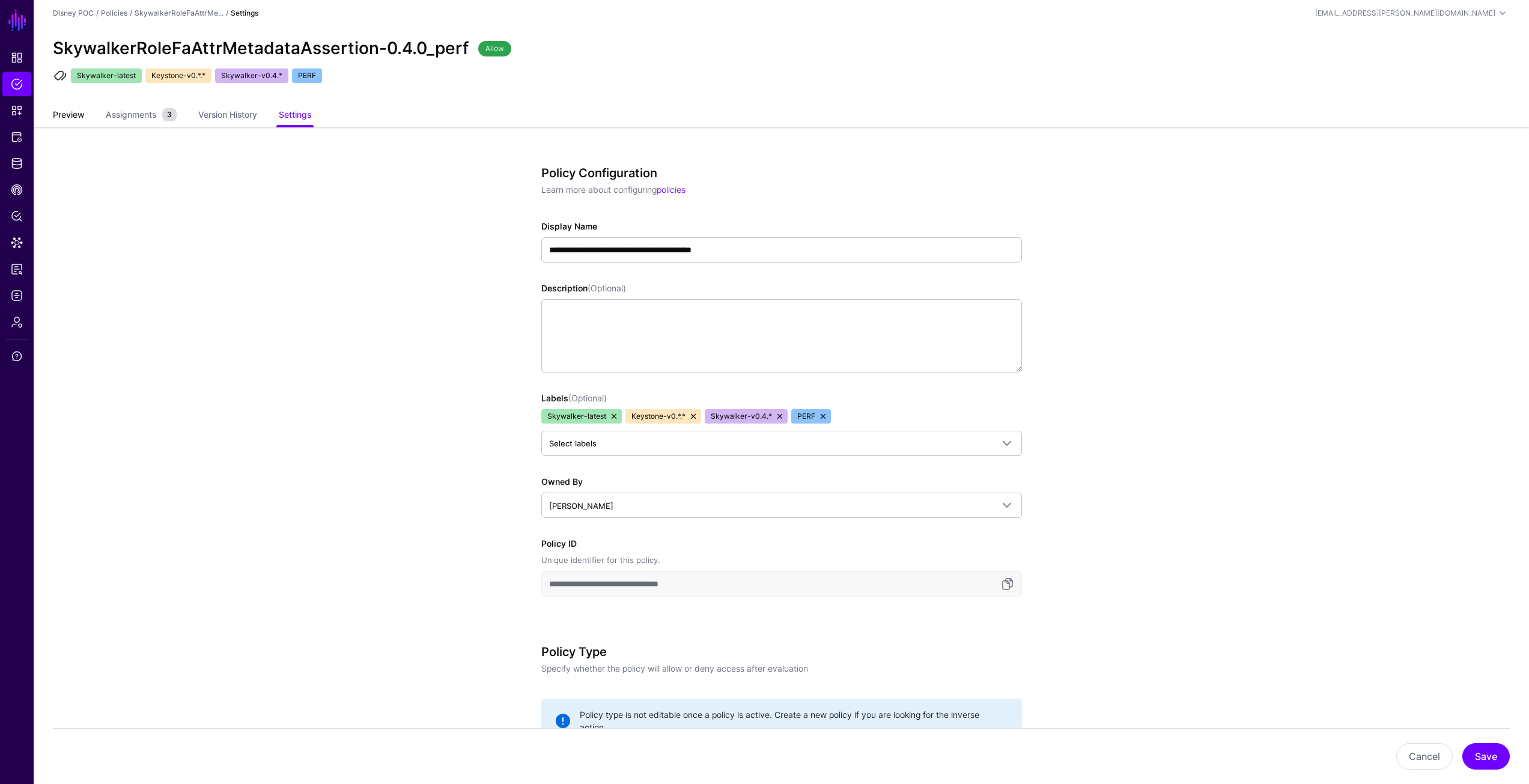 click on "Preview" 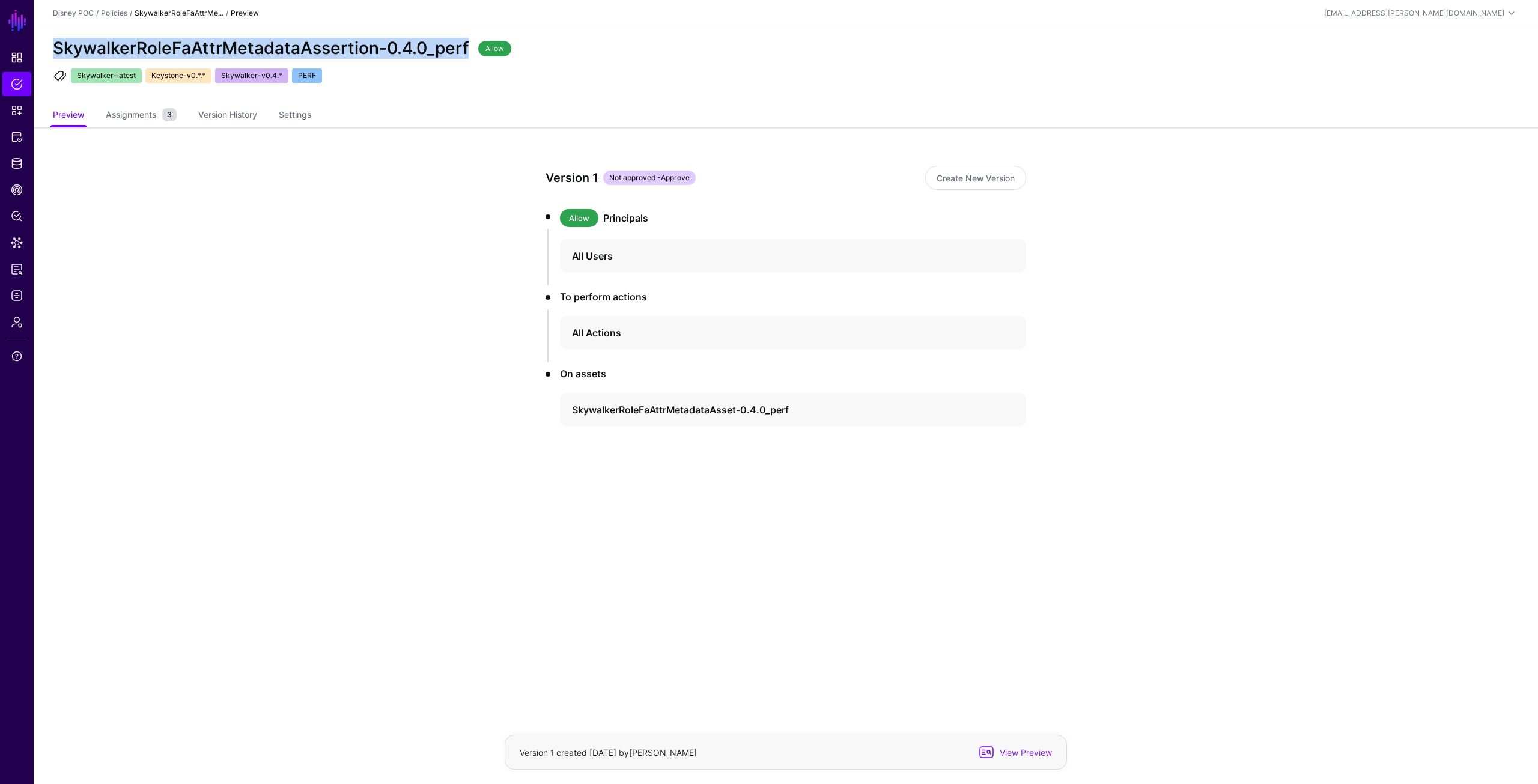 drag, startPoint x: 467, startPoint y: 55, endPoint x: 56, endPoint y: 50, distance: 411.03041 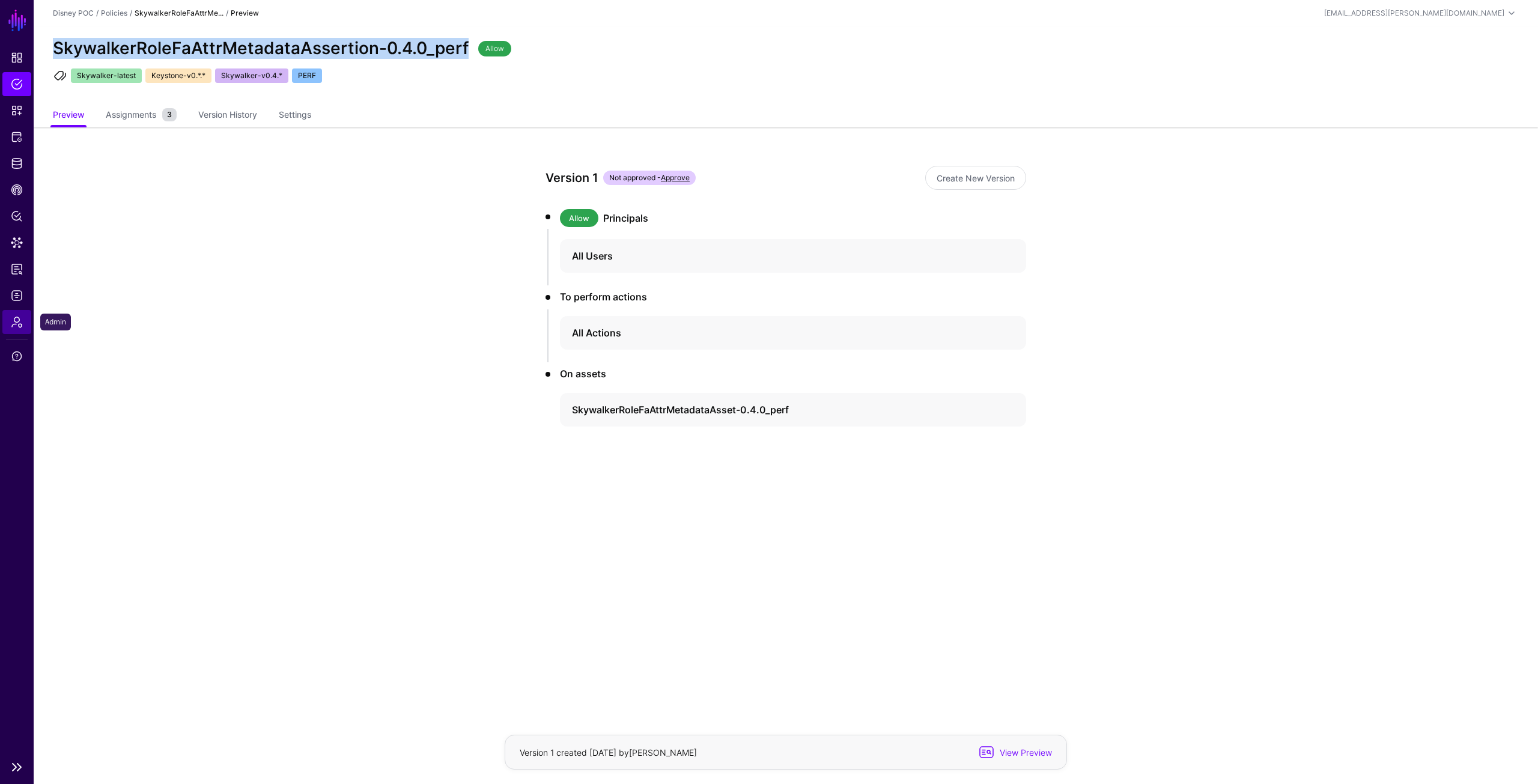 click on "Admin" 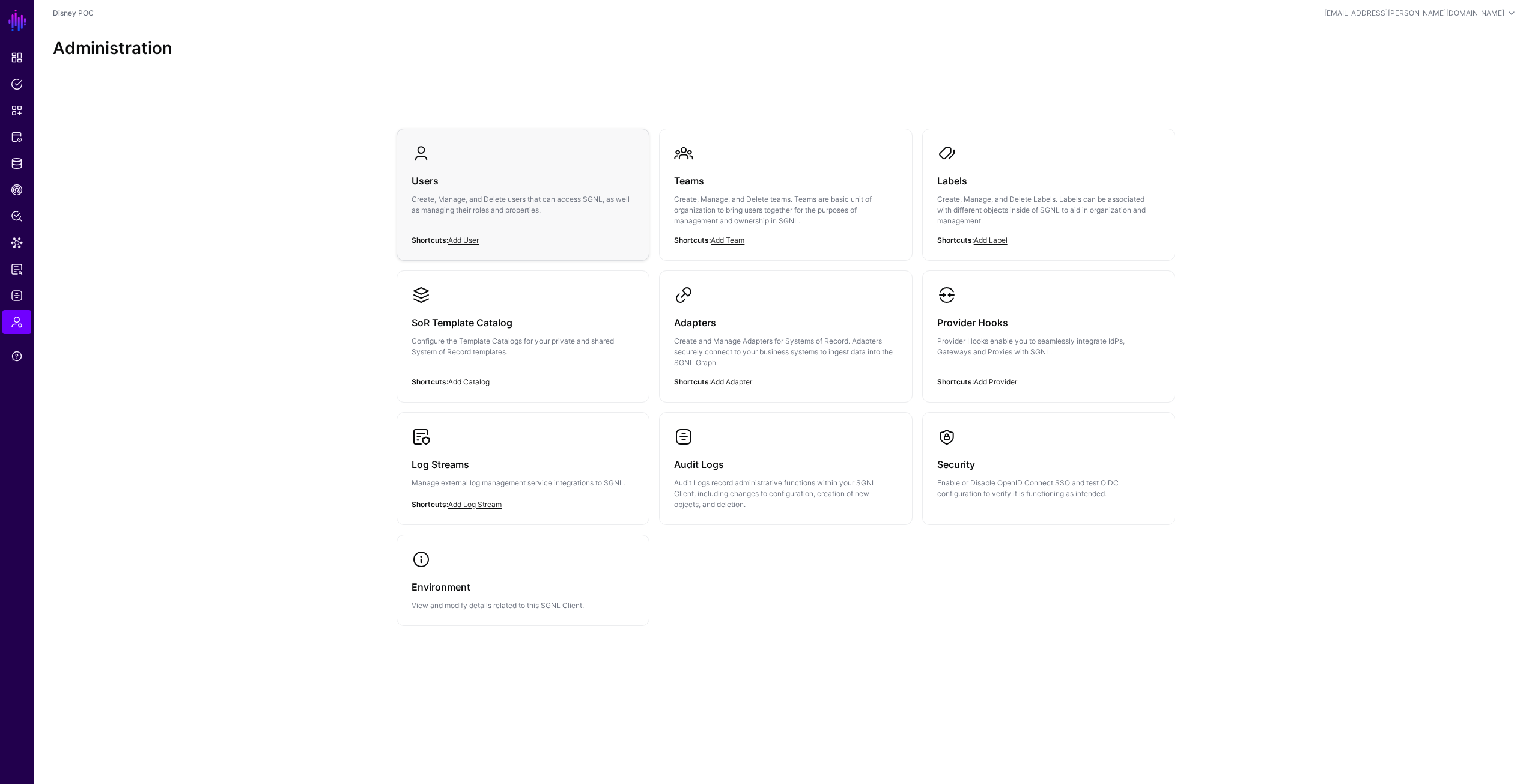 click on "Users" 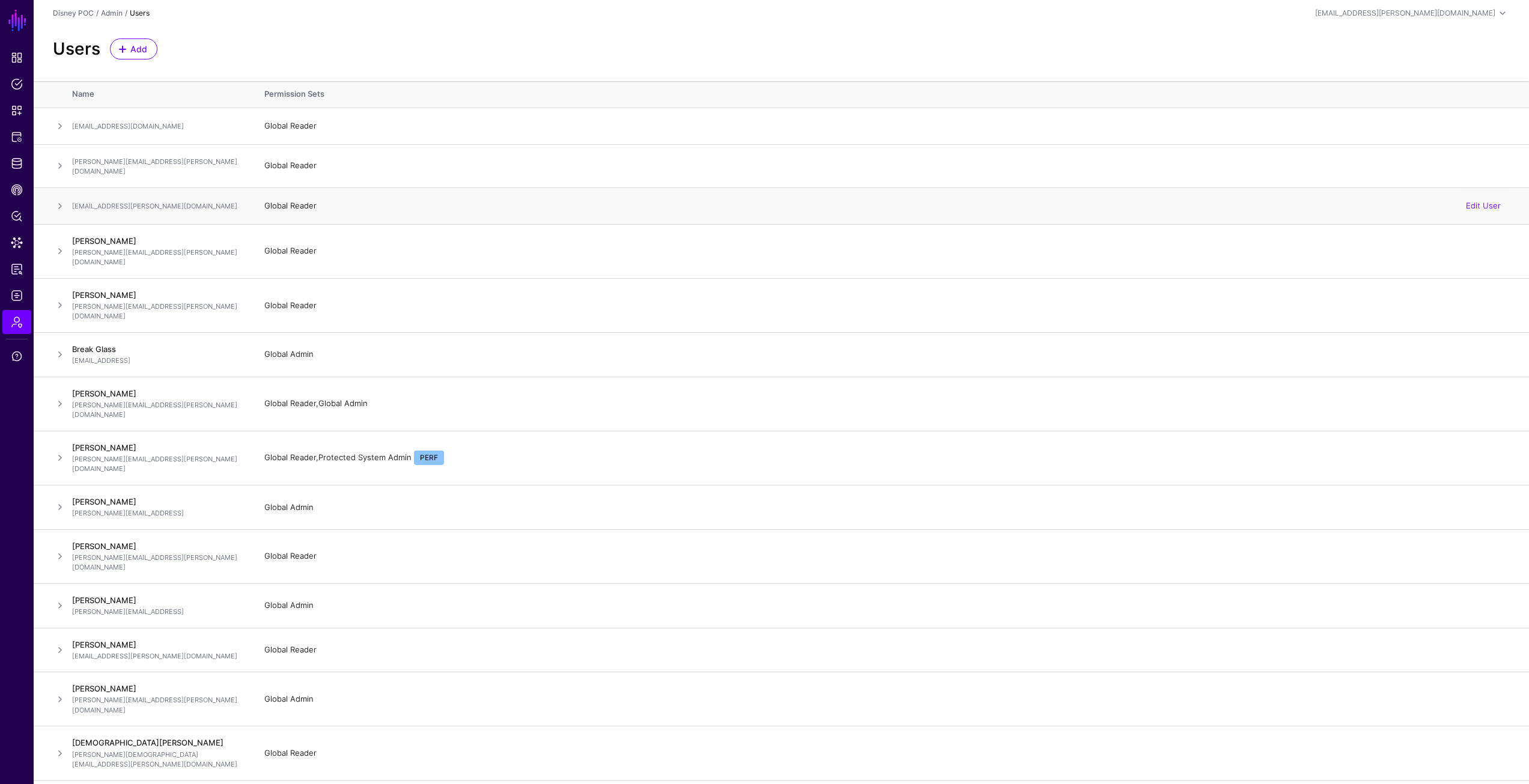 click 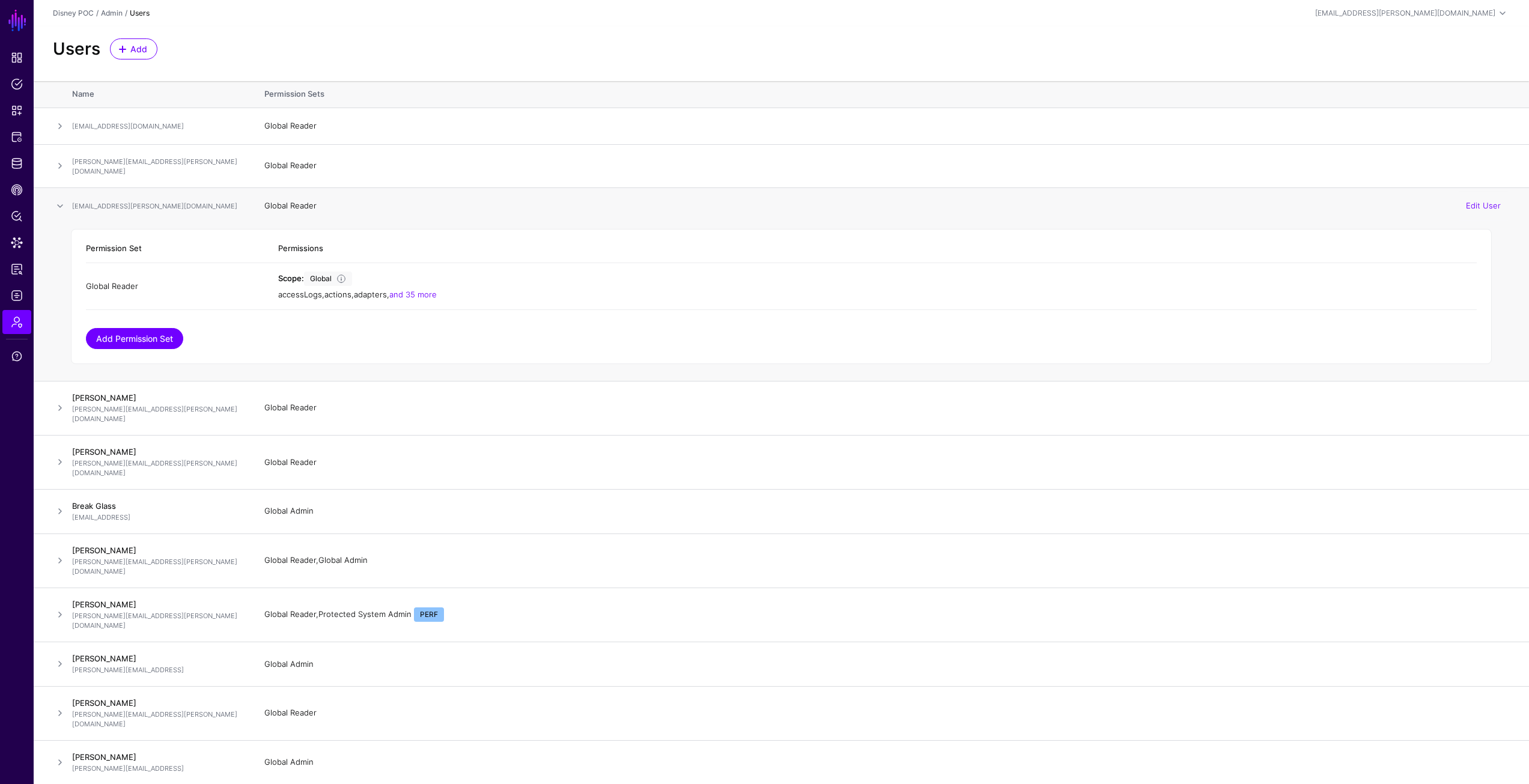 click on "Add Permission Set" 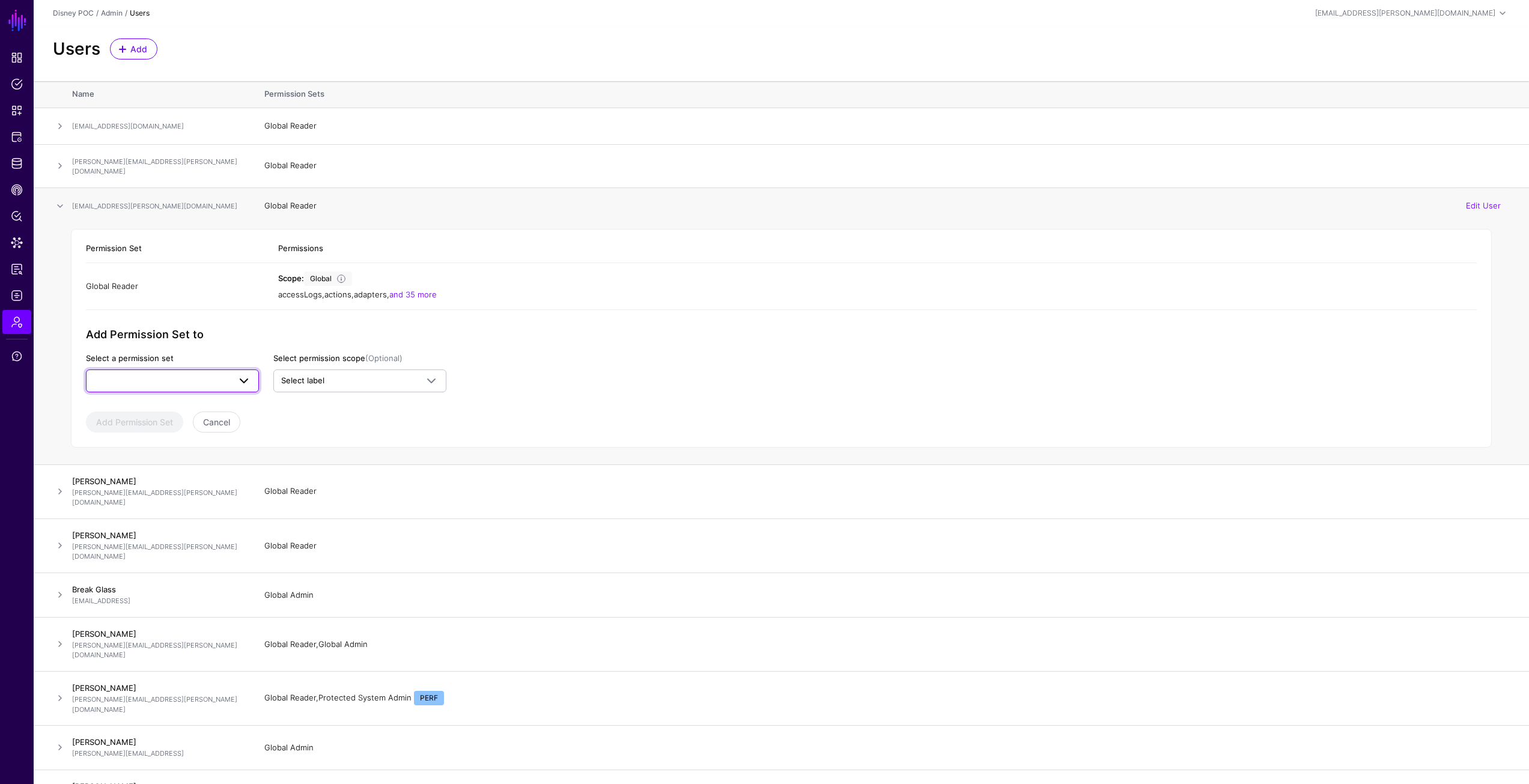 click at bounding box center [172, 381] 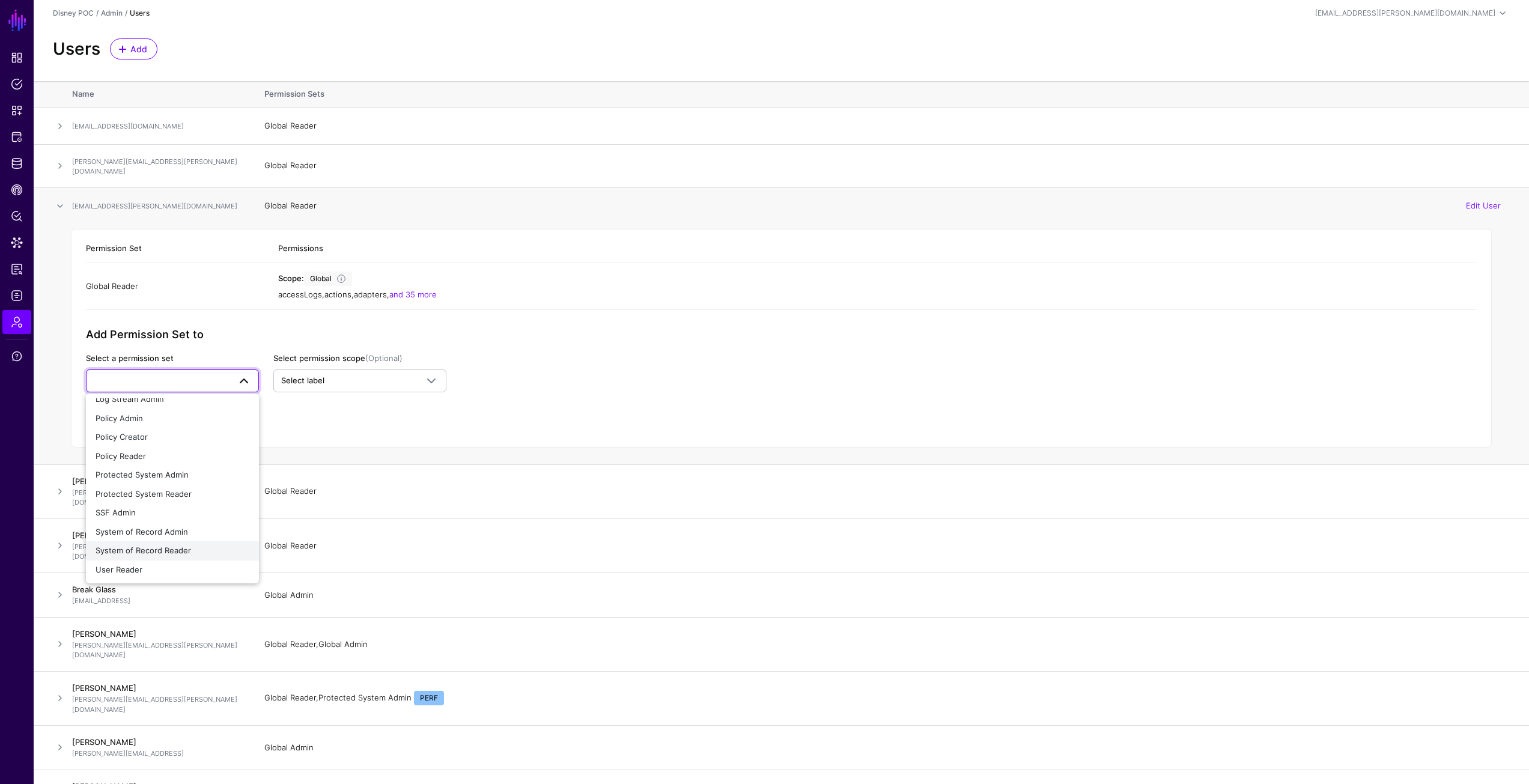 scroll, scrollTop: 65, scrollLeft: 0, axis: vertical 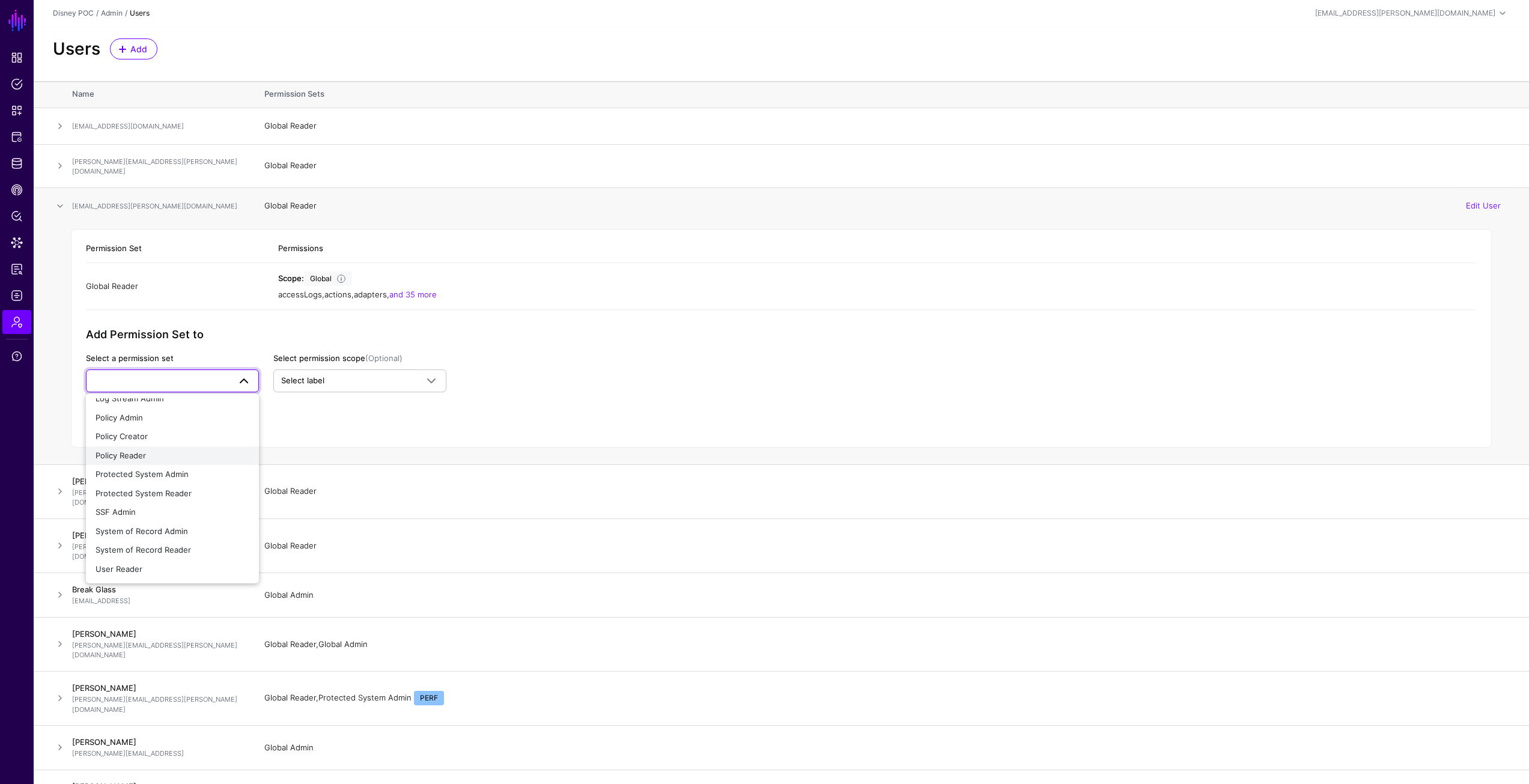 click on "Policy Reader" 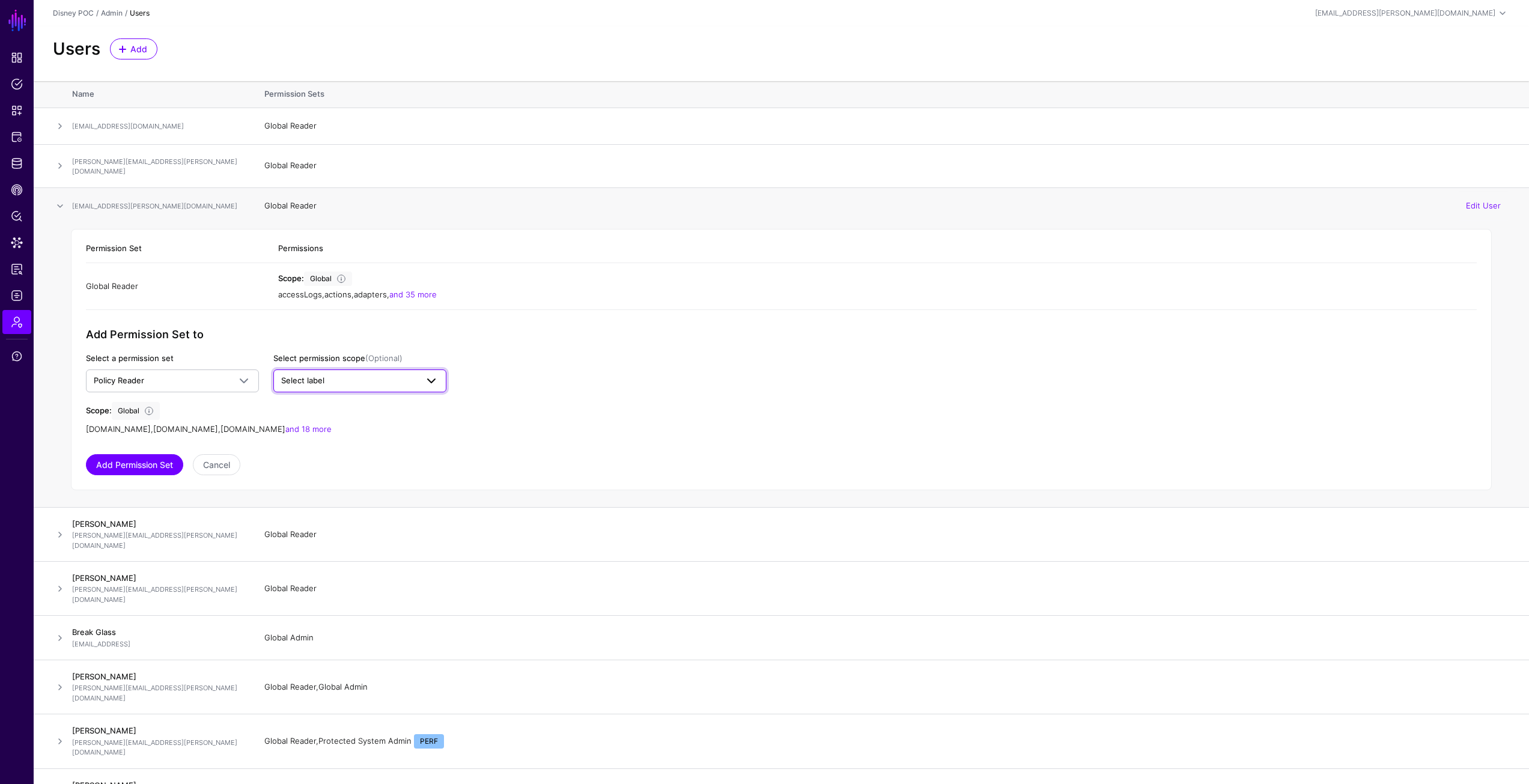 click on "Select label" at bounding box center (349, 381) 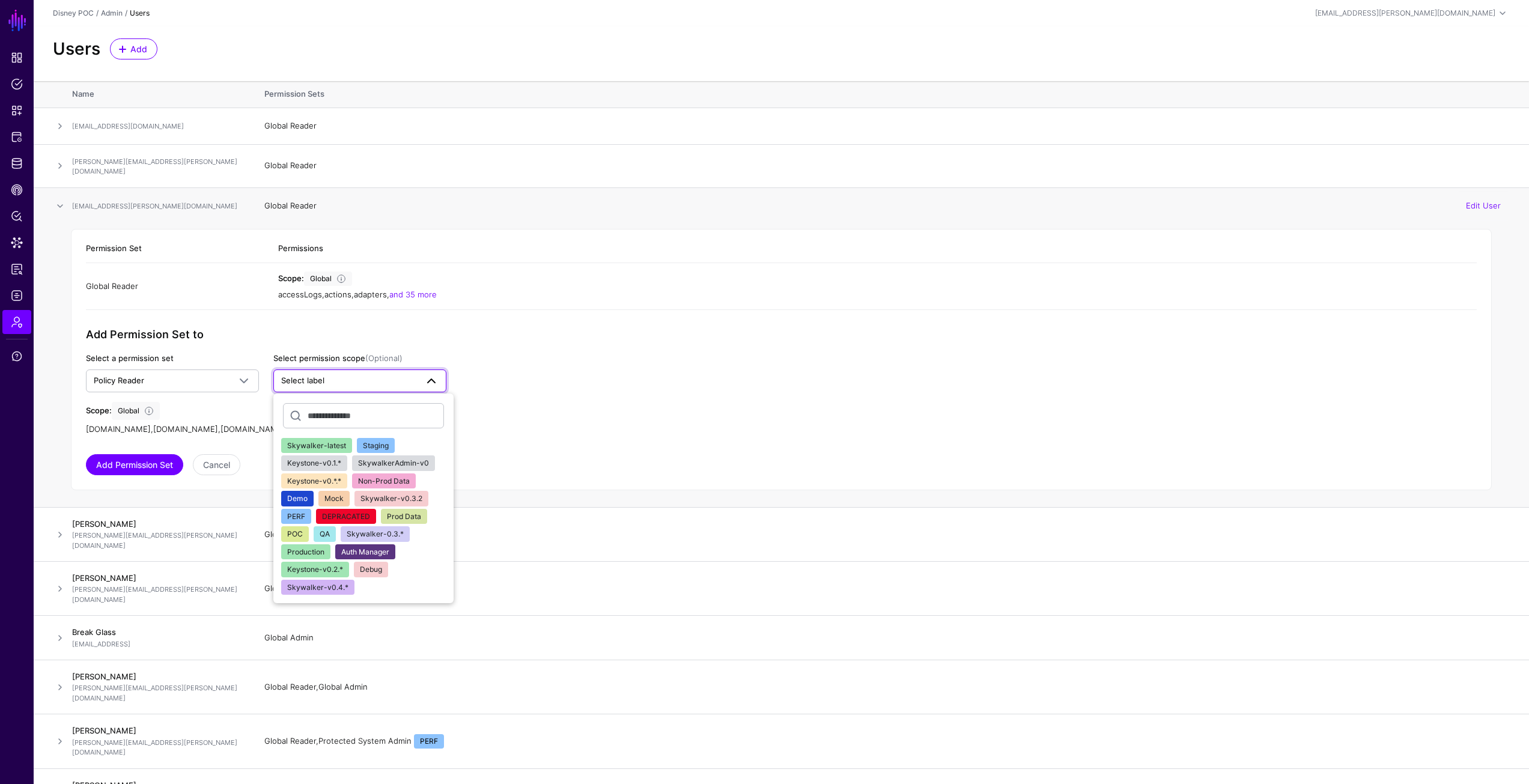 click on "Skywalker-v0.4.*" 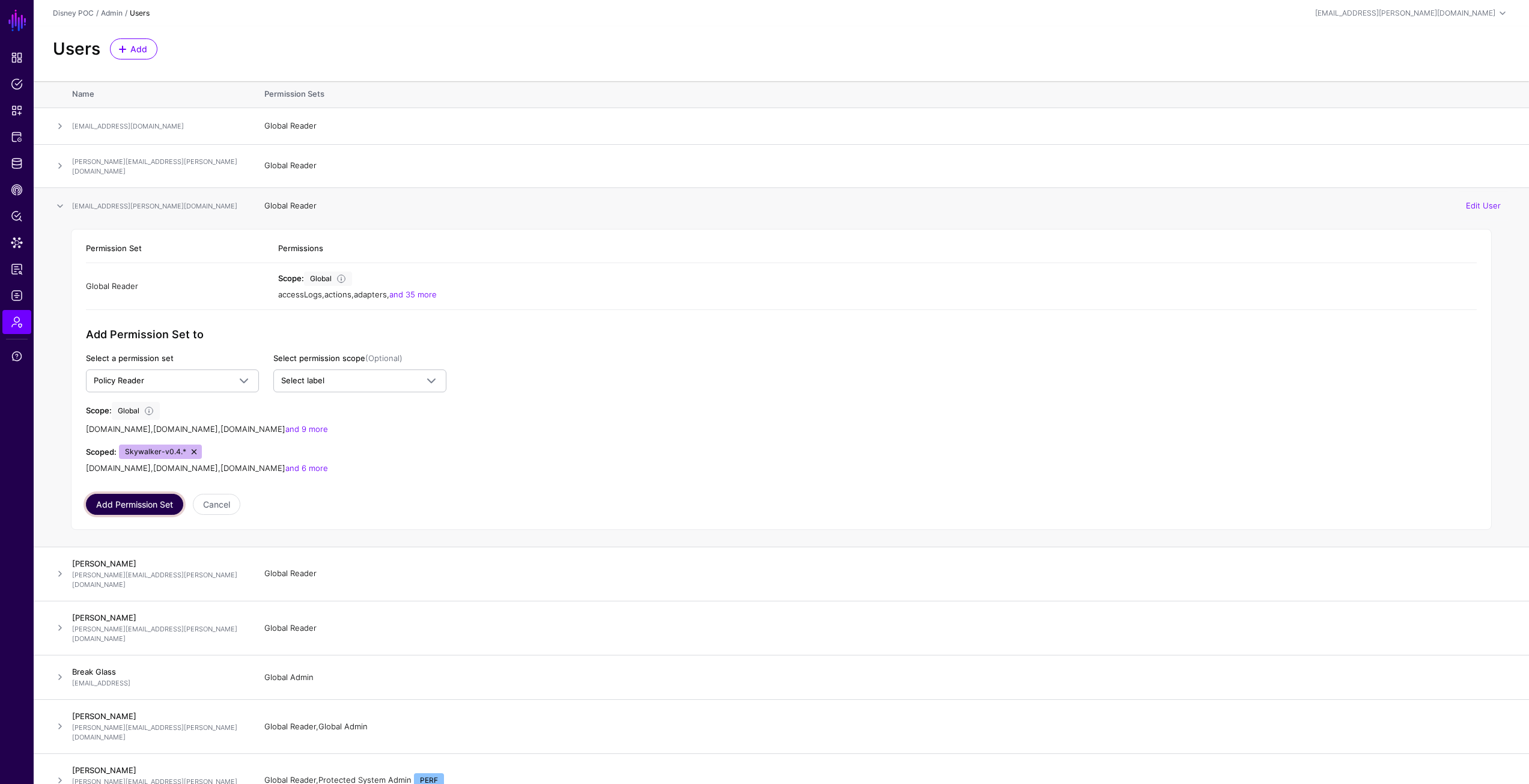 click on "Add Permission Set" 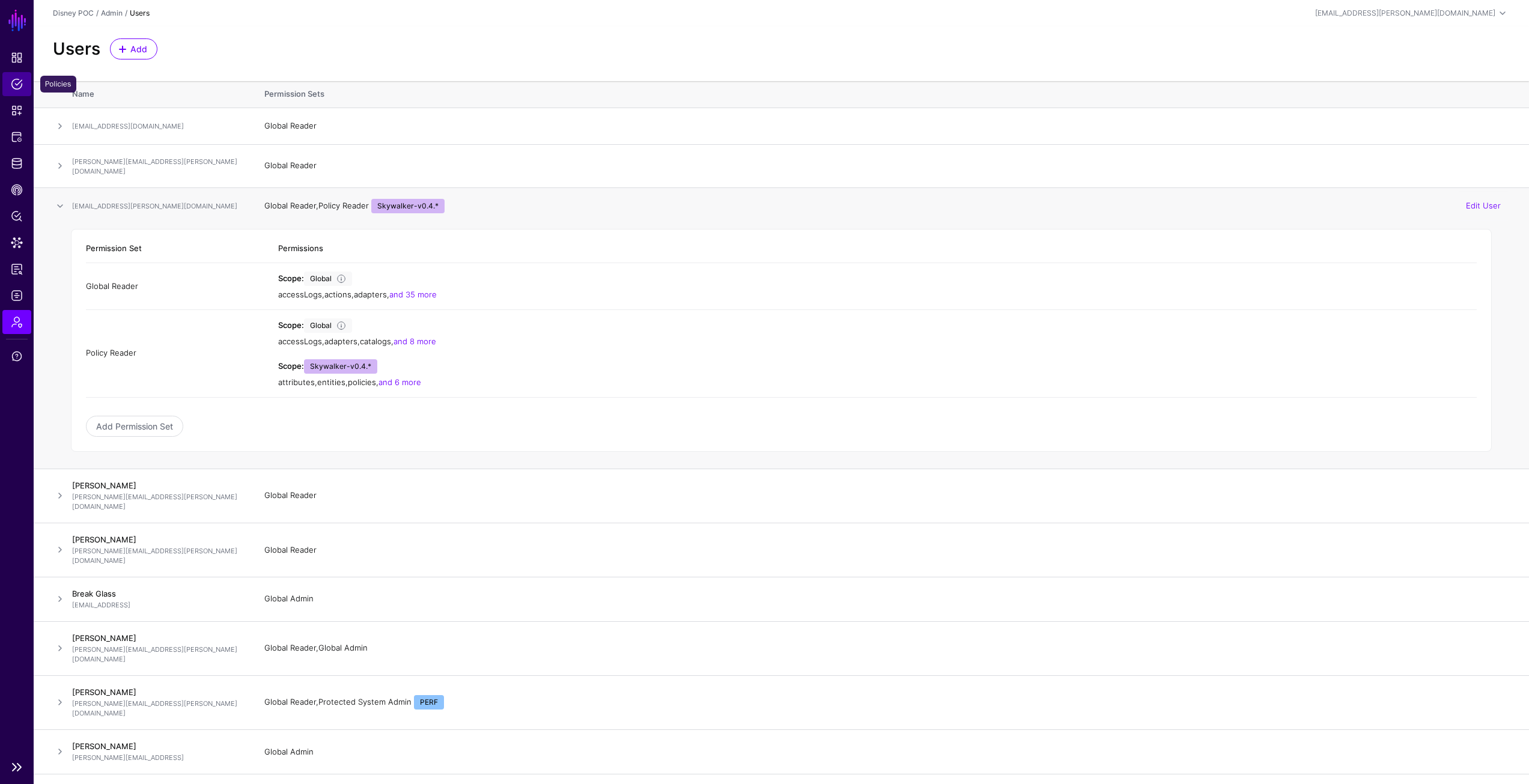 click on "Policies" 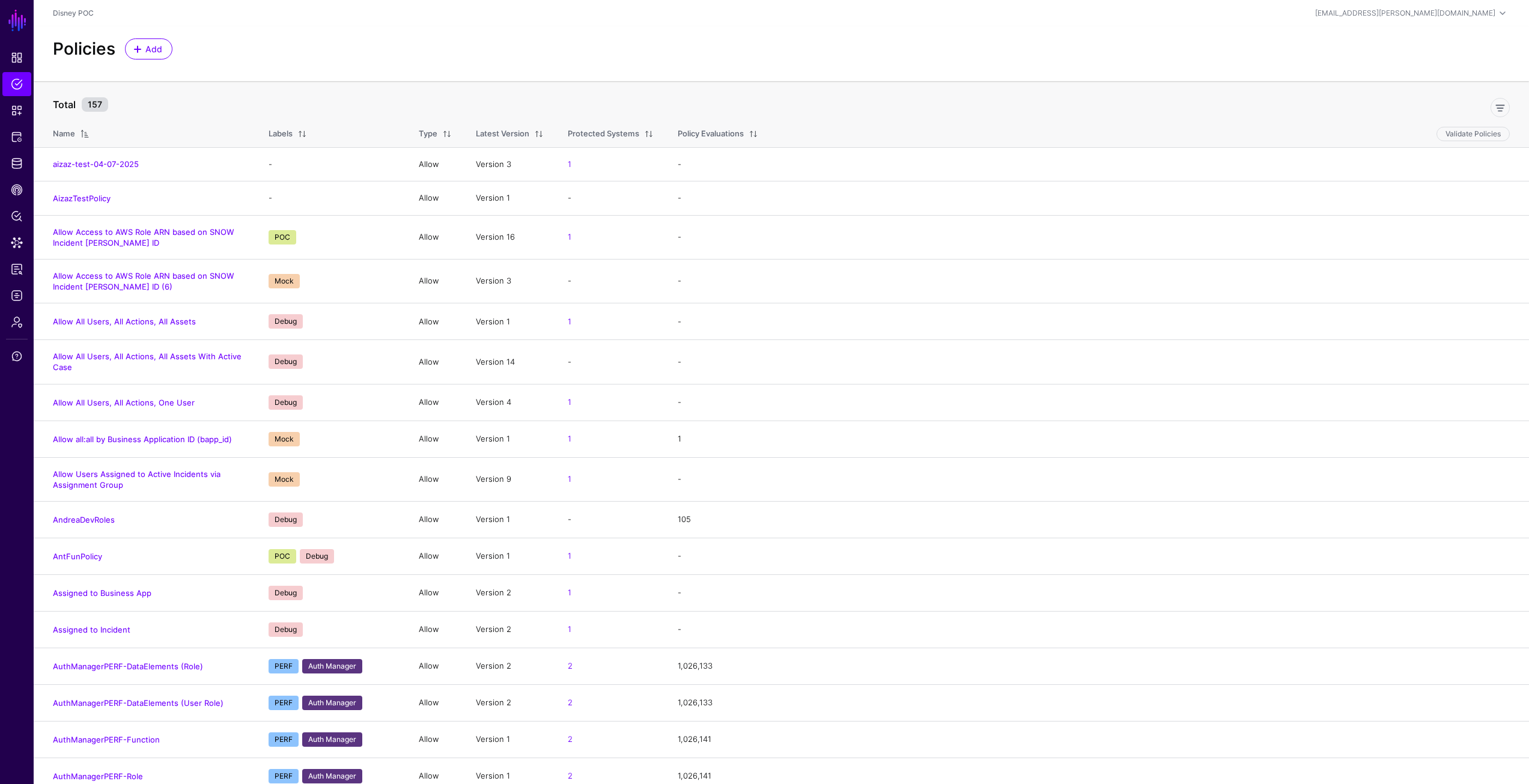click on "Policies Add" 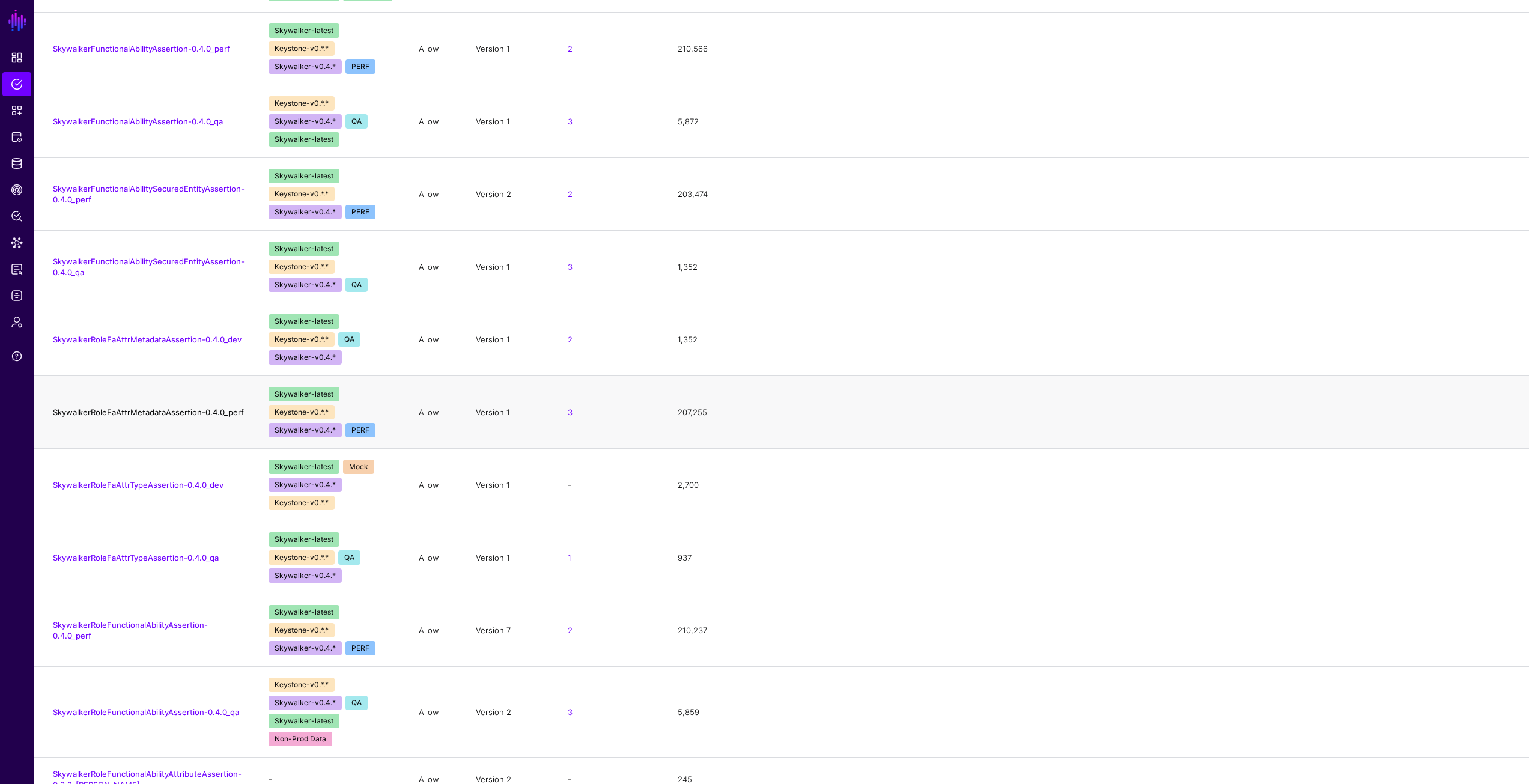 click on "SkywalkerRoleFaAttrMetadataAssertion-0.4.0_perf" 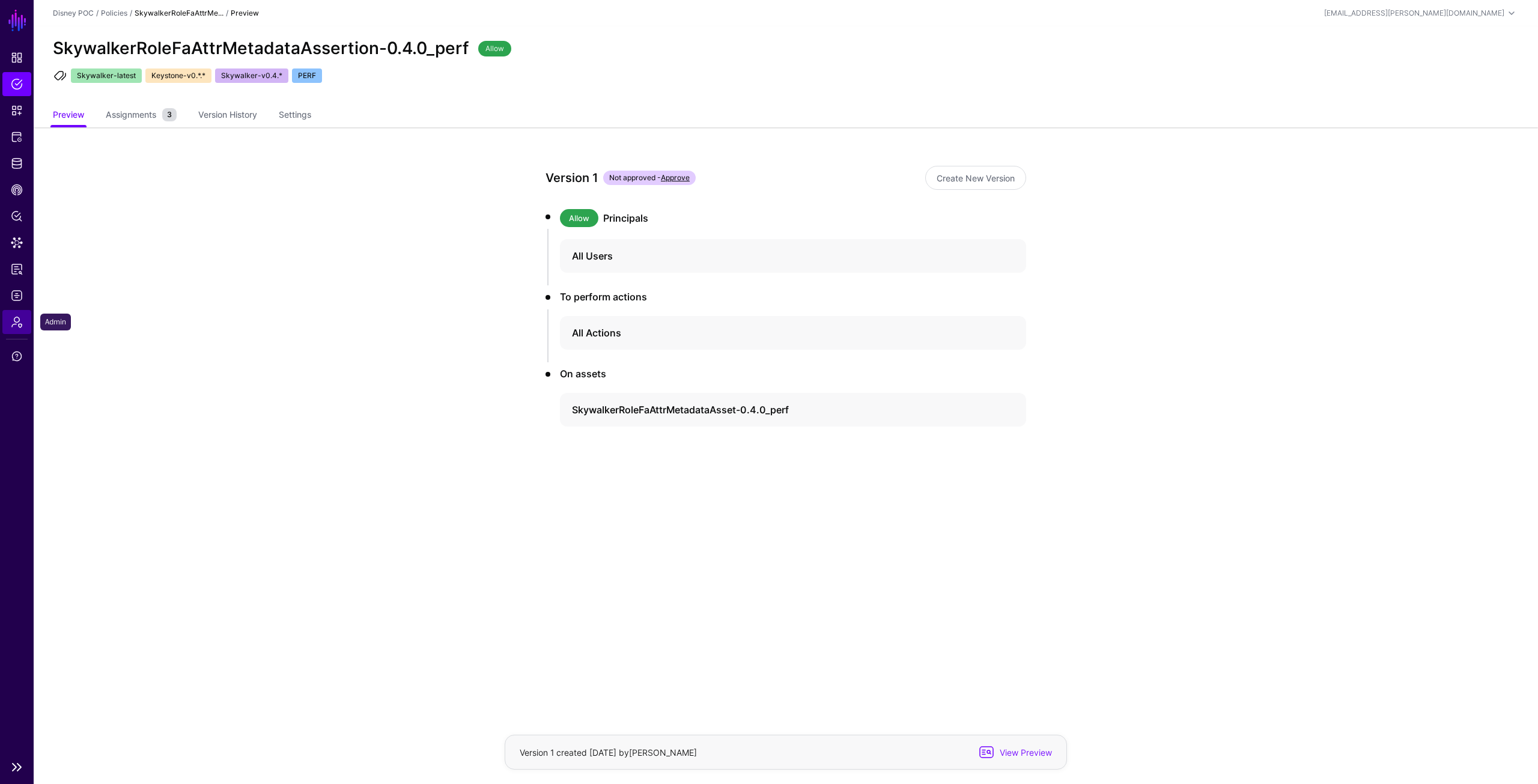 click on "Admin" 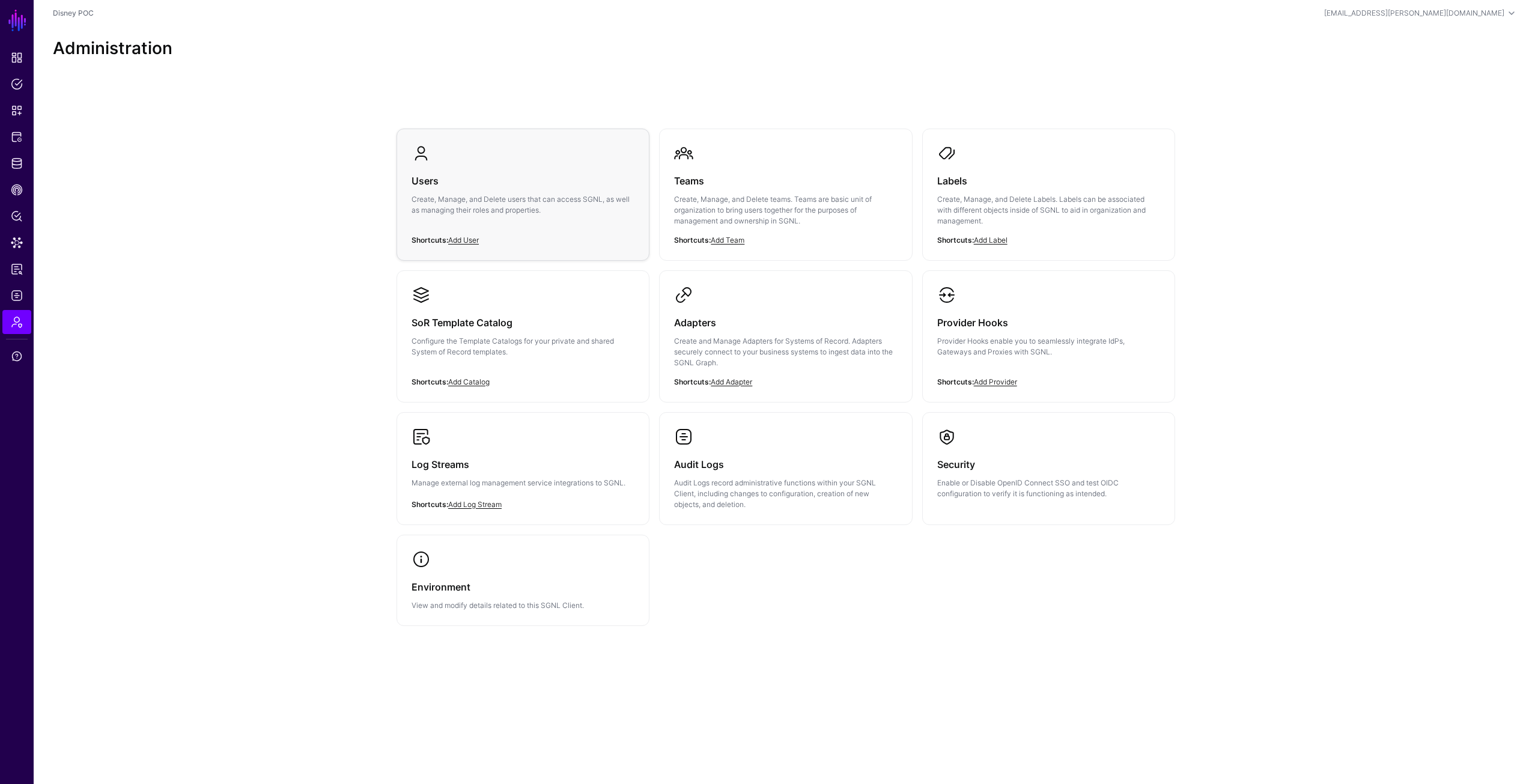 click on "Users" 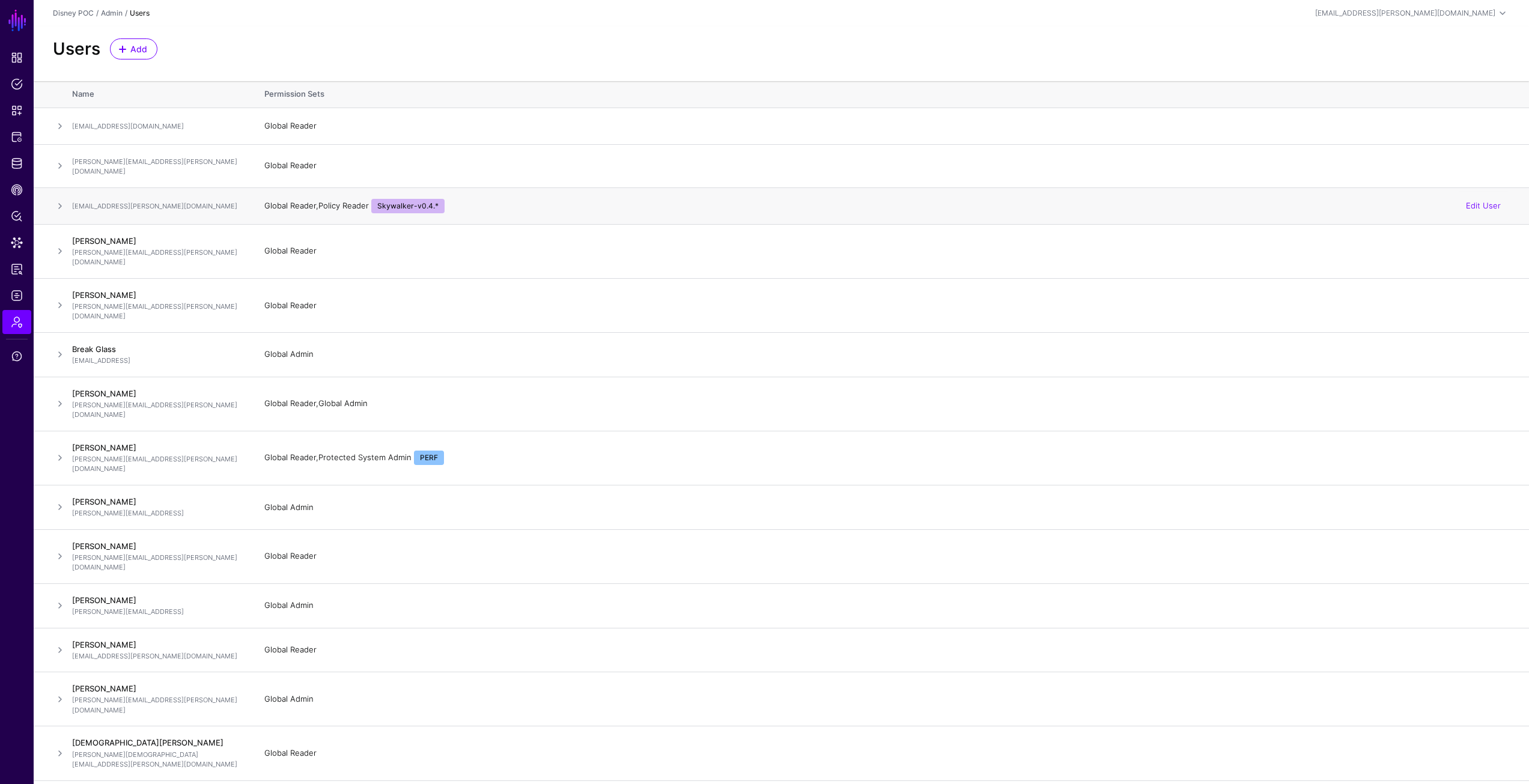 click 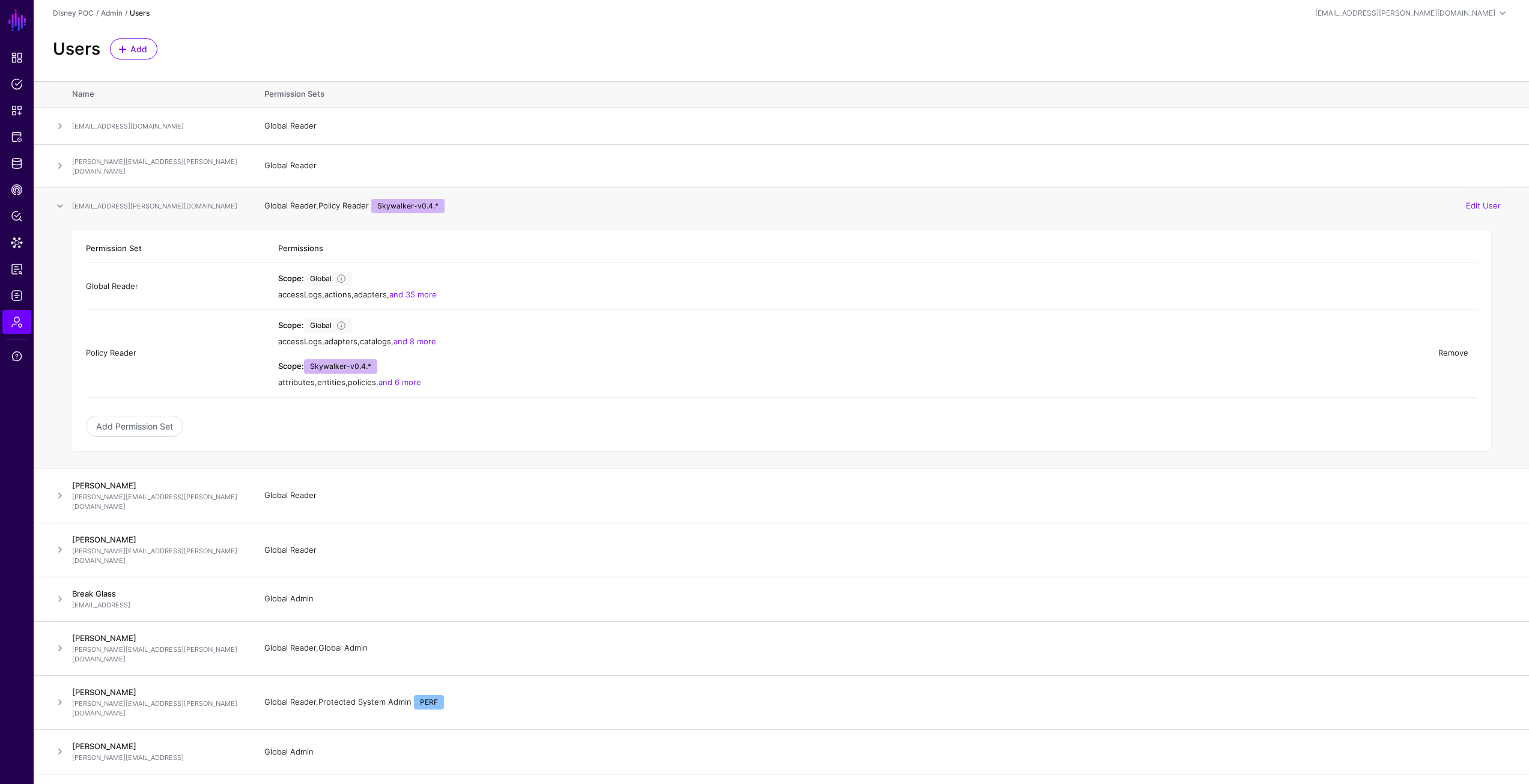 click on "Remove" 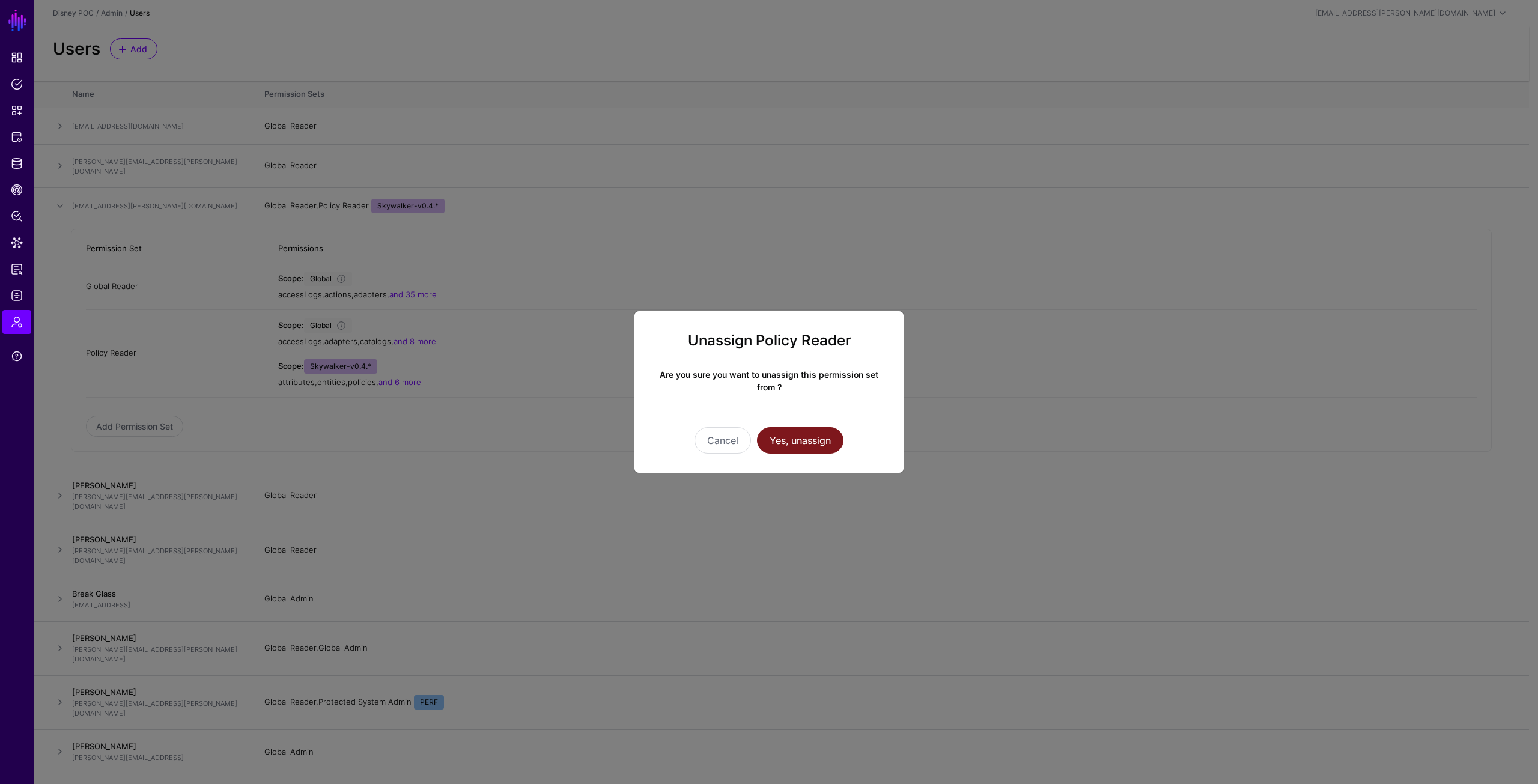 click on "Yes, unassign" 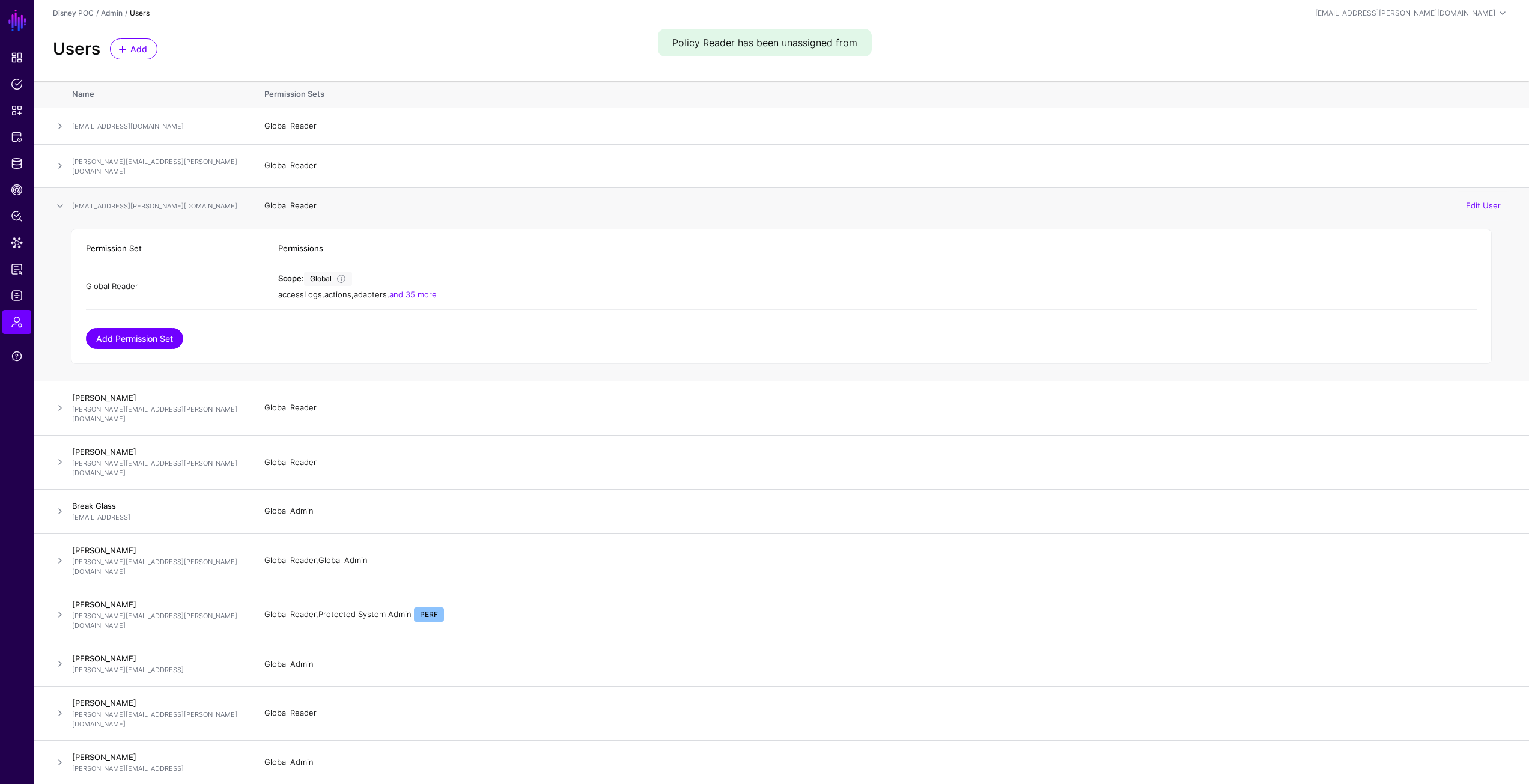 click on "Add Permission Set" 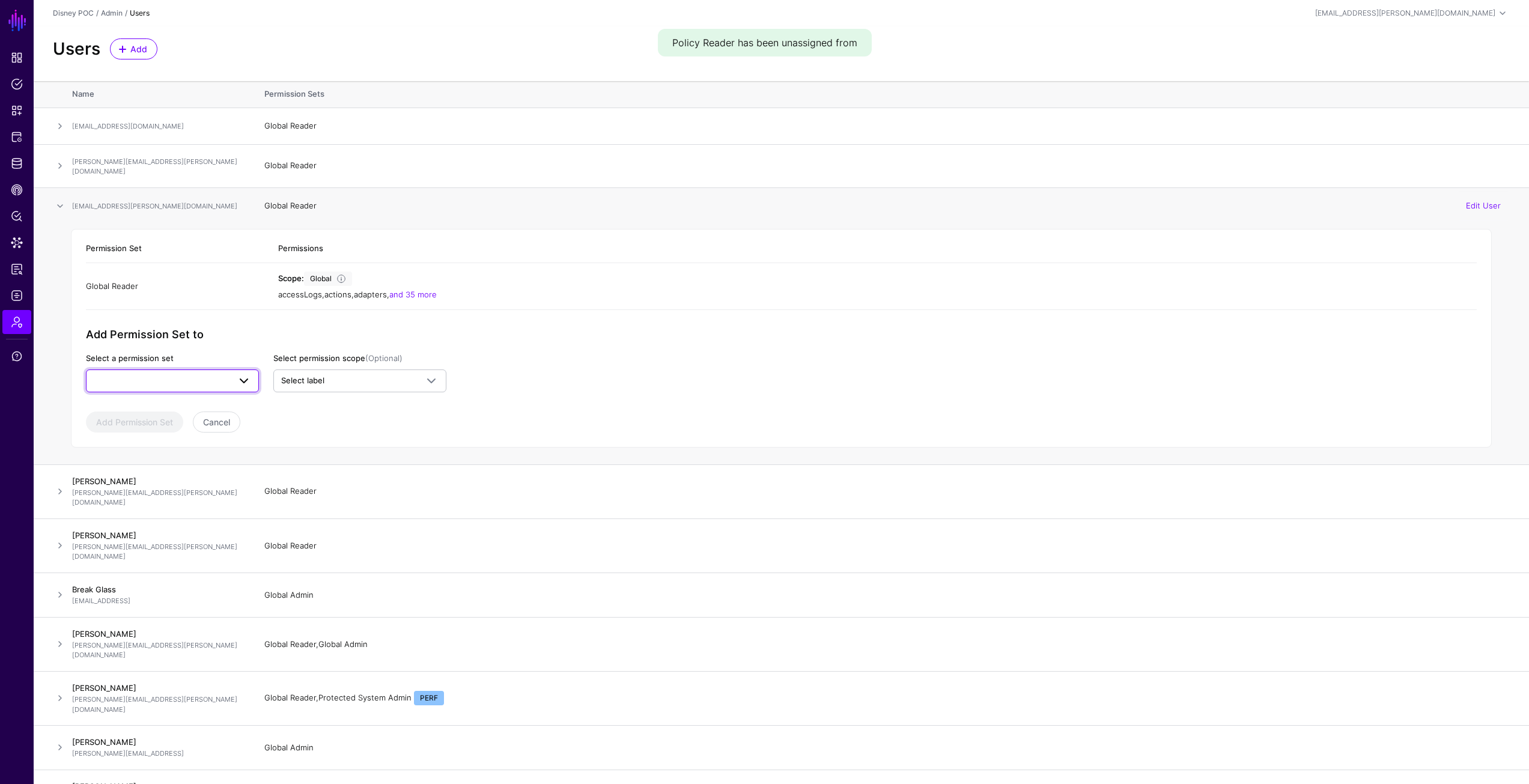 click at bounding box center (172, 381) 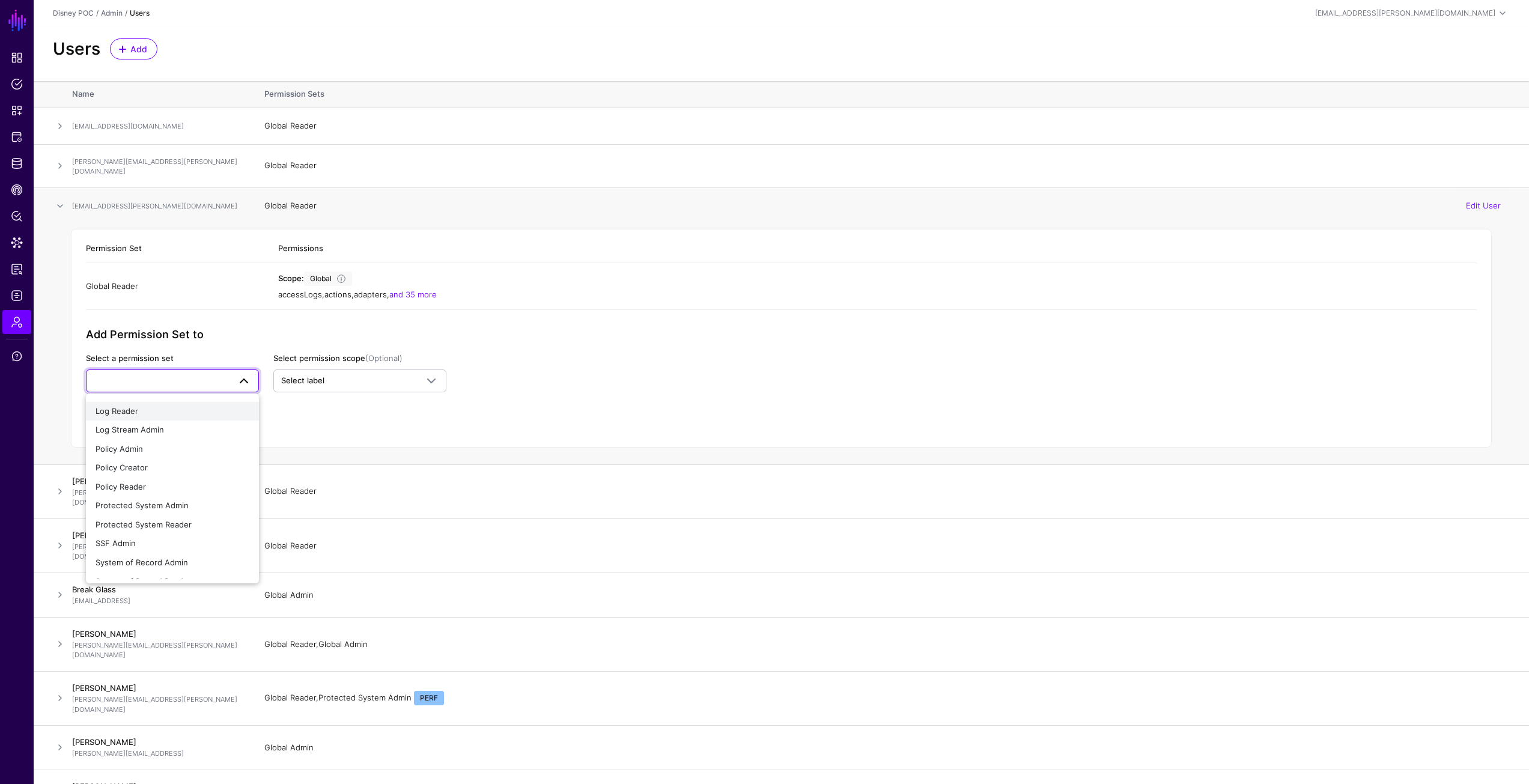 scroll, scrollTop: 65, scrollLeft: 0, axis: vertical 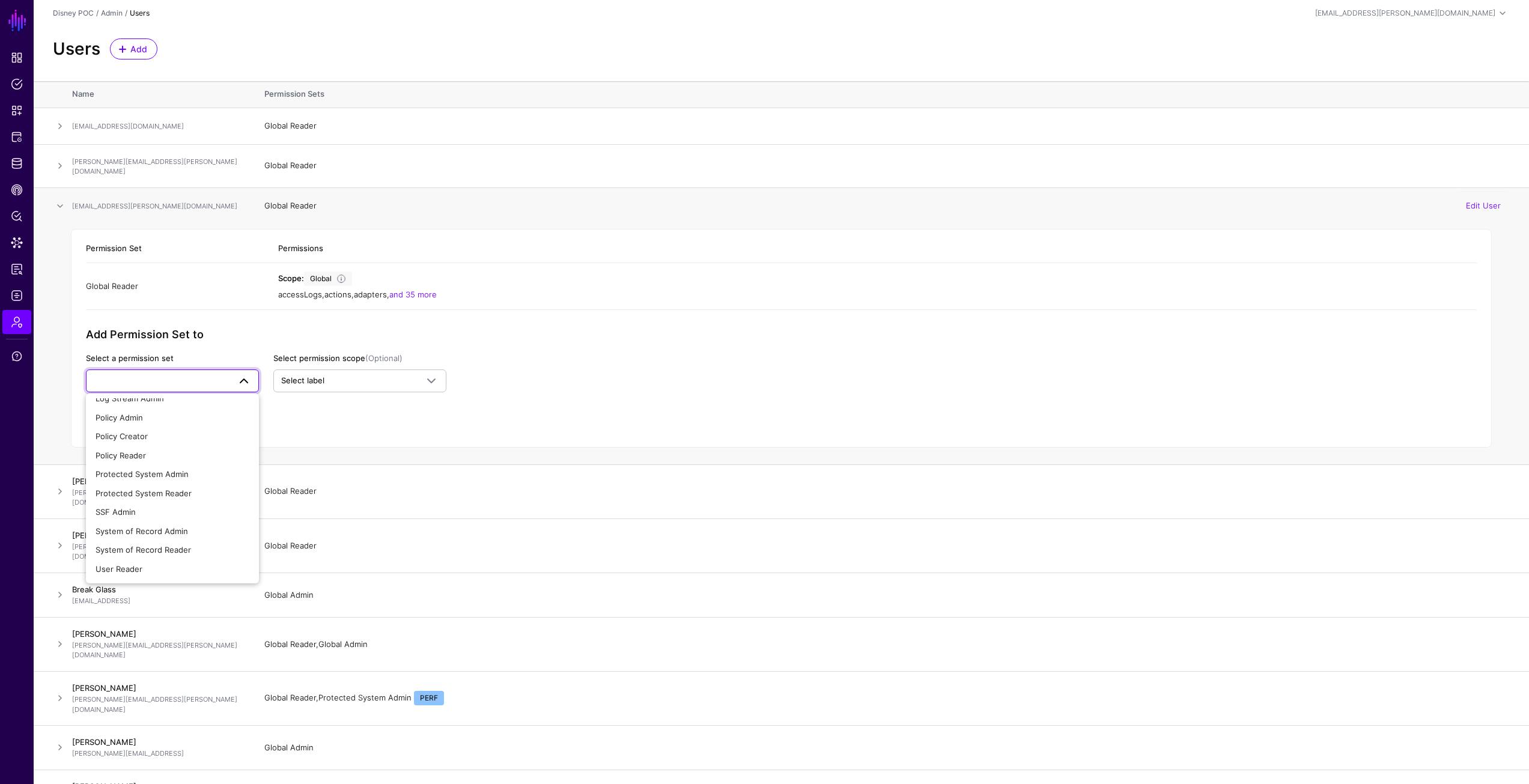 click on "Permission Set Permissions Global Reader Scope:  Global accessLogs ,   actions ,   adapters ,   and 35 more  Remove  Add Permission Set to  Select a permission set     Global Admin   Global Reader   Log Reader   Log Stream Admin   Policy Admin   Policy Creator   Policy Reader   Protected System Admin   Protected System Reader   SSF Admin   System of Record Admin   System of Record Reader   User Reader   Select permission scope  (Optional)  Select label   Skywalker-latest   Staging   Keystone-v0.1.*   SkywalkerAdmin-v0   Keystone-v0.*.*   Non-Prod Data   Demo   Mock   Skywalker-v0.3.2   PERF   DEPRACATED   Prod Data   POC   QA   Skywalker-0.3.*   Production   Auth Manager   Keystone-v0.2.*   Debug   Skywalker-v0.4.*   Add Permission Set   Cancel" 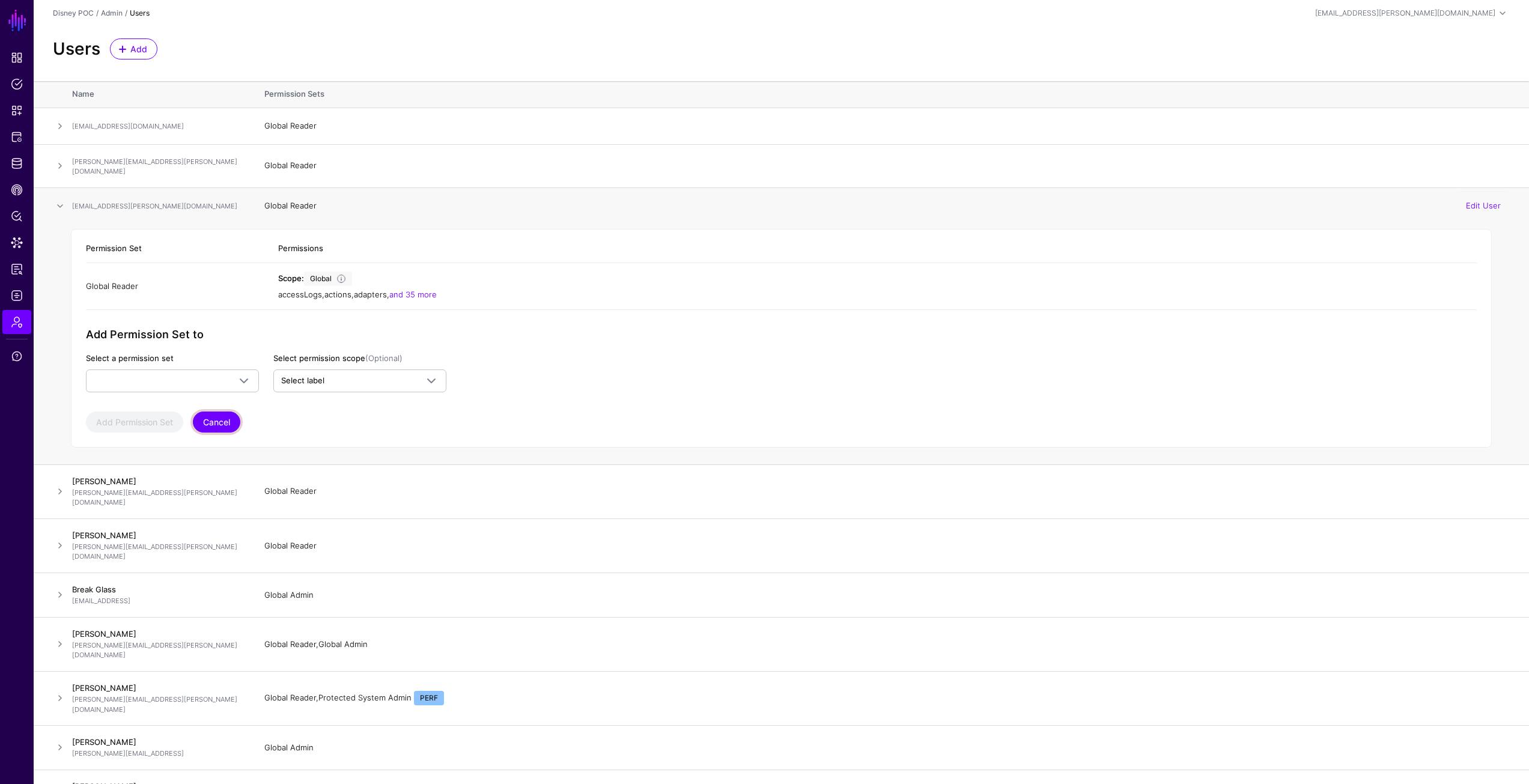 click on "Cancel" 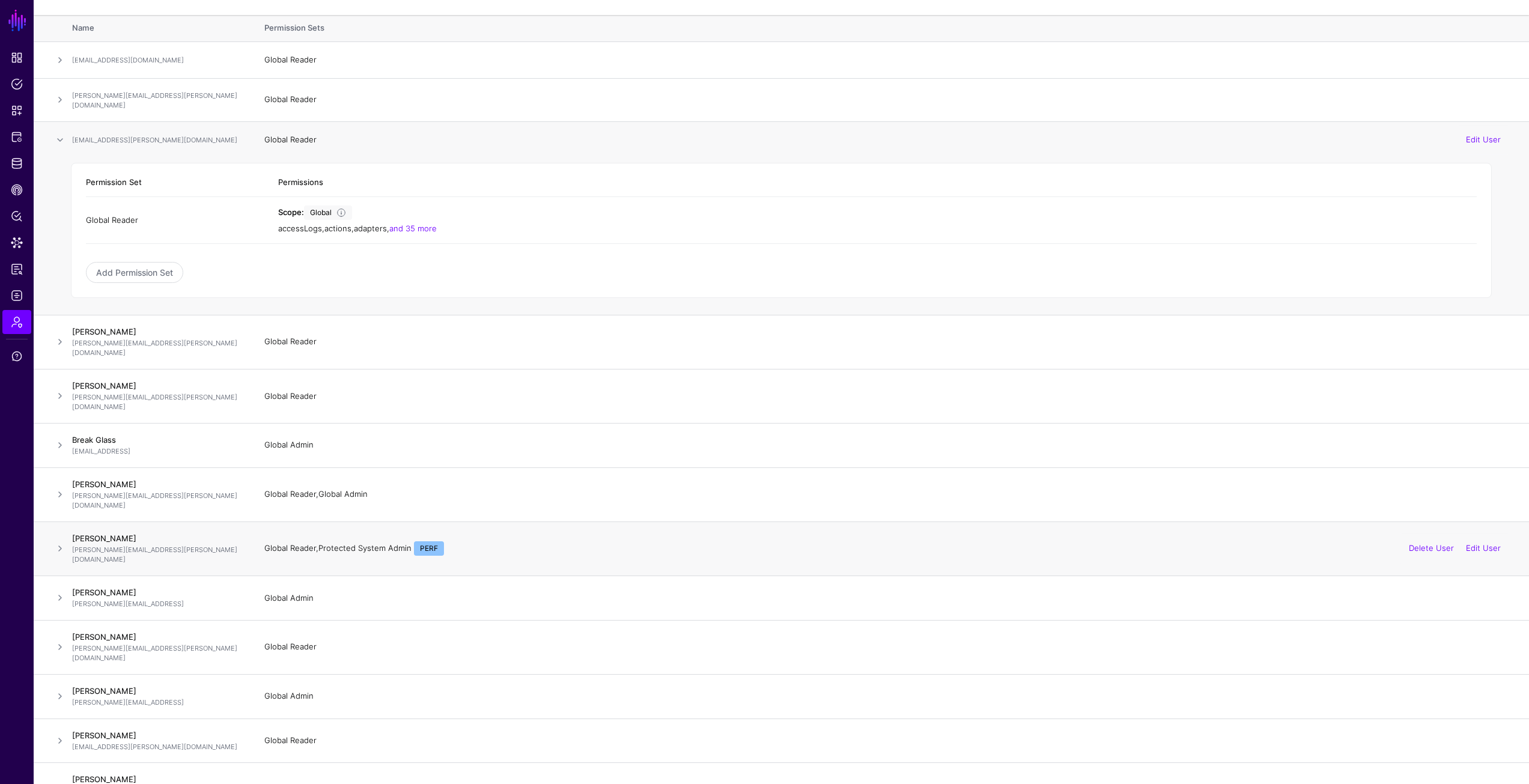 scroll, scrollTop: 60, scrollLeft: 0, axis: vertical 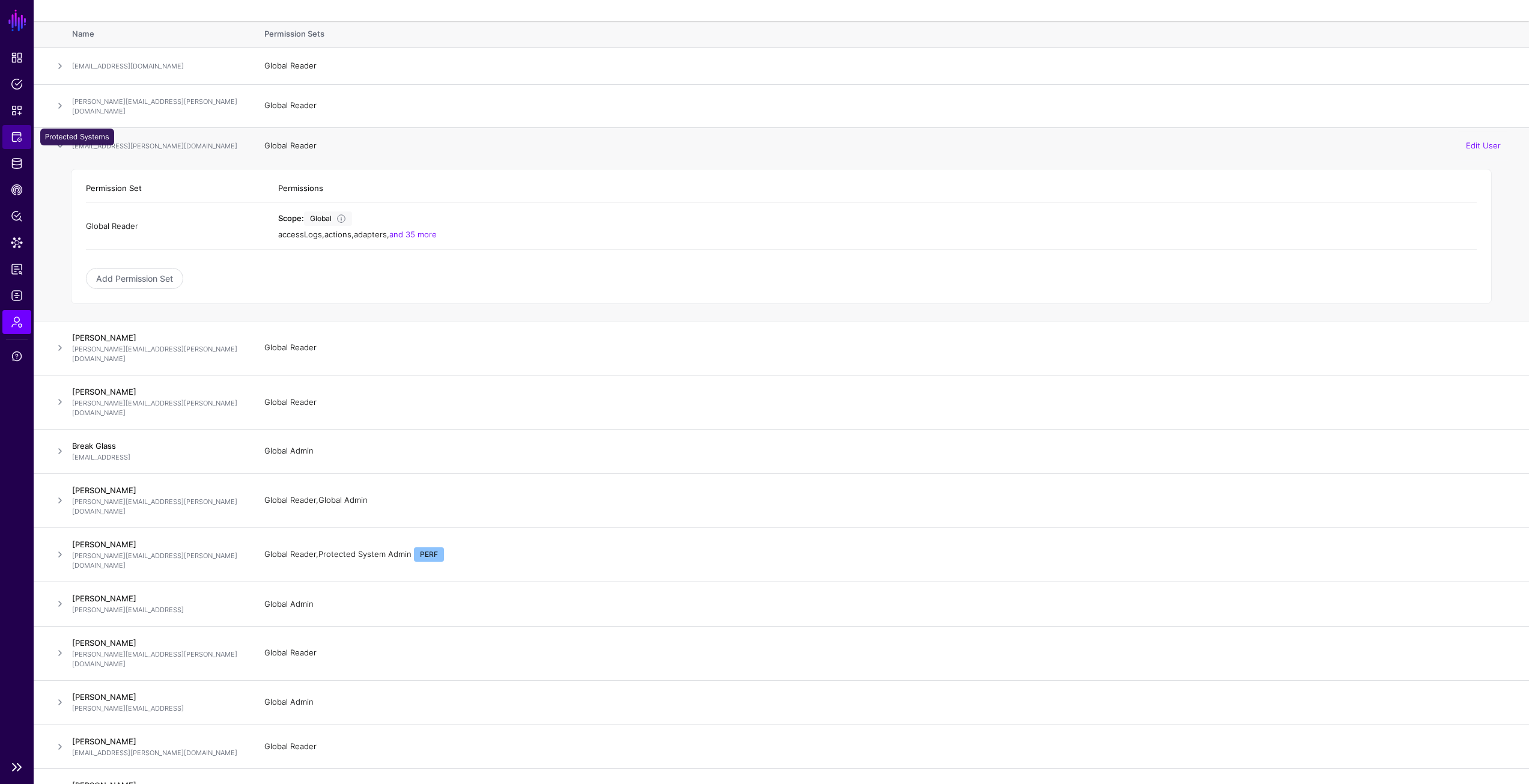 click on "Protected Systems" 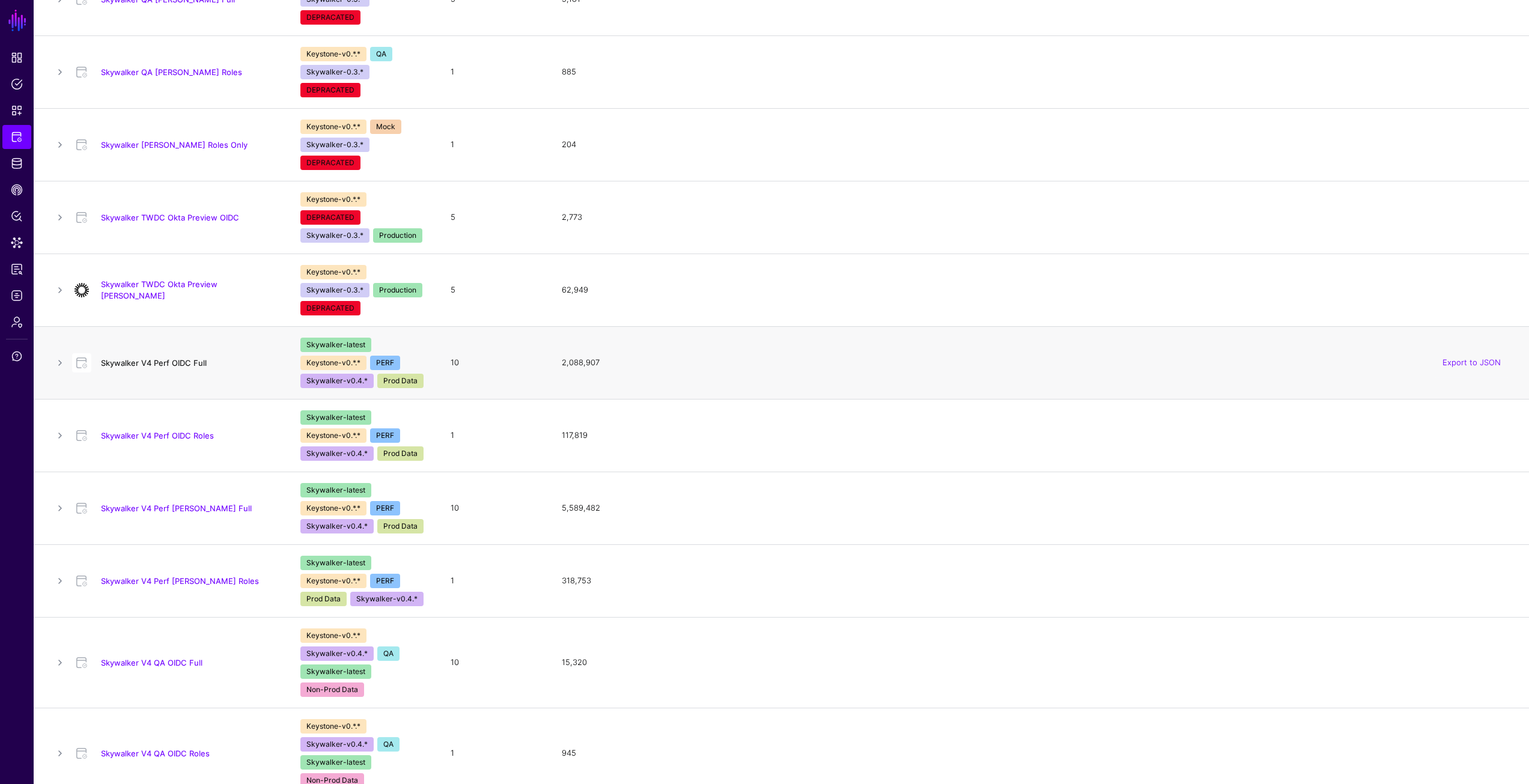 scroll, scrollTop: 1682, scrollLeft: 0, axis: vertical 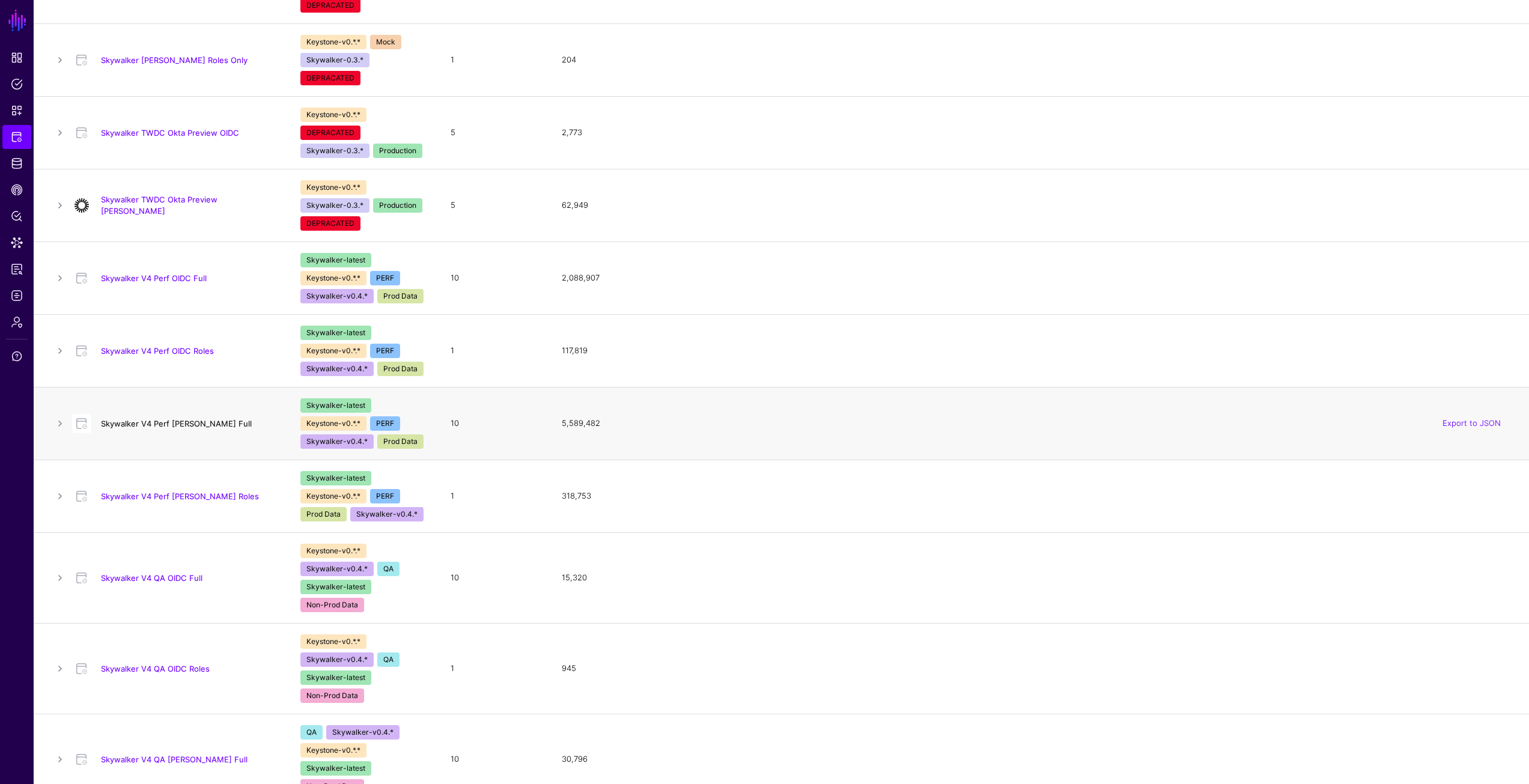 click on "Skywalker V4 Perf [PERSON_NAME] Full" 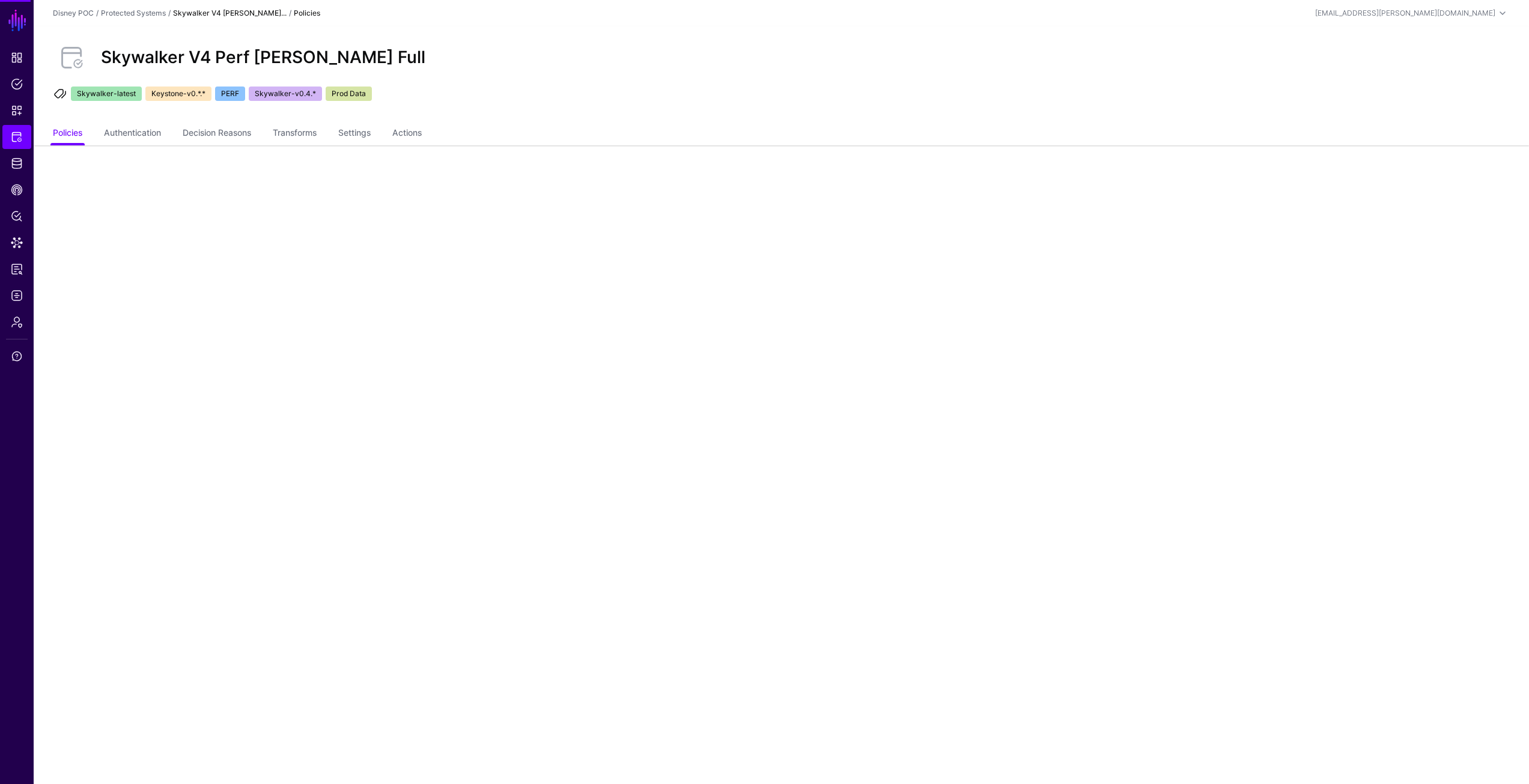 scroll, scrollTop: 0, scrollLeft: 0, axis: both 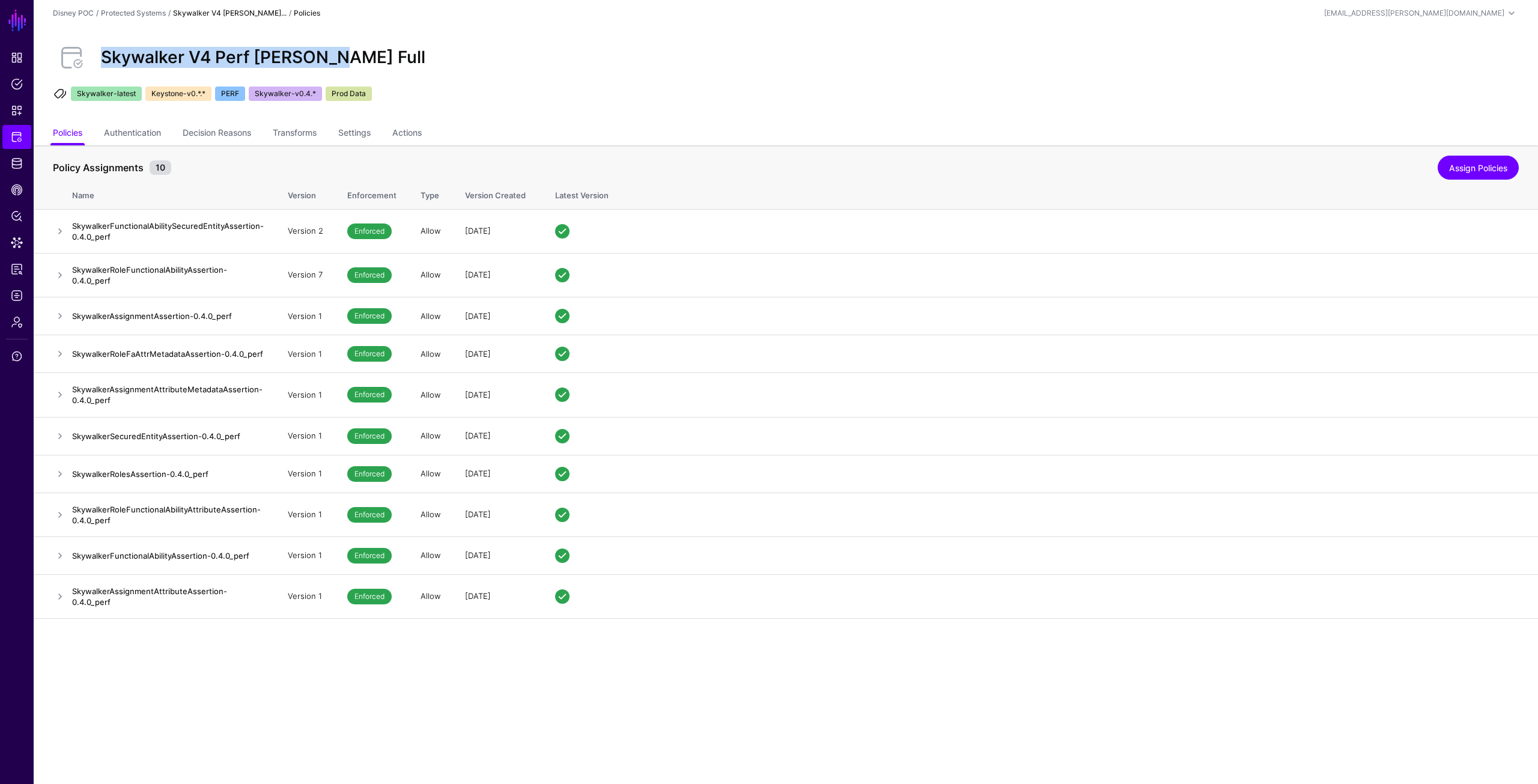 drag, startPoint x: 338, startPoint y: 61, endPoint x: 106, endPoint y: 65, distance: 232.03448 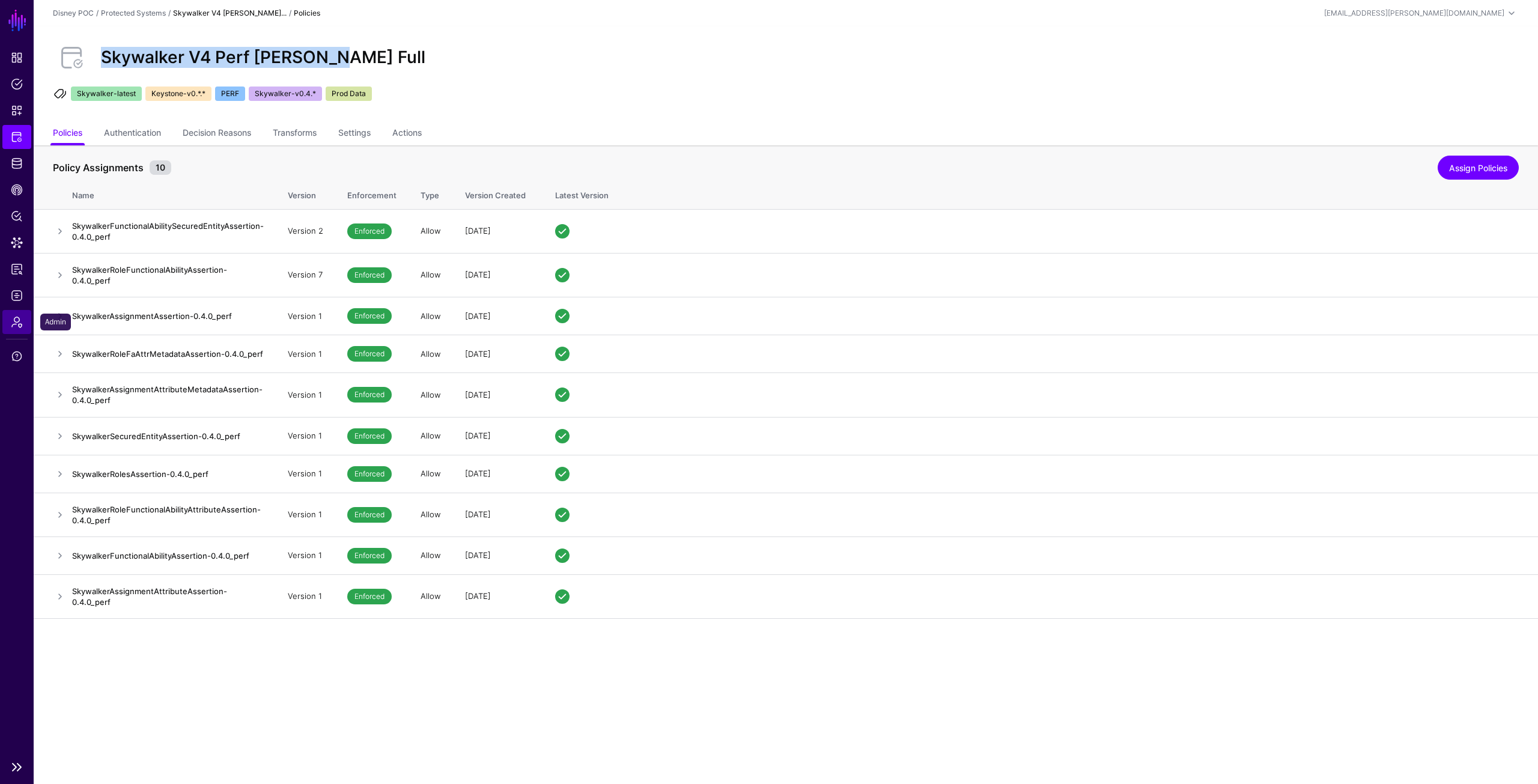 click on "Admin" 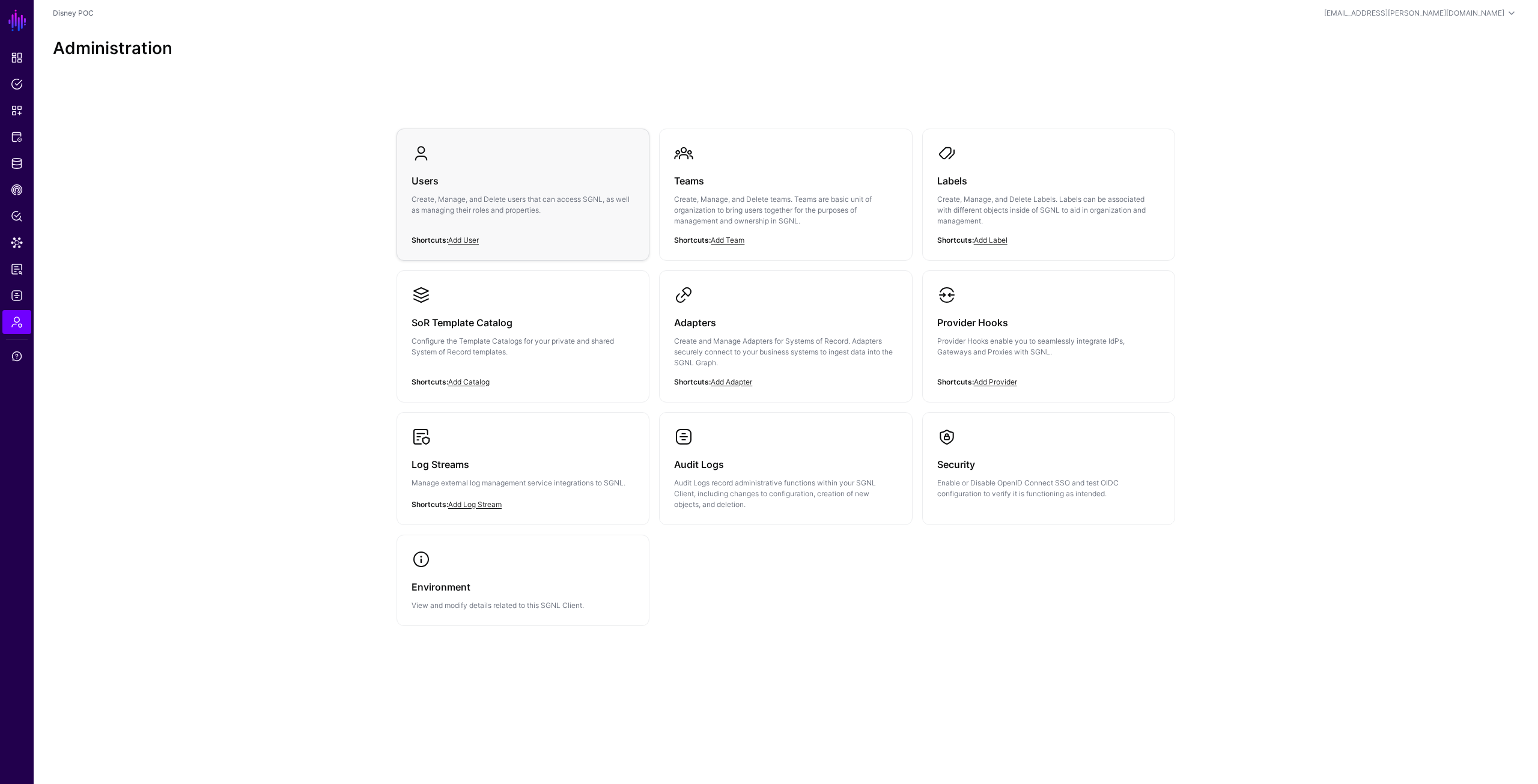 click on "Create, Manage, and Delete users that can access SGNL, as well as managing their roles and properties." 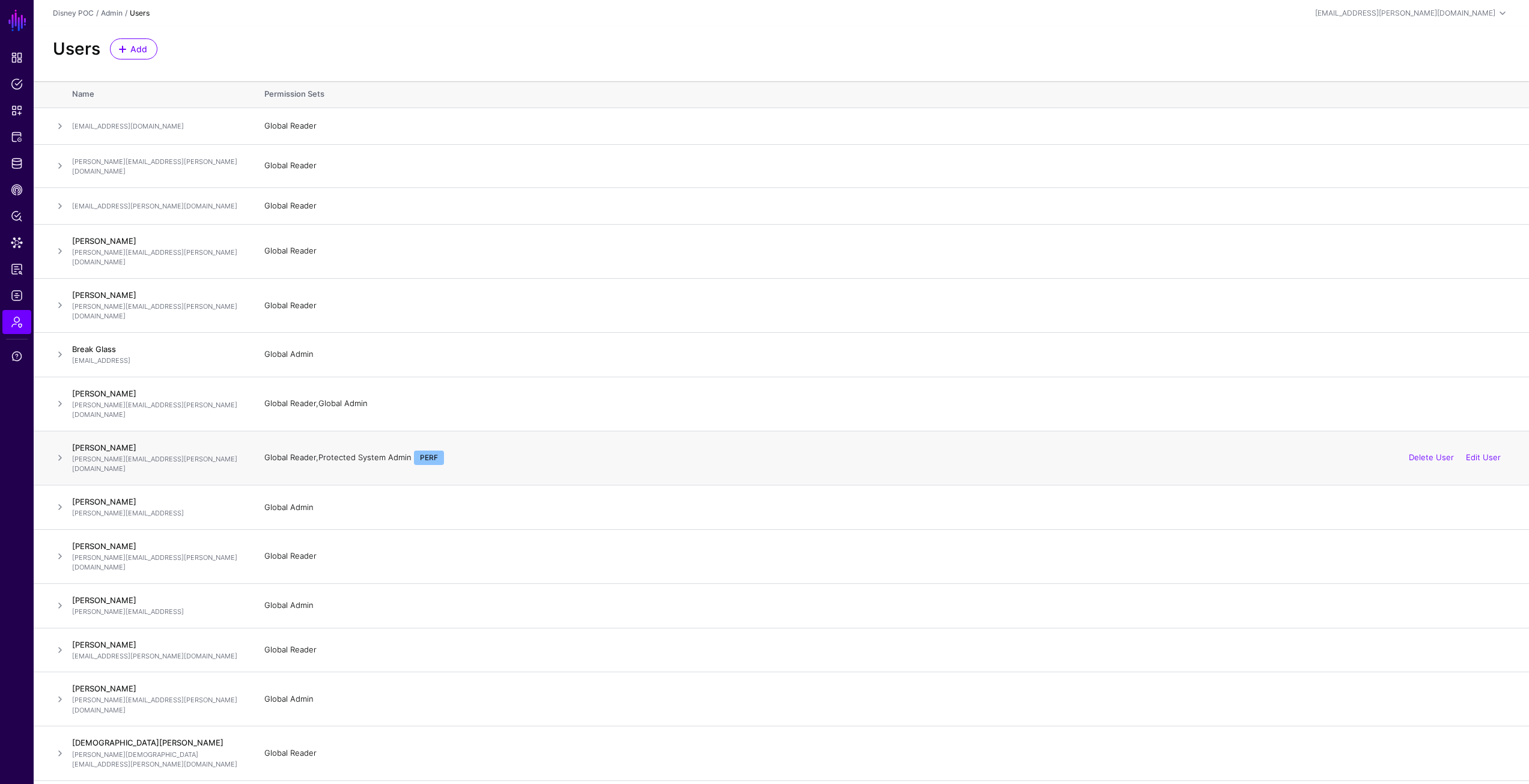 click 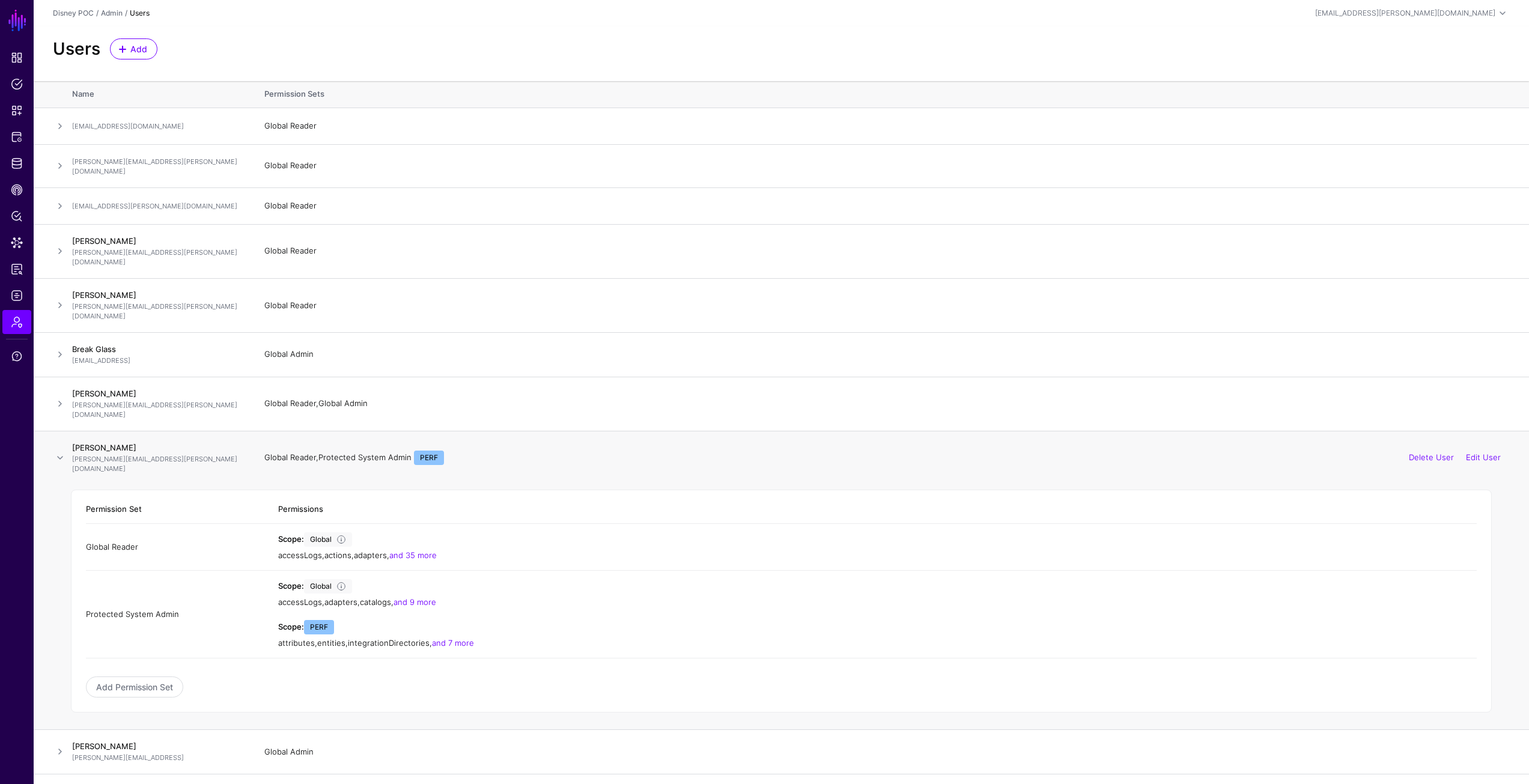 click 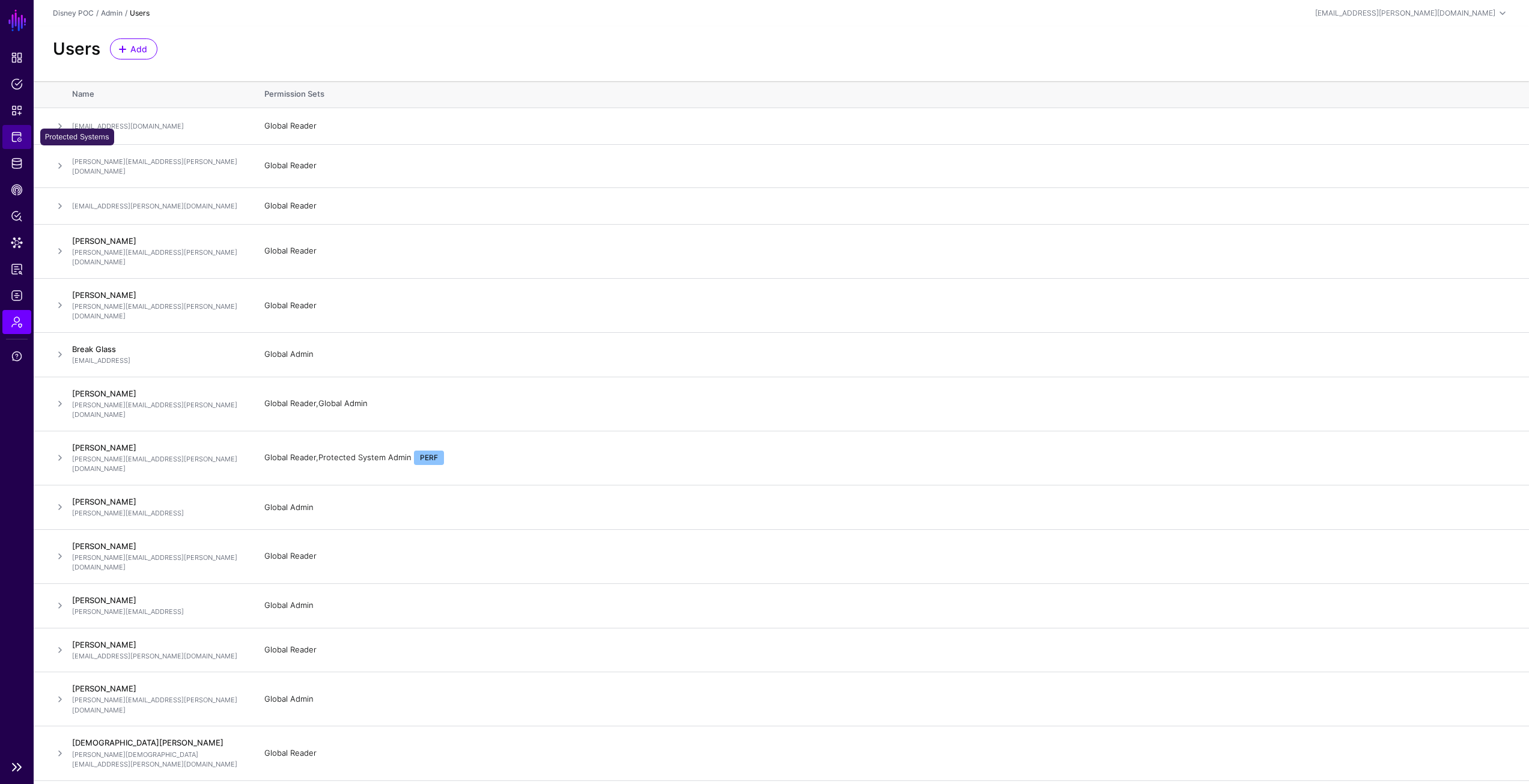 click on "Protected Systems" 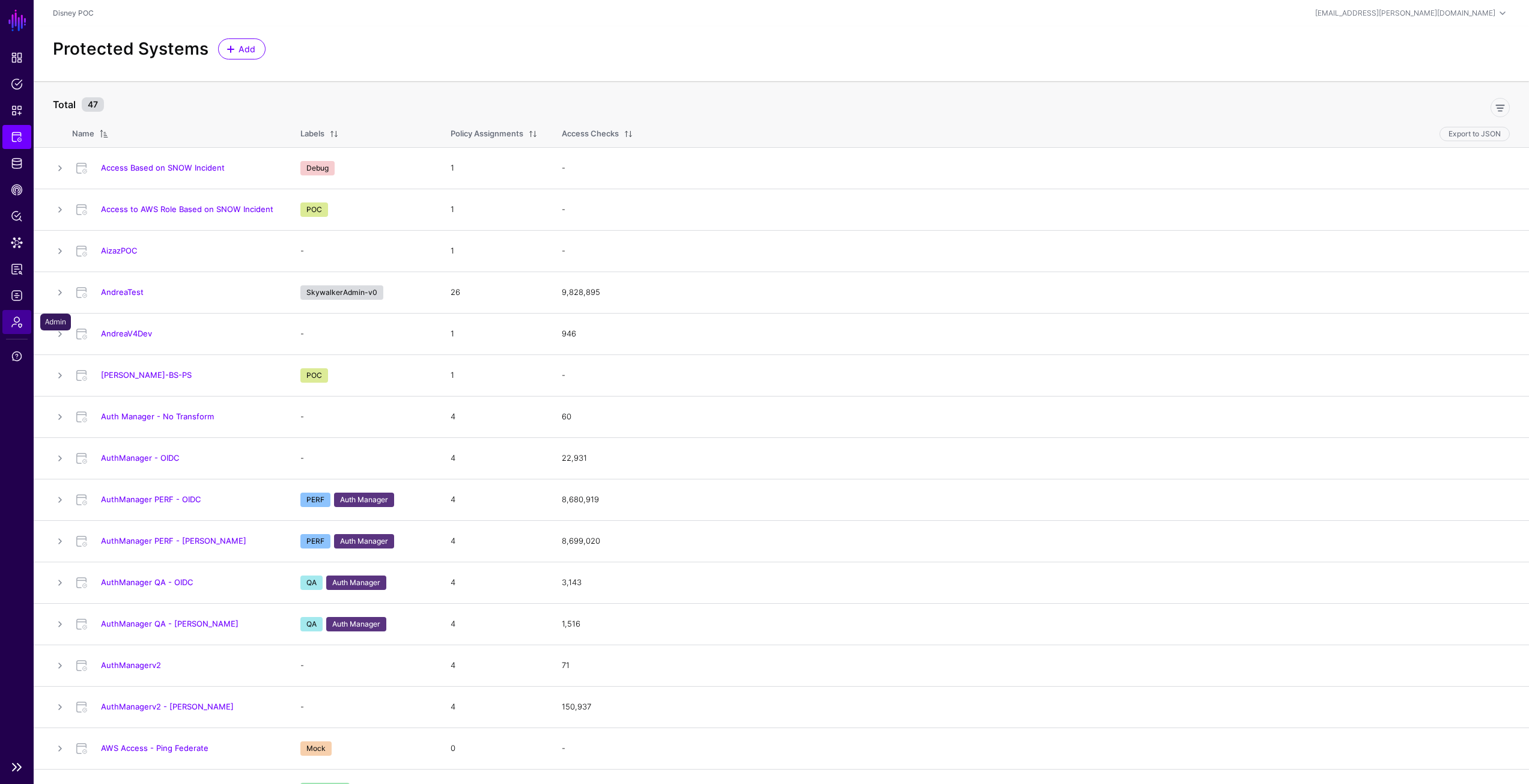 click on "Admin" 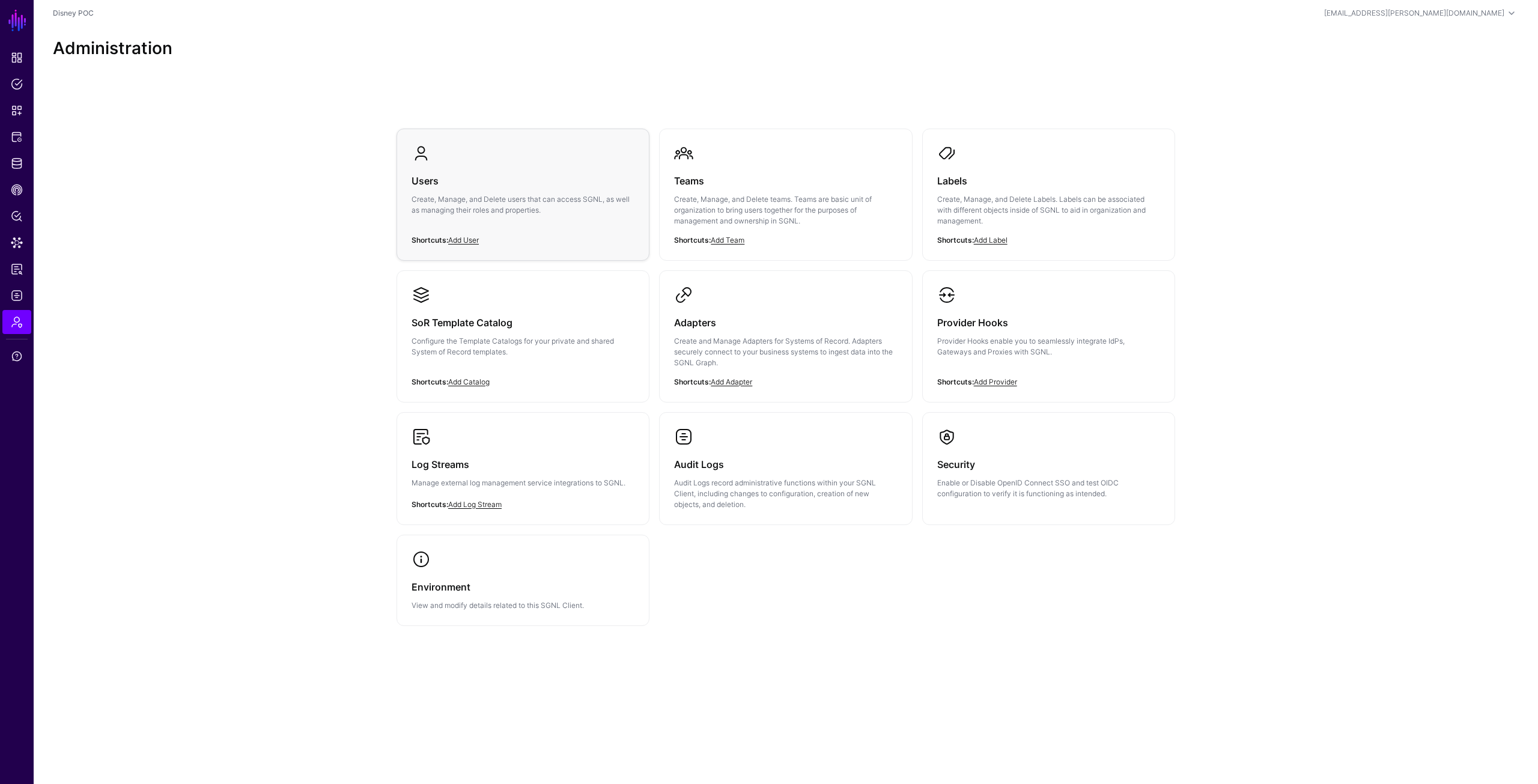 click on "Create, Manage, and Delete users that can access SGNL, as well as managing their roles and properties." 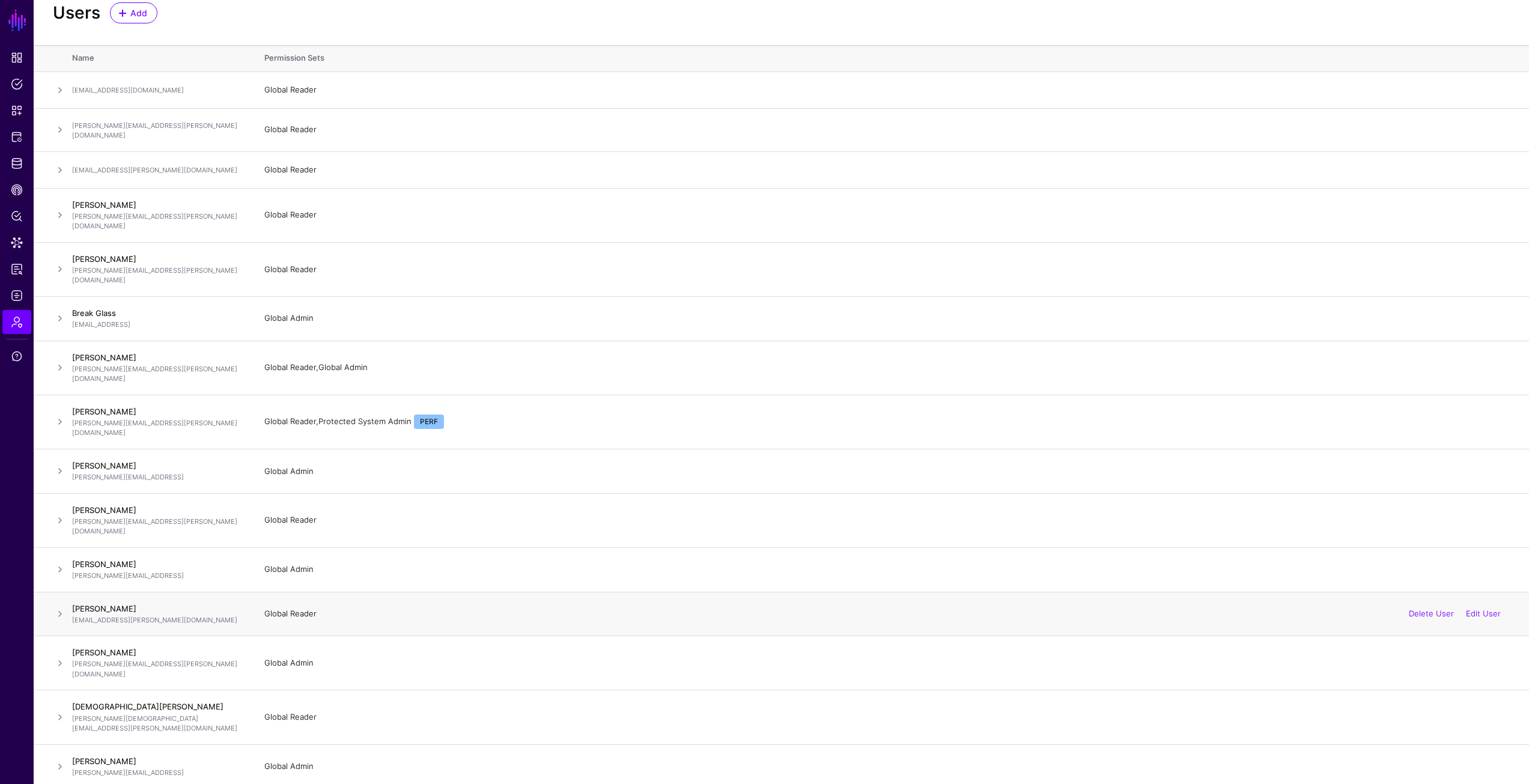 scroll, scrollTop: 0, scrollLeft: 0, axis: both 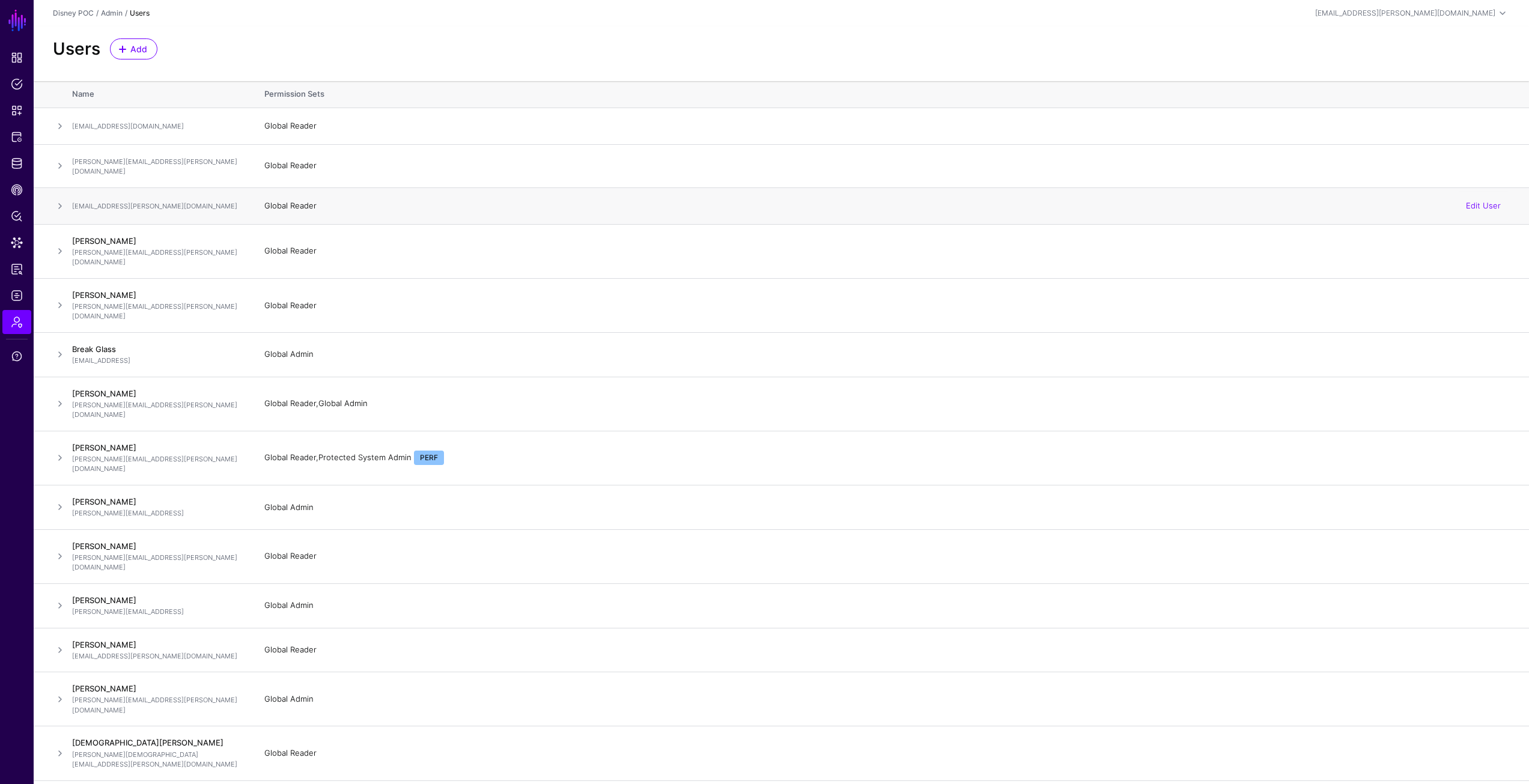 click 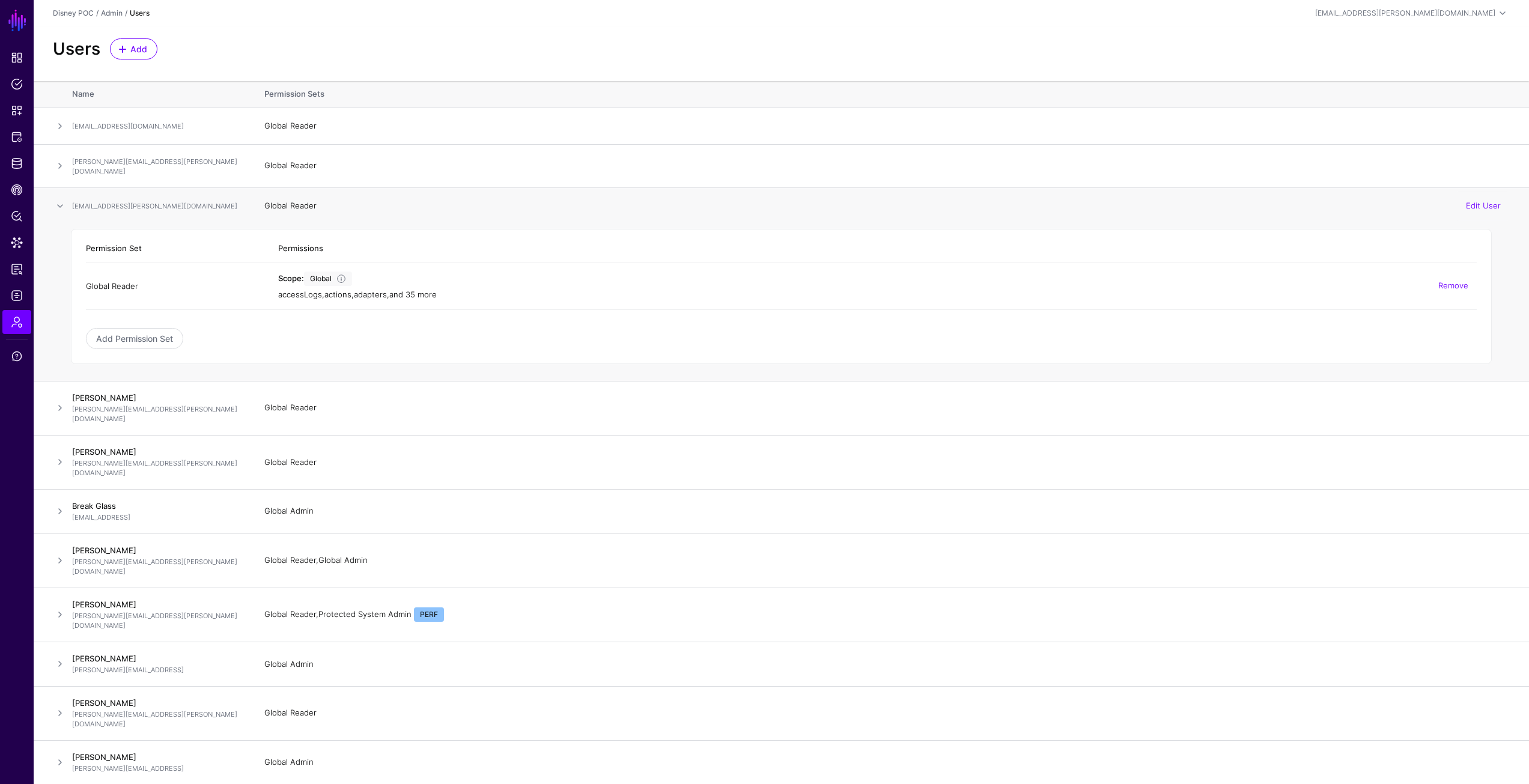 click on "and 35 more" 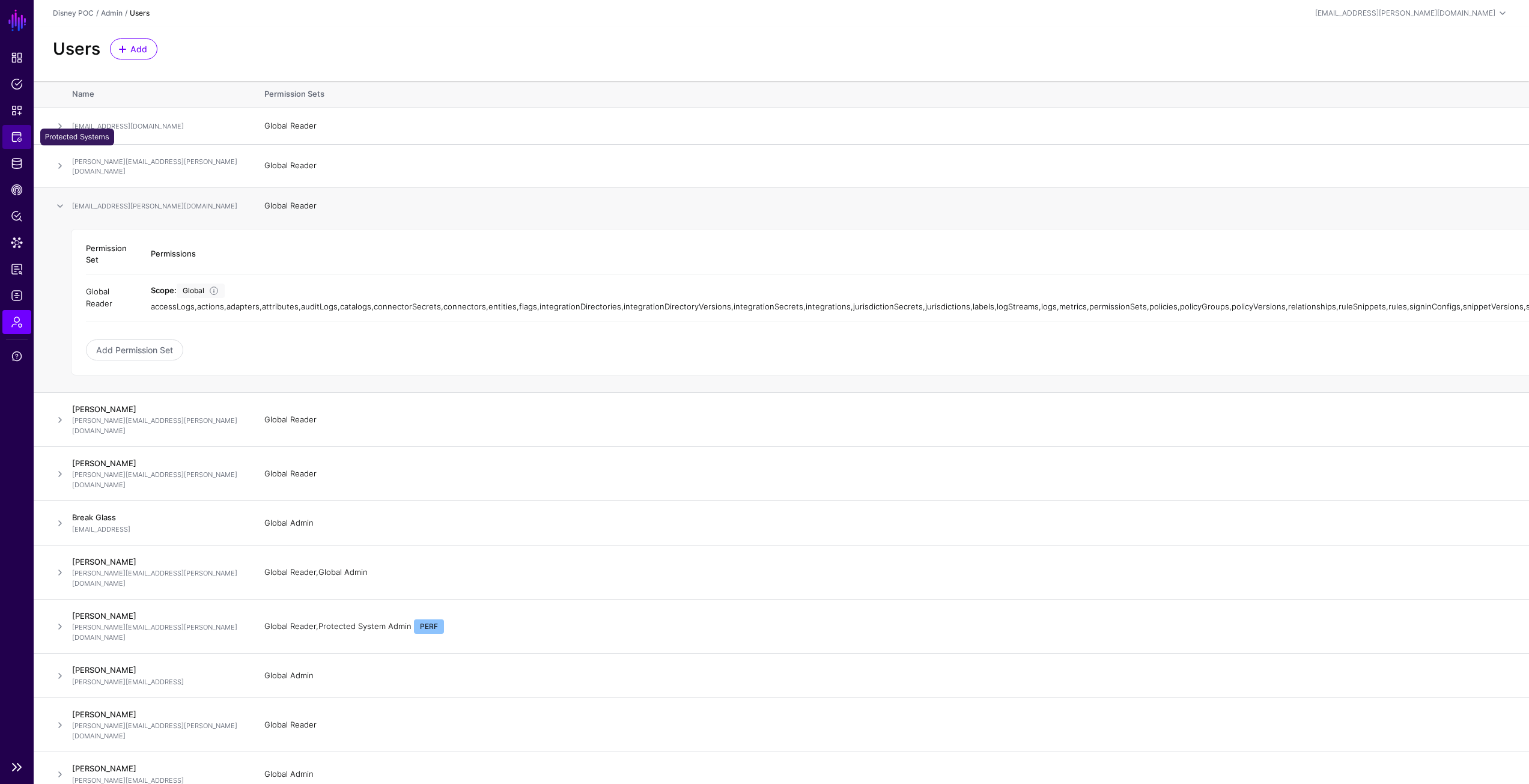 click on "Protected Systems" 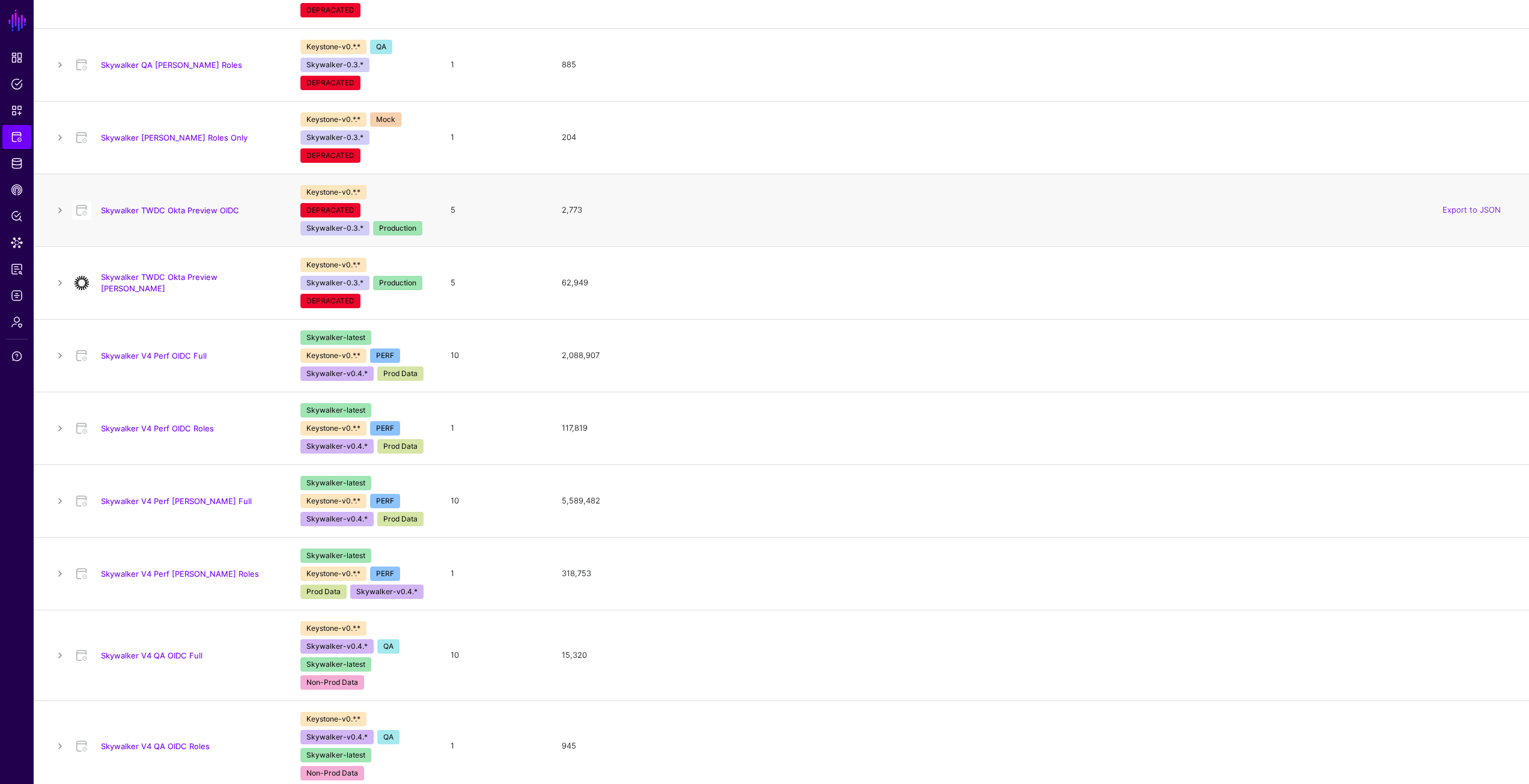 scroll, scrollTop: 1622, scrollLeft: 0, axis: vertical 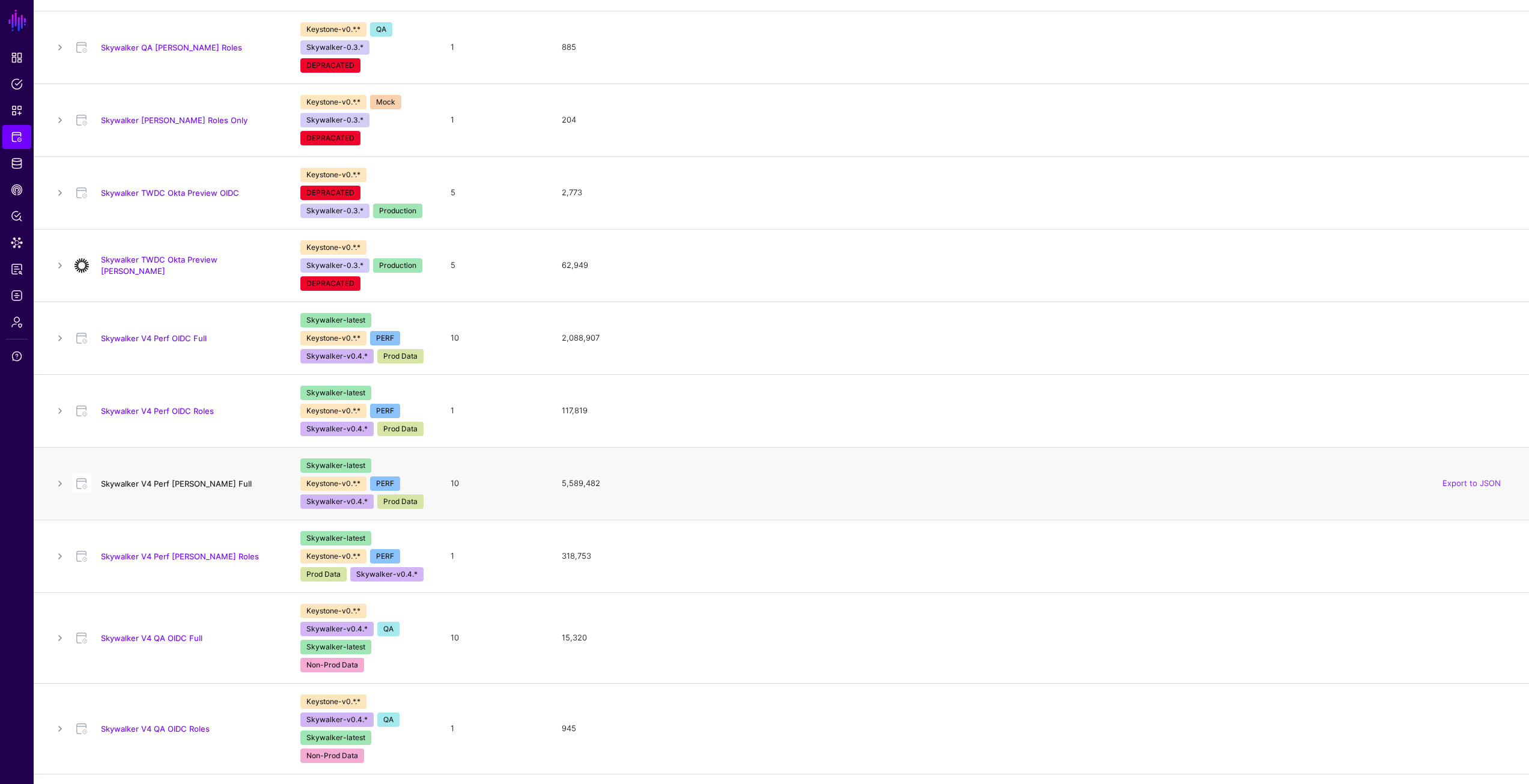 click on "Skywalker V4 Perf [PERSON_NAME] Full" 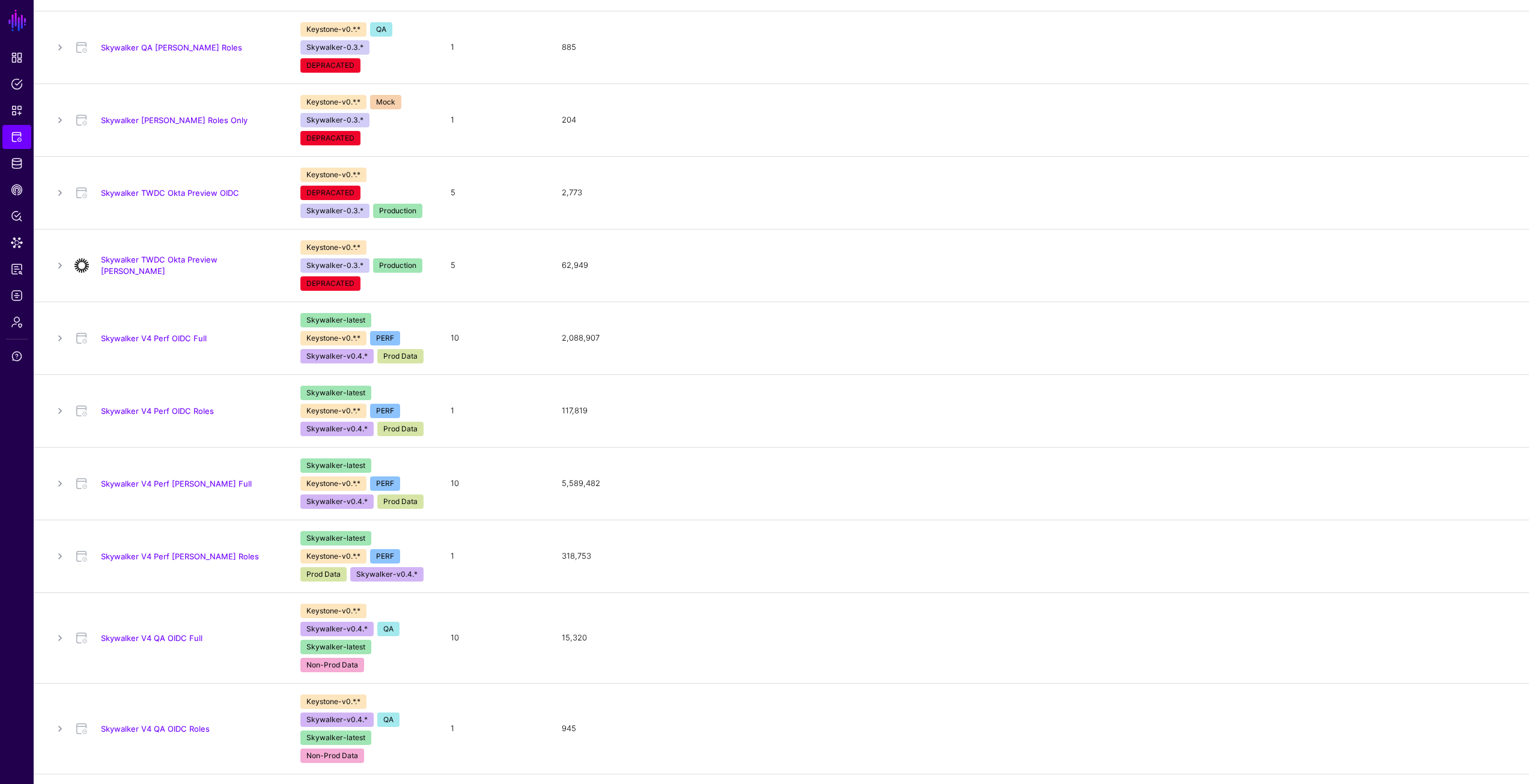scroll, scrollTop: 0, scrollLeft: 0, axis: both 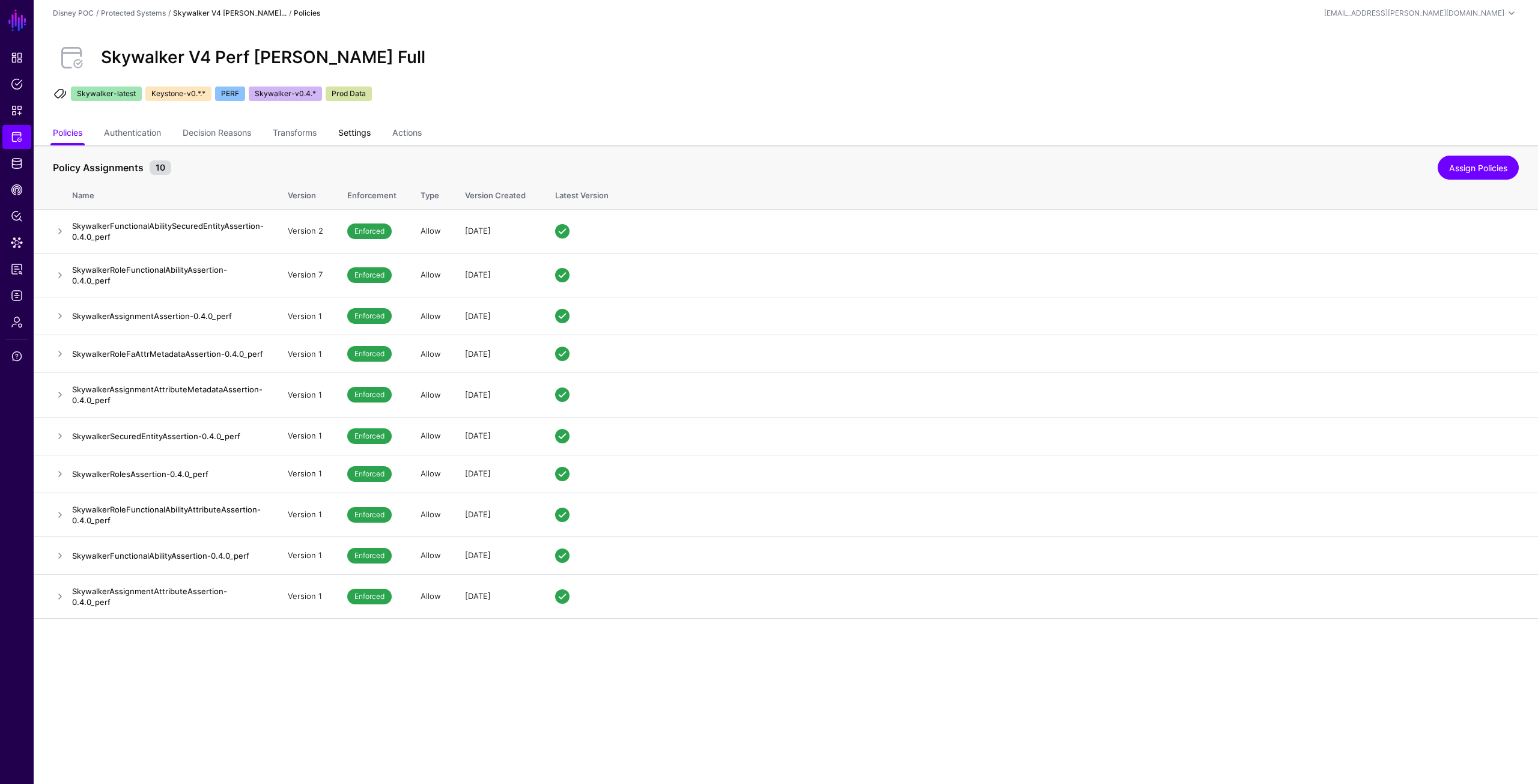 click on "Settings" 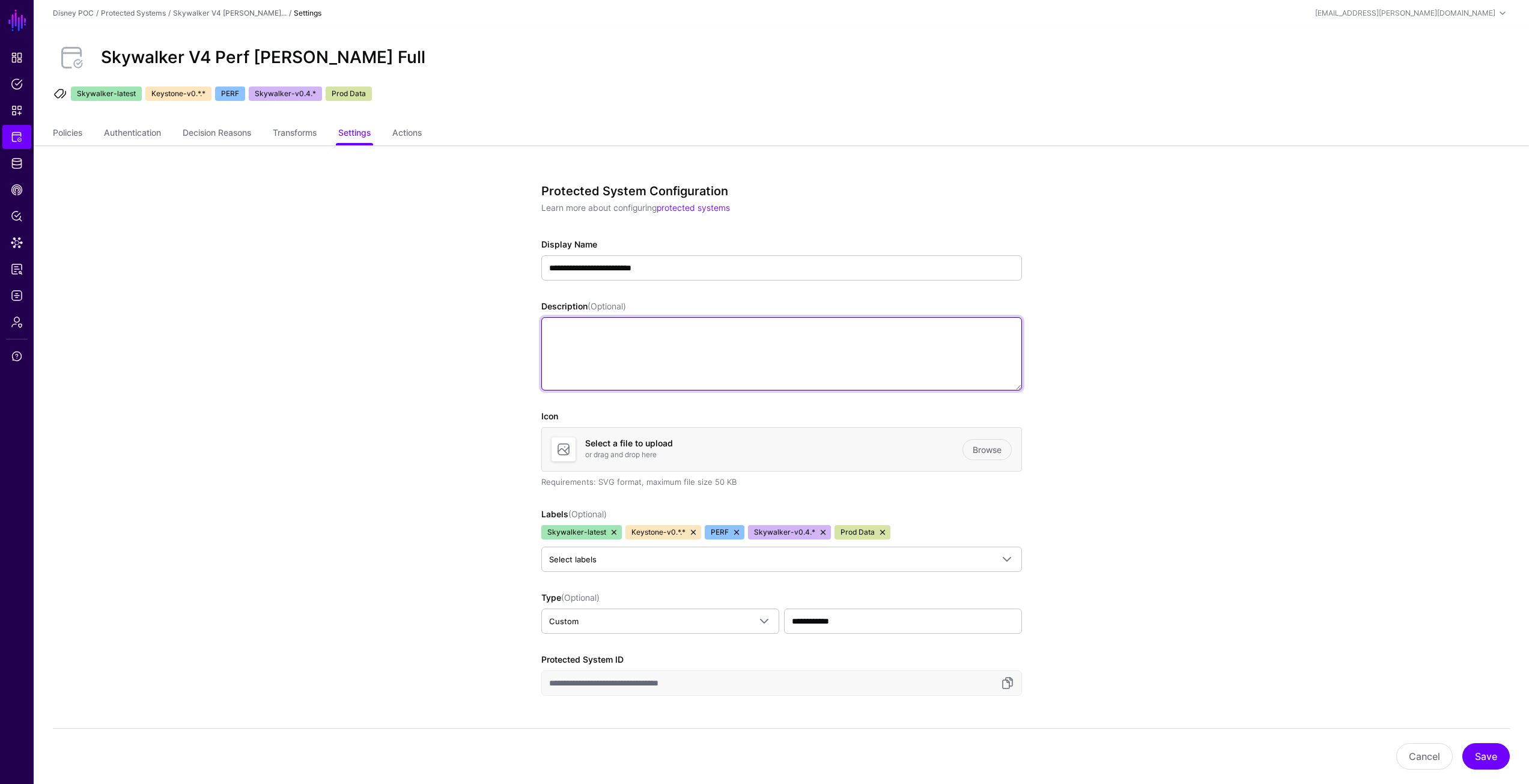 click on "Description  (Optional)" at bounding box center [782, 354] 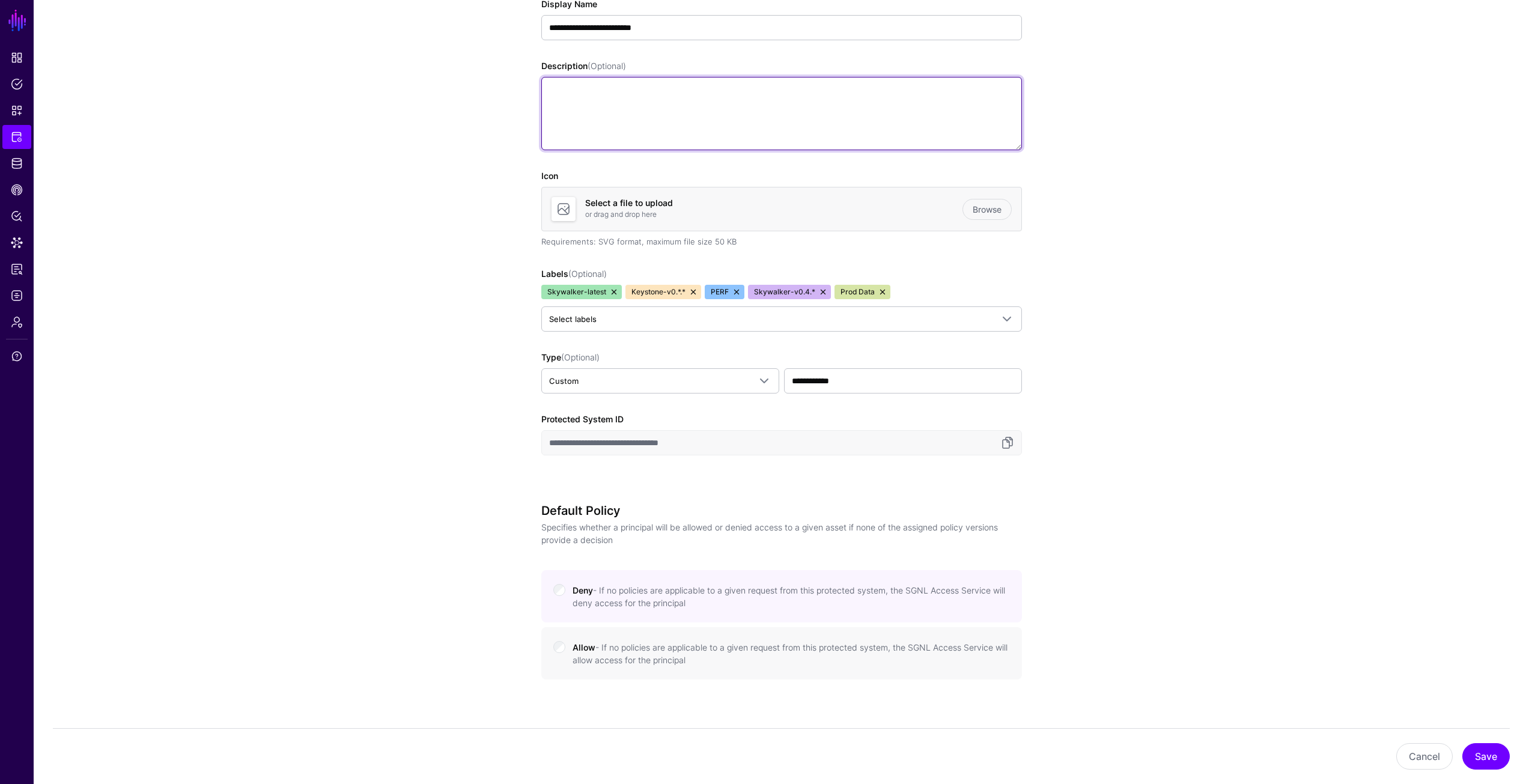 scroll, scrollTop: 0, scrollLeft: 0, axis: both 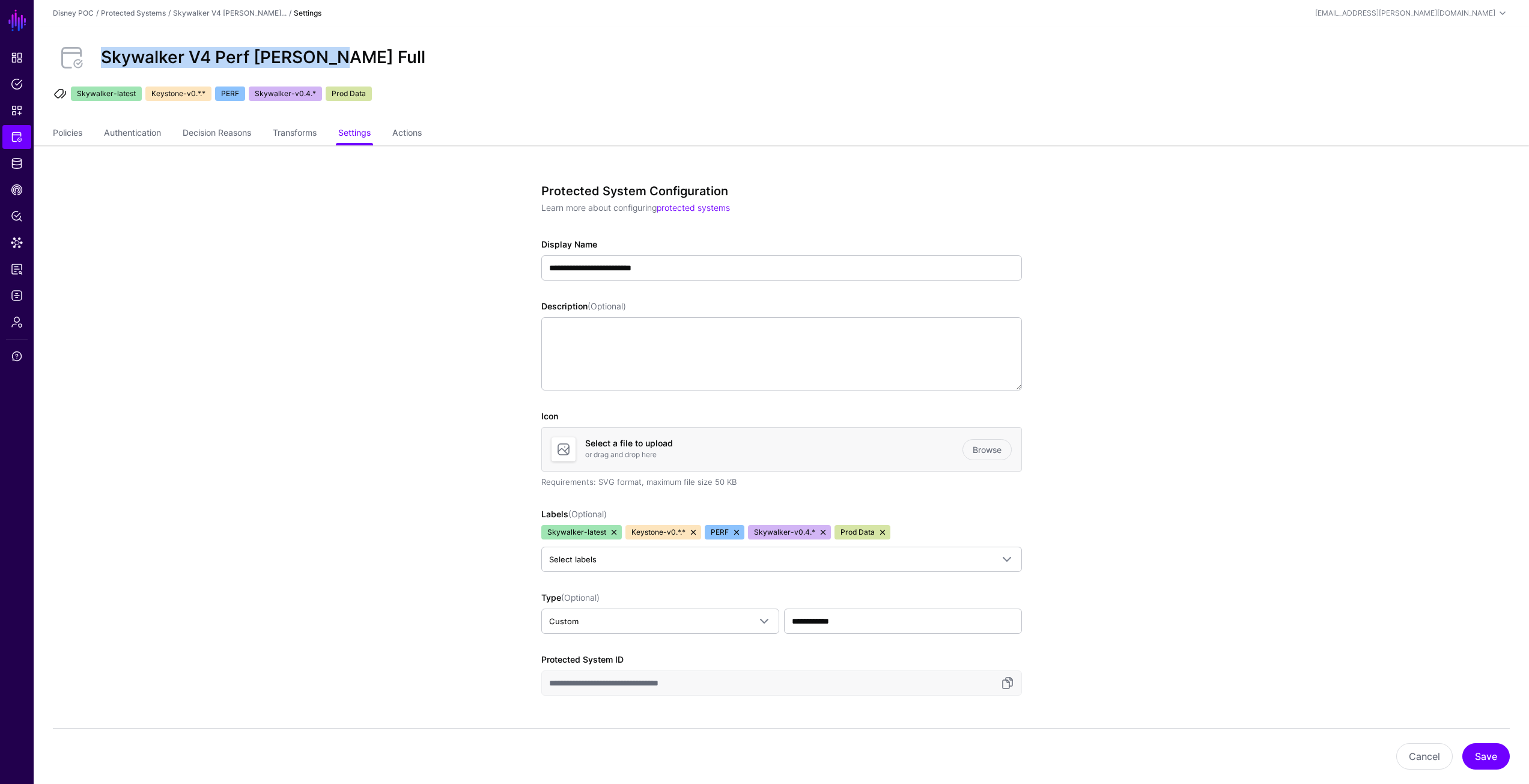 drag, startPoint x: 339, startPoint y: 59, endPoint x: 100, endPoint y: 57, distance: 239.0084 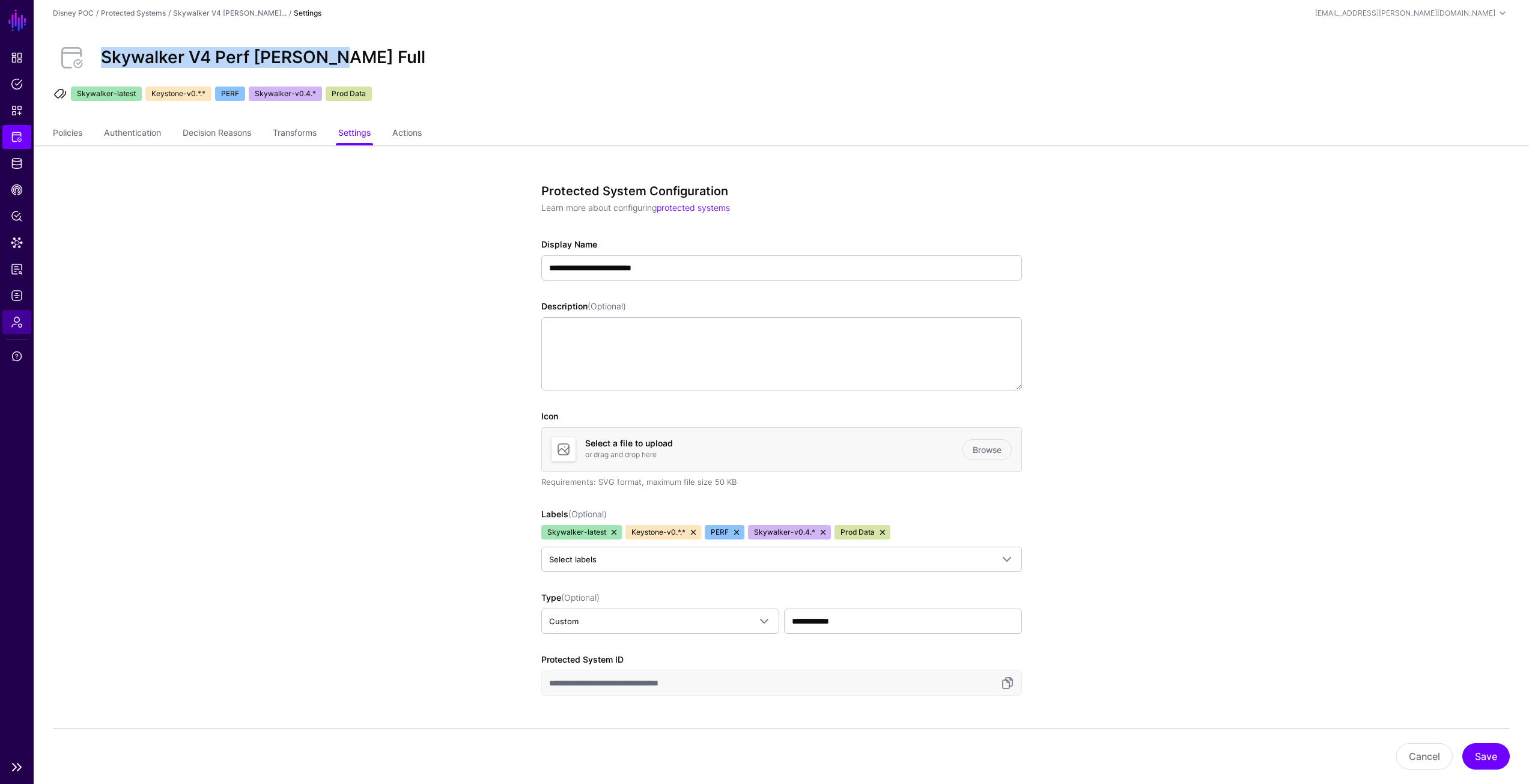 click on "Admin" 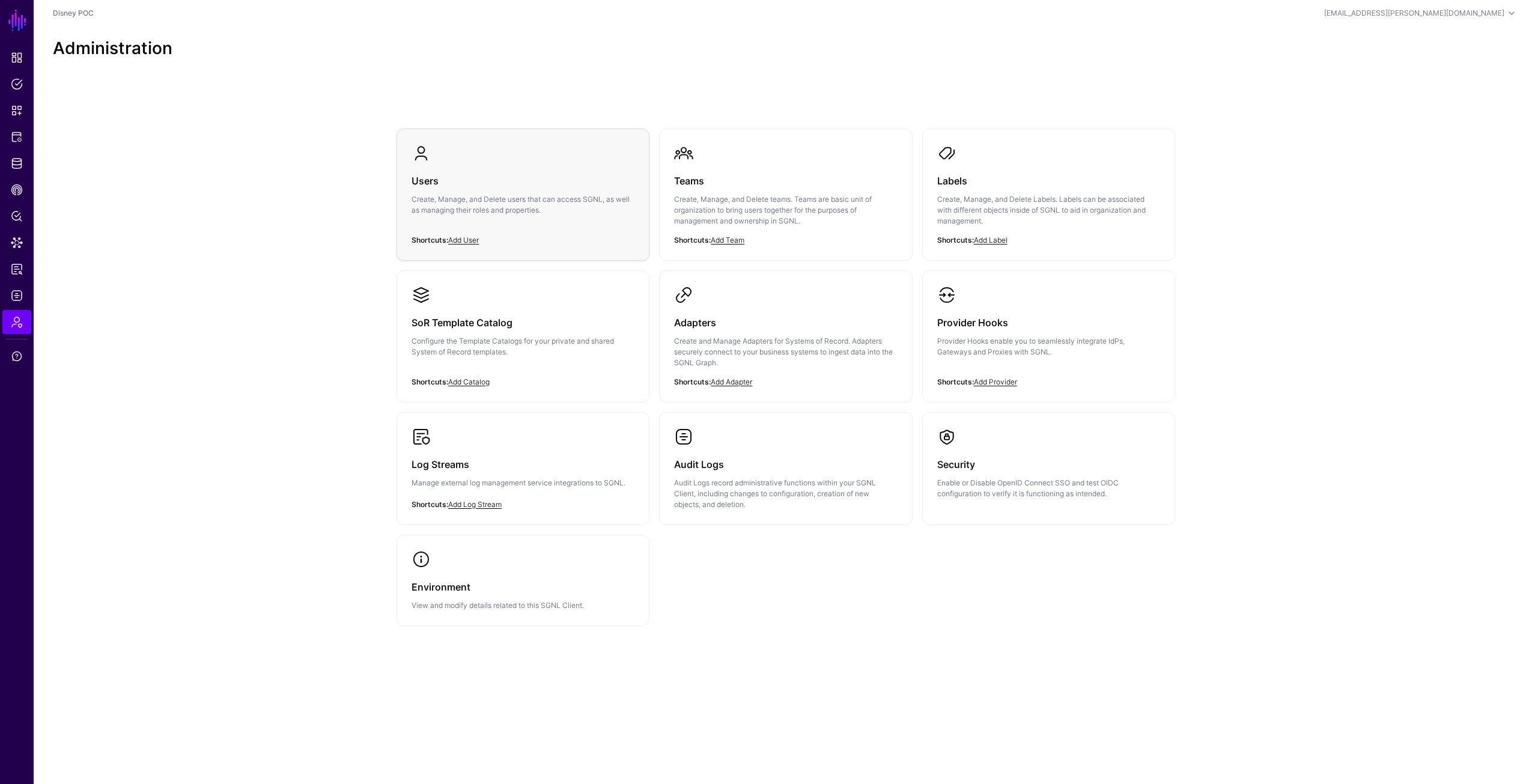 click on "Create, Manage, and Delete users that can access SGNL, as well as managing their roles and properties." 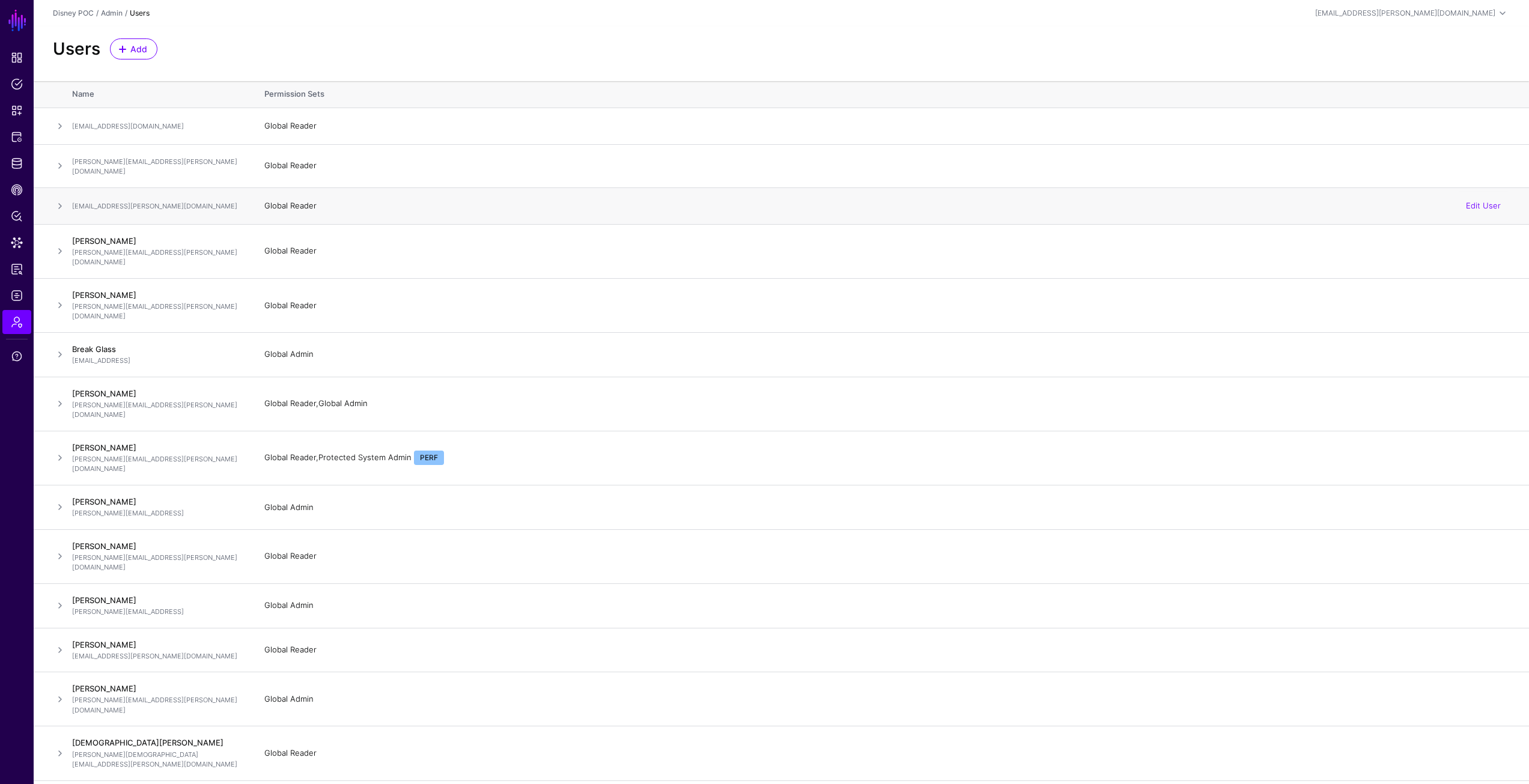 click 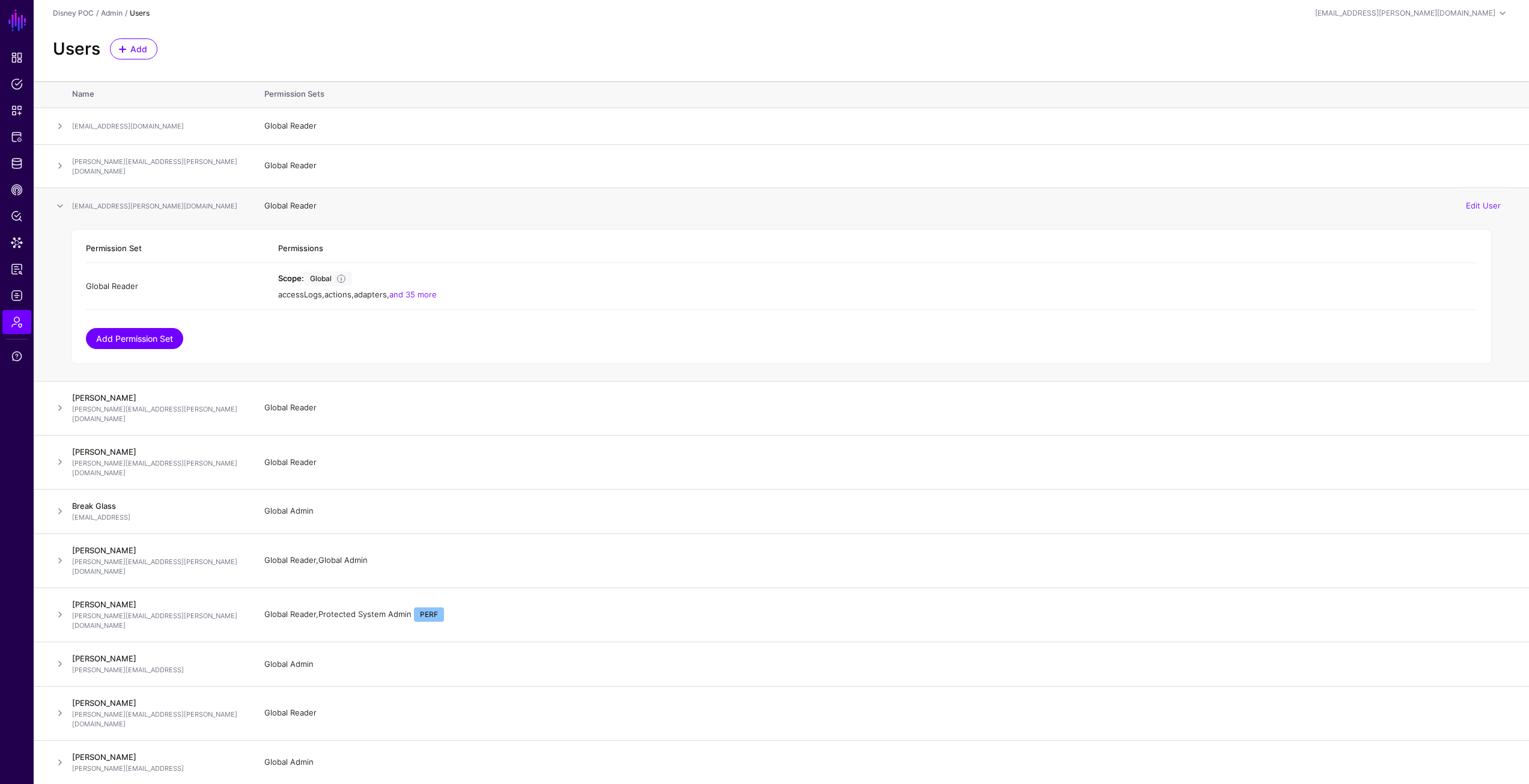 click on "Add Permission Set" 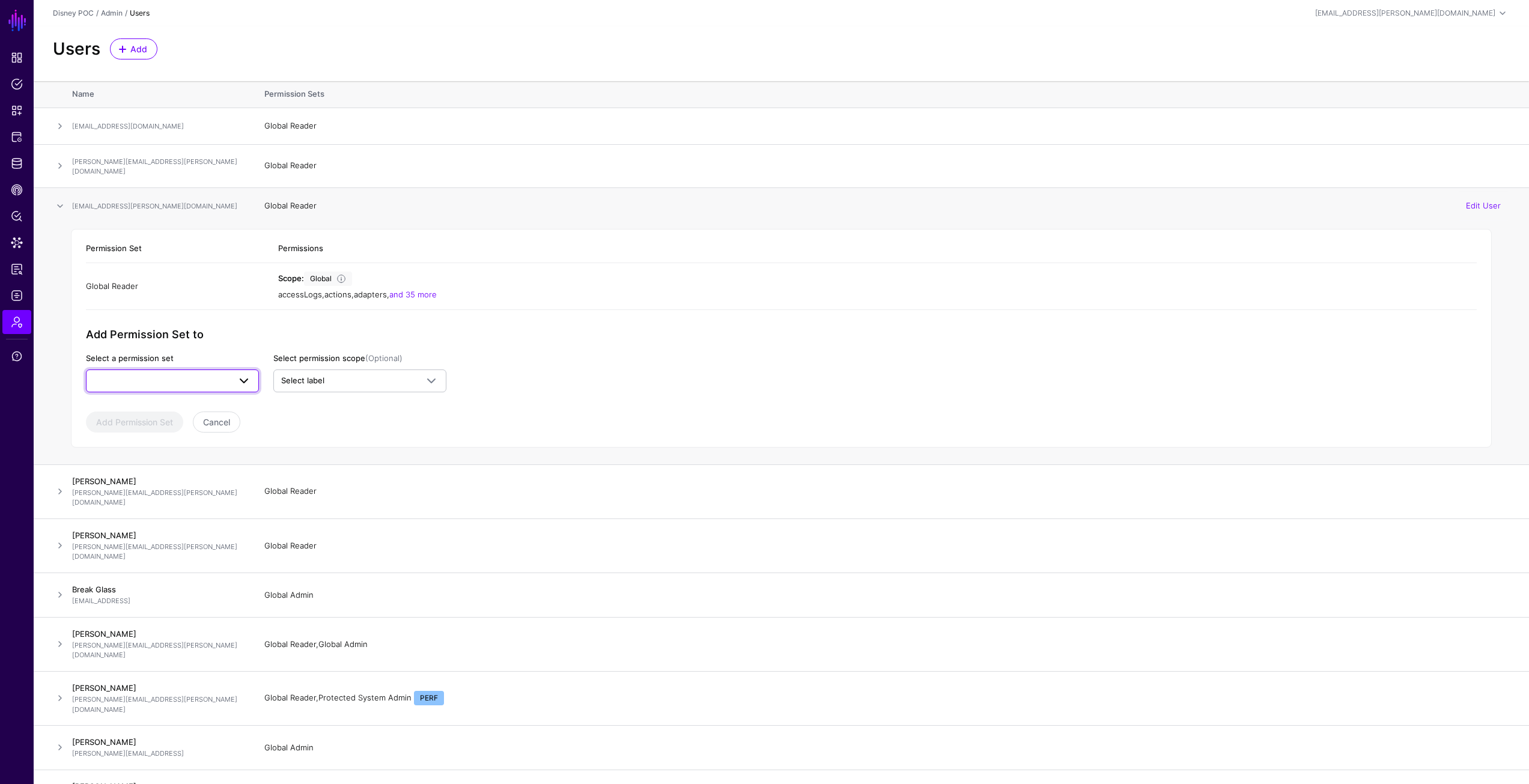 click at bounding box center [172, 381] 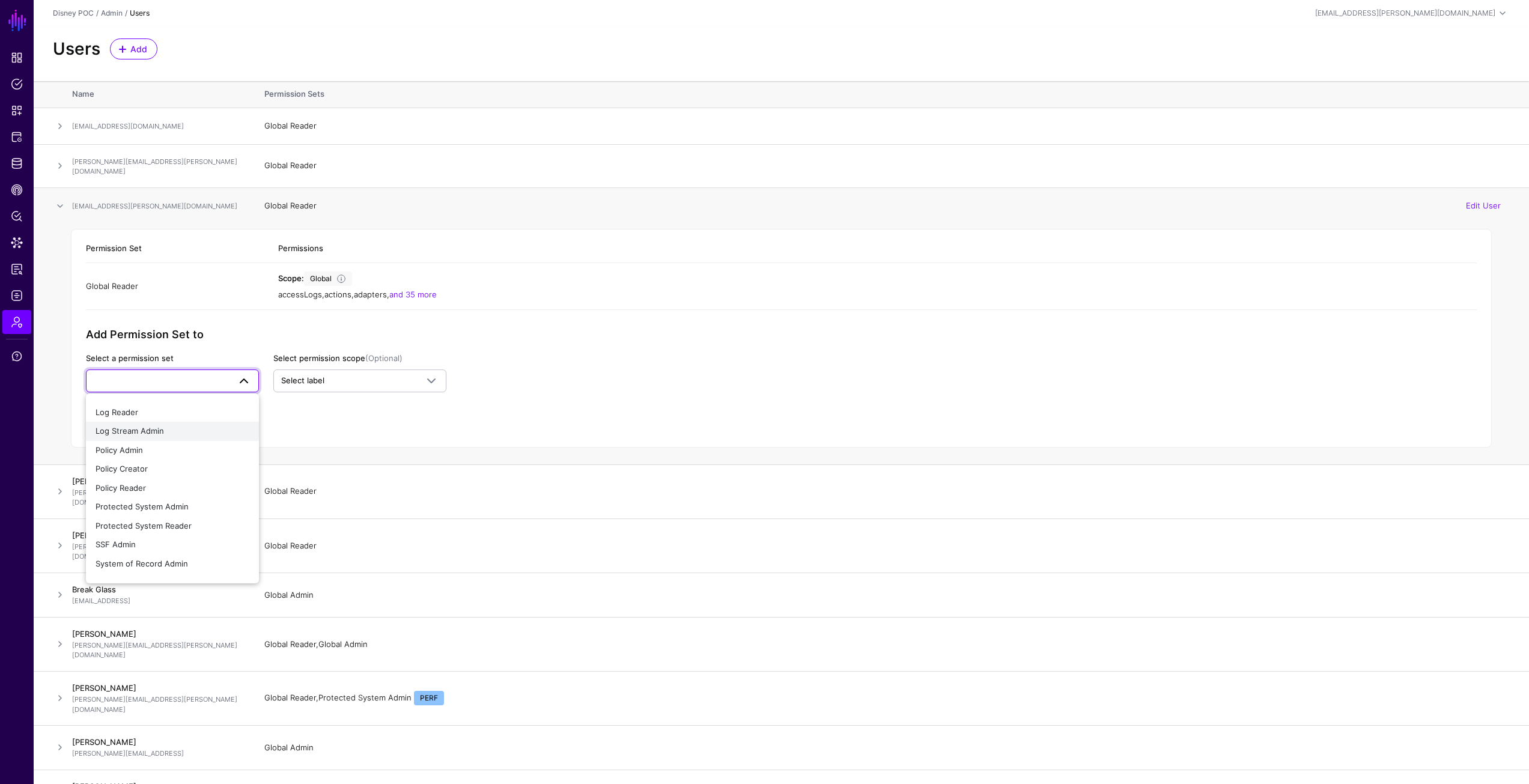 scroll, scrollTop: 65, scrollLeft: 0, axis: vertical 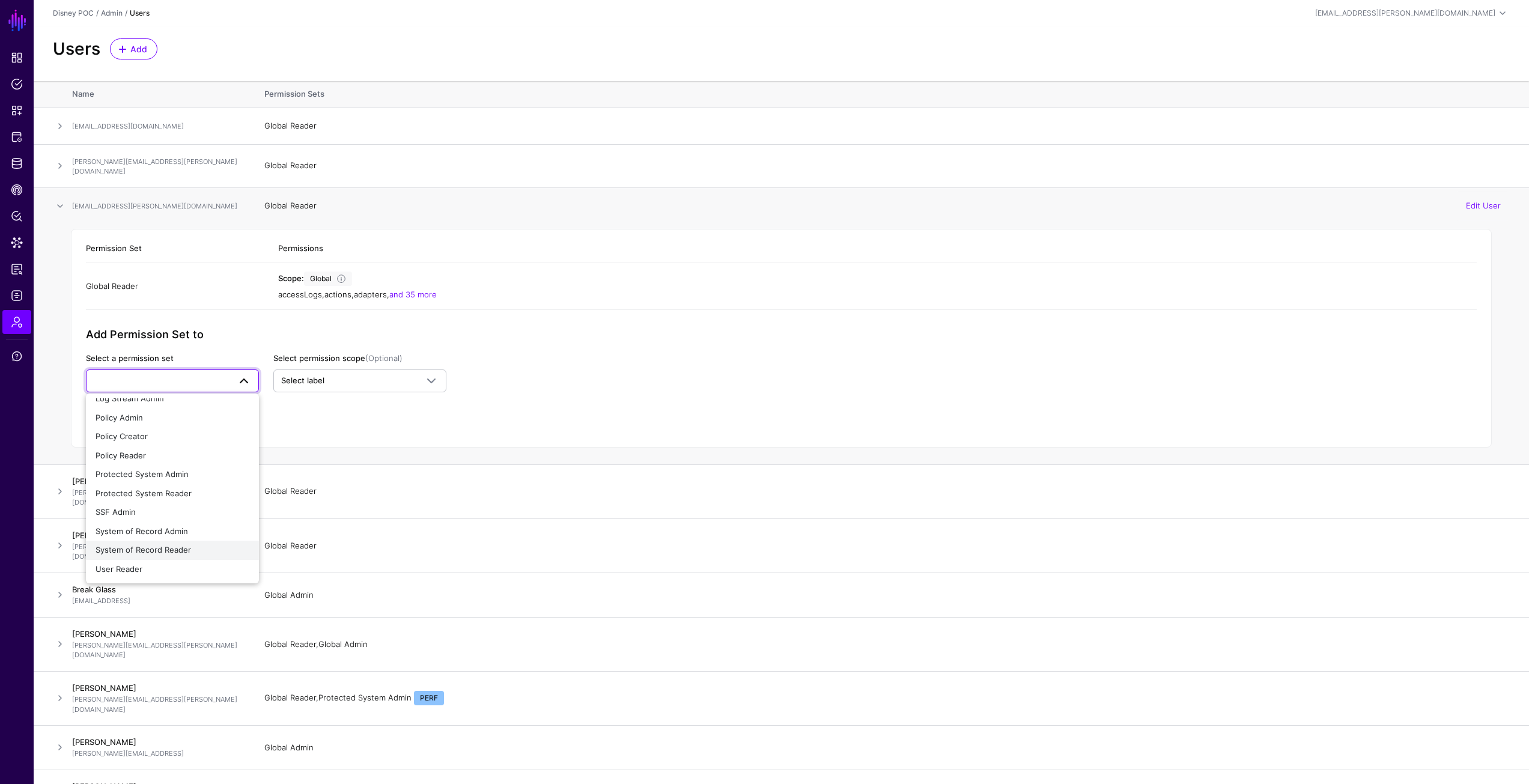 click on "System of Record Reader" 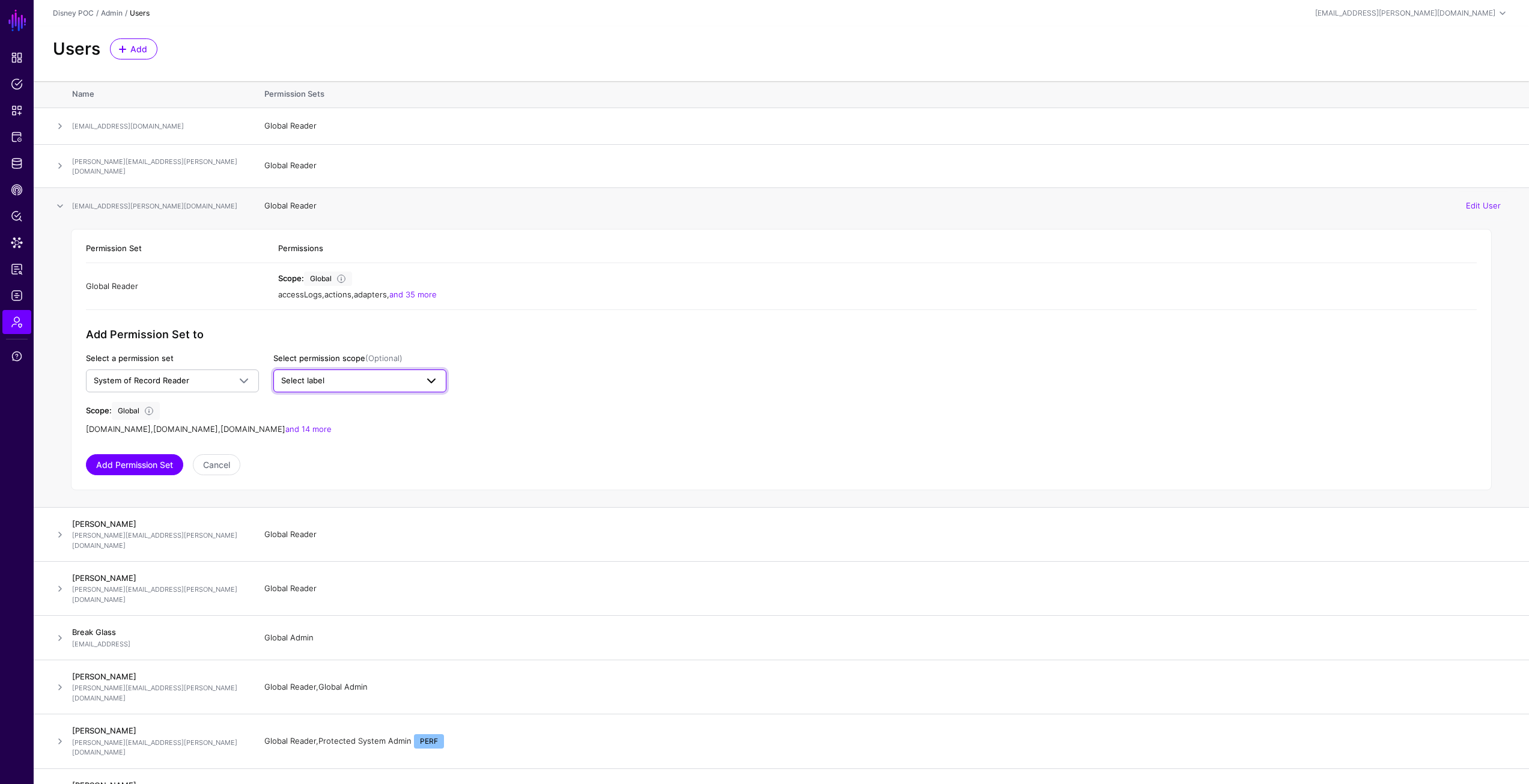 click on "Select label" at bounding box center (360, 381) 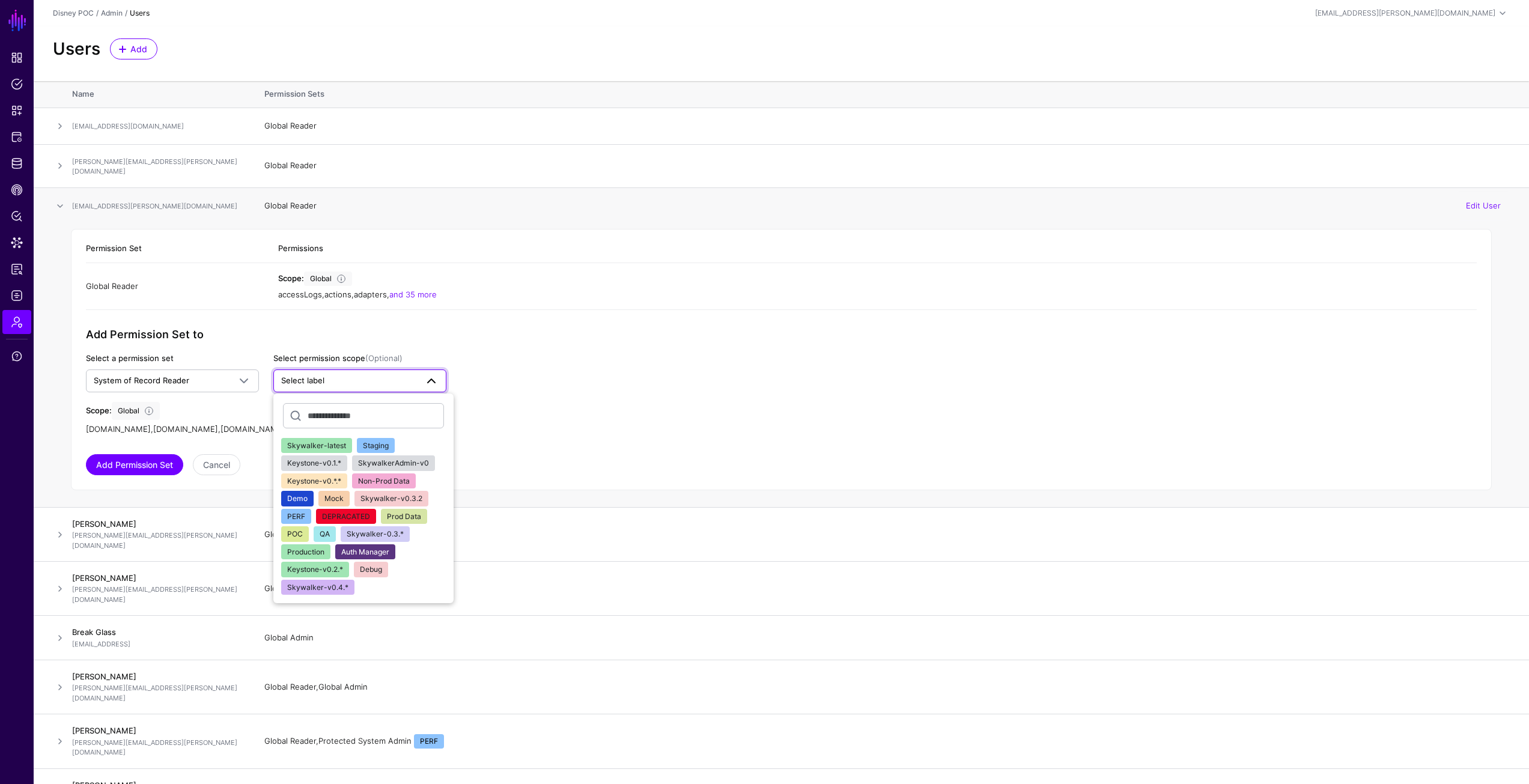 click on "Skywalker-v0.4.*" 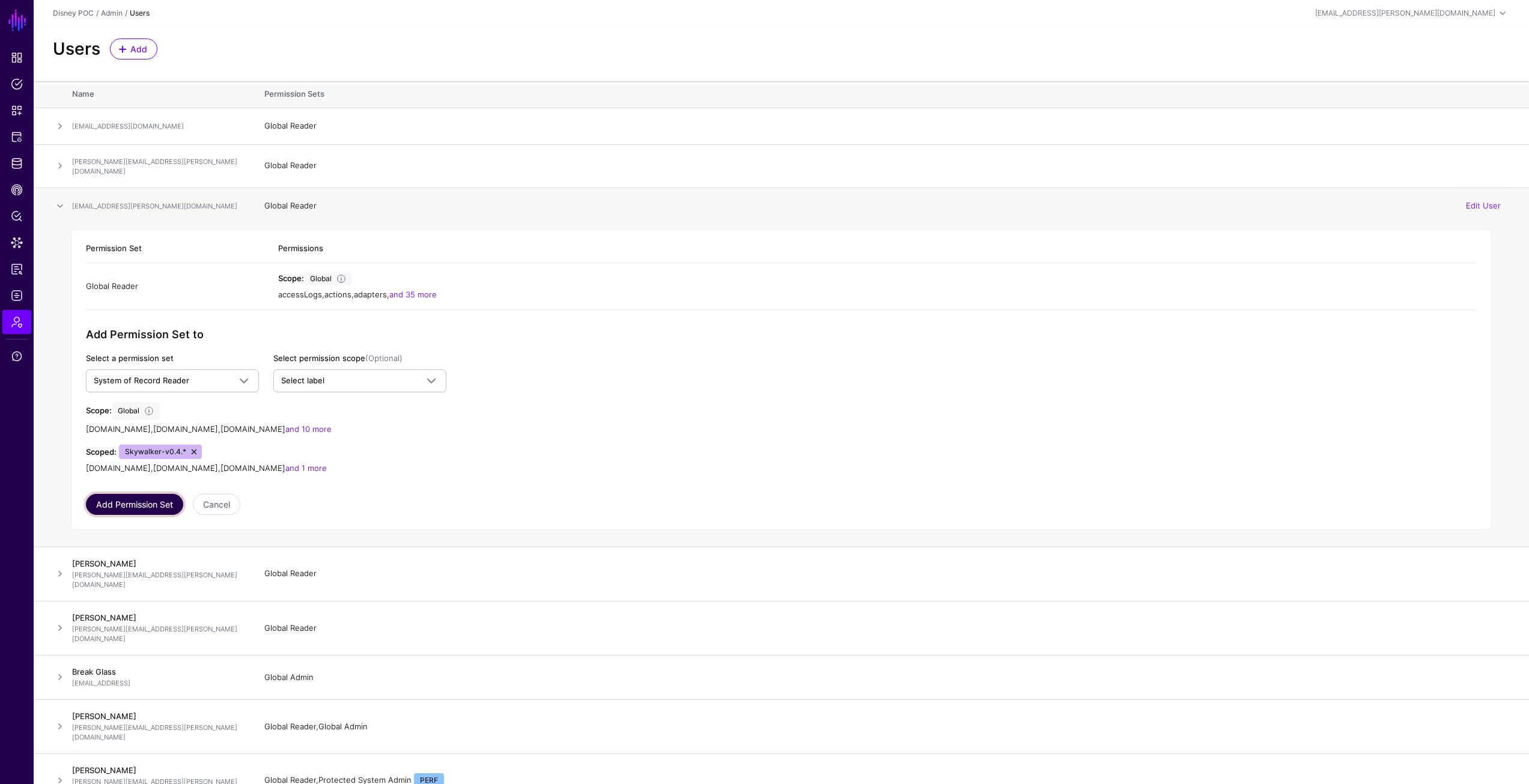 click on "Add Permission Set" 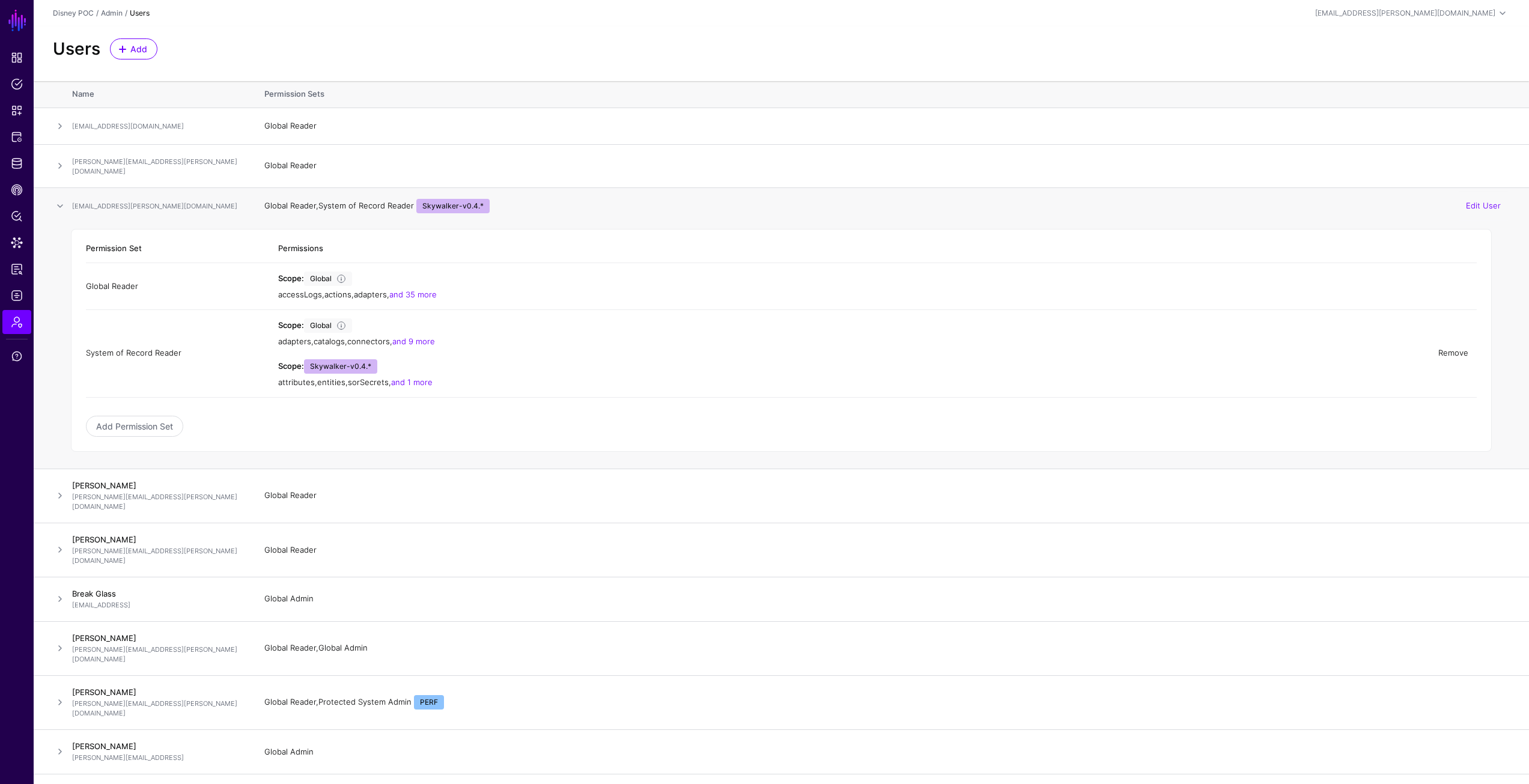 click on "Remove" 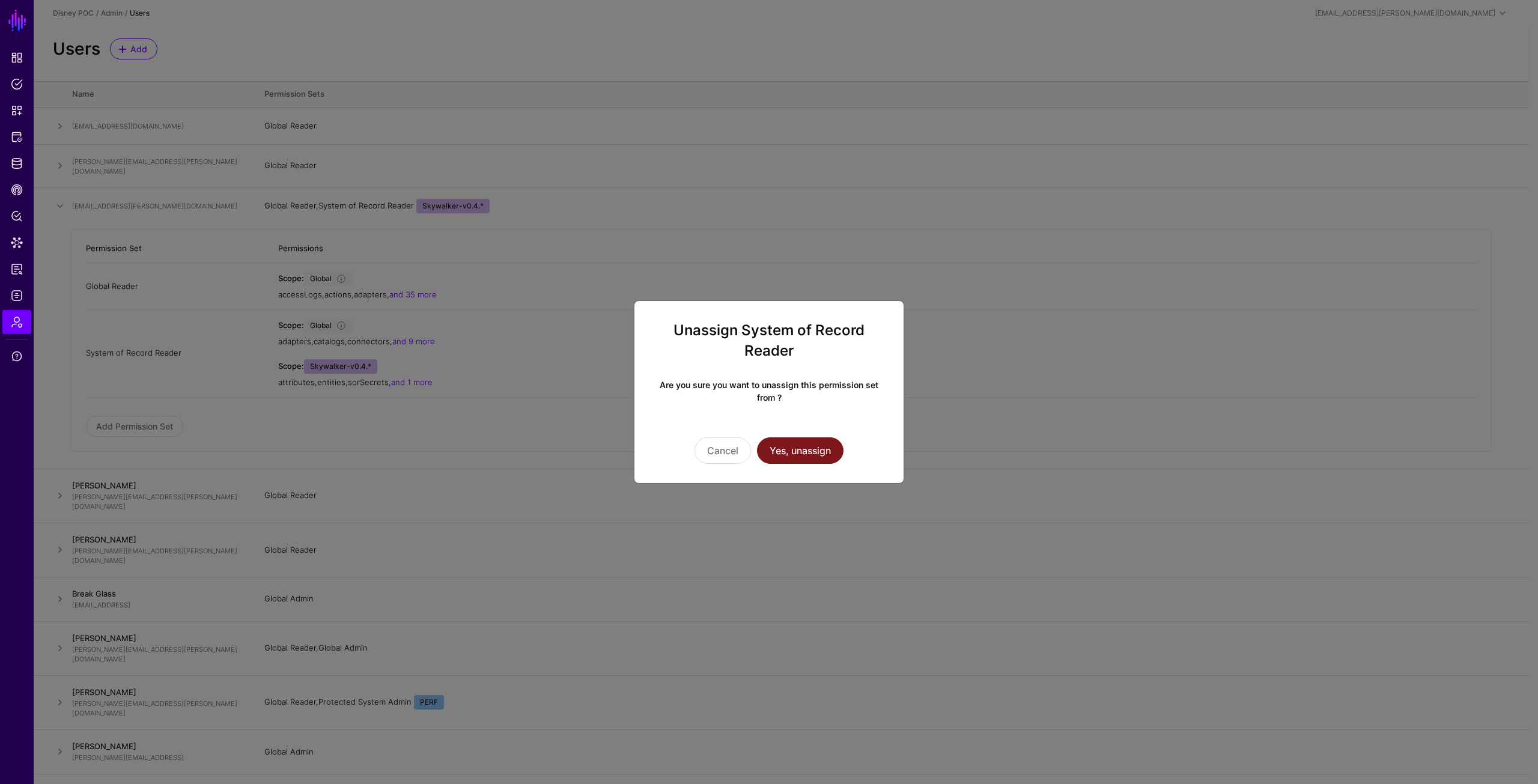 click on "Yes, unassign" 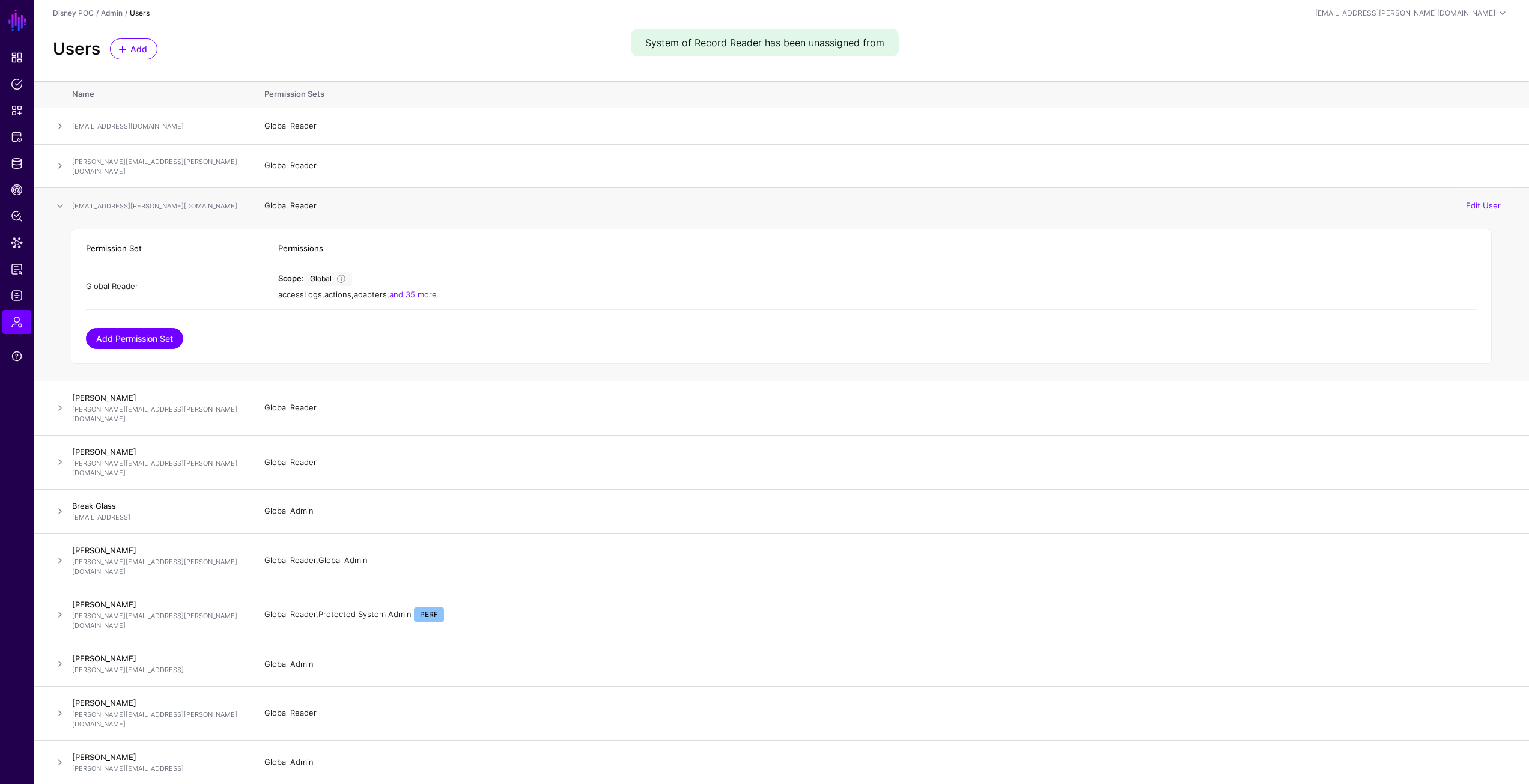 click on "Add Permission Set" 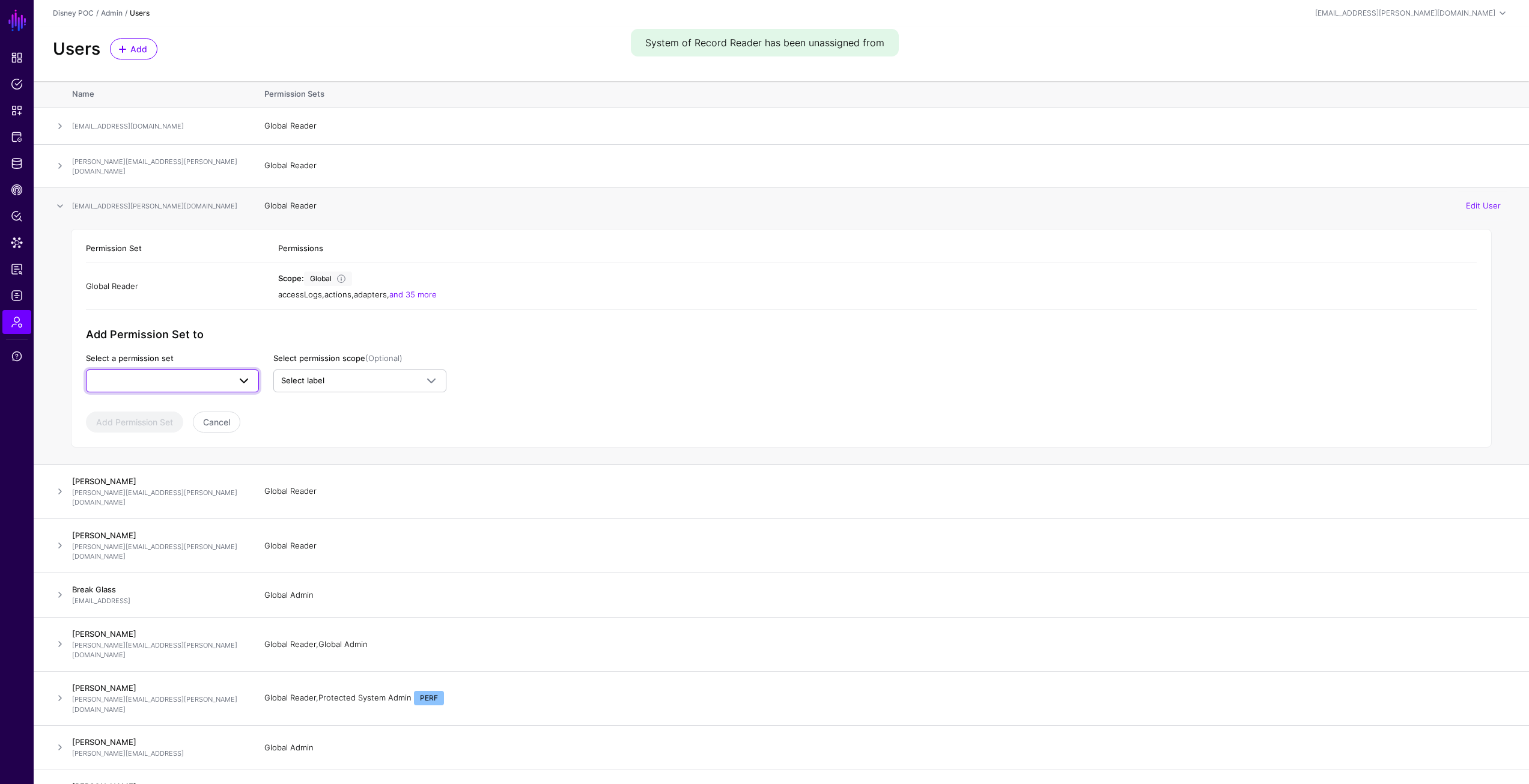 click at bounding box center (172, 381) 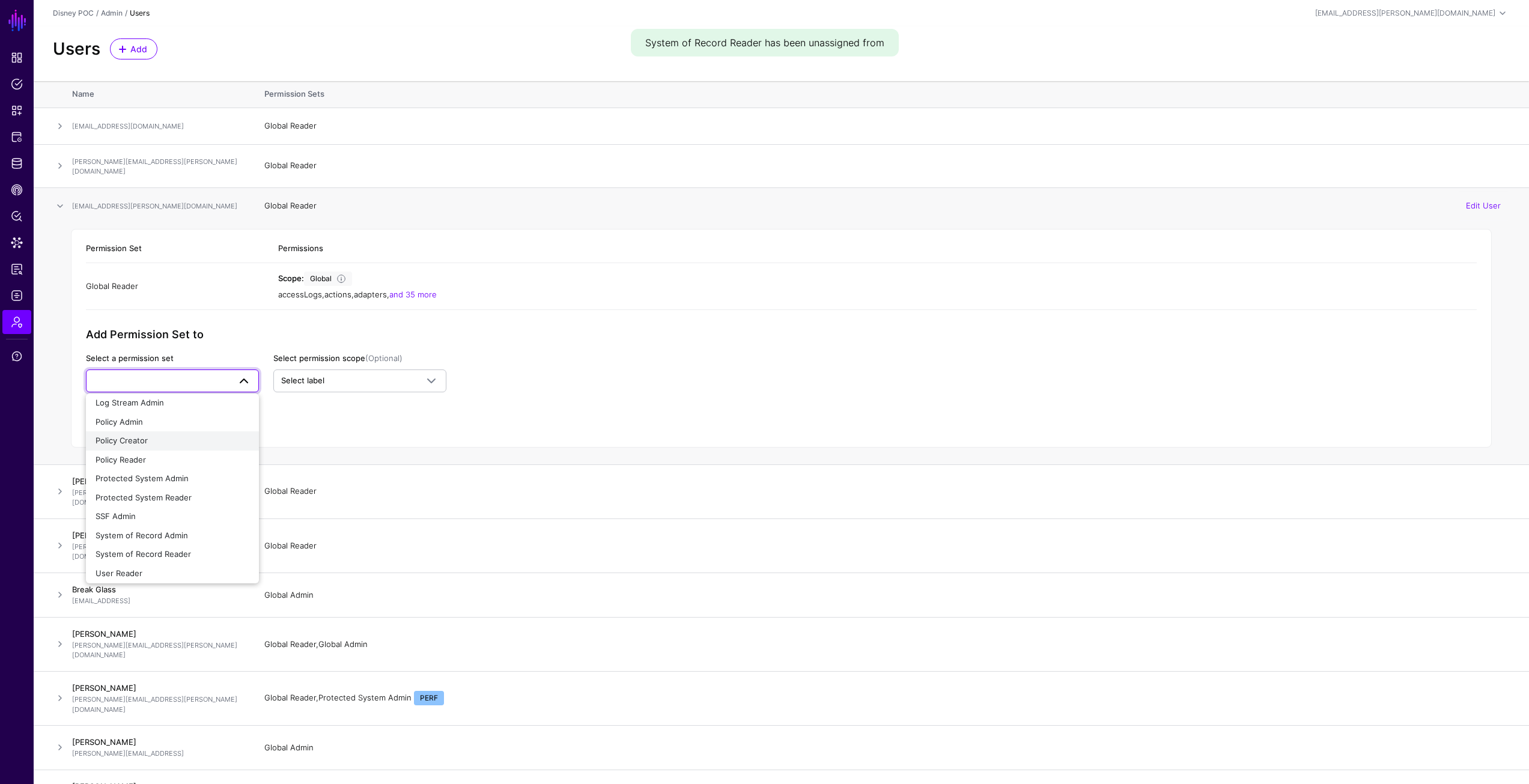 scroll, scrollTop: 65, scrollLeft: 0, axis: vertical 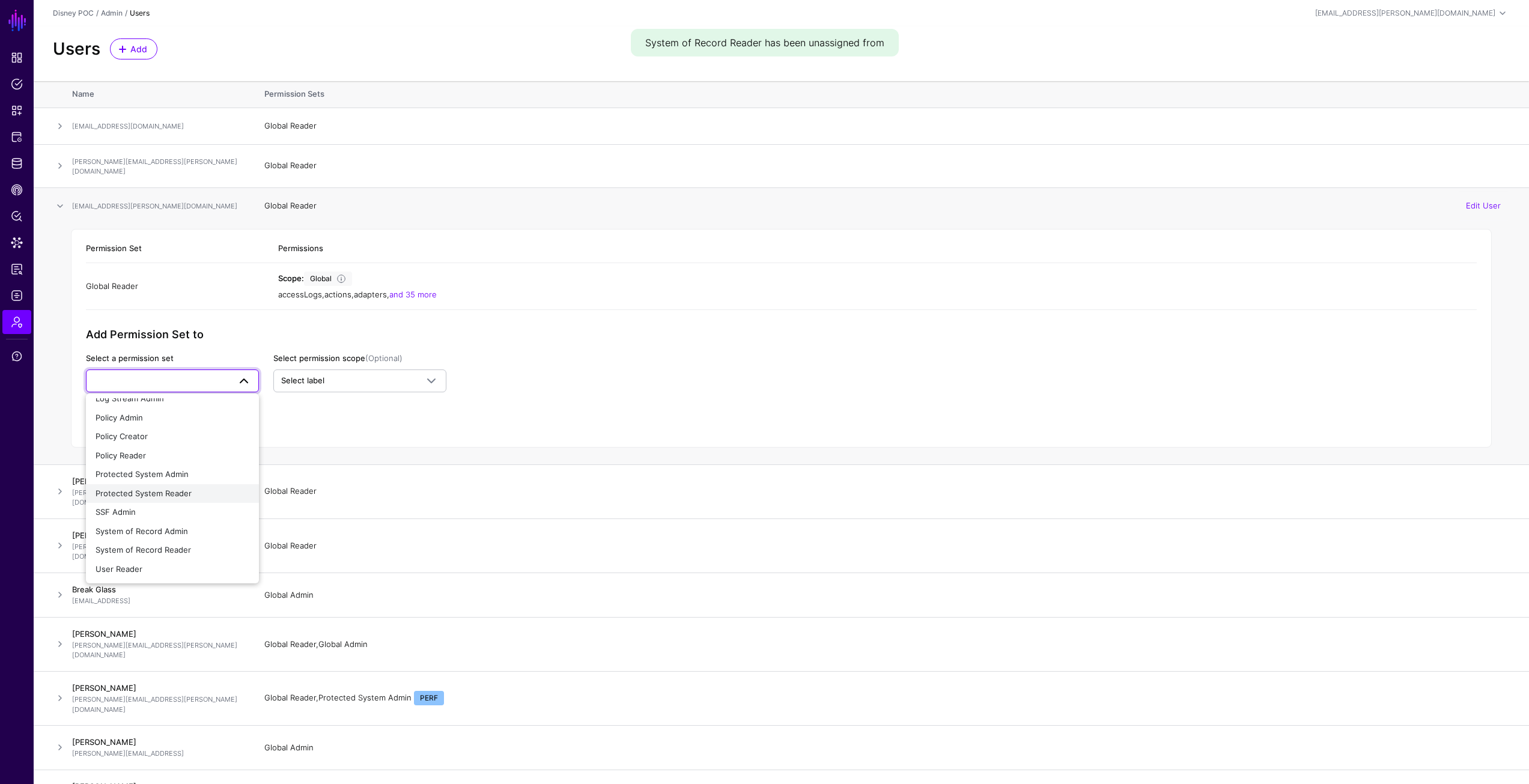 click on "Protected System Reader" 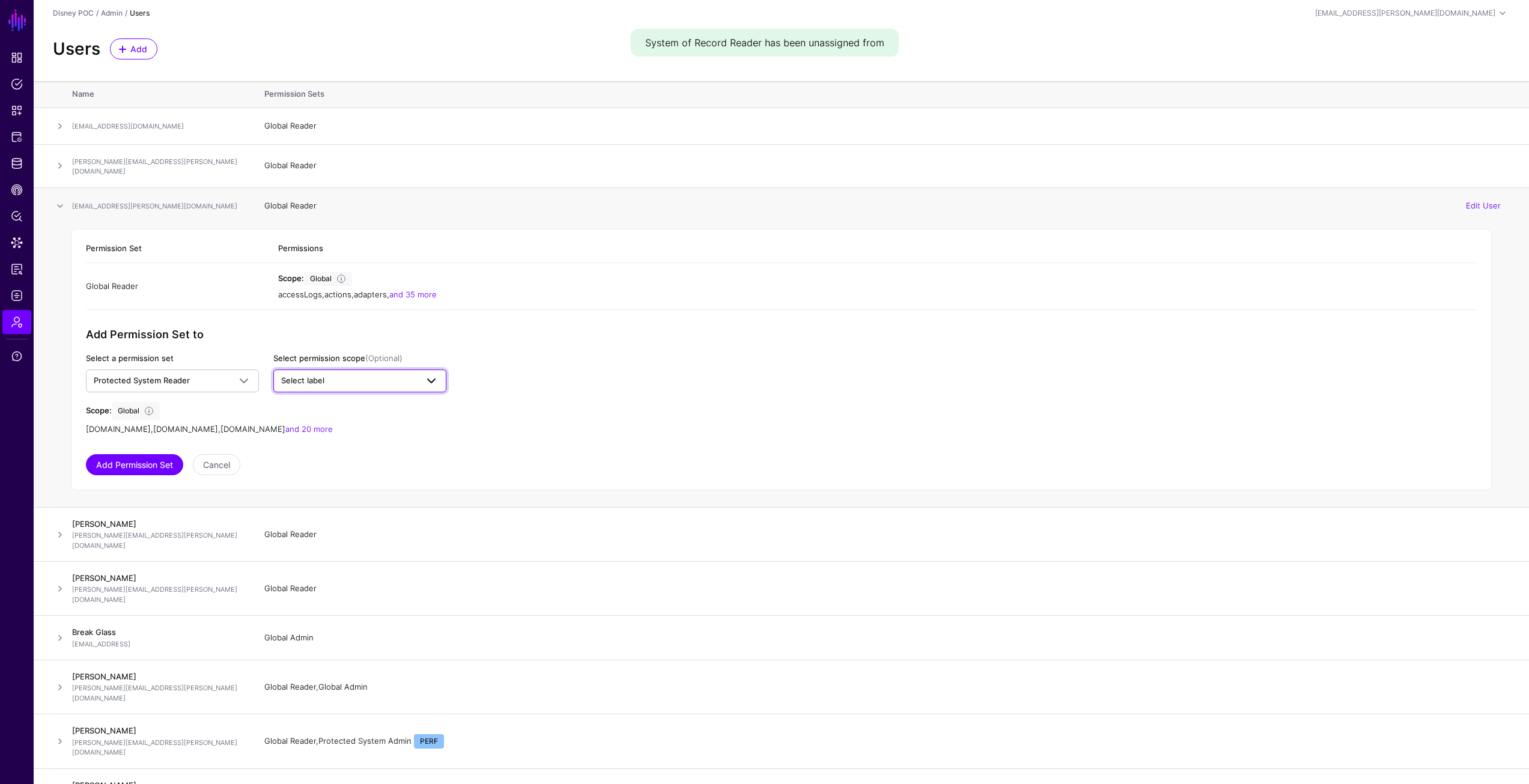 click on "Select label" at bounding box center [349, 381] 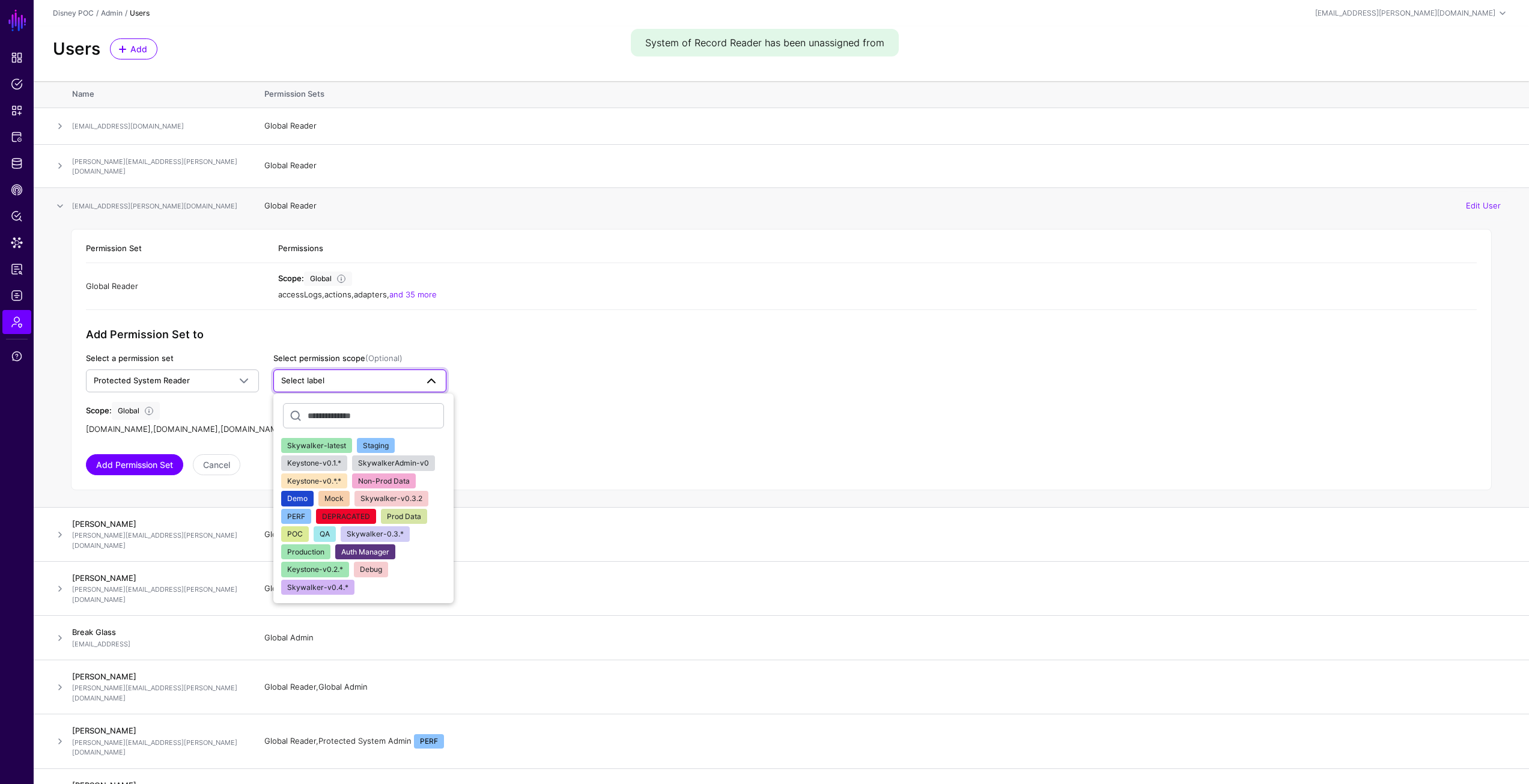 click on "Skywalker-v0.4.*" 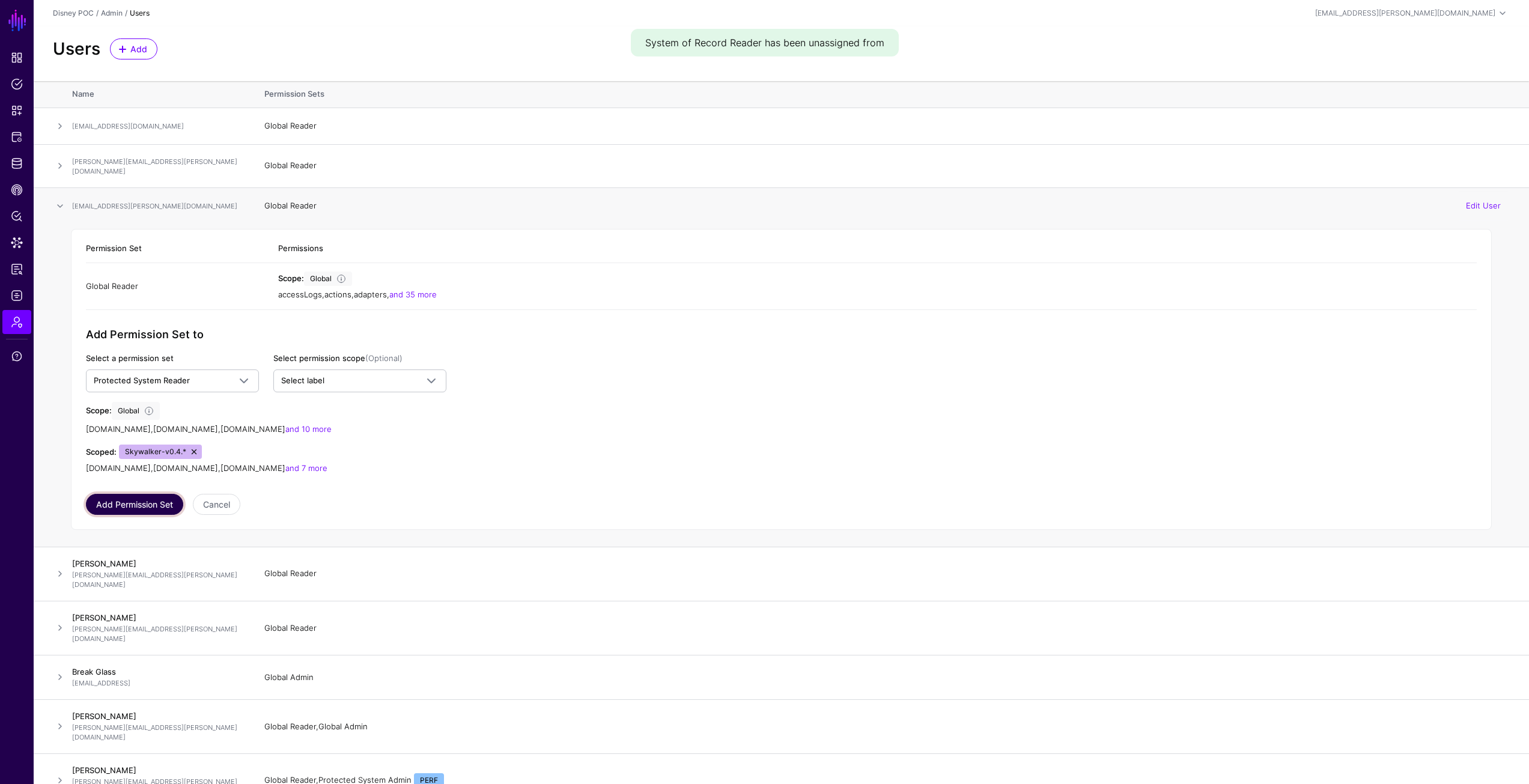 click on "Add Permission Set" 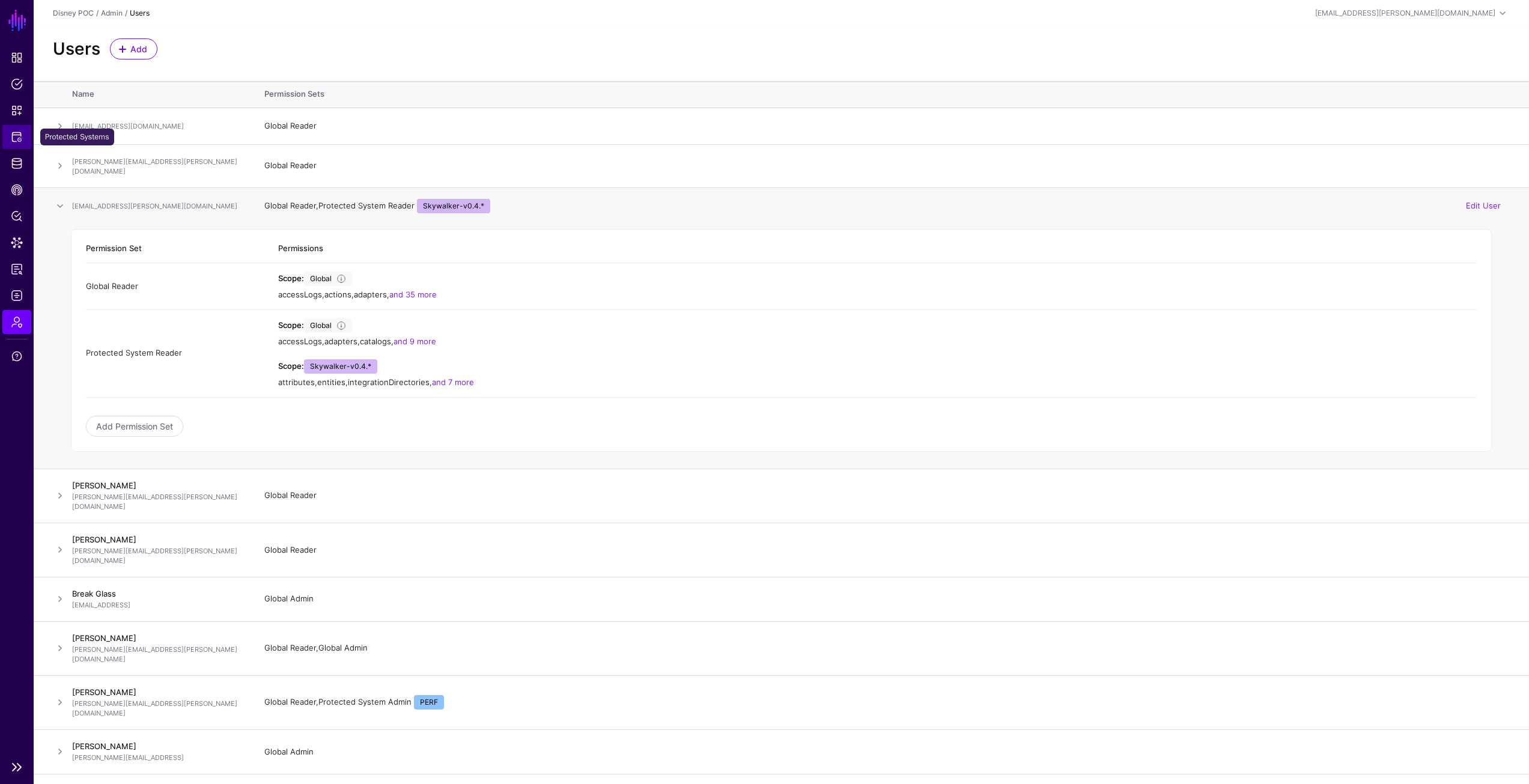 click on "Protected Systems" 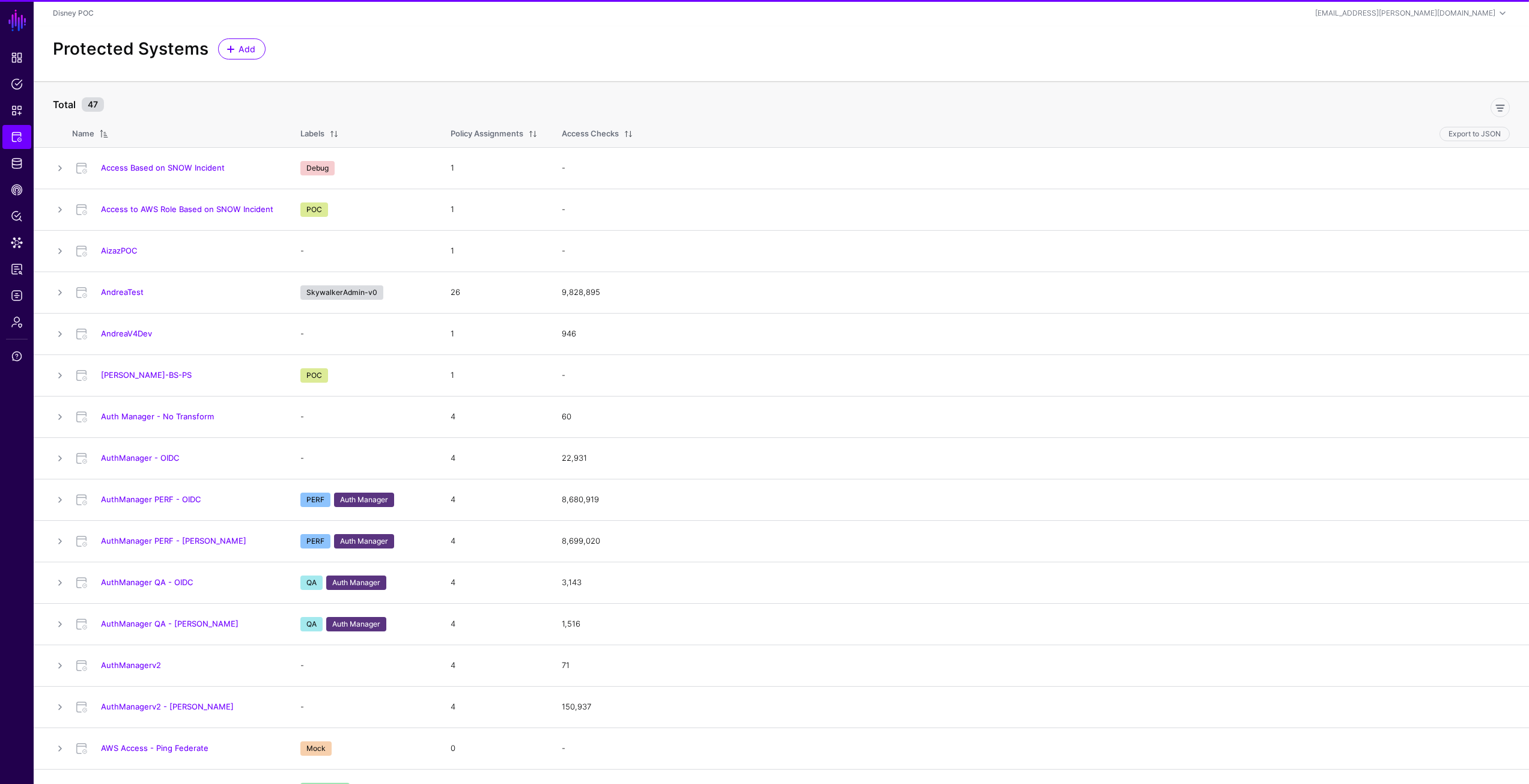 click on "Protected Systems Add" 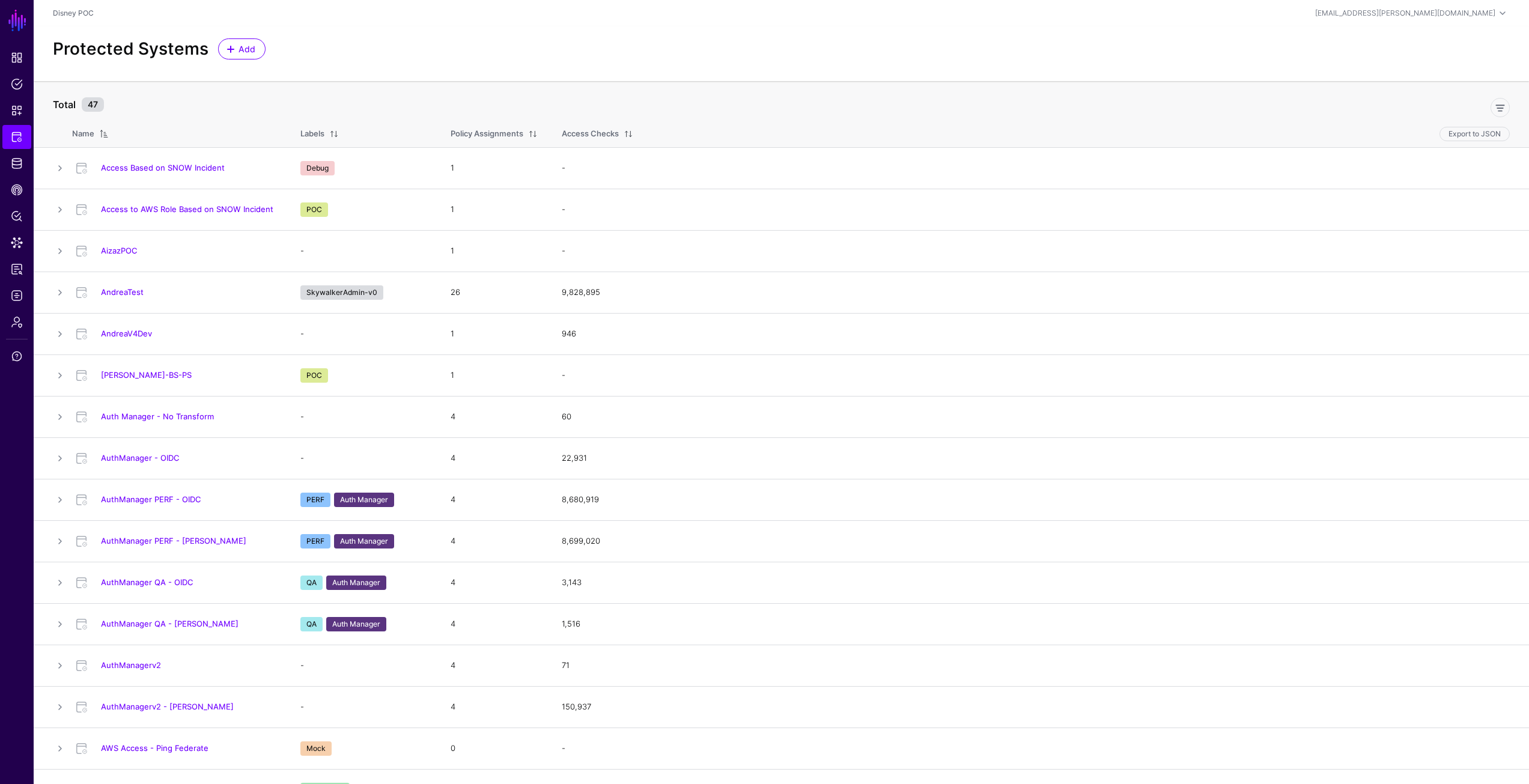scroll, scrollTop: 1708, scrollLeft: 0, axis: vertical 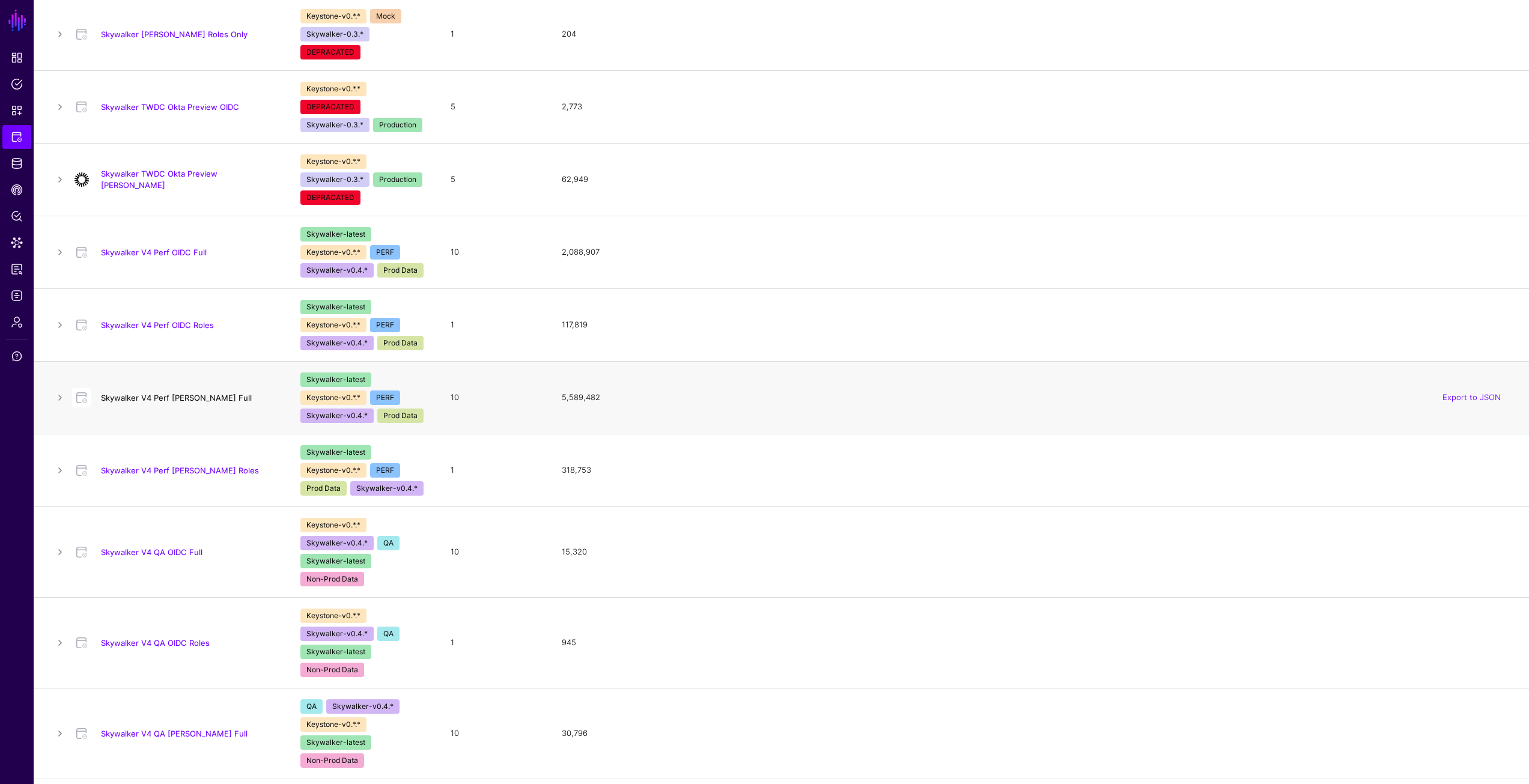 click on "Skywalker V4 Perf [PERSON_NAME] Full" 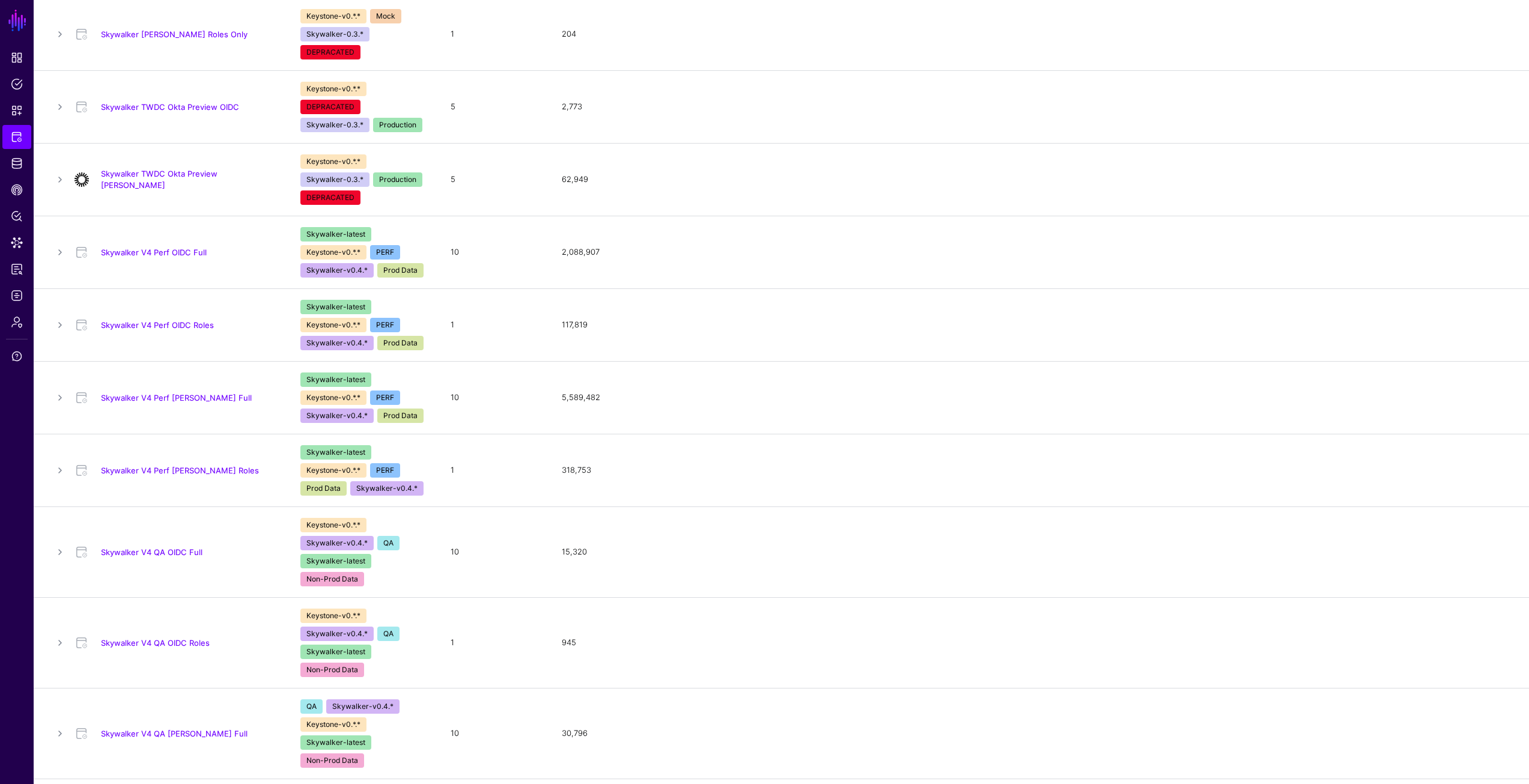 scroll, scrollTop: 0, scrollLeft: 0, axis: both 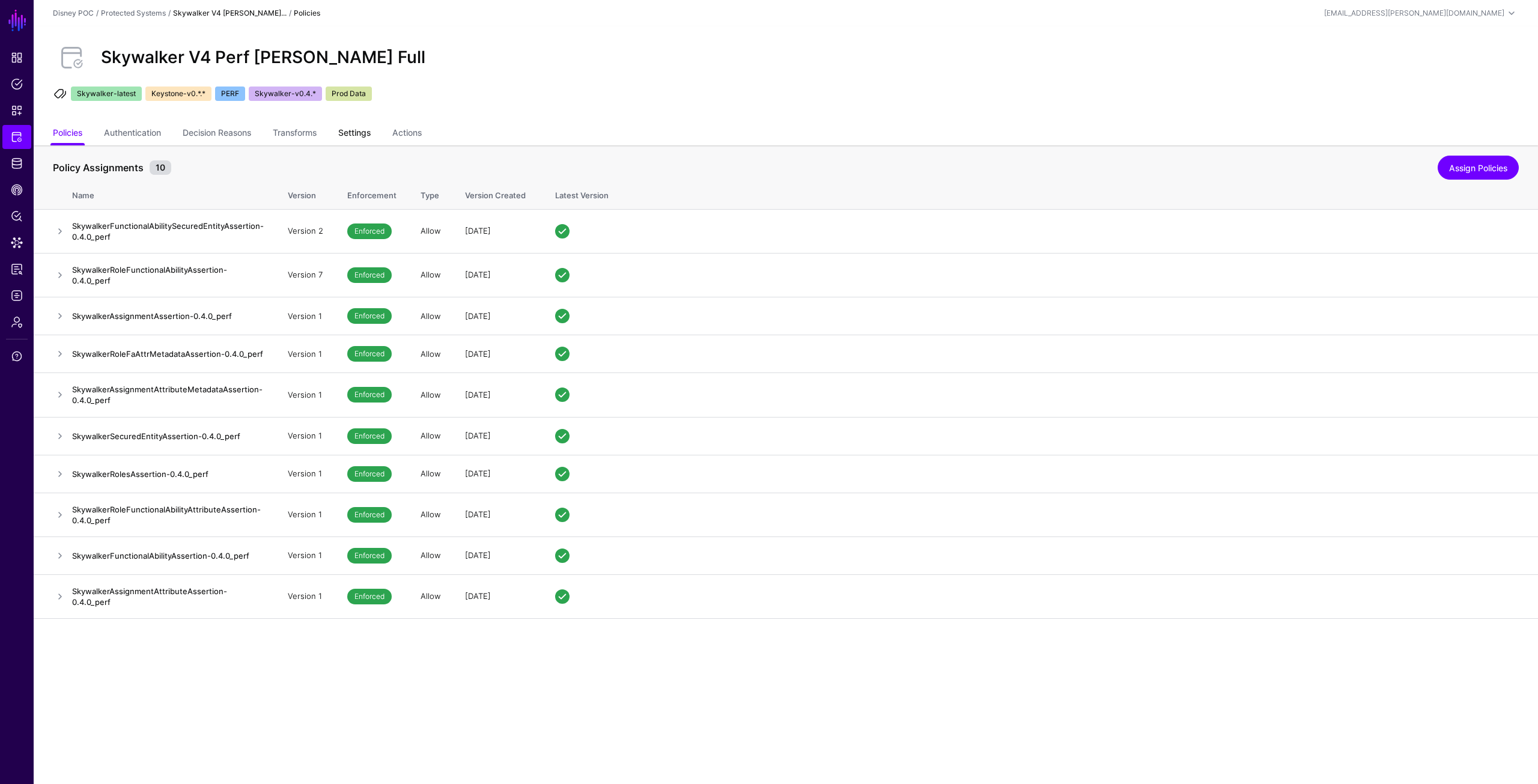 click on "Settings" 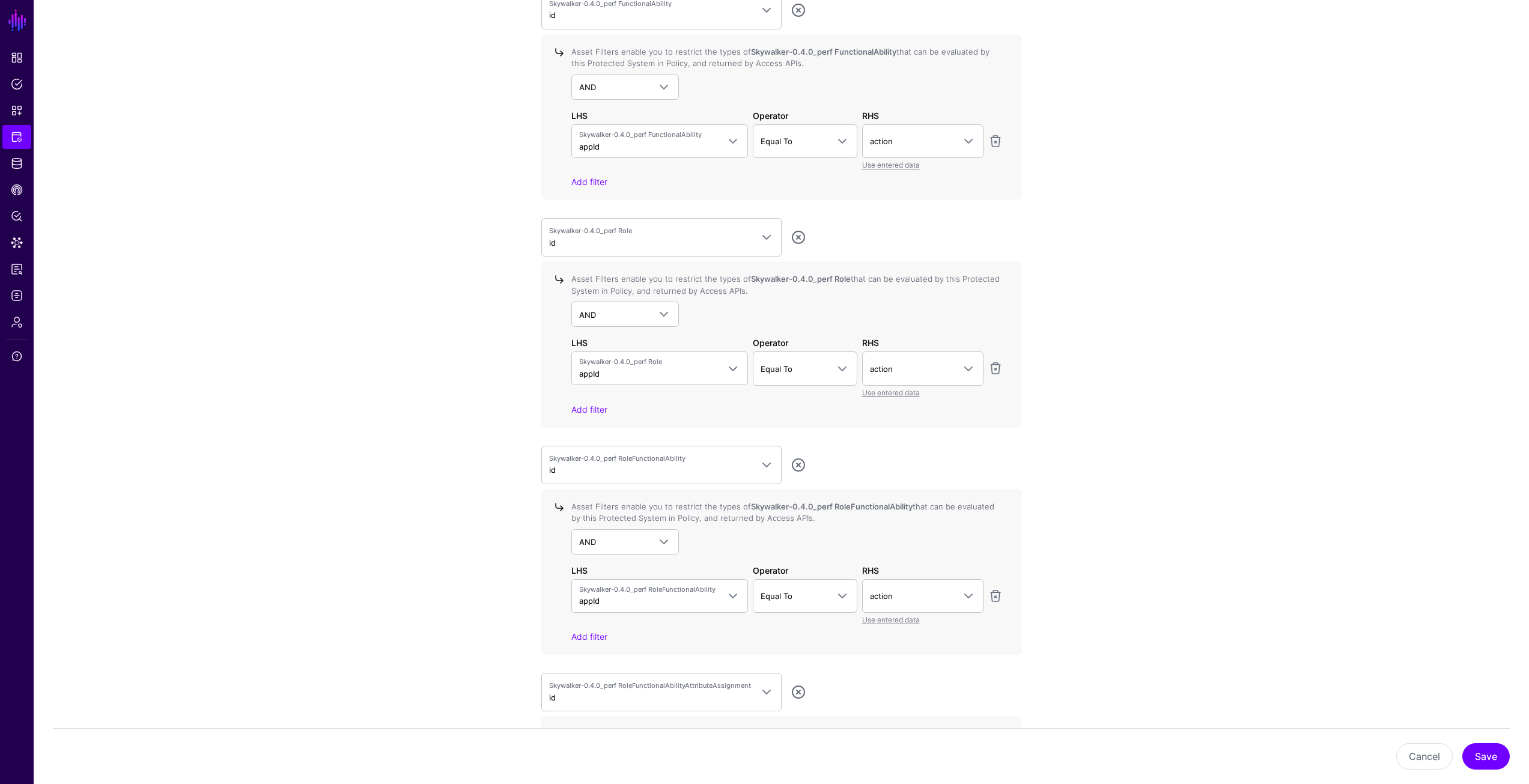 scroll, scrollTop: 1202, scrollLeft: 0, axis: vertical 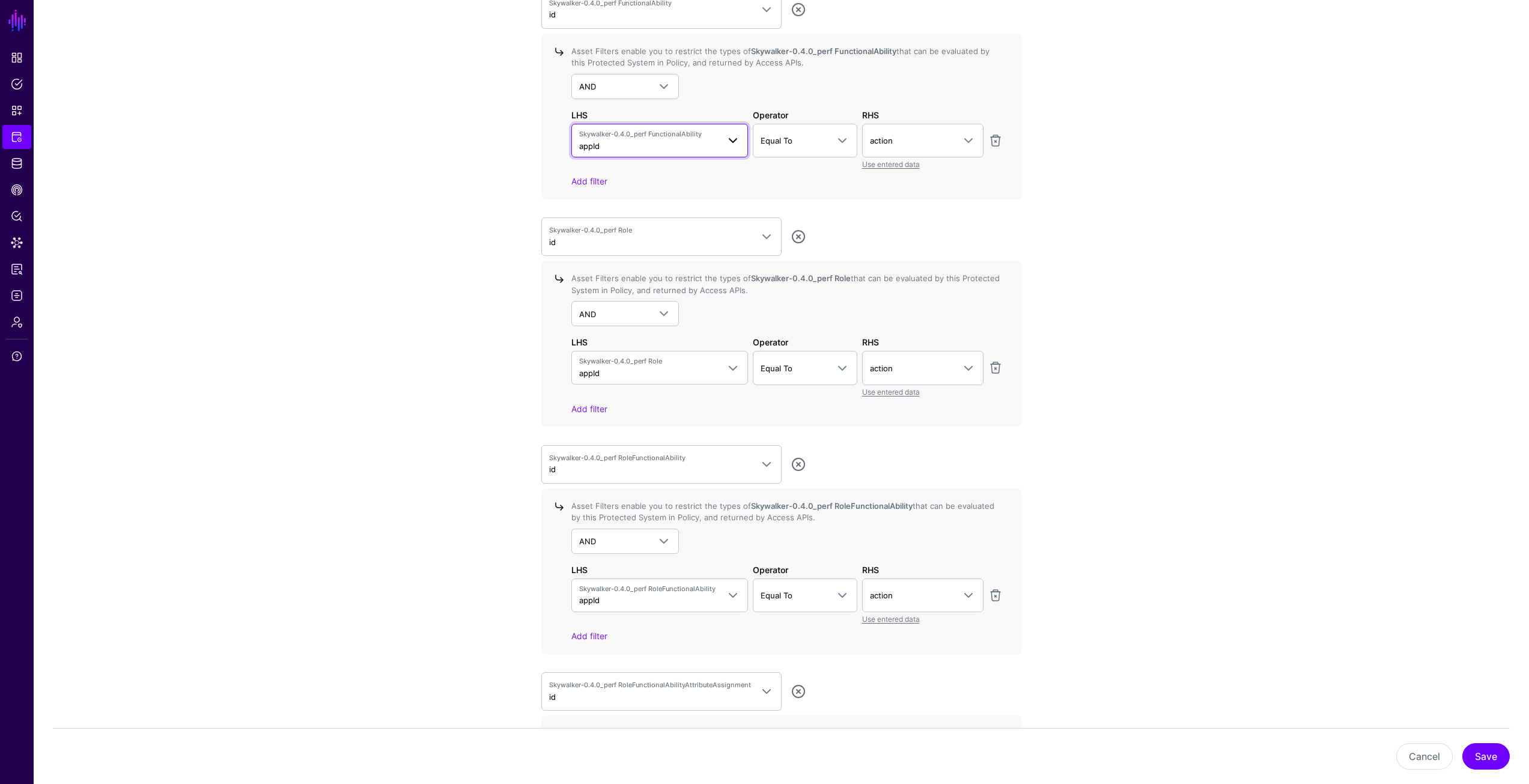 click on "Skywalker-0.4.0_perf FunctionalAbility  appId" at bounding box center (660, 141) 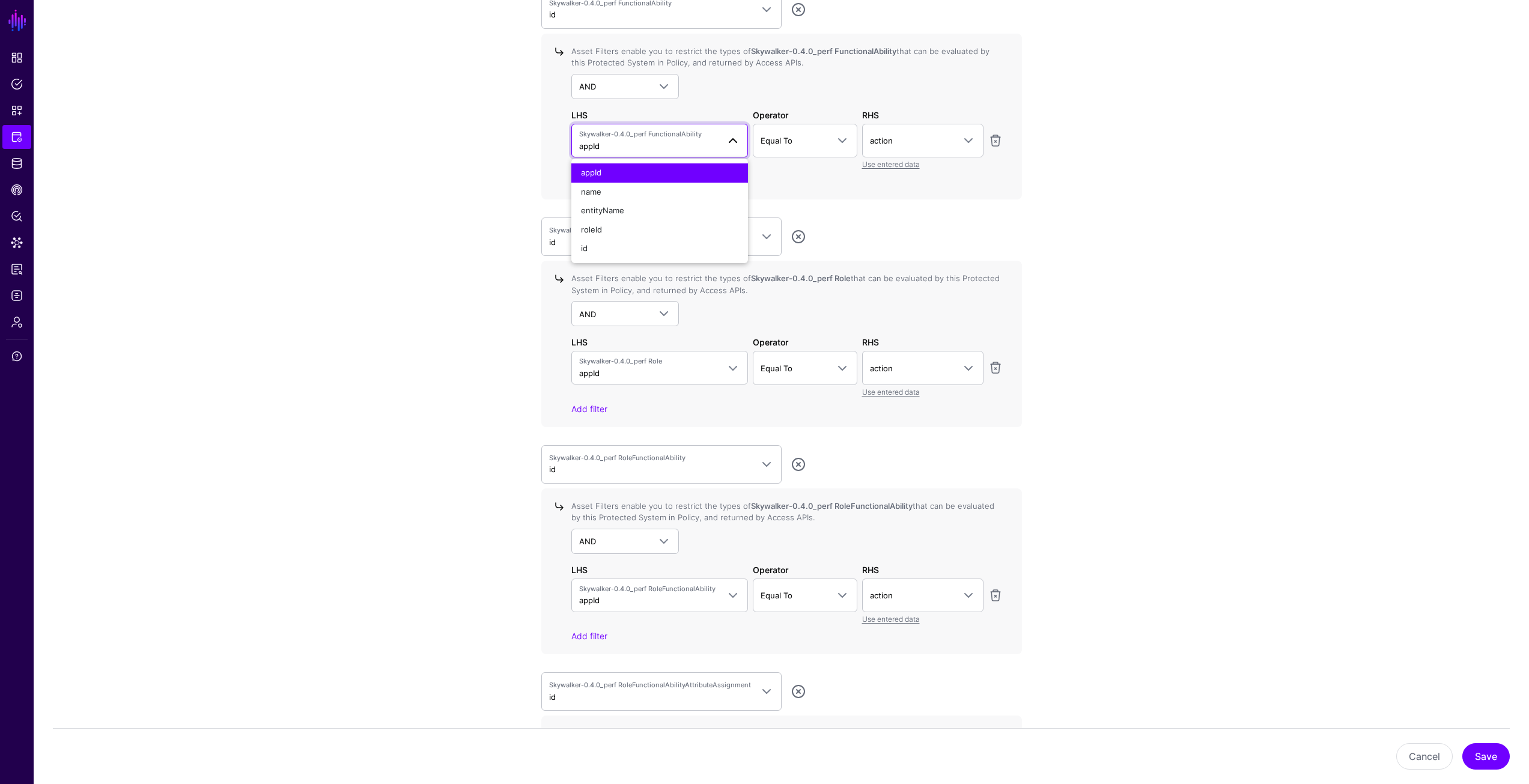 click on "**********" 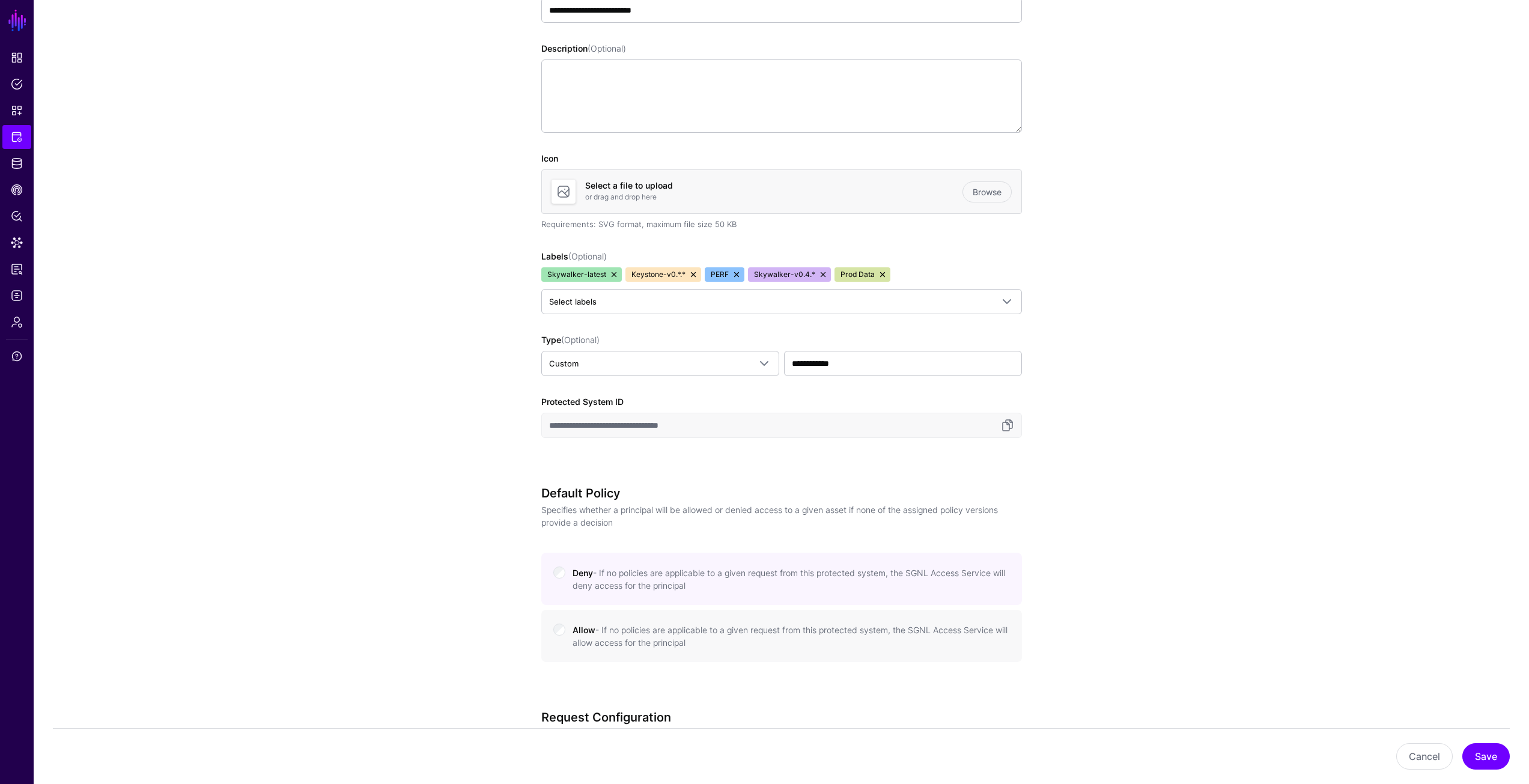 scroll, scrollTop: 0, scrollLeft: 0, axis: both 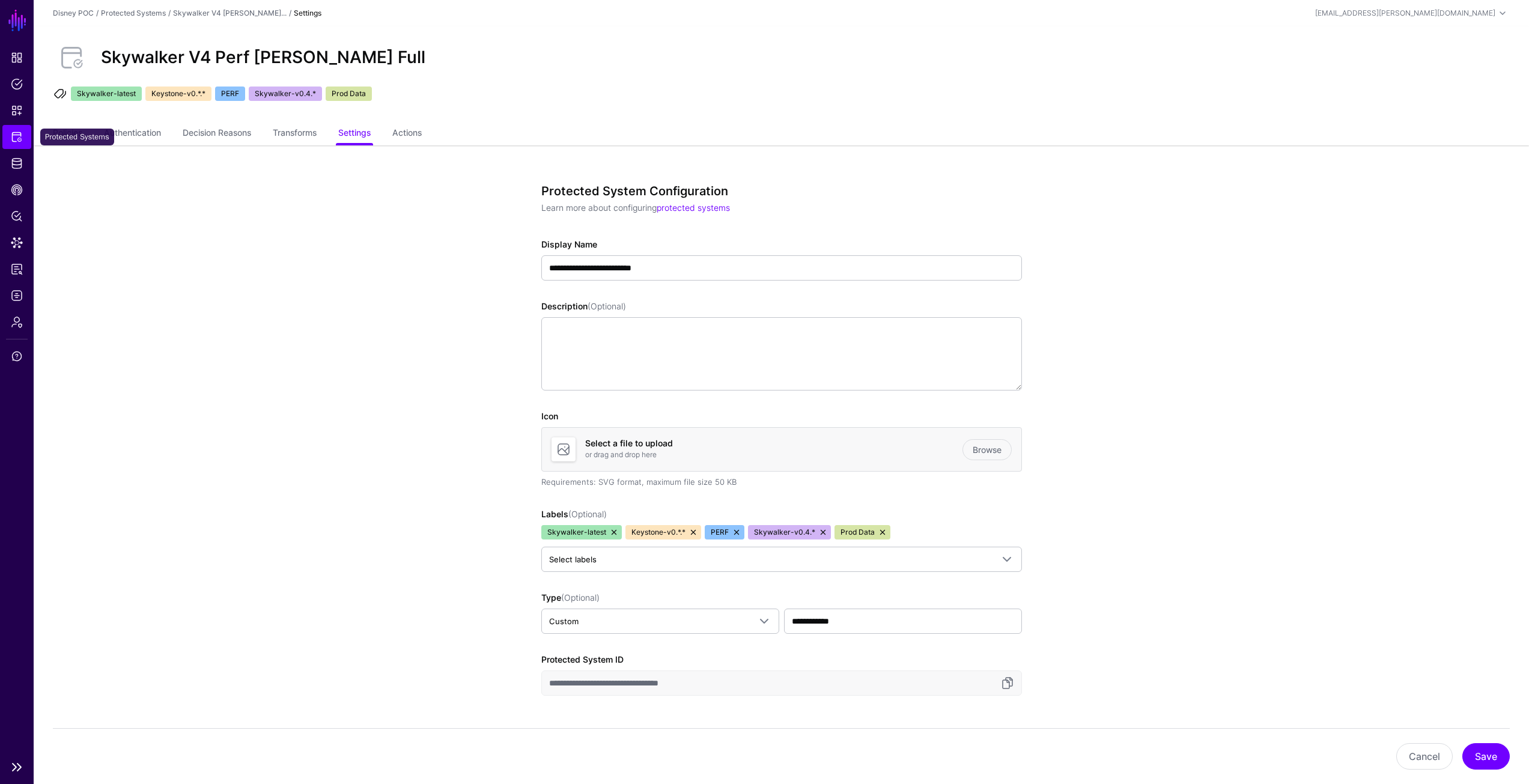 click on "Protected Systems" 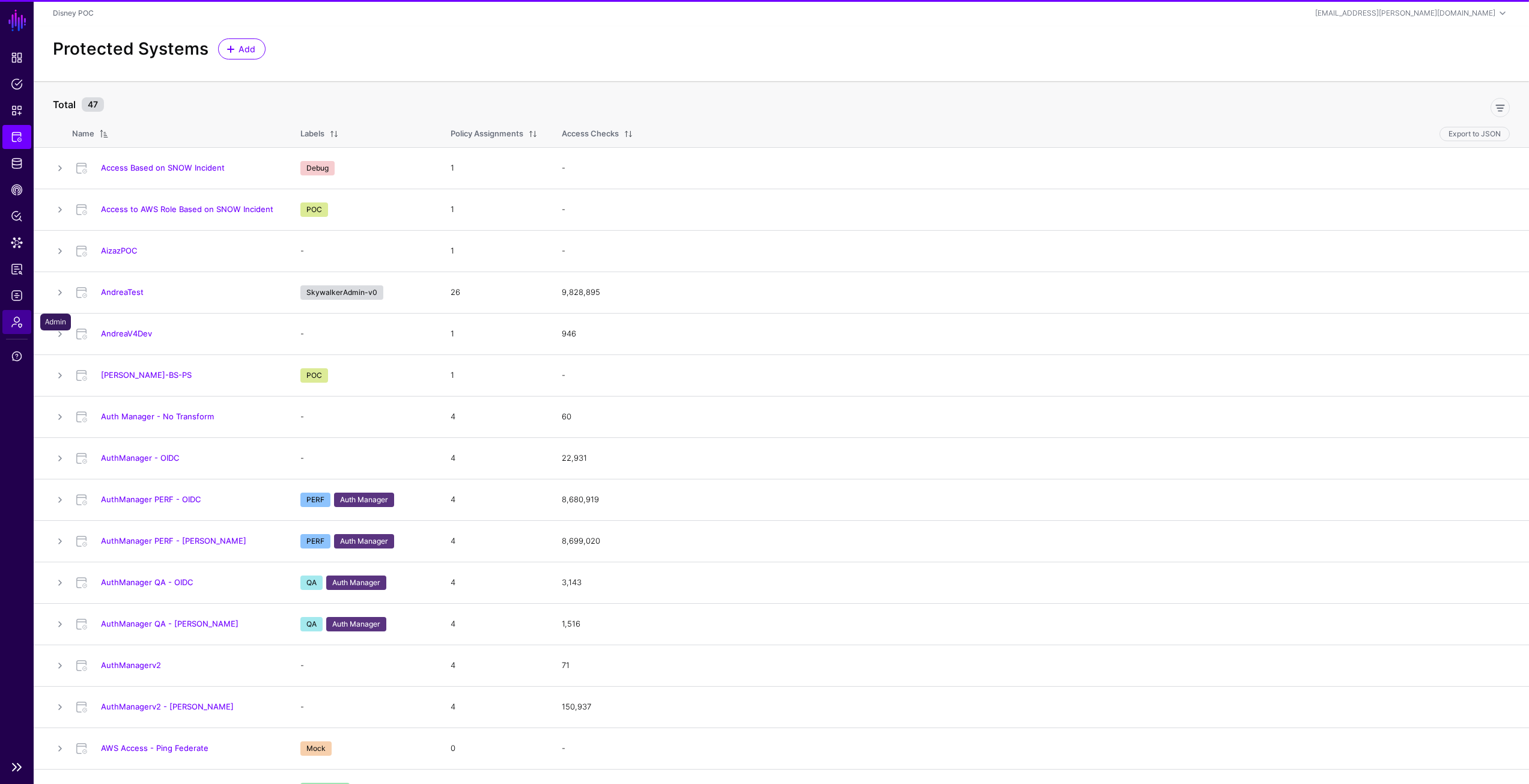 click on "Admin" 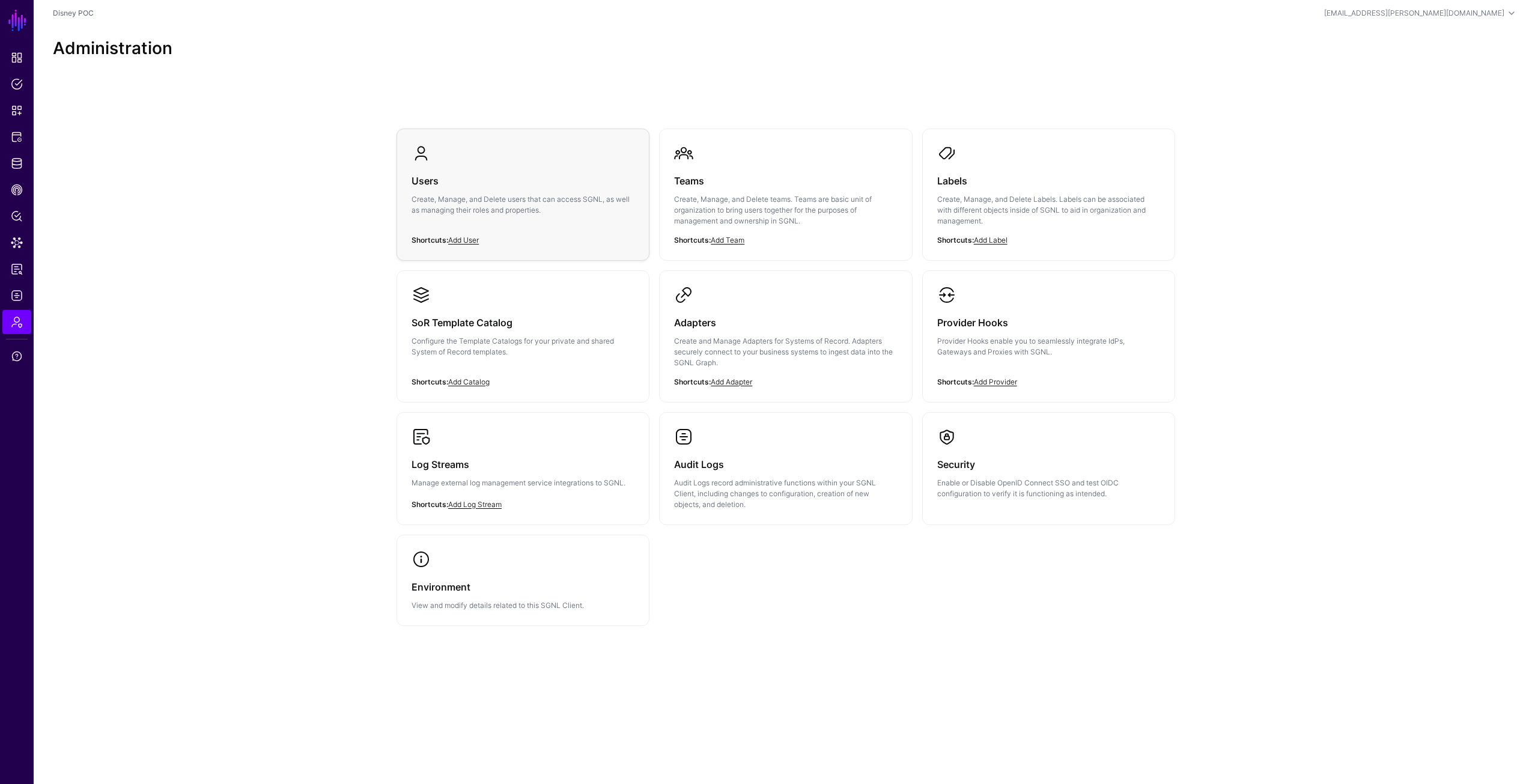 click on "Users  Create, Manage, and Delete users that can access SGNL, as well as managing their roles and properties." 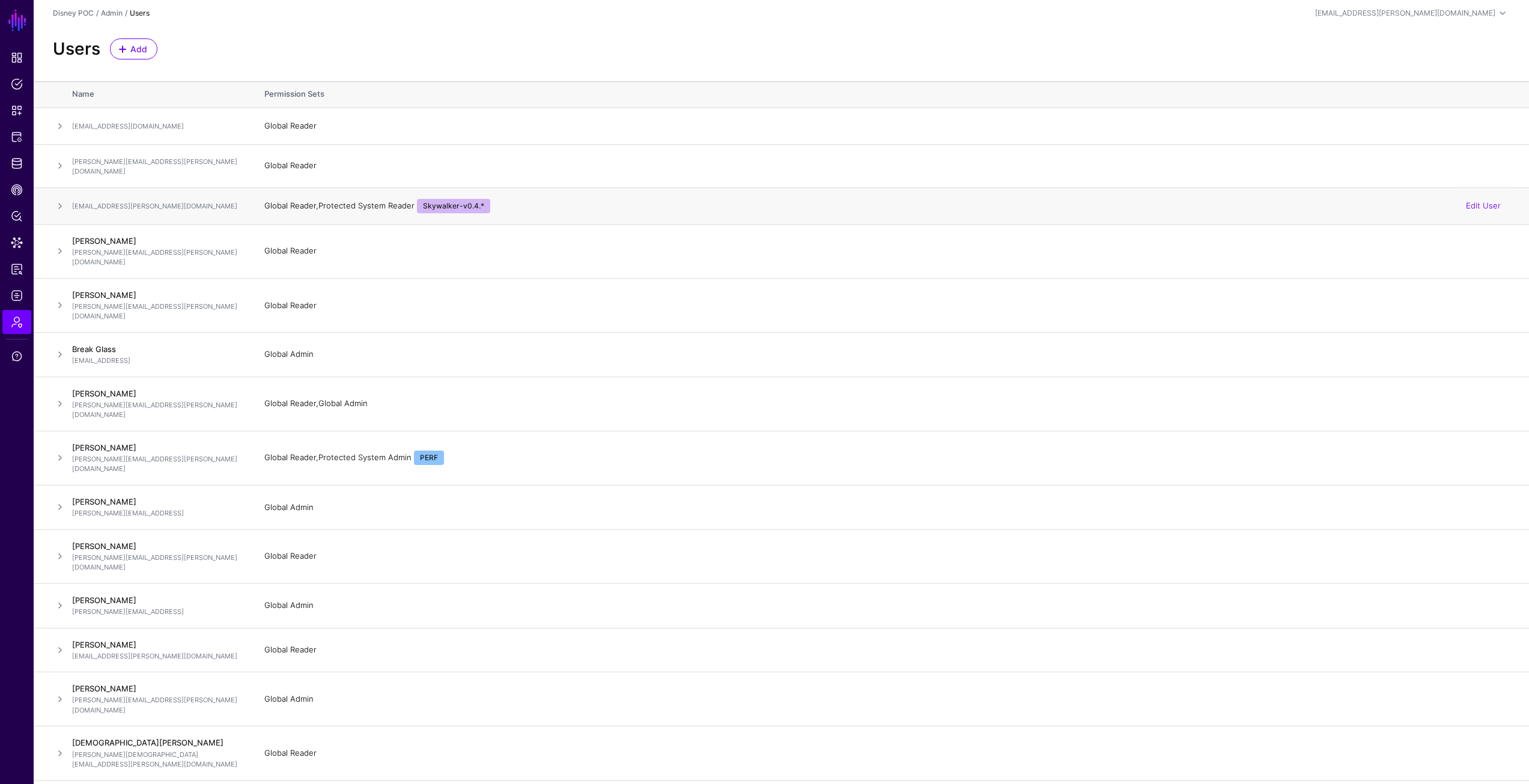 click 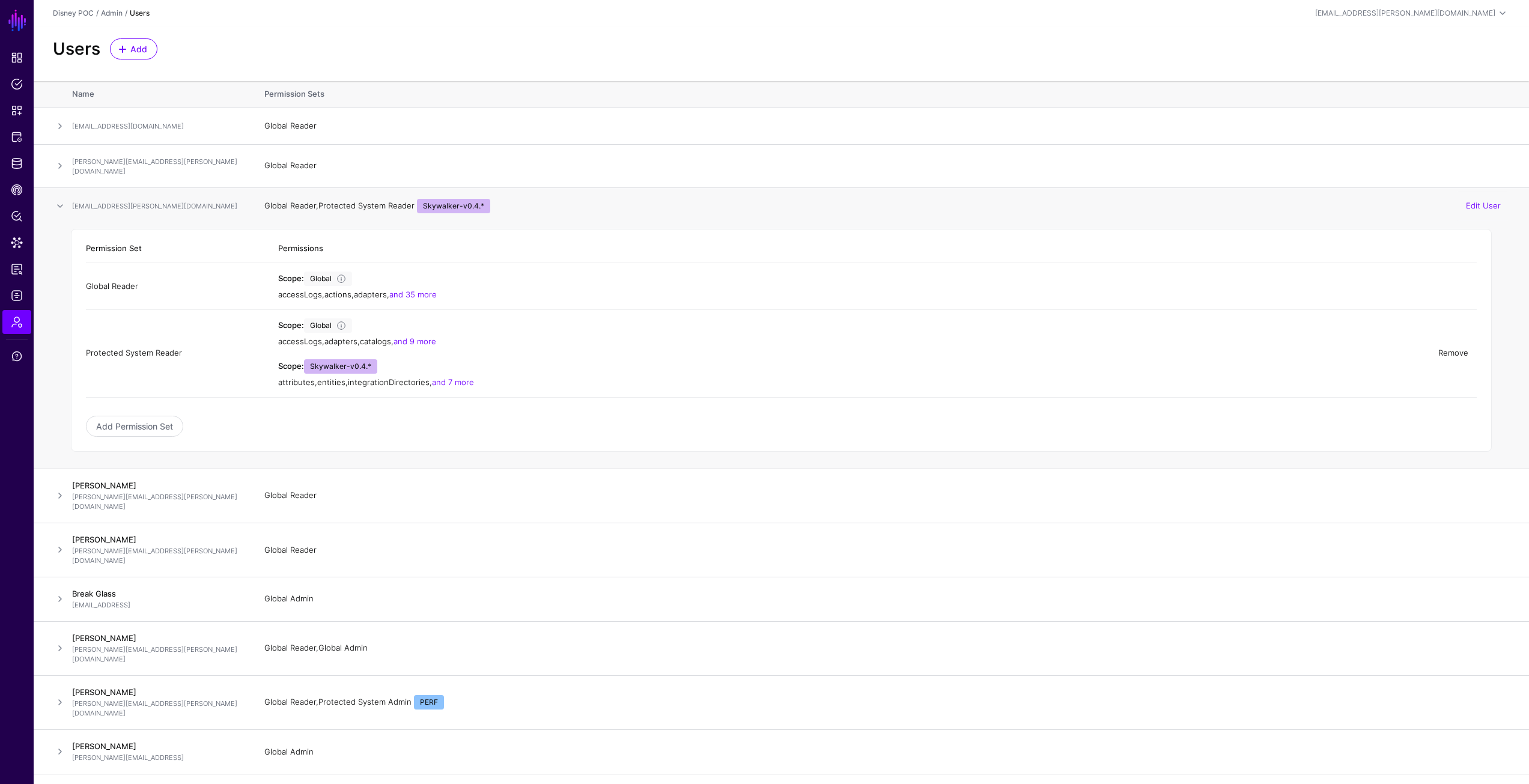 click on "Remove" 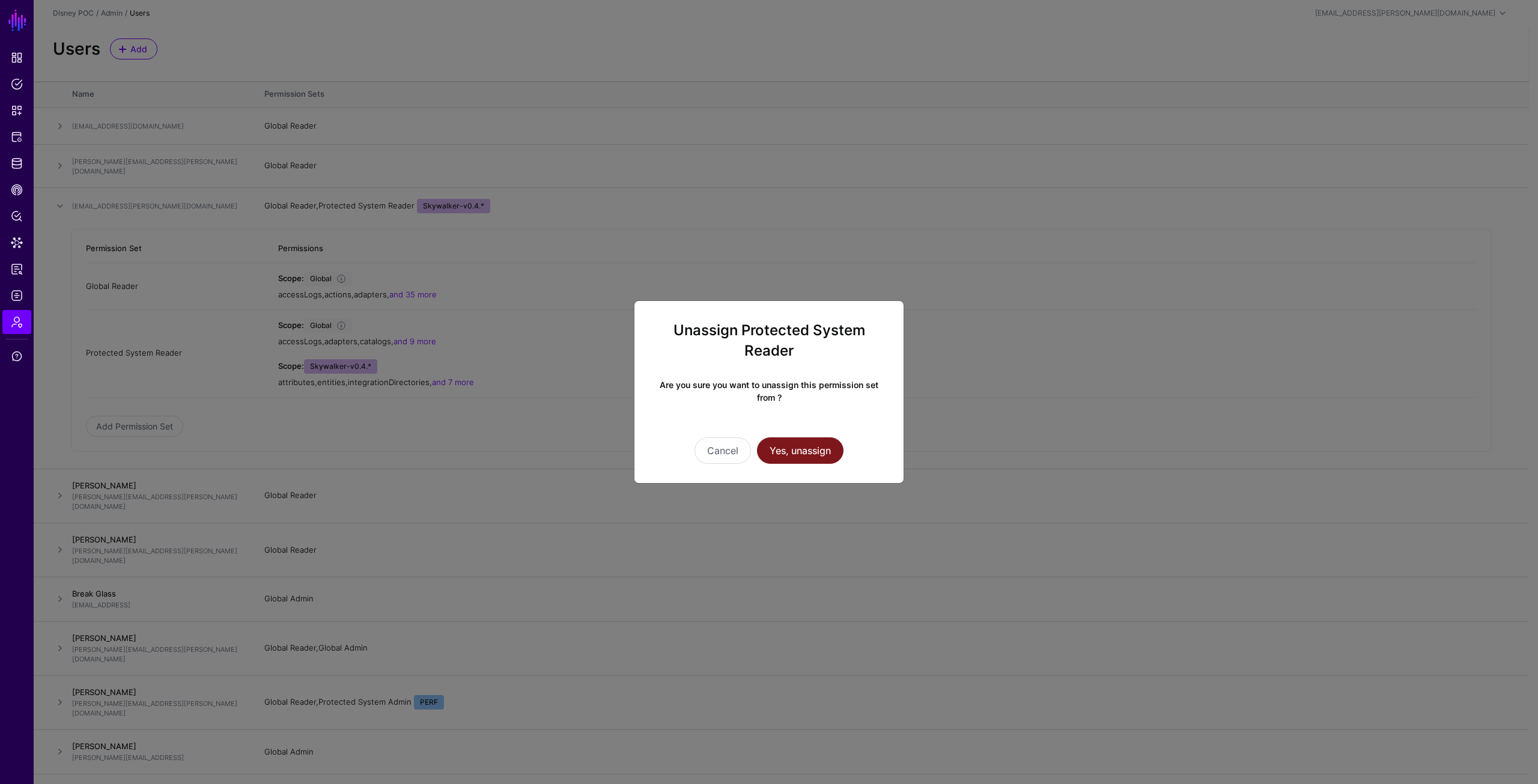click on "Yes, unassign" 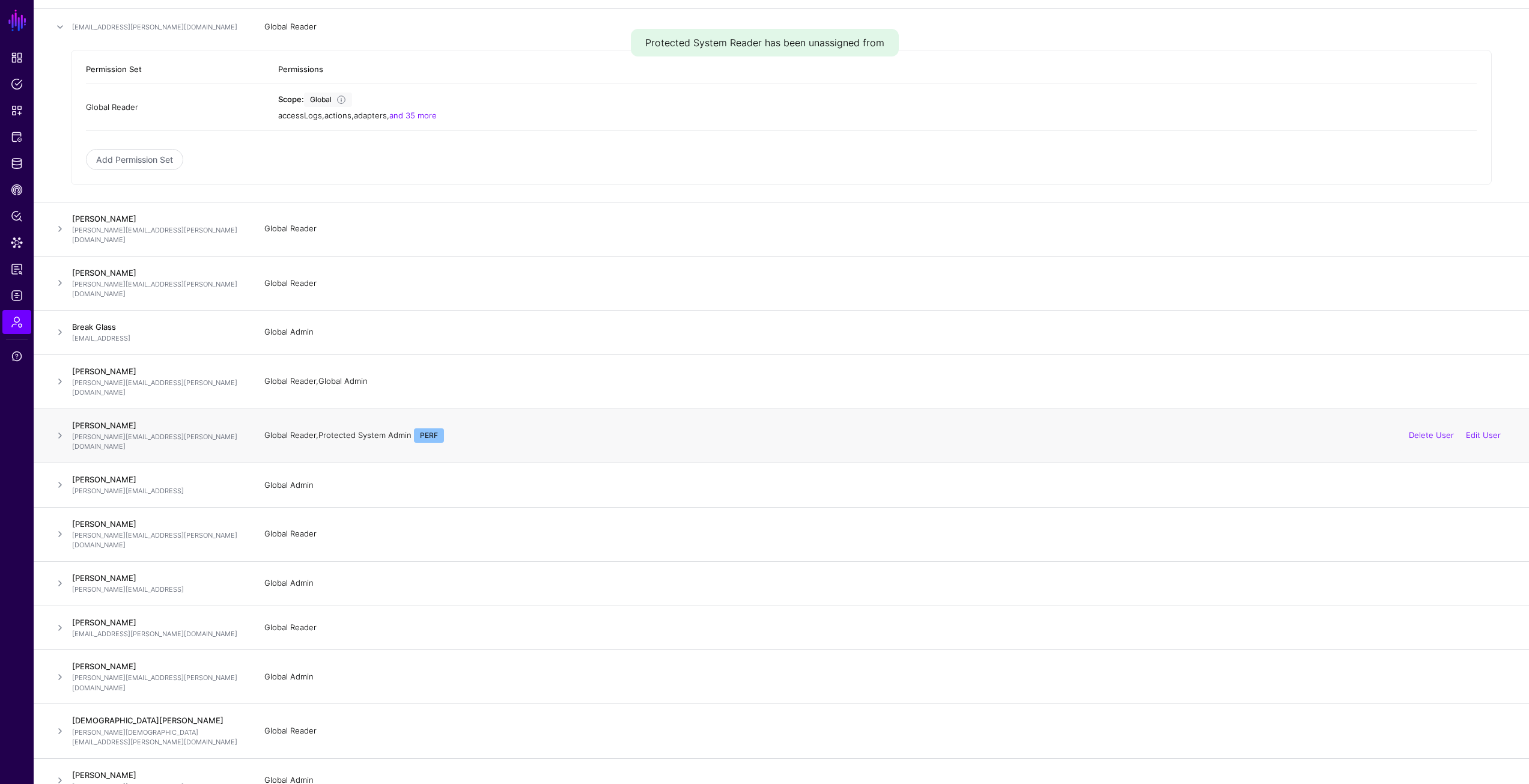 scroll, scrollTop: 180, scrollLeft: 0, axis: vertical 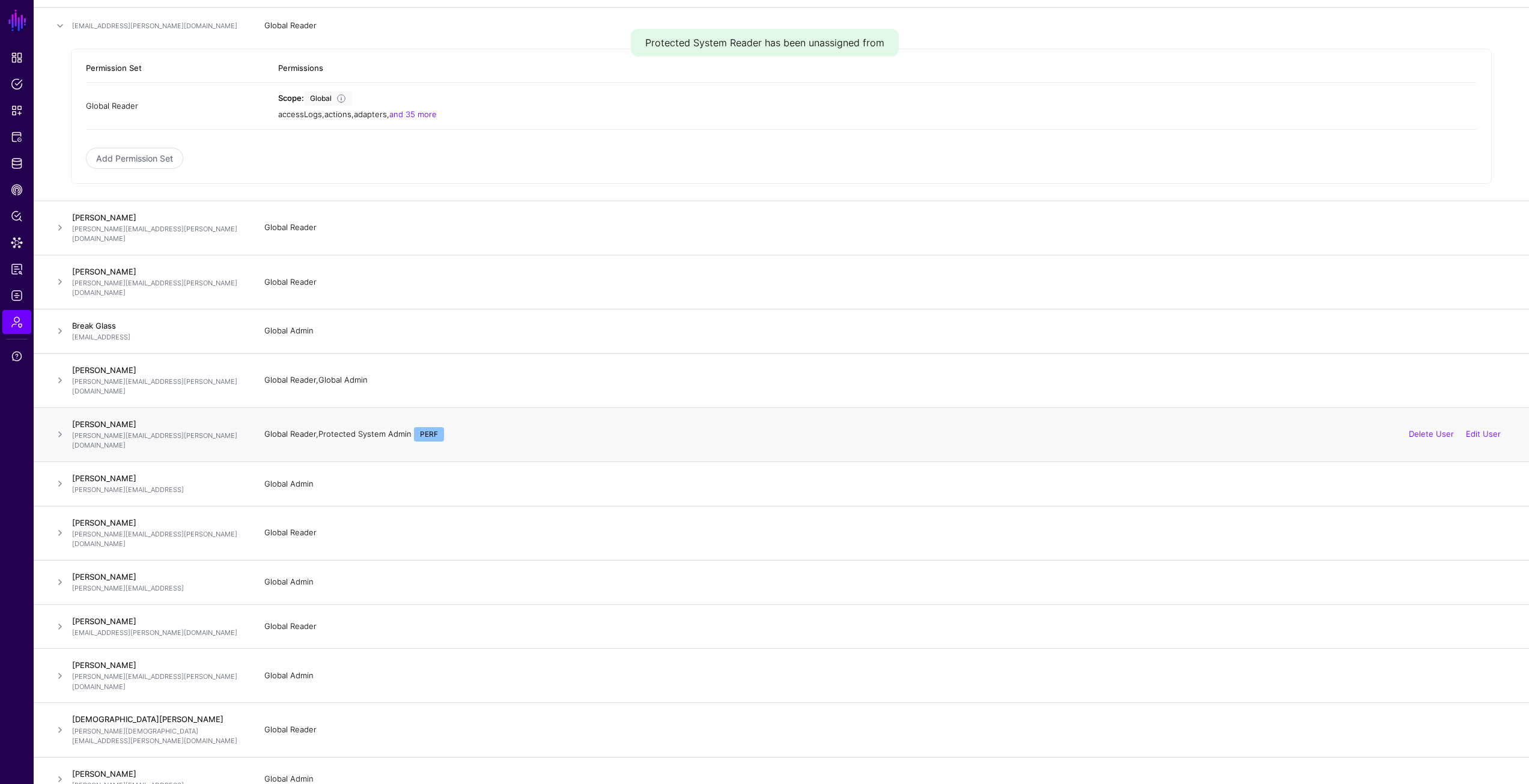 click 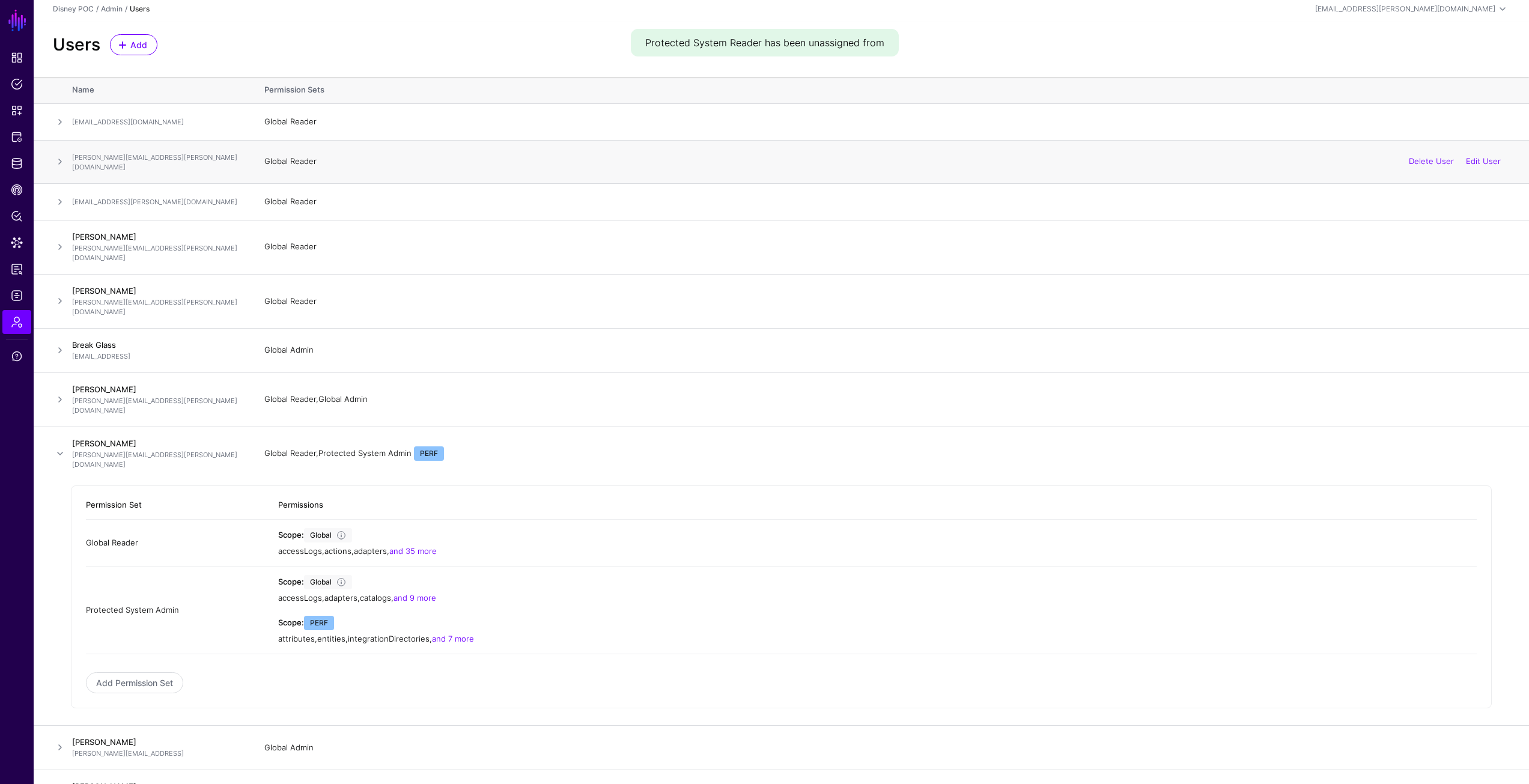 scroll, scrollTop: 0, scrollLeft: 0, axis: both 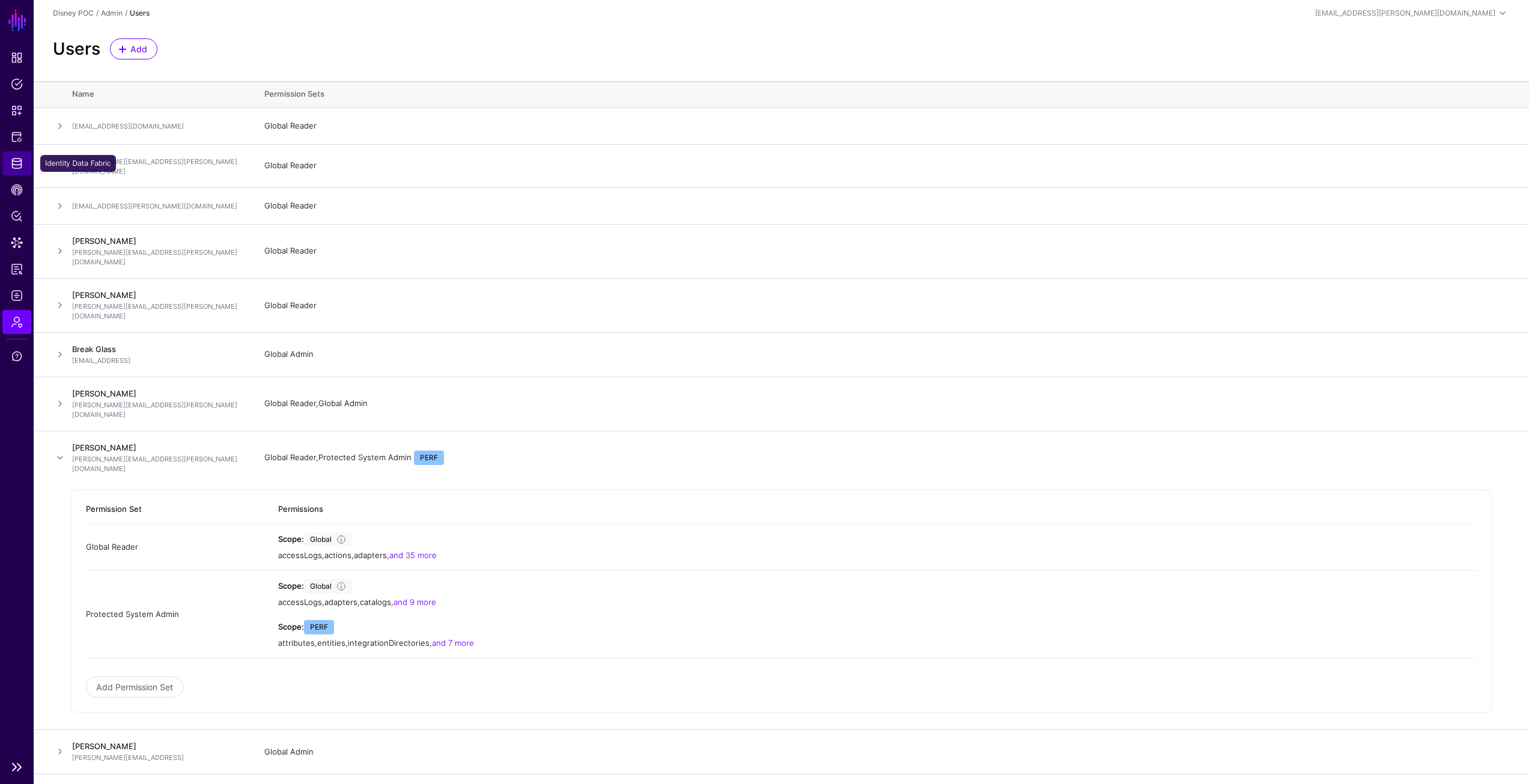 click on "Identity Data Fabric" 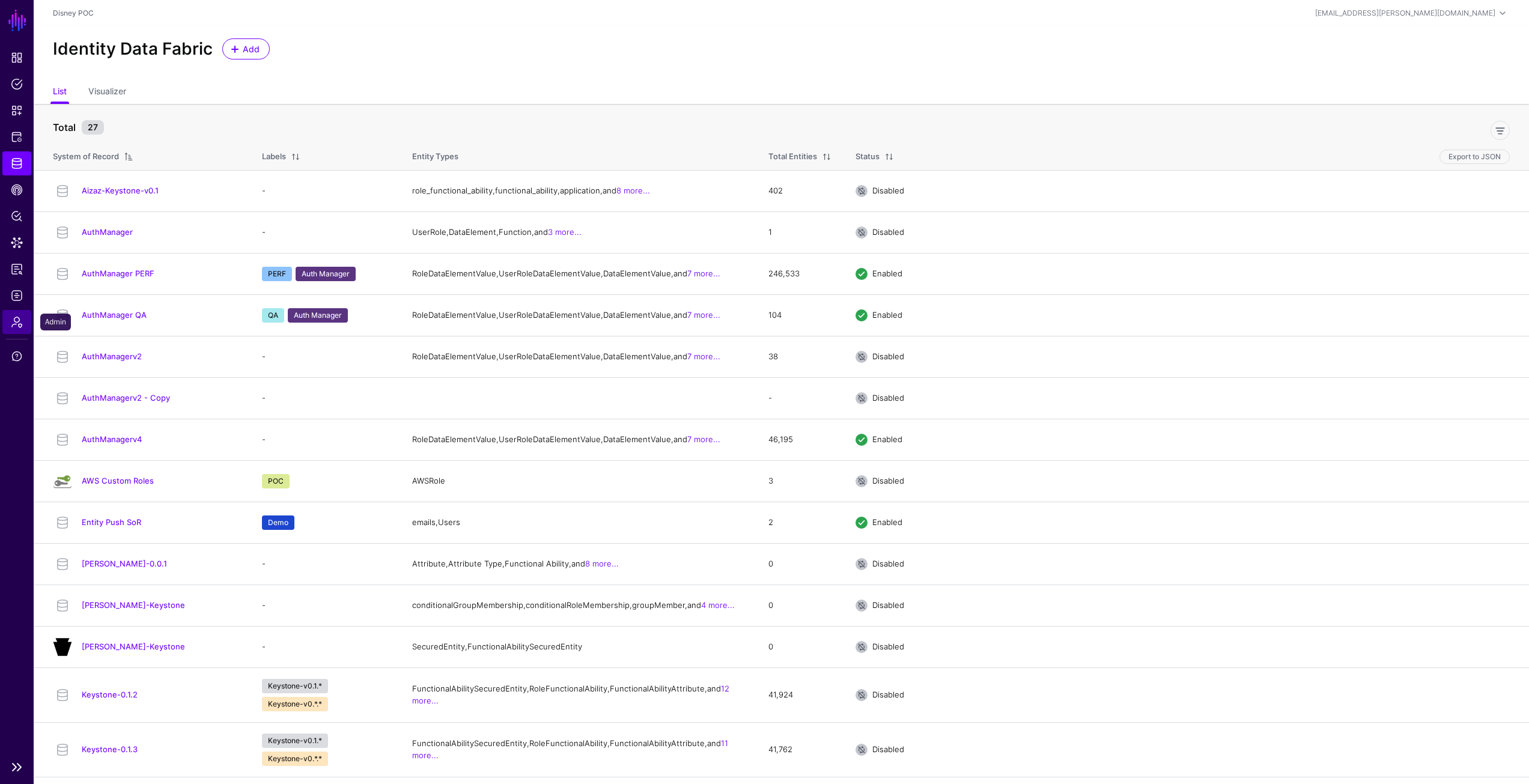 click on "Admin" 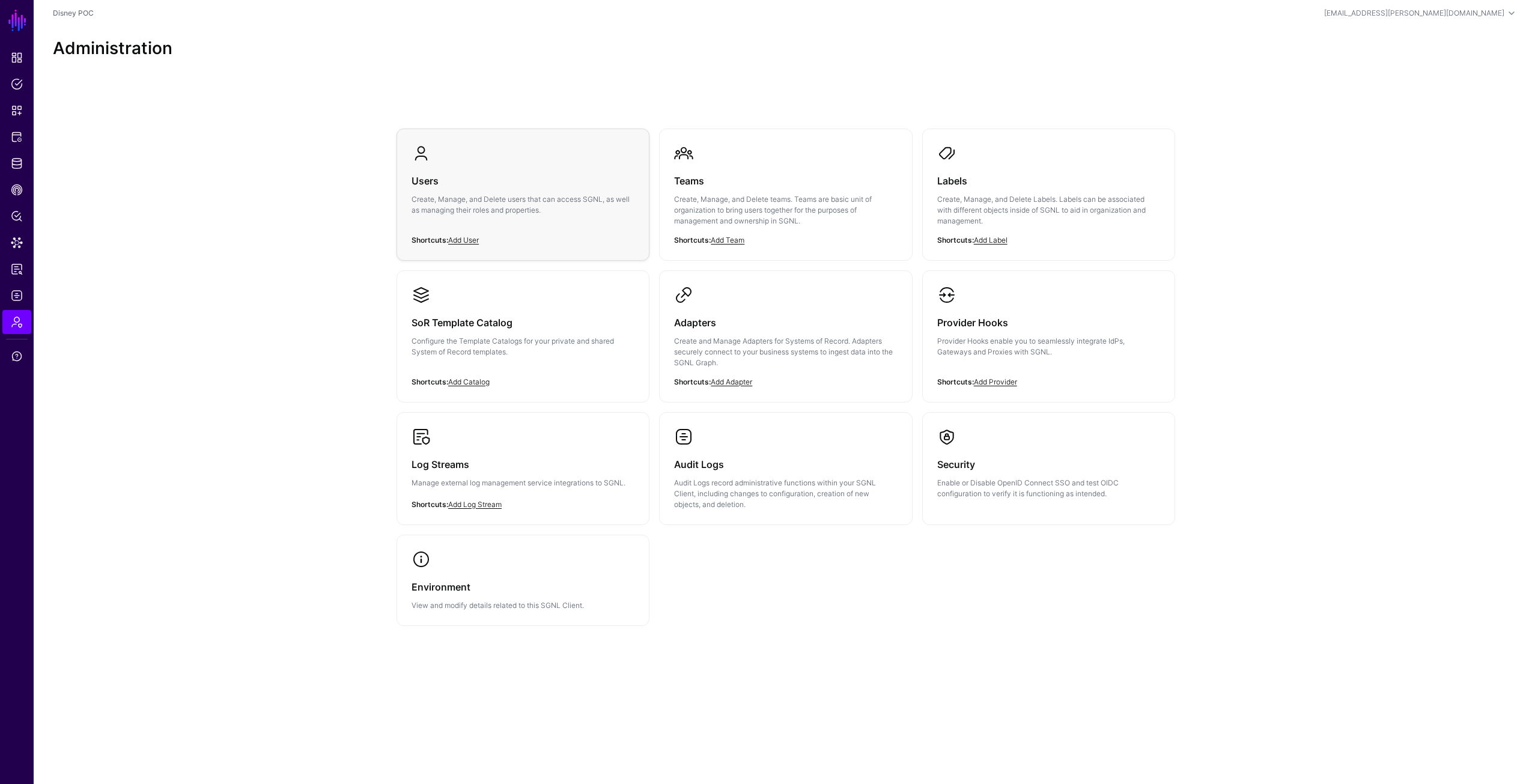 click on "Create, Manage, and Delete users that can access SGNL, as well as managing their roles and properties." 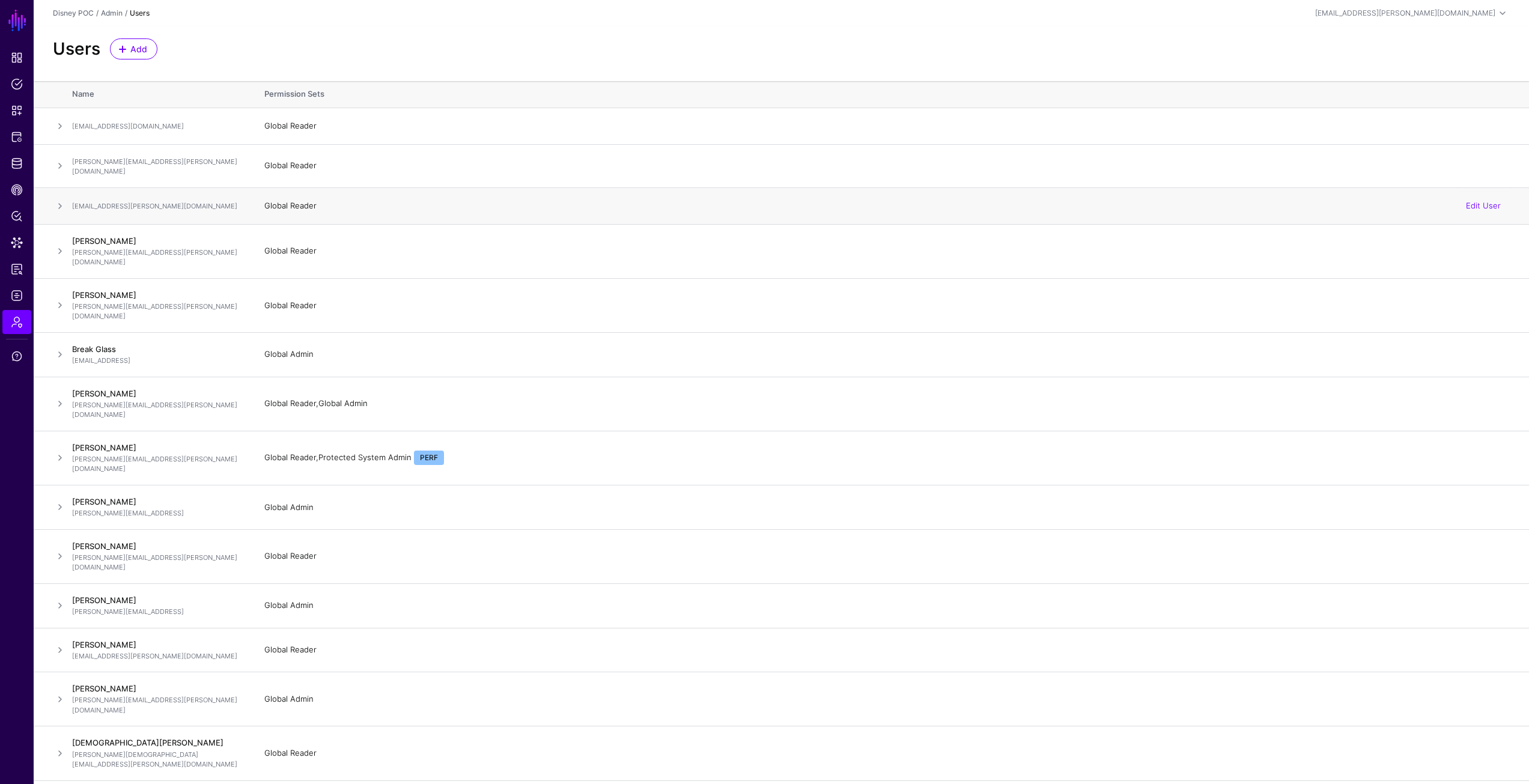 click 